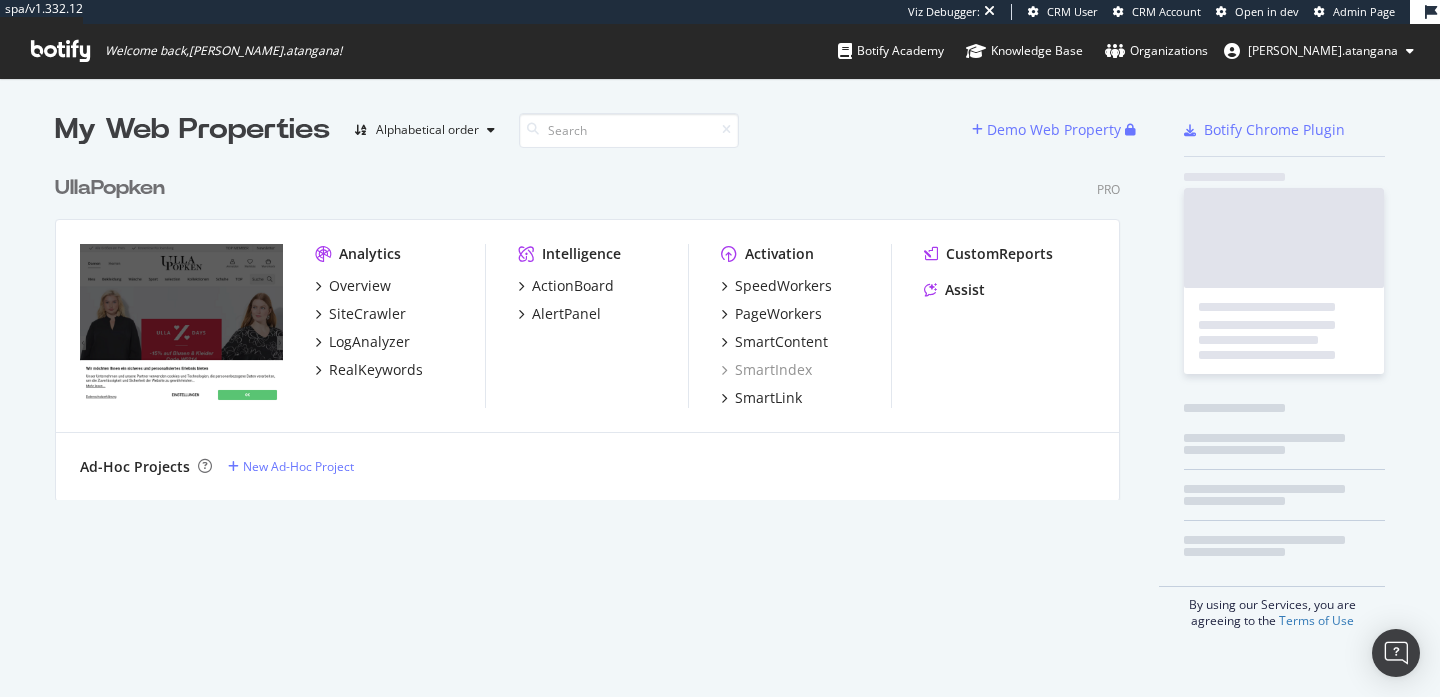 scroll, scrollTop: 0, scrollLeft: 0, axis: both 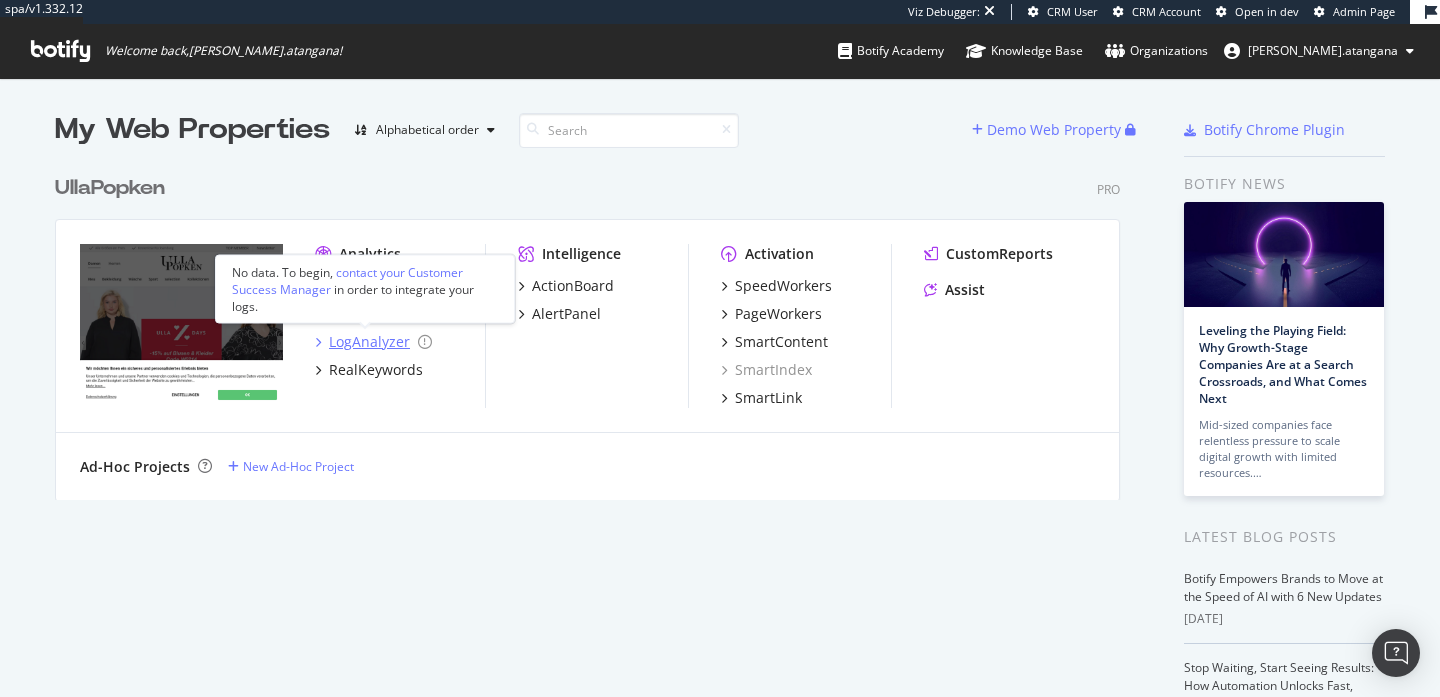 click on "LogAnalyzer" at bounding box center (369, 342) 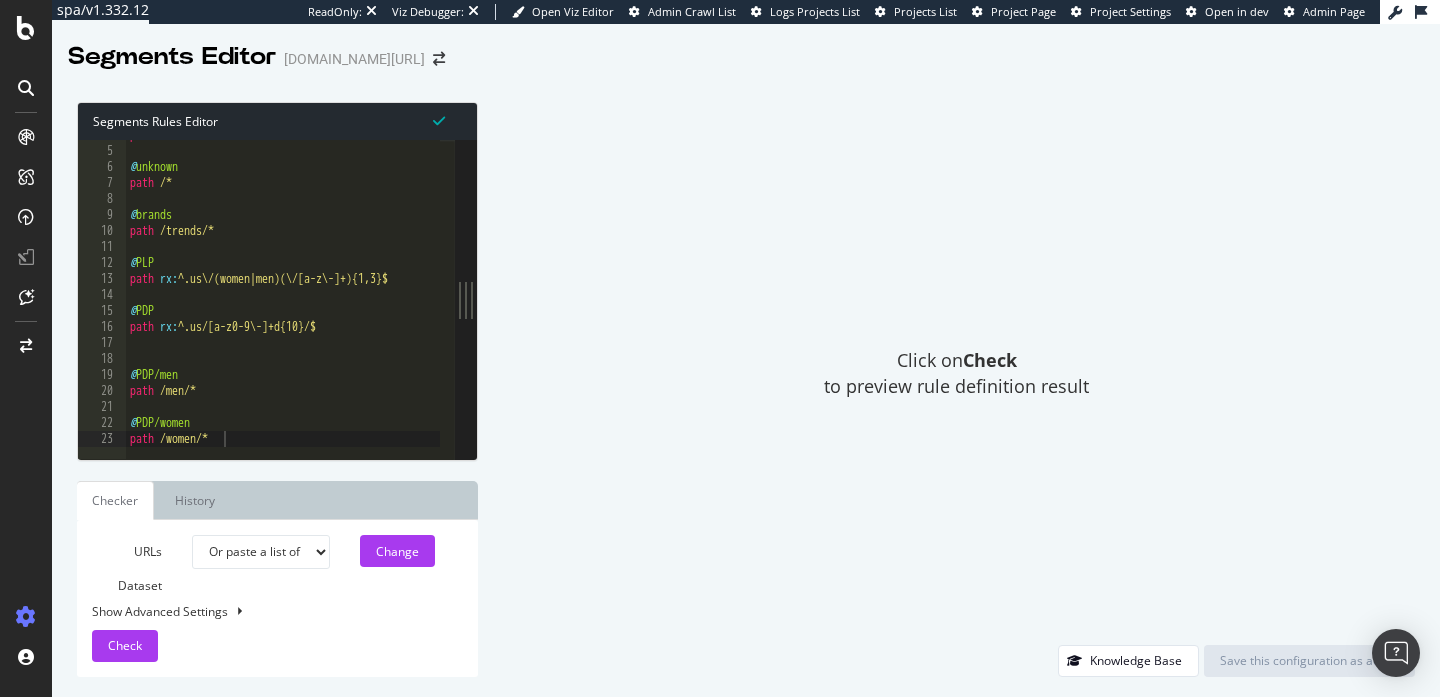 scroll, scrollTop: 0, scrollLeft: 0, axis: both 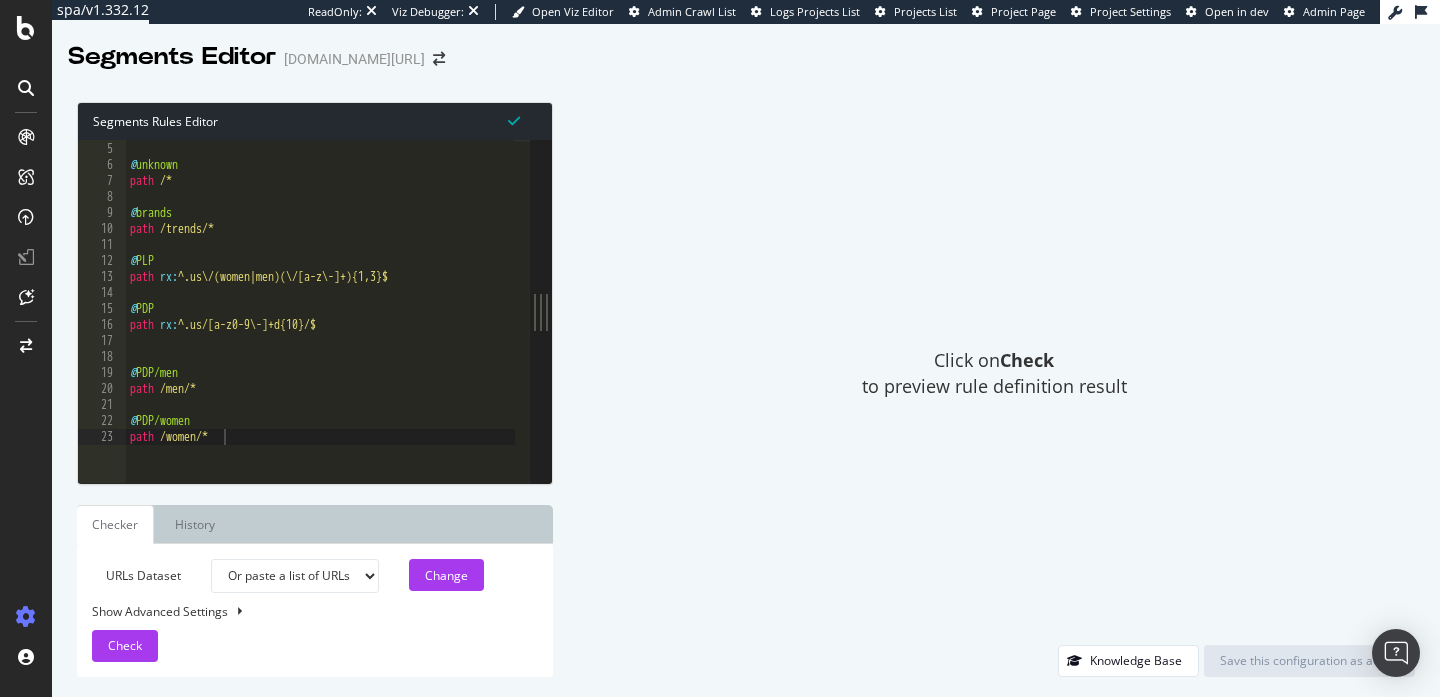 drag, startPoint x: 476, startPoint y: 454, endPoint x: 553, endPoint y: 545, distance: 119.2057 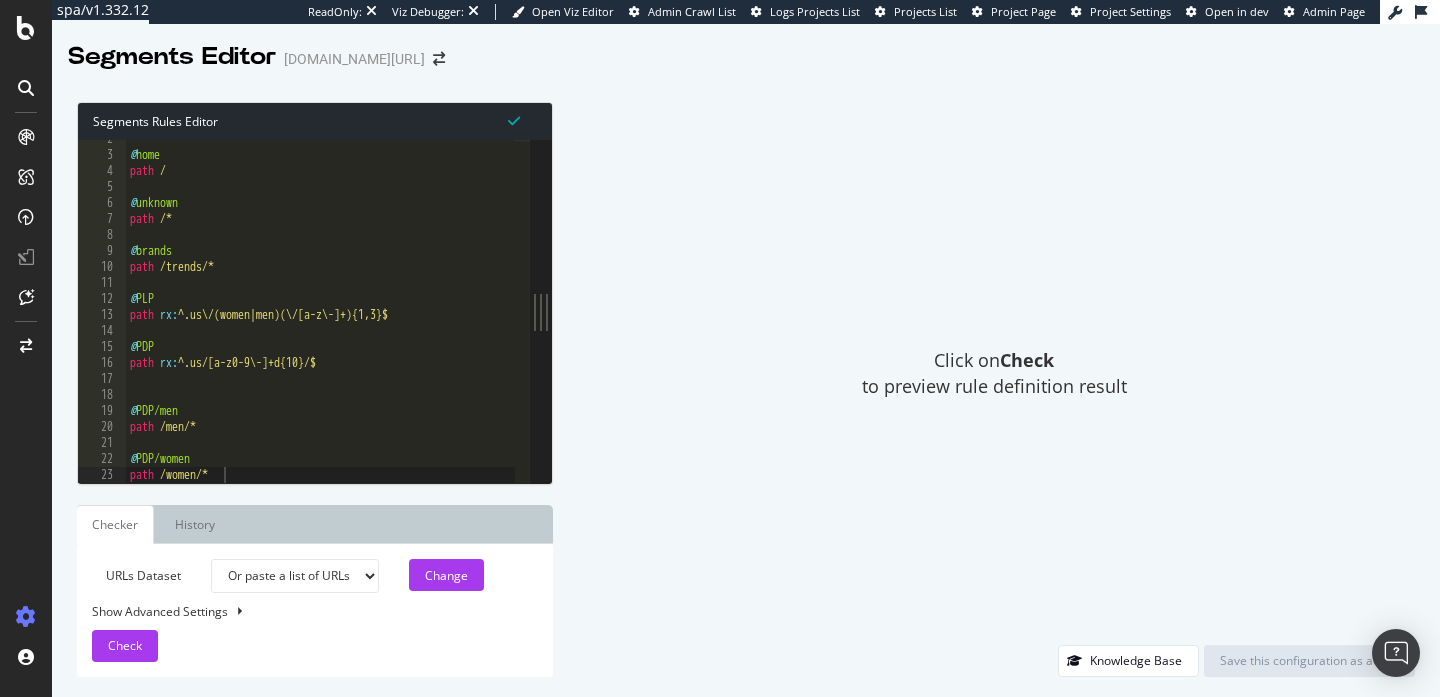 type on "path /women/*" 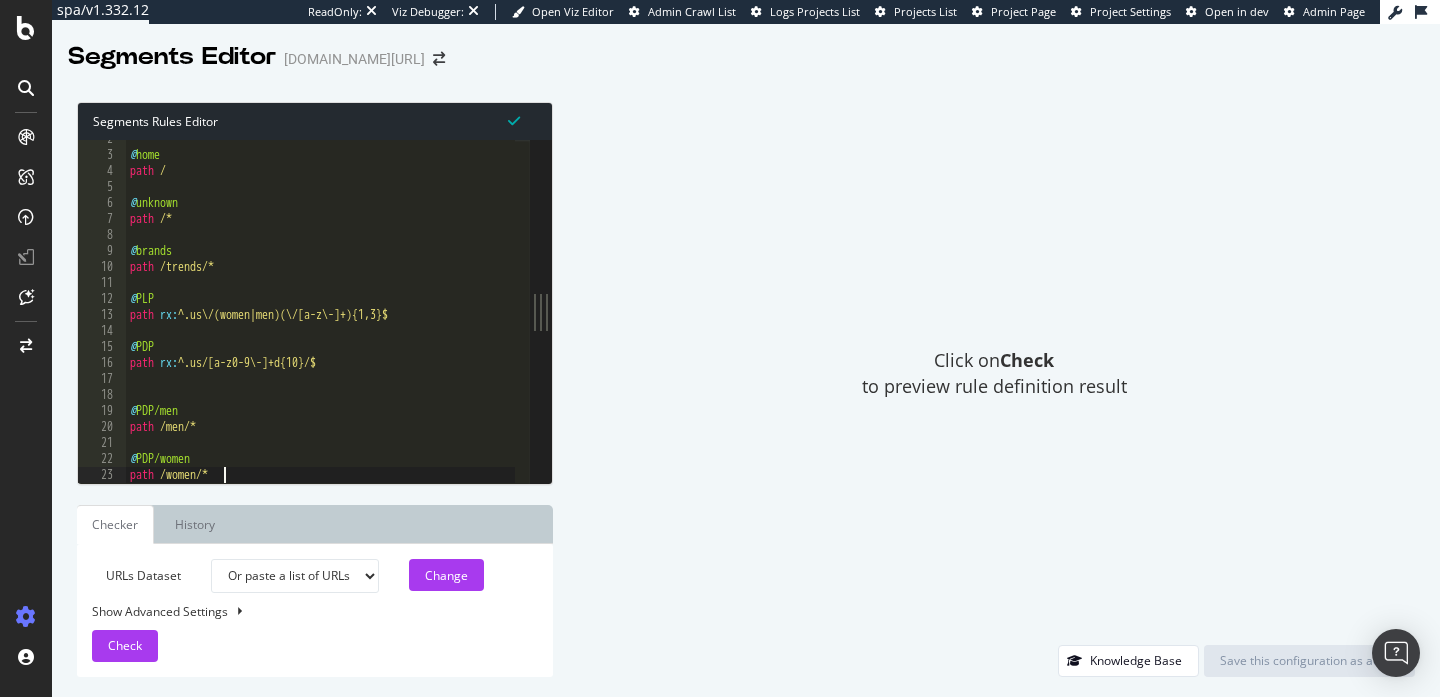 click on "@ home path   / @ unknown path   /* @ brands path   /trends/* @ PLP path   rx : ^.us\/(women|men)(\/[a-z\-]+){1,3}$ @ PDP path   rx : ^.us/[a-z0-9\-]+d{10}/$ @ PDP/men path   /men/* @ PDP/women path   /women/*" at bounding box center [320, 318] 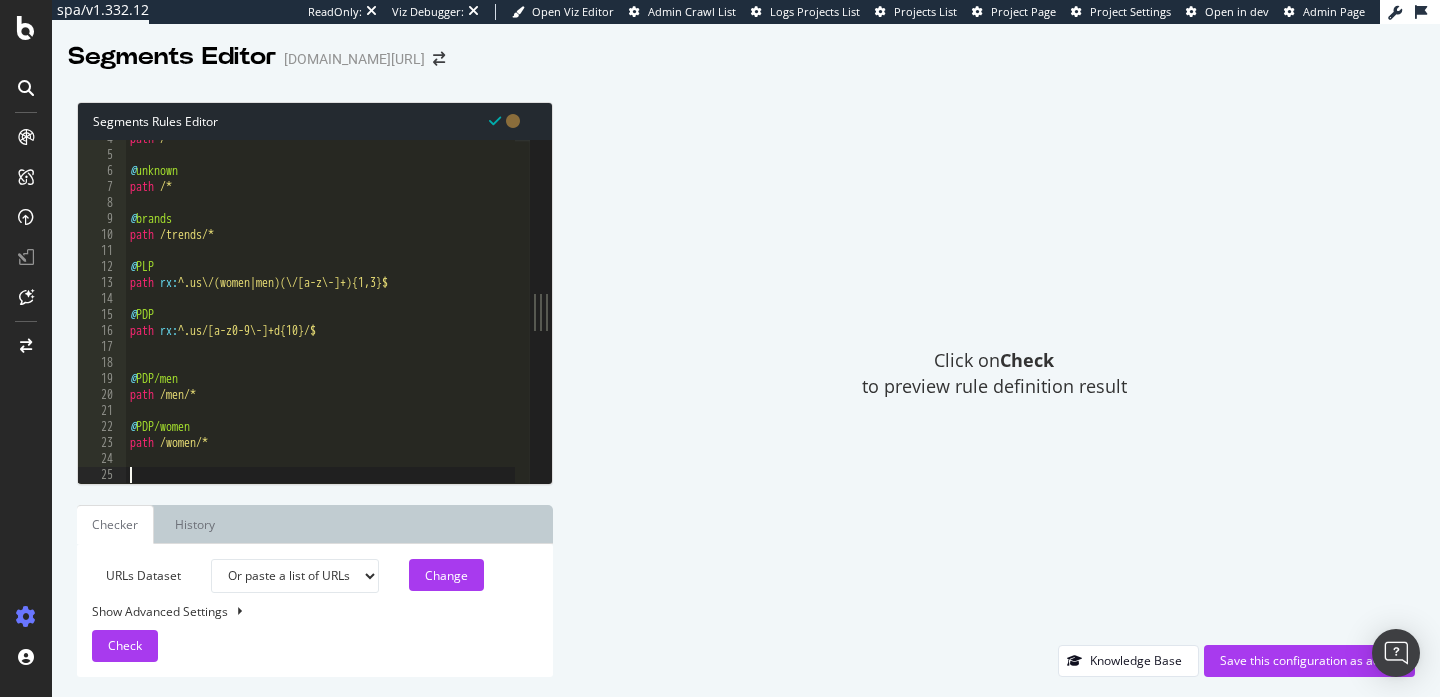 paste on "path /de/*" 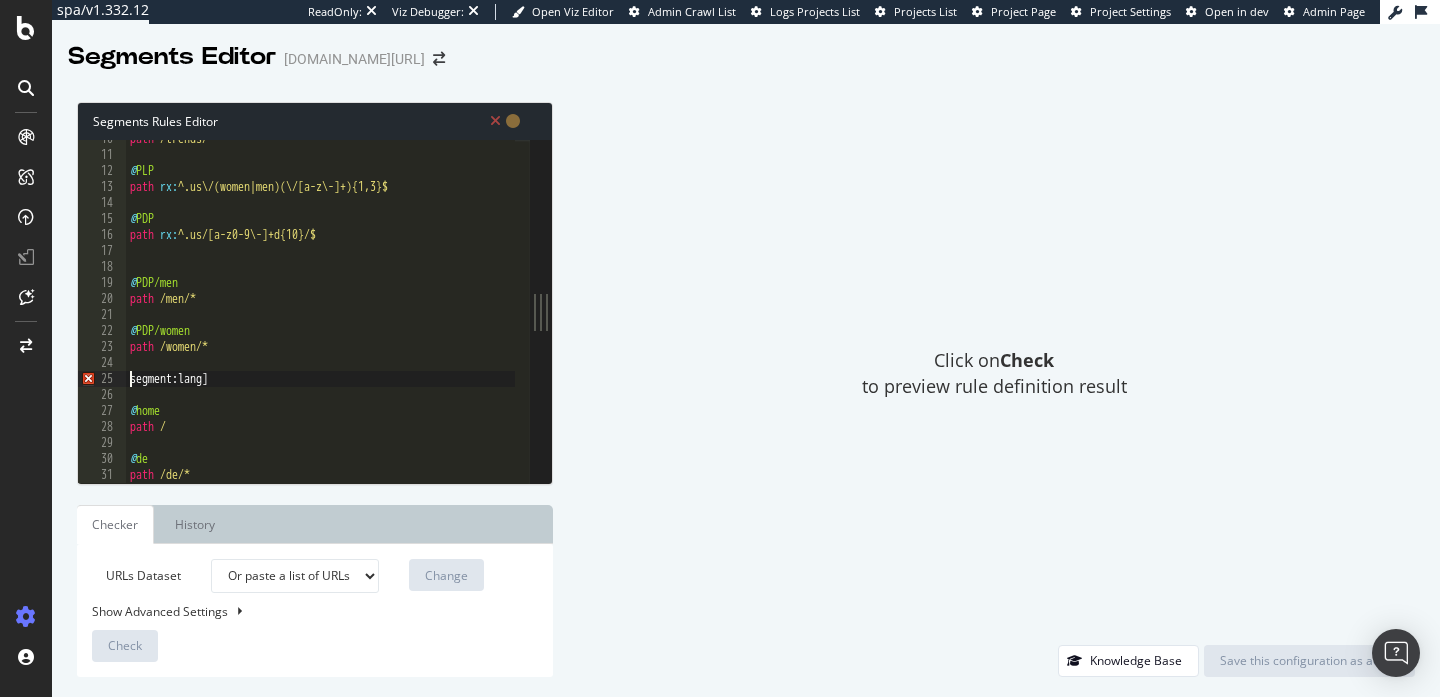 click on "path   /trends/* @ PLP path   rx : ^.us\/(women|men)(\/[a-z\-]+){1,3}$ @ PDP path   rx : ^.us/[a-z0-9\-]+d{10}/$ @ PDP/men path   /men/* @ PDP/women path   /women/* segment:lang] @ home path   / @ de path   /de/*" at bounding box center (320, 318) 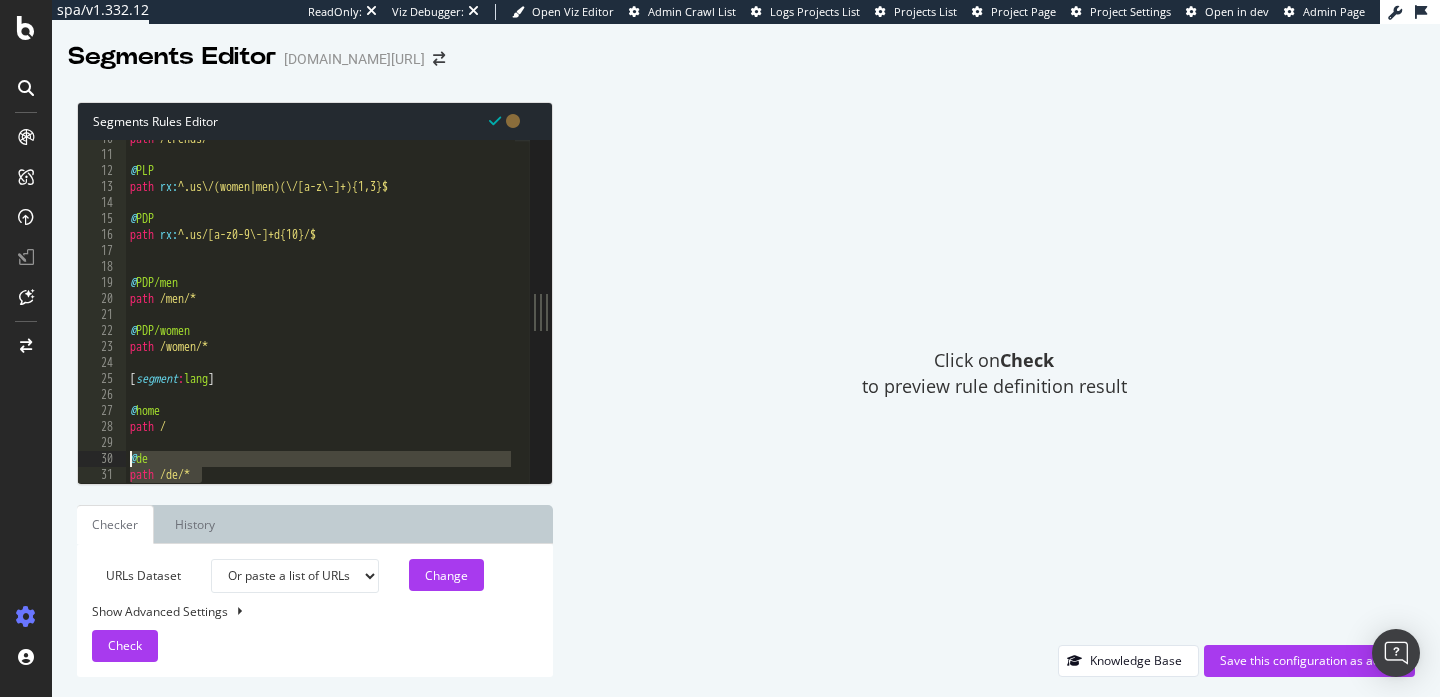 drag, startPoint x: 204, startPoint y: 474, endPoint x: 126, endPoint y: 459, distance: 79.429214 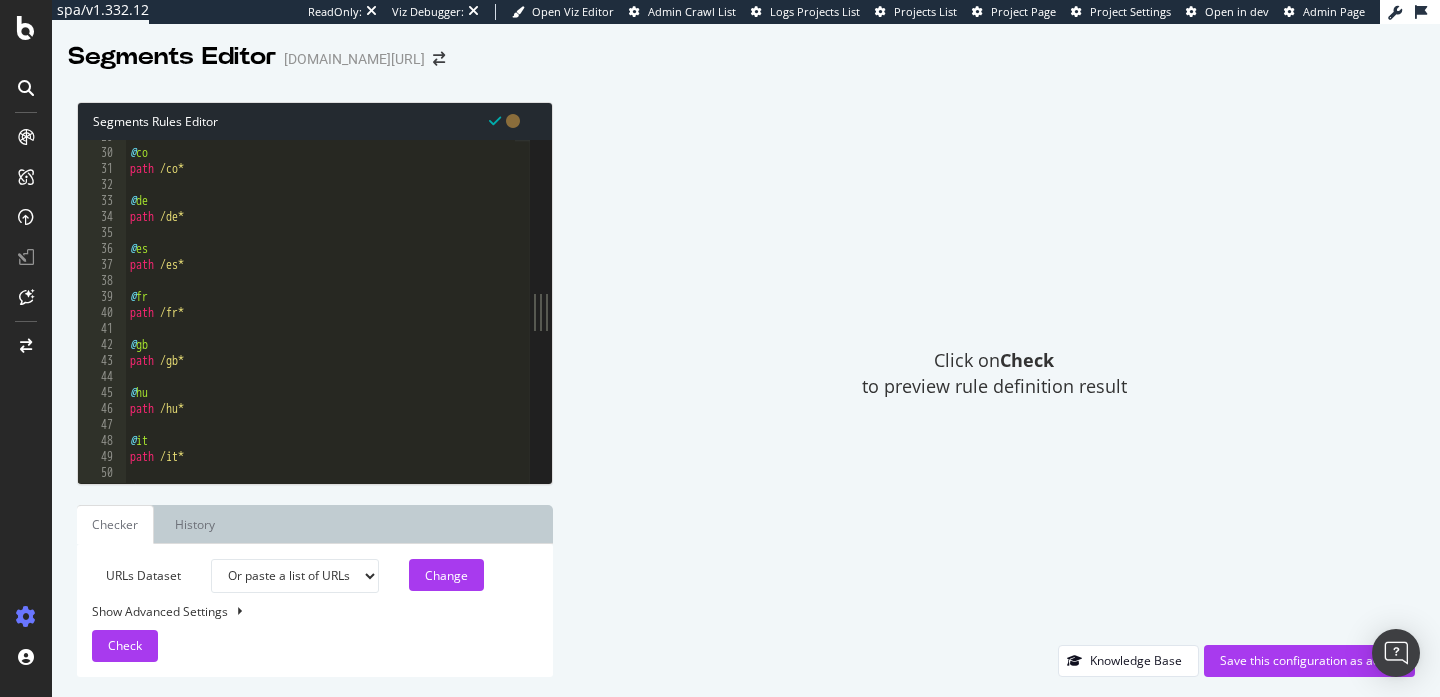 scroll, scrollTop: 278, scrollLeft: 0, axis: vertical 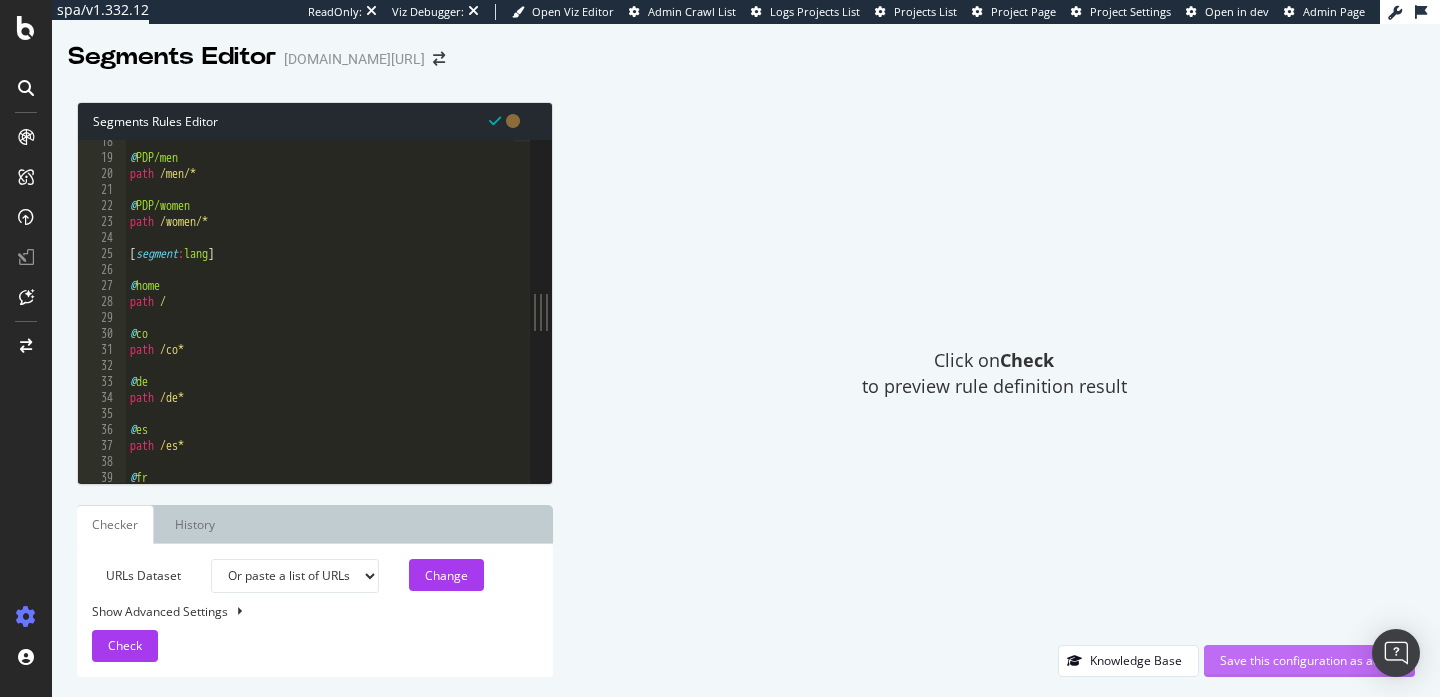 click on "Save this configuration as active" at bounding box center [1309, 661] 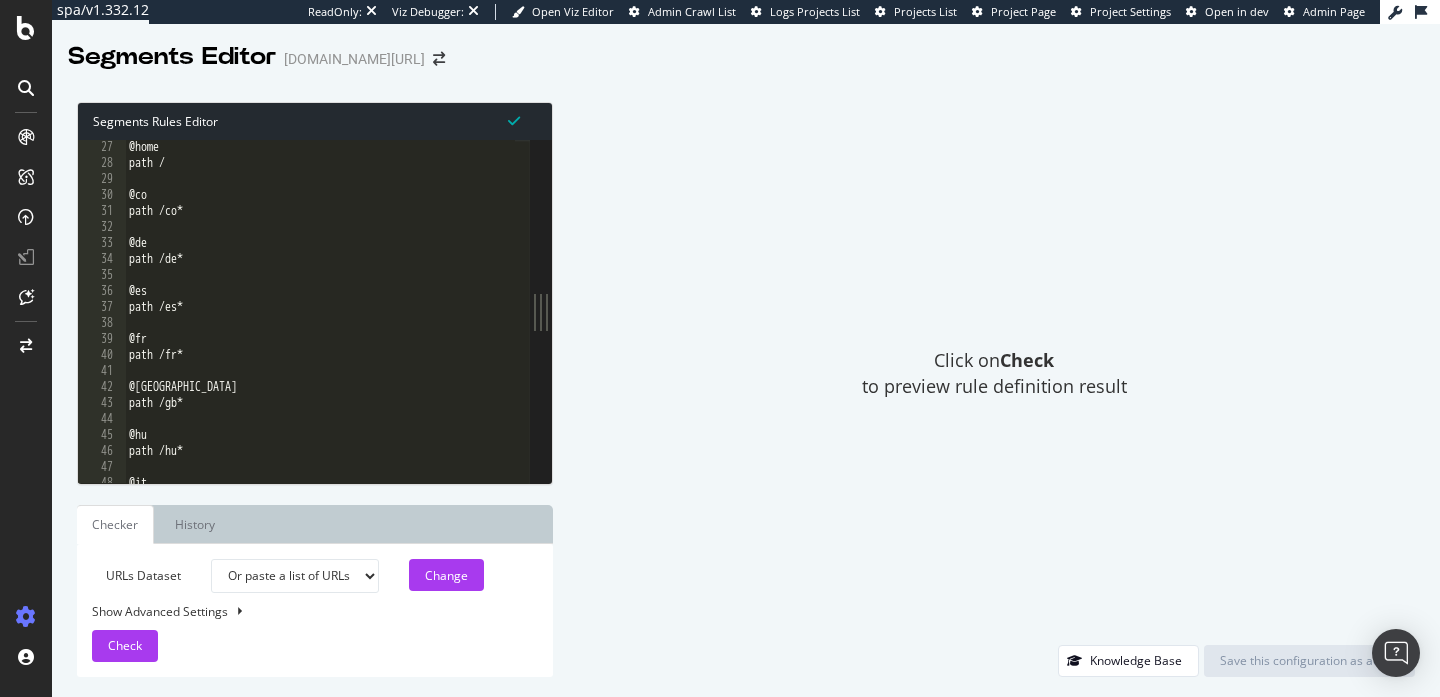 scroll, scrollTop: 537, scrollLeft: 0, axis: vertical 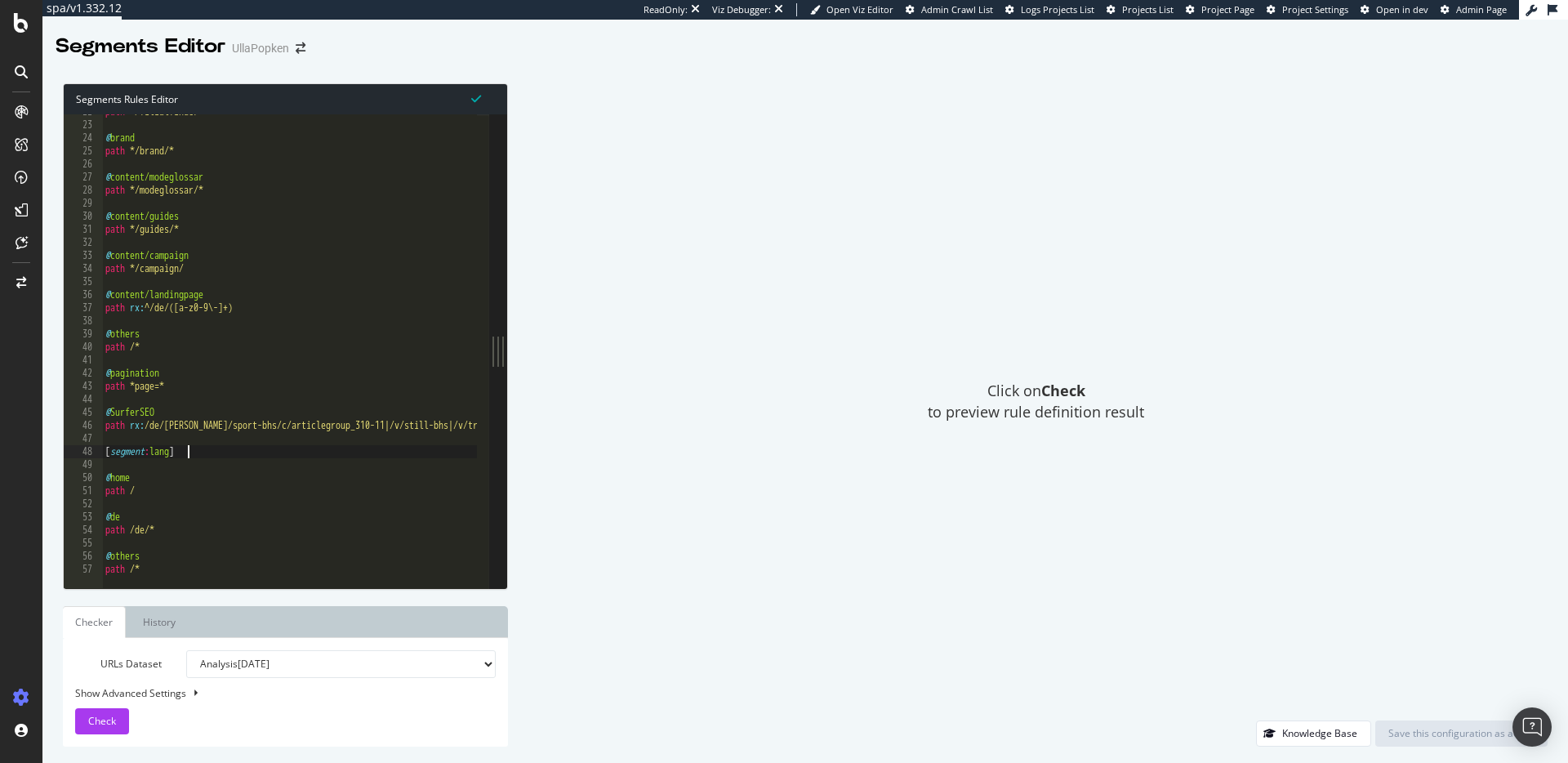 click on "path   */filialfinder* @ brand path   */brand/* @ content/modeglossar path   */modeglossar/* @ content/guides path   */guides/* @ content/campaign path   */campaign/ @ content/landingpage path   rx : ^/de/([a-z0-9\-]+) @ others path   /* @ pagination path   *page=* @ SurferSEO path   rx : /de/waesche/sport-bhs/c/articlegroup_310-11|/v/still-bhs|/v/tragerlose-bhs|/v/transparente-bhs|/v/schalen-bhs|/v/balconette-bhs|/v/bequemer-bh-mit-vorderverschluss|/v/bhs-baumwolle|/v/neckholder-bhs|/v/schwangerschafts-bhs|/v/halbschalen-bhs|/v/seamless-bhs|/v/minimizer-bhs|/v/schlankmachende-festliche-kleider-grosse-grossen|/v/elegante-kleider-zur-hochzeit|/v/badekleider|/v/standesamt-kleider|/v/freizeitkleider|/v/sport-leggings|/v/latzhosen|/v/regenhosen [ segment : lang ] @ home path   / @ de path   /de/* @ others path   /*" at bounding box center (1481, 349) 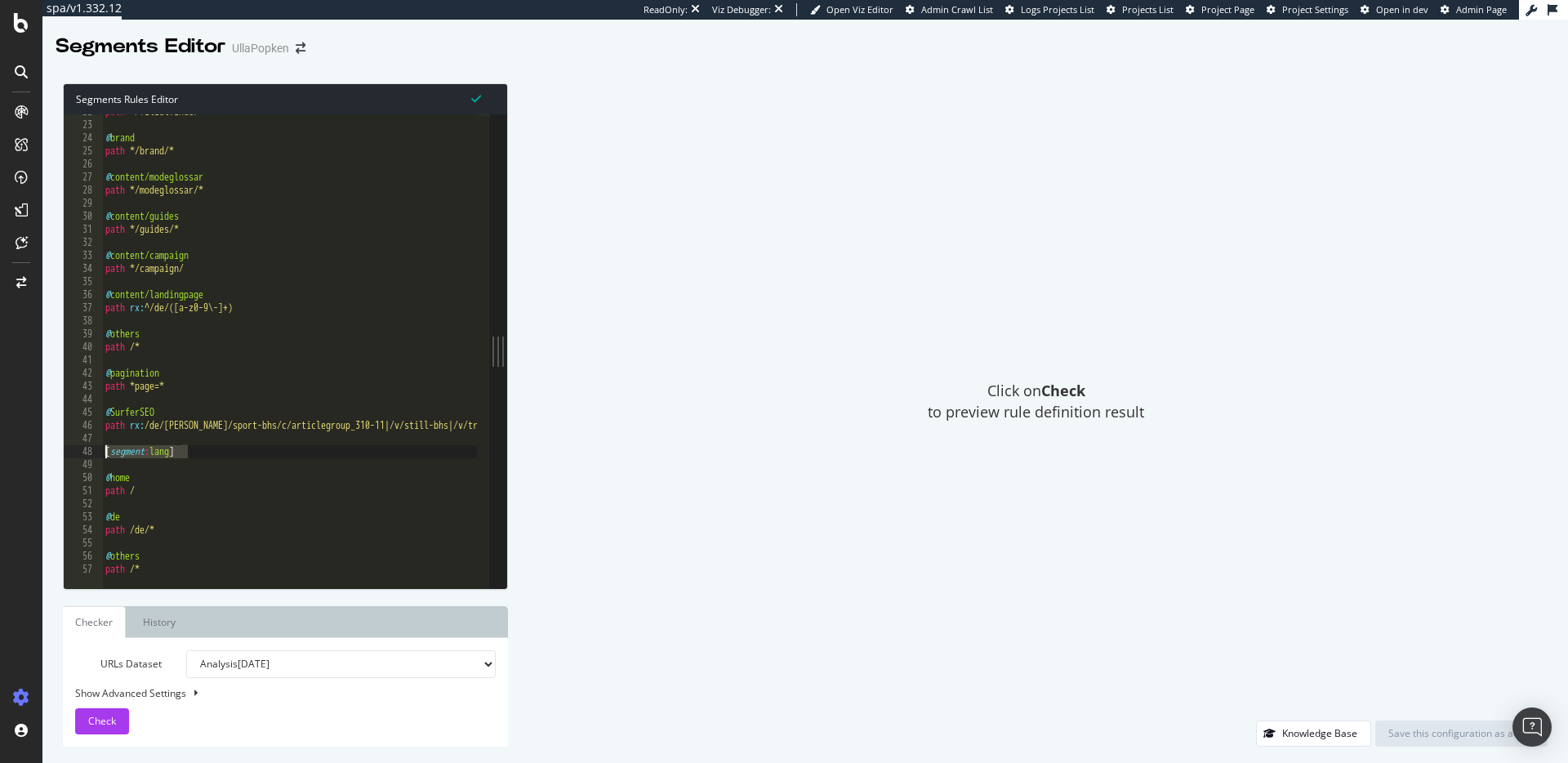 drag, startPoint x: 196, startPoint y: 454, endPoint x: 64, endPoint y: 451, distance: 132.03409 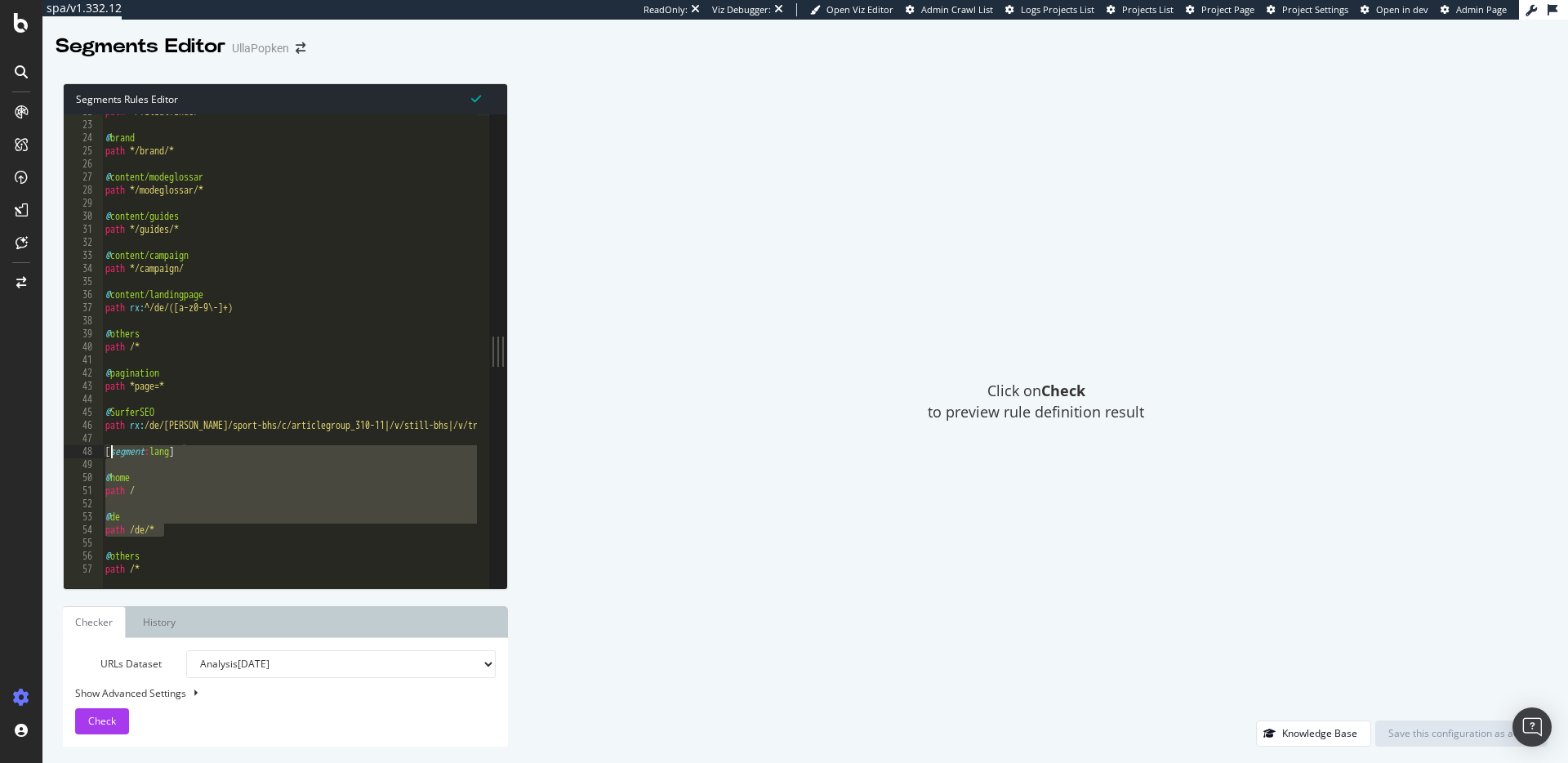 drag, startPoint x: 172, startPoint y: 526, endPoint x: 109, endPoint y: 451, distance: 97.94897 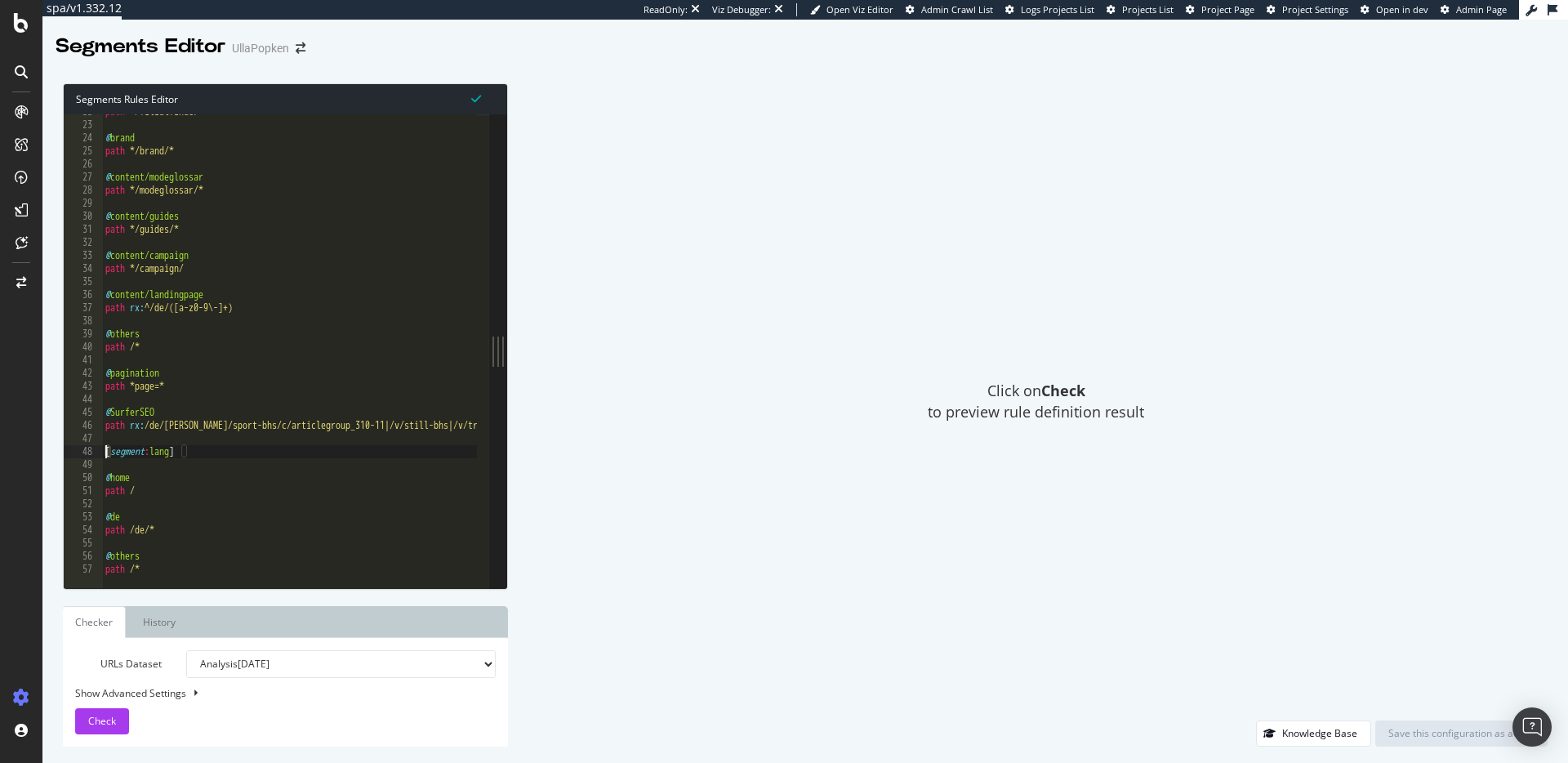 drag, startPoint x: 111, startPoint y: 453, endPoint x: 101, endPoint y: 456, distance: 10.440307 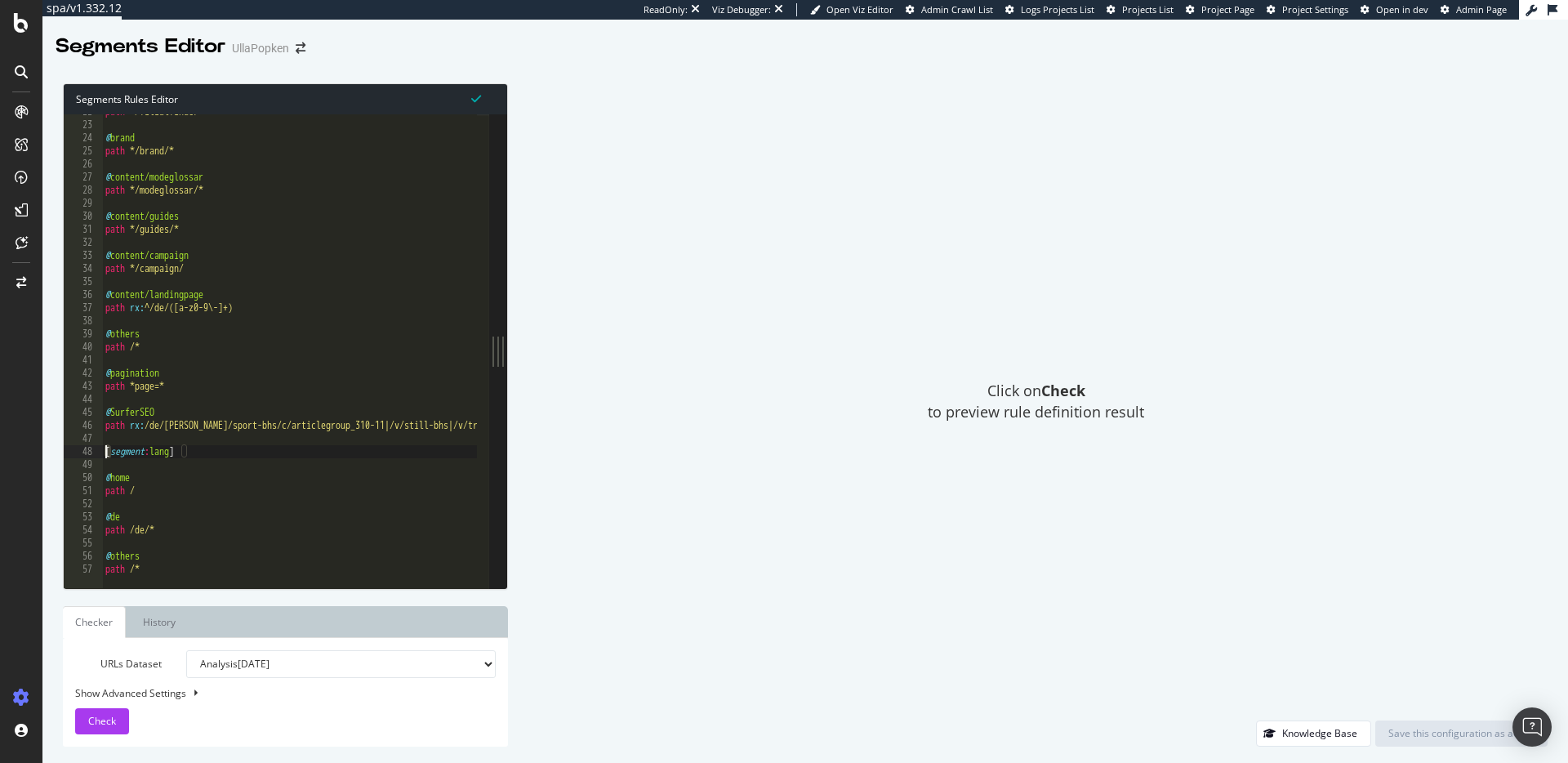 scroll, scrollTop: 270, scrollLeft: 0, axis: vertical 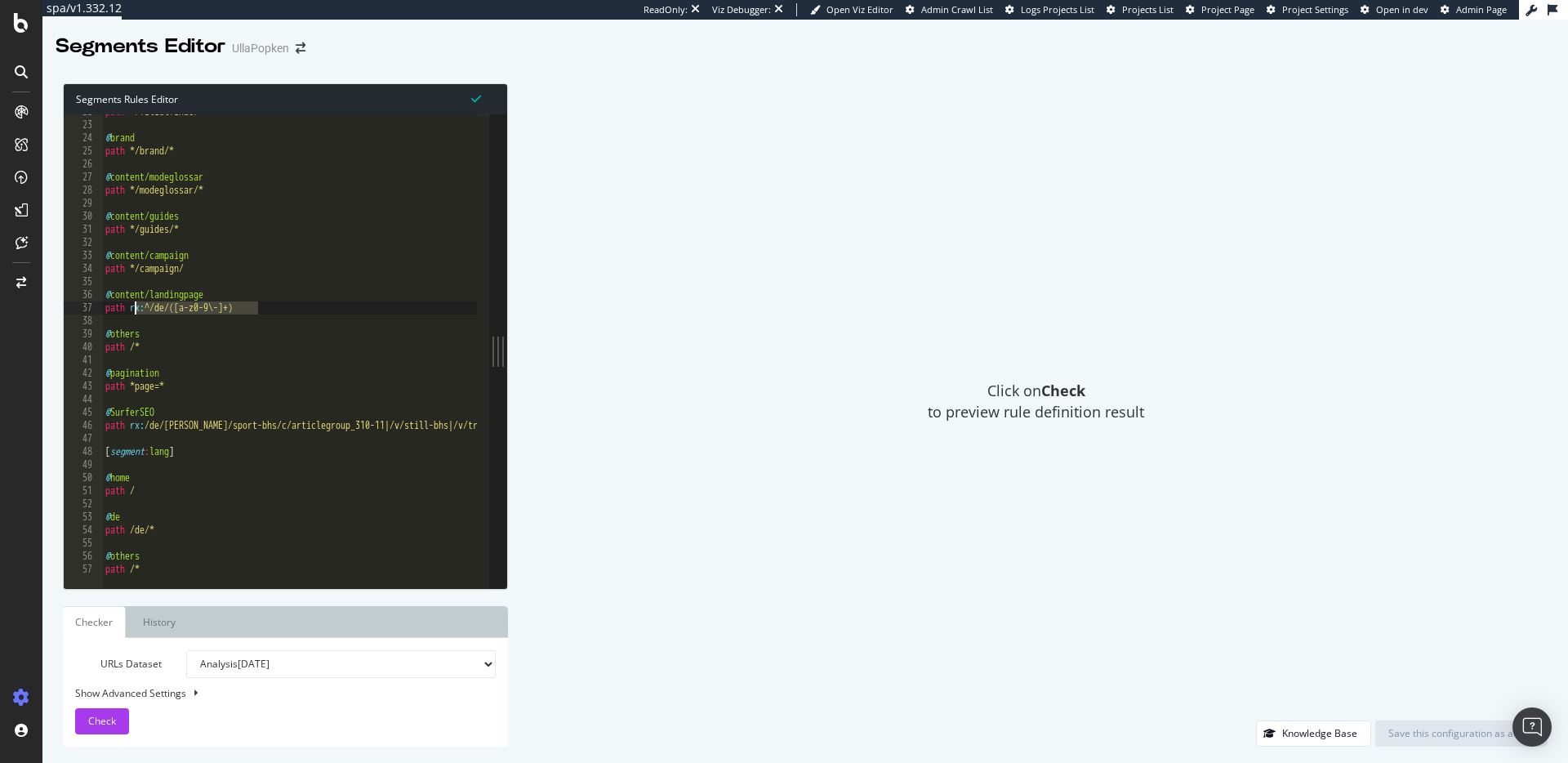 drag, startPoint x: 264, startPoint y: 307, endPoint x: 134, endPoint y: 310, distance: 130.03461 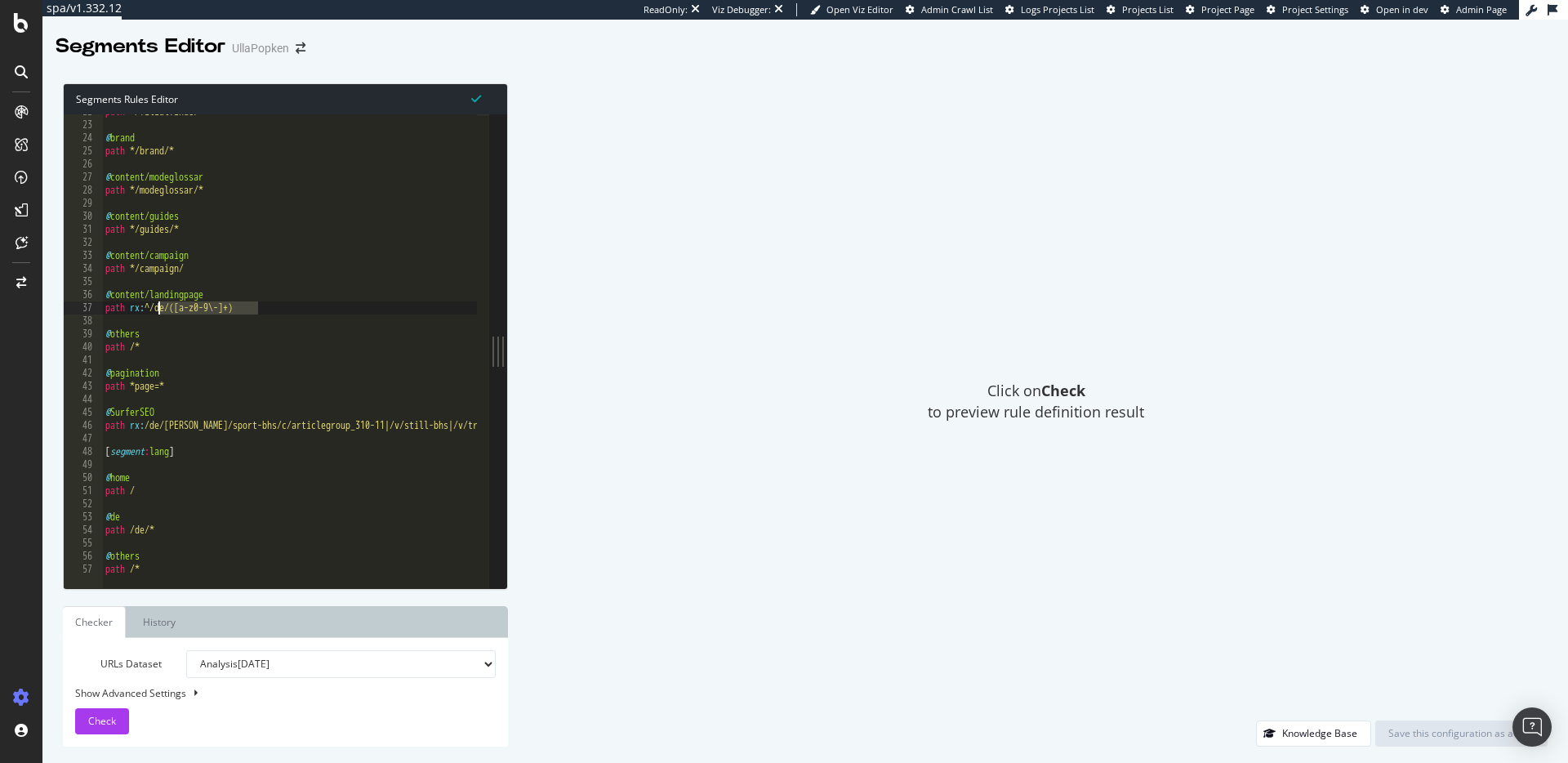 drag, startPoint x: 272, startPoint y: 306, endPoint x: 156, endPoint y: 302, distance: 116.069 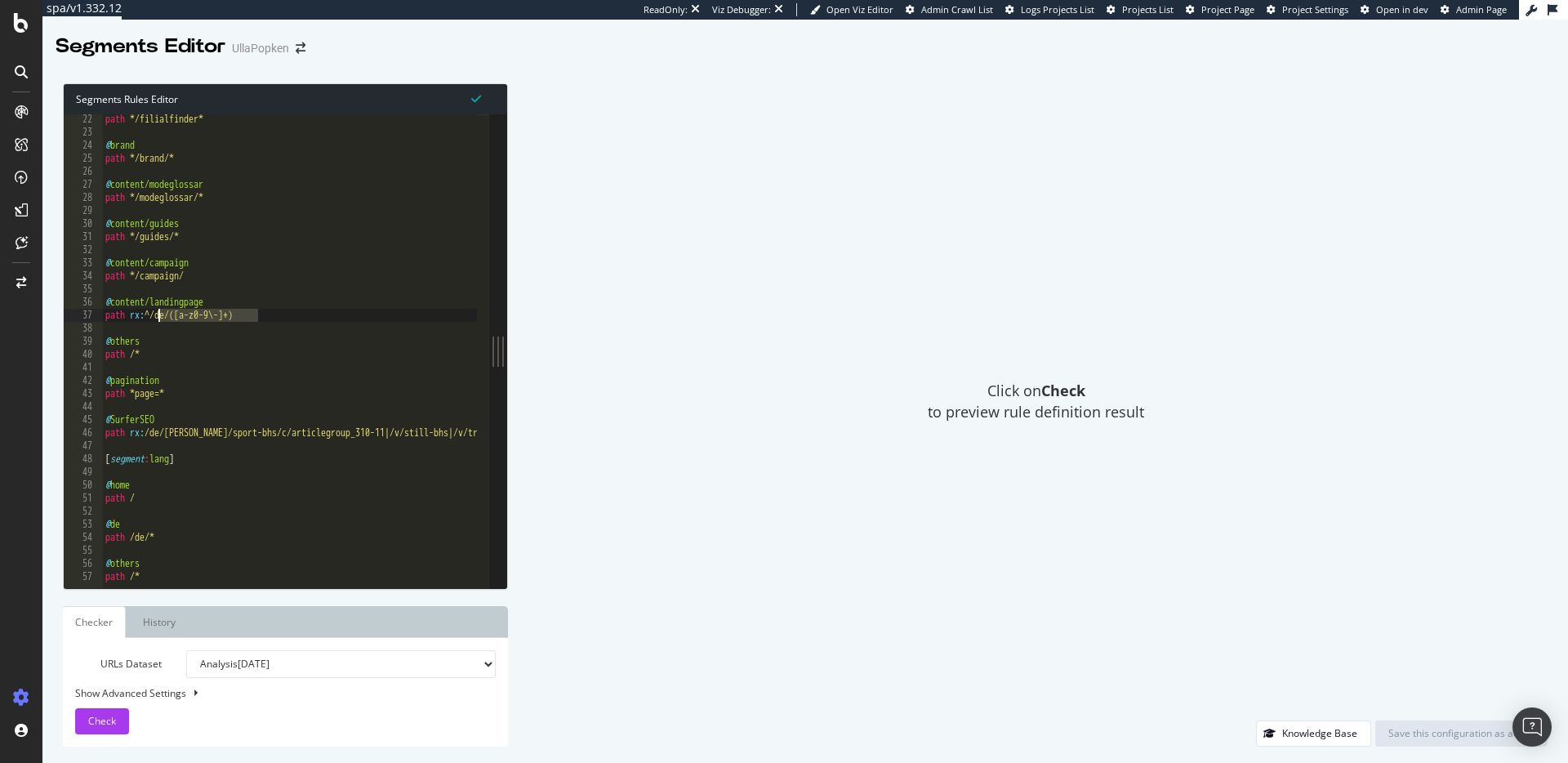 scroll, scrollTop: 279, scrollLeft: 0, axis: vertical 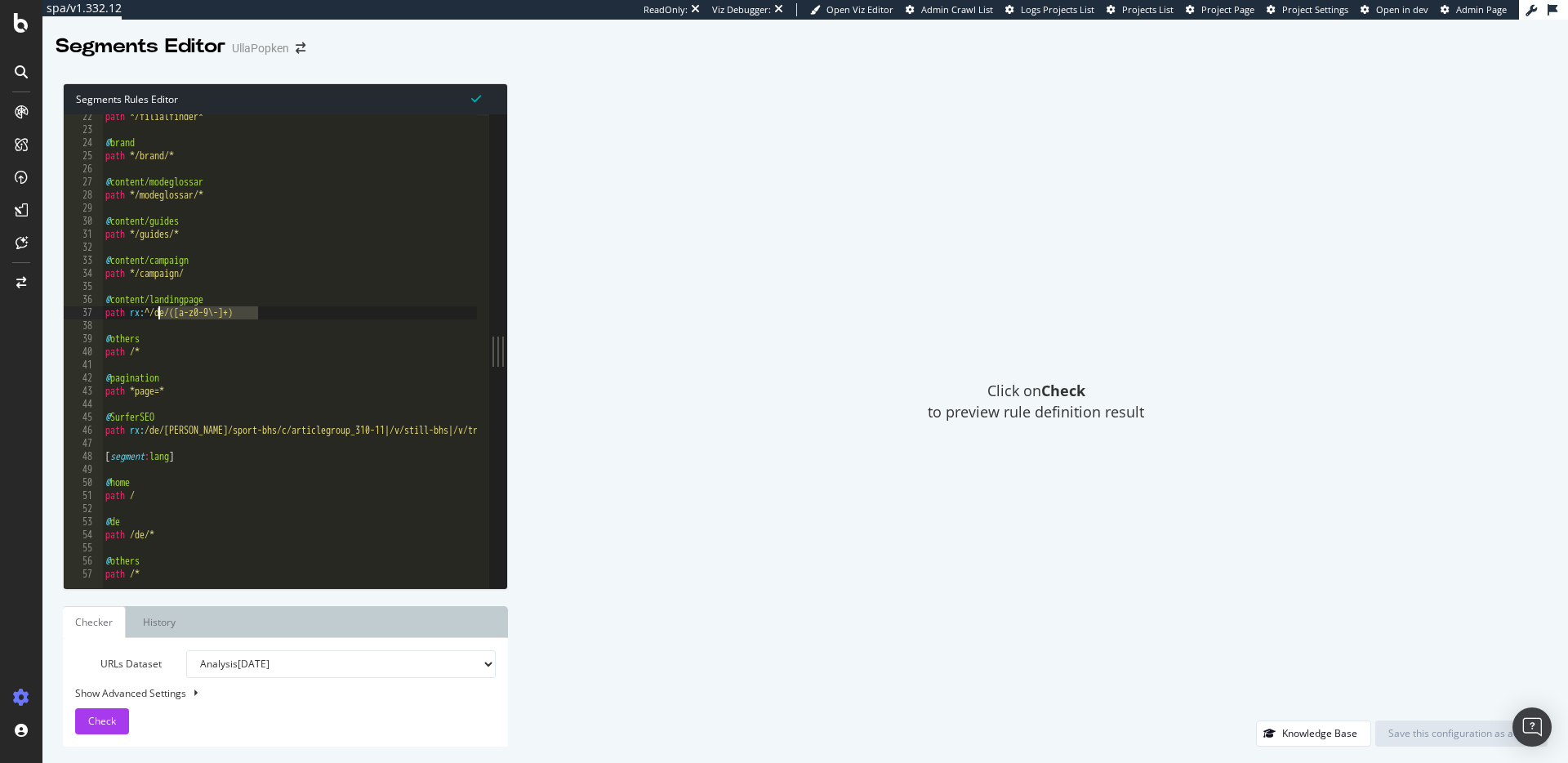 click on "path   */filialfinder* @ brand path   */brand/* @ content/modeglossar path   */modeglossar/* @ content/guides path   */guides/* @ content/campaign path   */campaign/ @ content/landingpage path   rx : ^/de/([a-z0-9\-]+) @ others path   /* @ pagination path   *page=* @ SurferSEO path   rx : /de/waesche/sport-bhs/c/articlegroup_310-11|/v/still-bhs|/v/tragerlose-bhs|/v/transparente-bhs|/v/schalen-bhs|/v/balconette-bhs|/v/bequemer-bh-mit-vorderverschluss|/v/bhs-baumwolle|/v/neckholder-bhs|/v/schwangerschafts-bhs|/v/halbschalen-bhs|/v/seamless-bhs|/v/minimizer-bhs|/v/schlankmachende-festliche-kleider-grosse-grossen|/v/elegante-kleider-zur-hochzeit|/v/badekleider|/v/standesamt-kleider|/v/freizeitkleider|/v/sport-leggings|/v/latzhosen|/v/regenhosen [ segment : lang ] @ home path   / @ de path   /de/* @ others path   /*" at bounding box center (1481, 354) 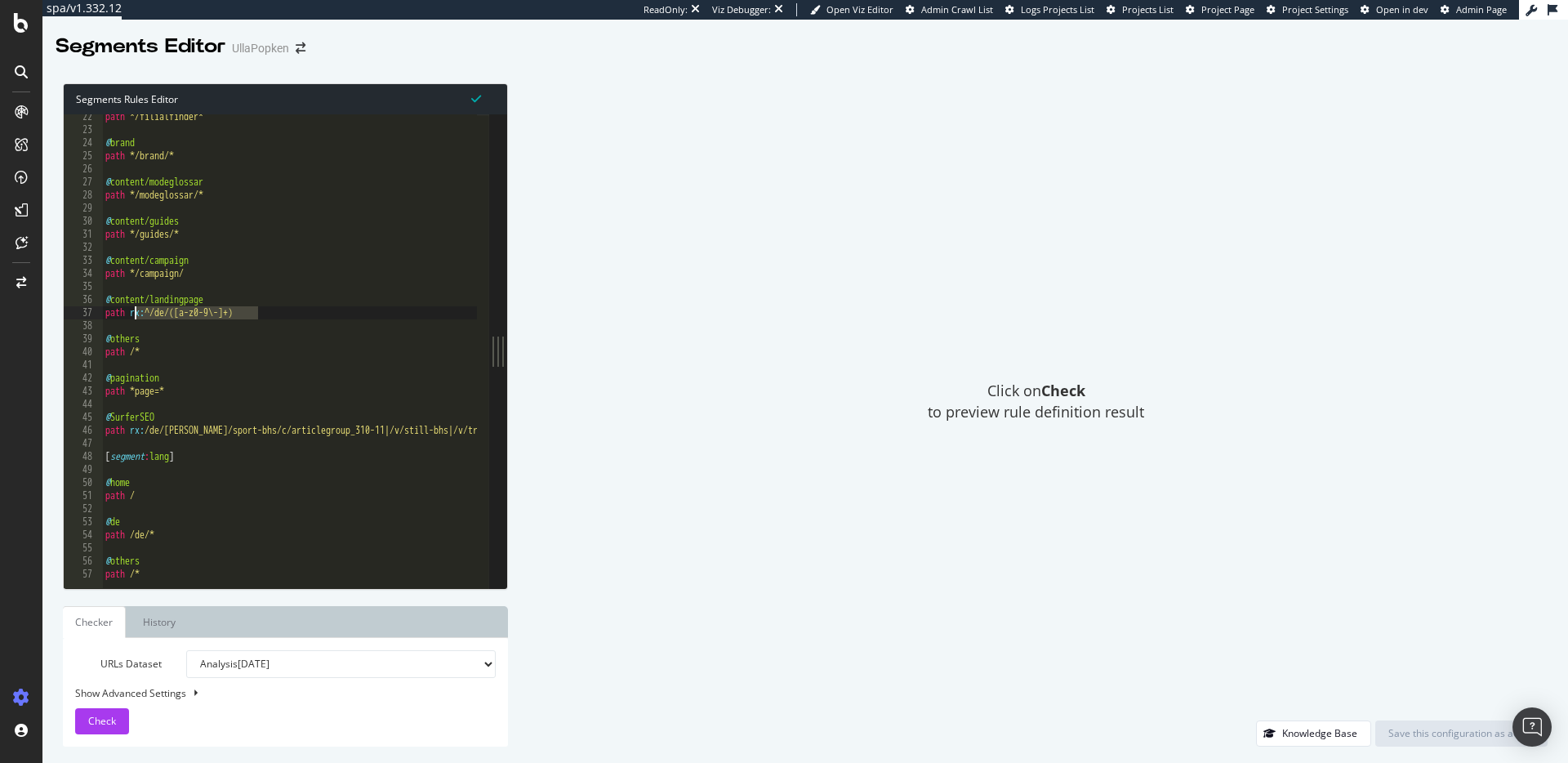 drag, startPoint x: 267, startPoint y: 313, endPoint x: 135, endPoint y: 317, distance: 132.06059 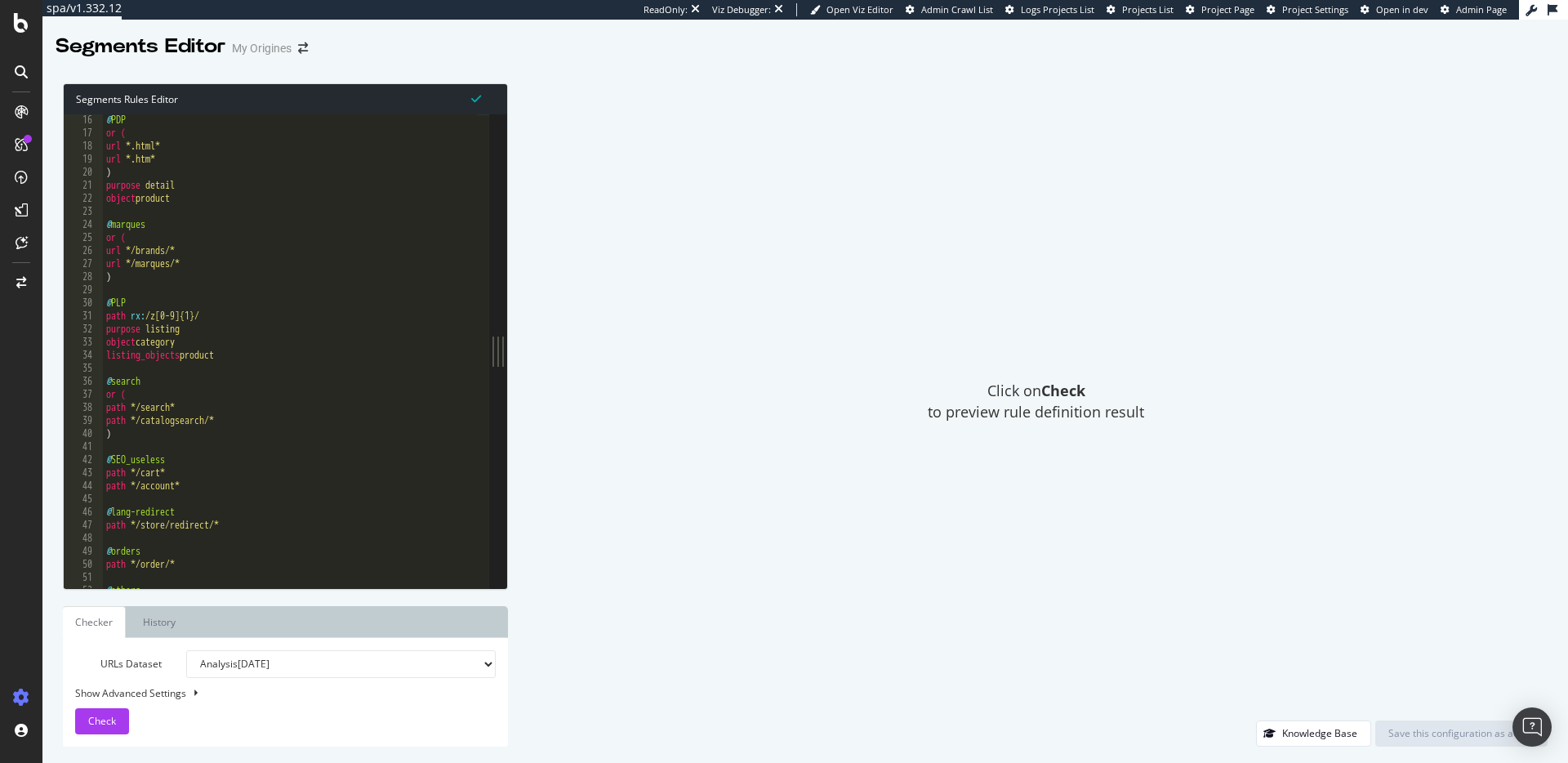 scroll, scrollTop: 0, scrollLeft: 0, axis: both 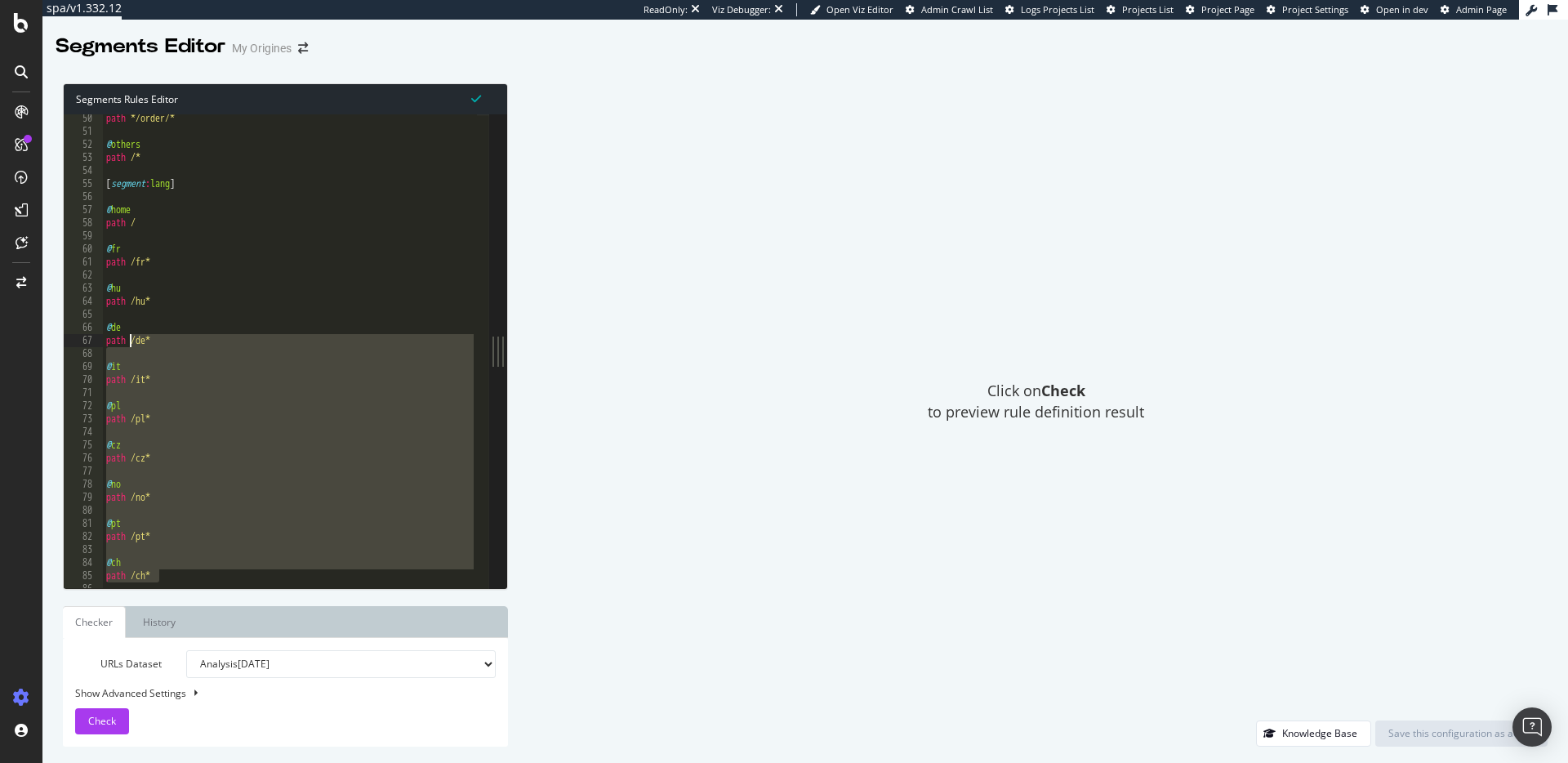 drag, startPoint x: 167, startPoint y: 573, endPoint x: 130, endPoint y: 338, distance: 237.89493 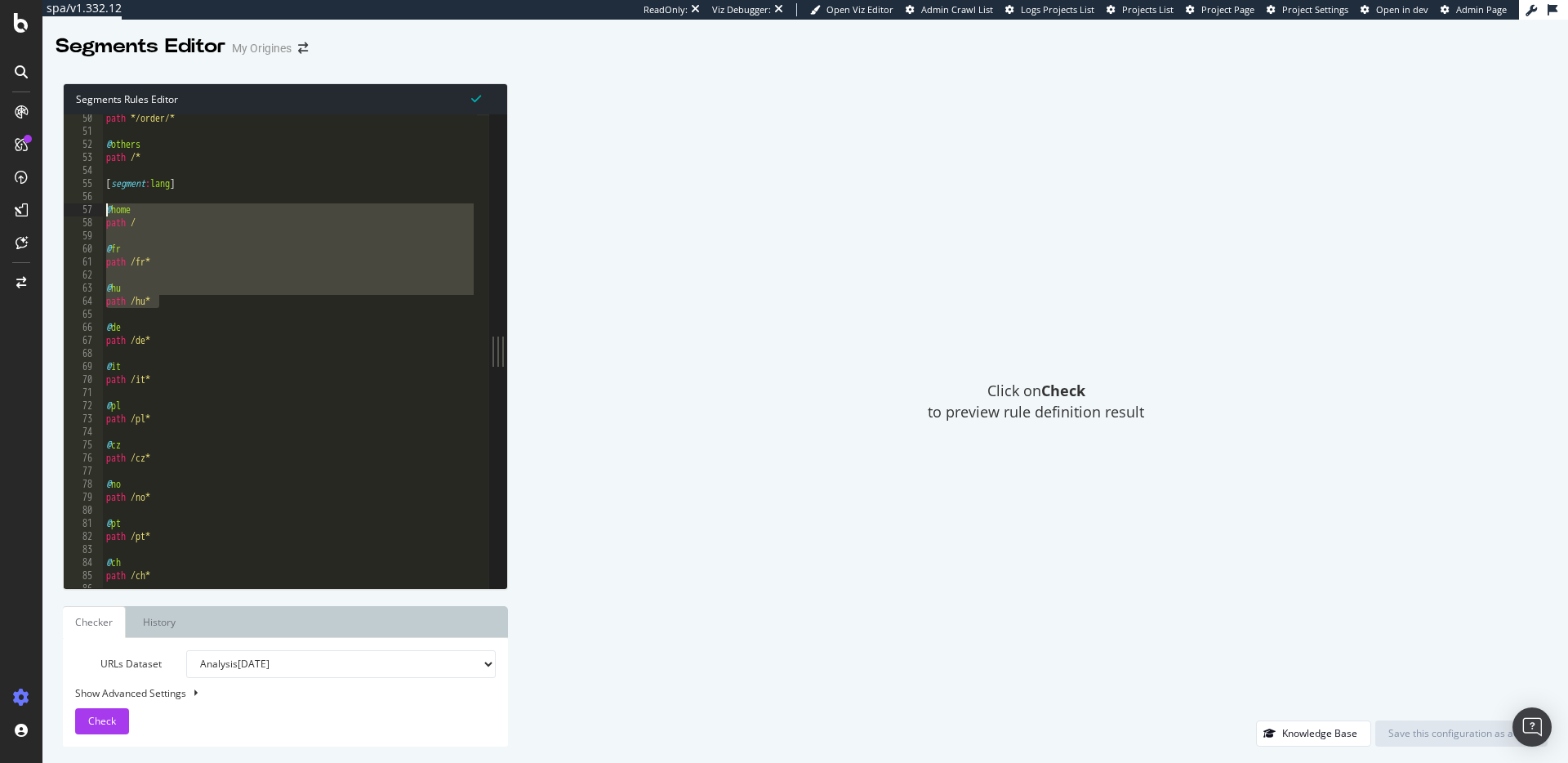 drag, startPoint x: 123, startPoint y: 280, endPoint x: 106, endPoint y: 216, distance: 66.2193 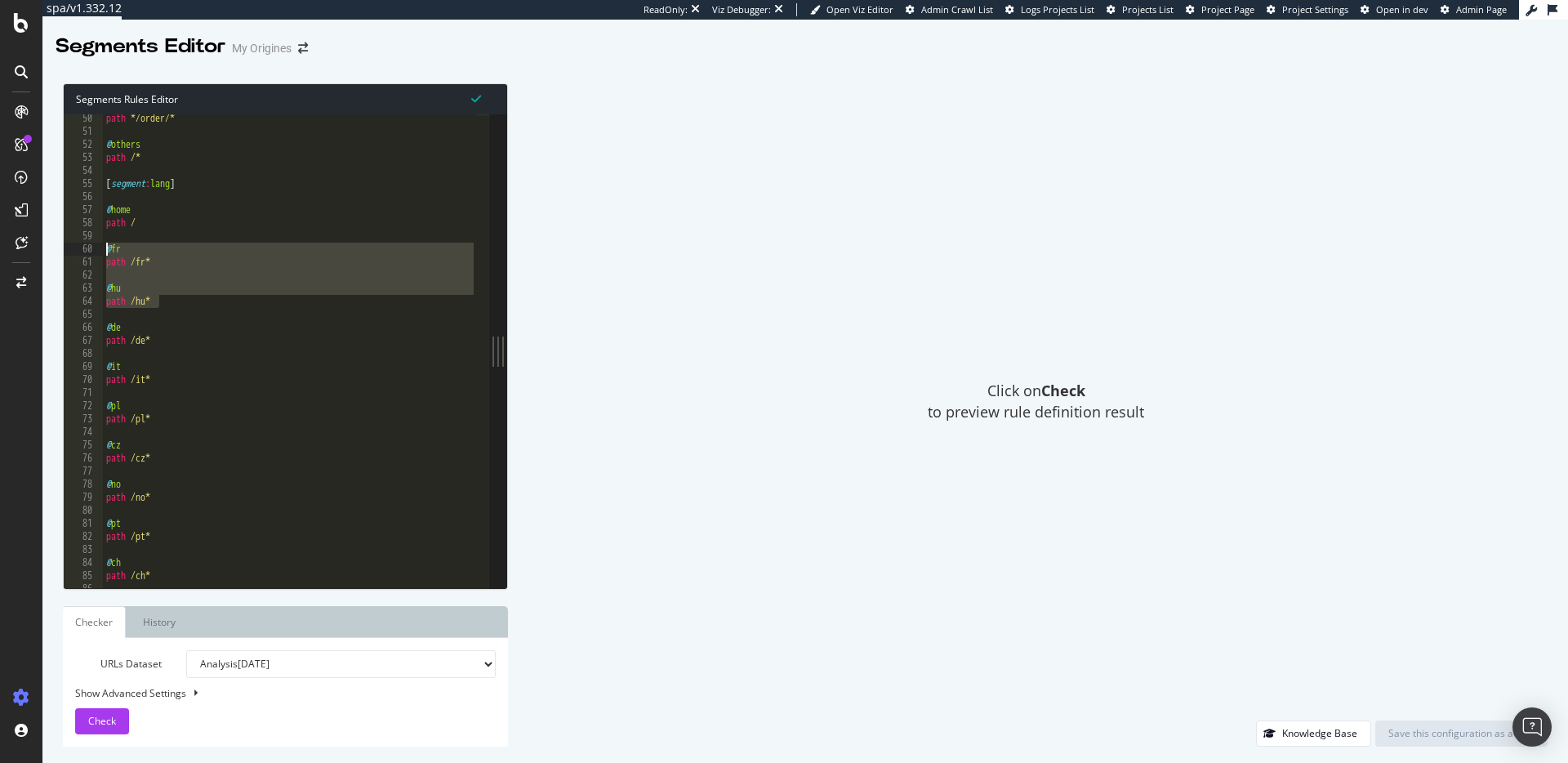 drag, startPoint x: 161, startPoint y: 302, endPoint x: 106, endPoint y: 253, distance: 73.661387 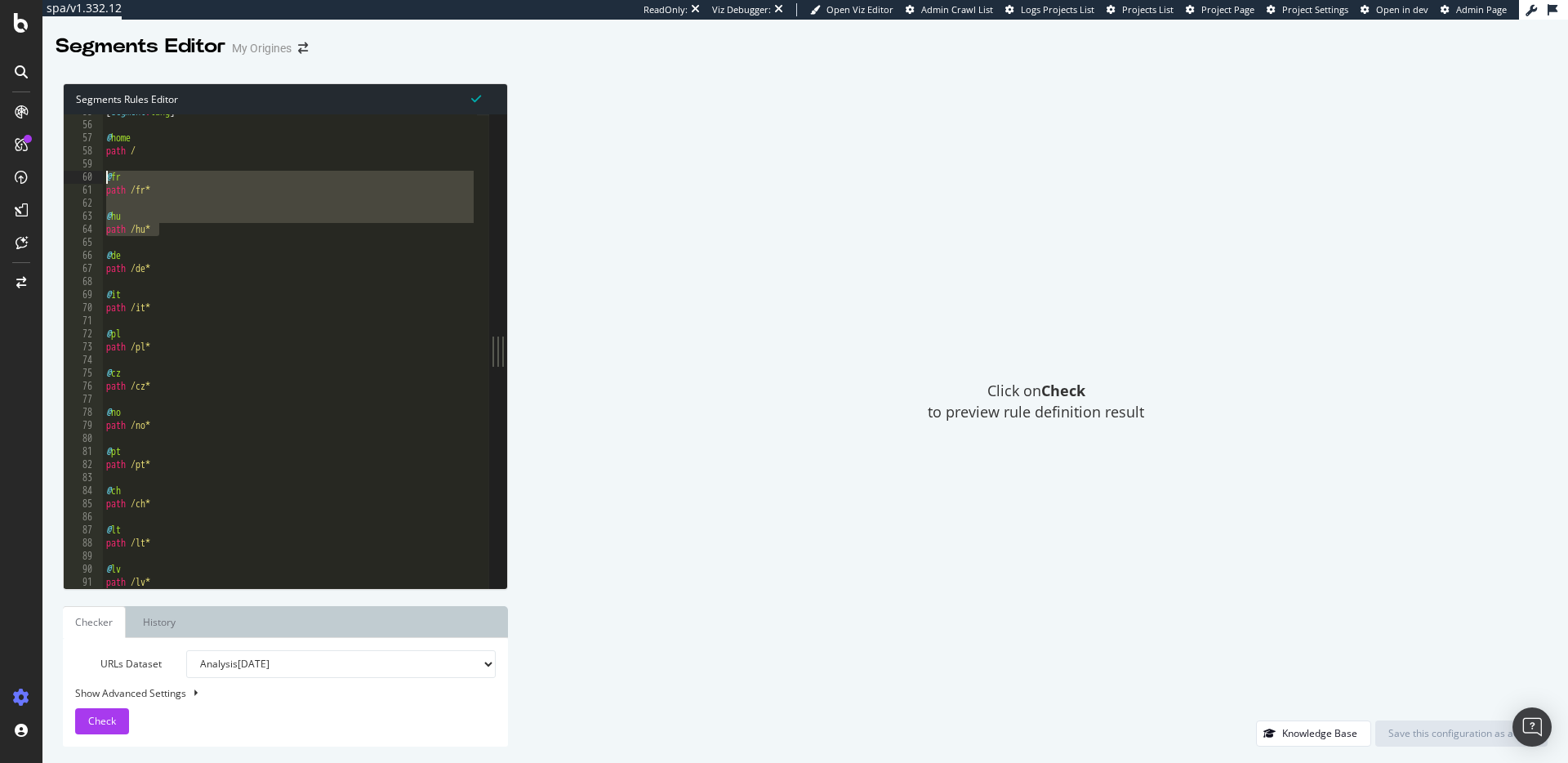 scroll, scrollTop: 800, scrollLeft: 0, axis: vertical 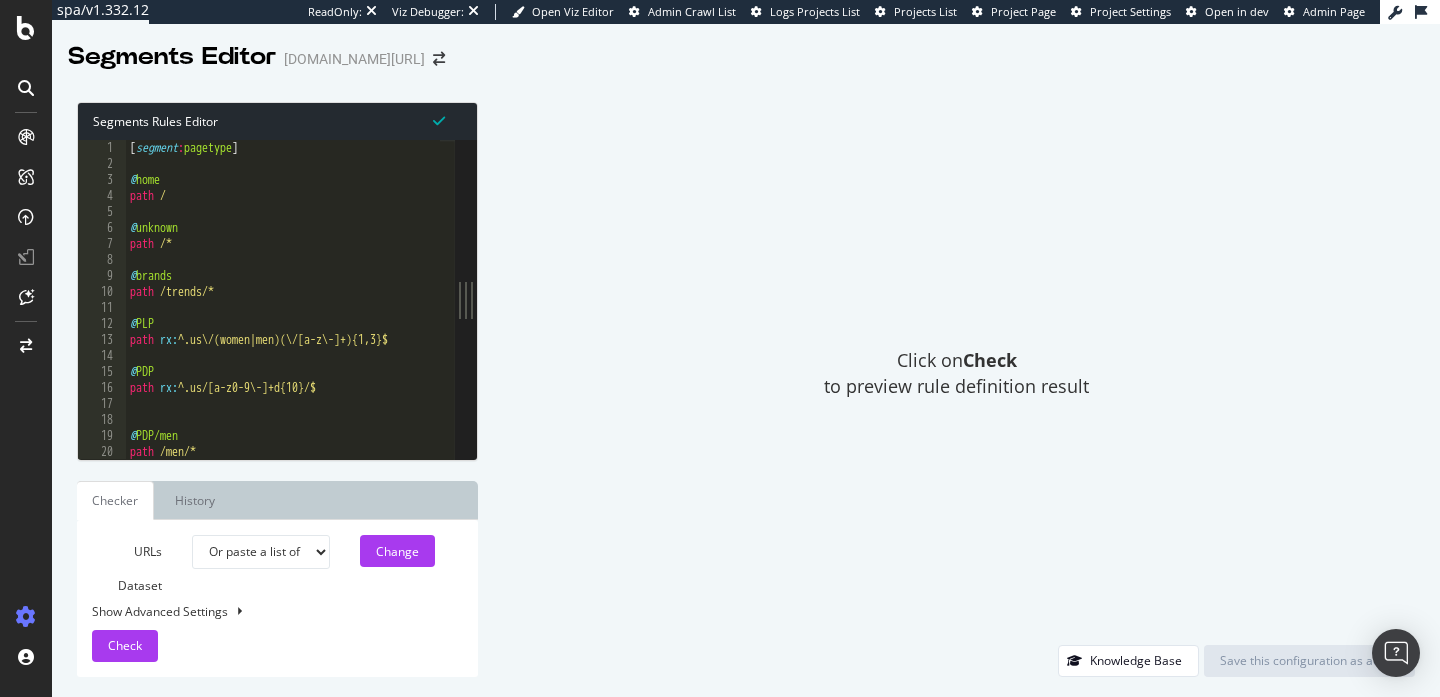 click on "[ segment : pagetype ] @ home path   / @ unknown path   /* @ brands path   /trends/* @ PLP path   rx : ^.us\/(women|men)(\/[a-z\-]+){1,3}$ @ PDP path   rx : ^.us/[a-z0-9\-]+d{10}/$ @ PDP/men path   /men/*" at bounding box center (285, 308) 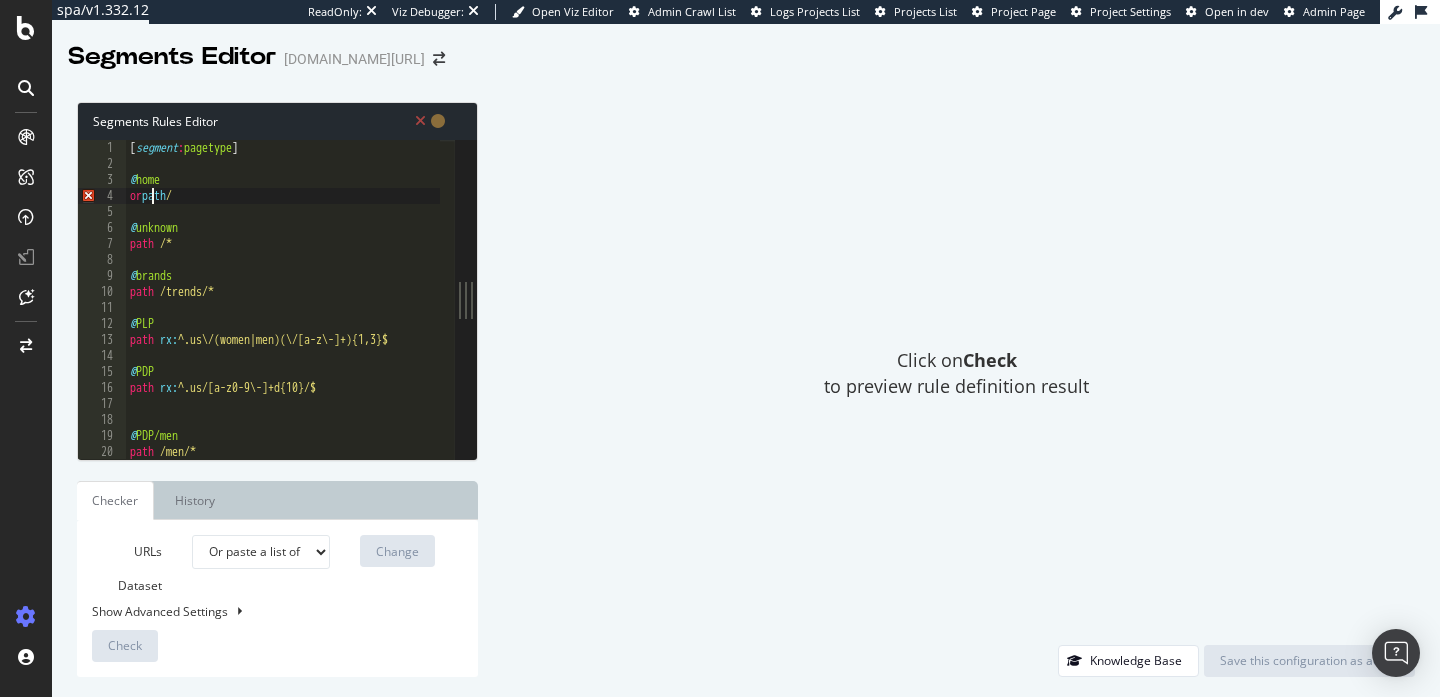 scroll, scrollTop: 0, scrollLeft: 2, axis: horizontal 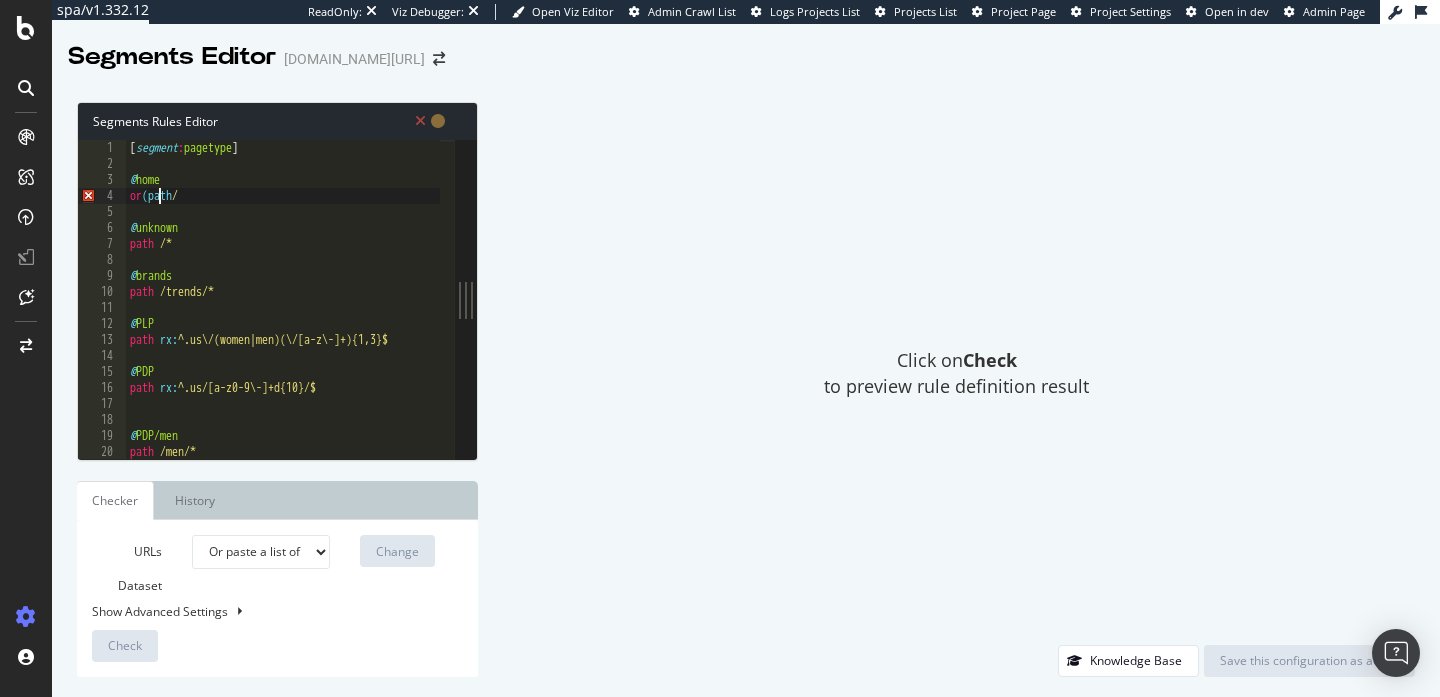 type on "path /" 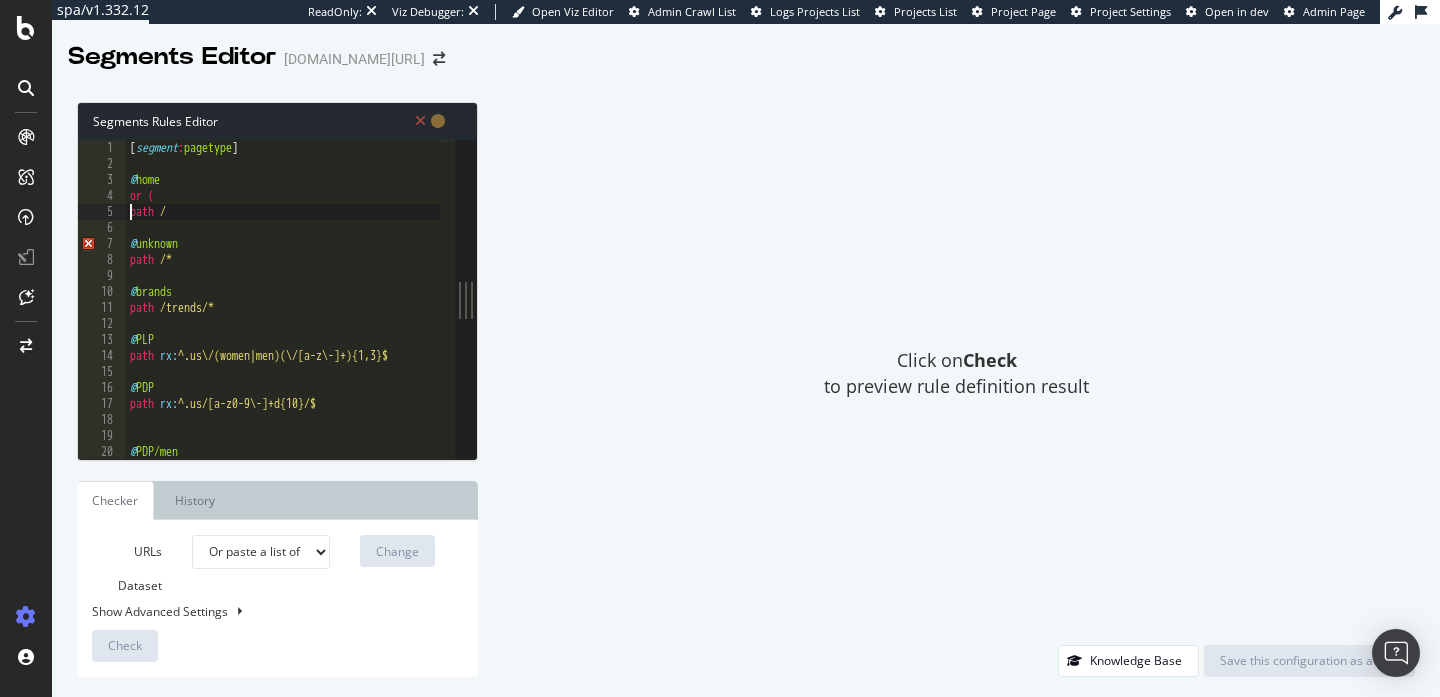 scroll, scrollTop: 0, scrollLeft: 1, axis: horizontal 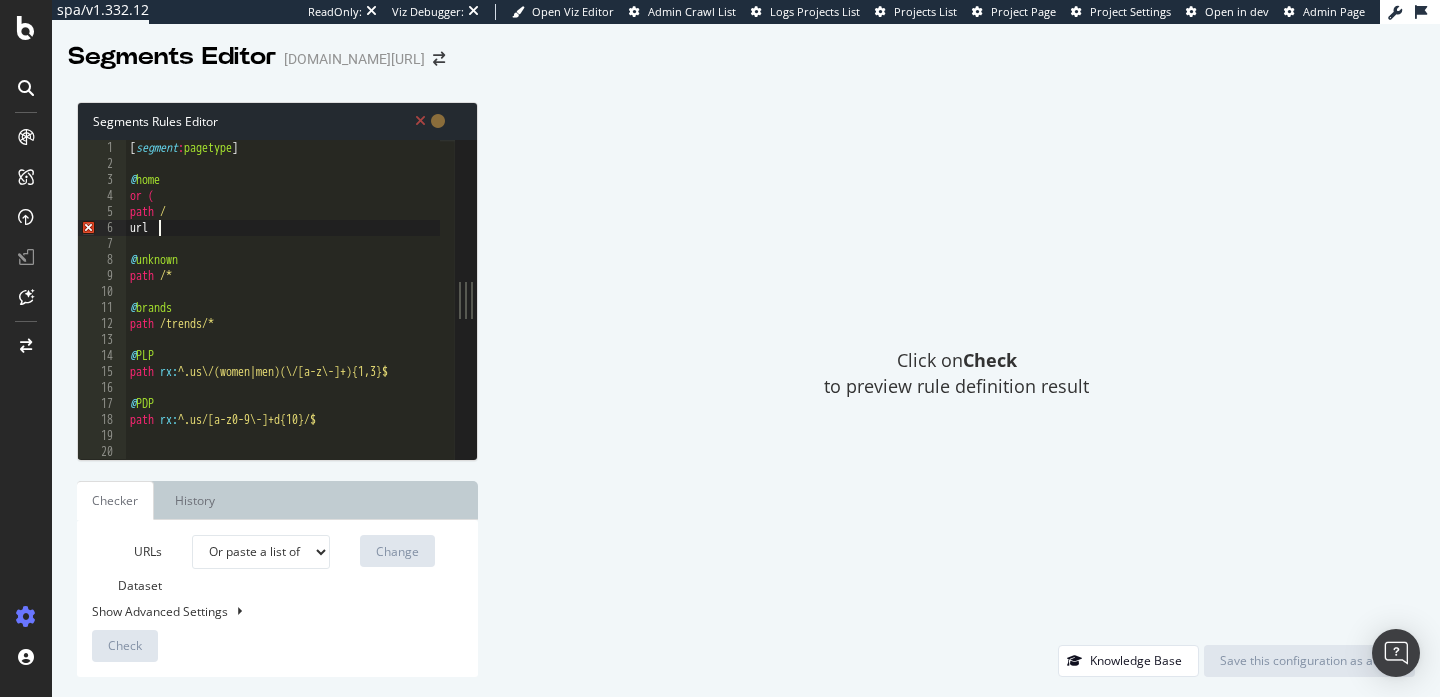 paste on "[URL][DOMAIN_NAME]" 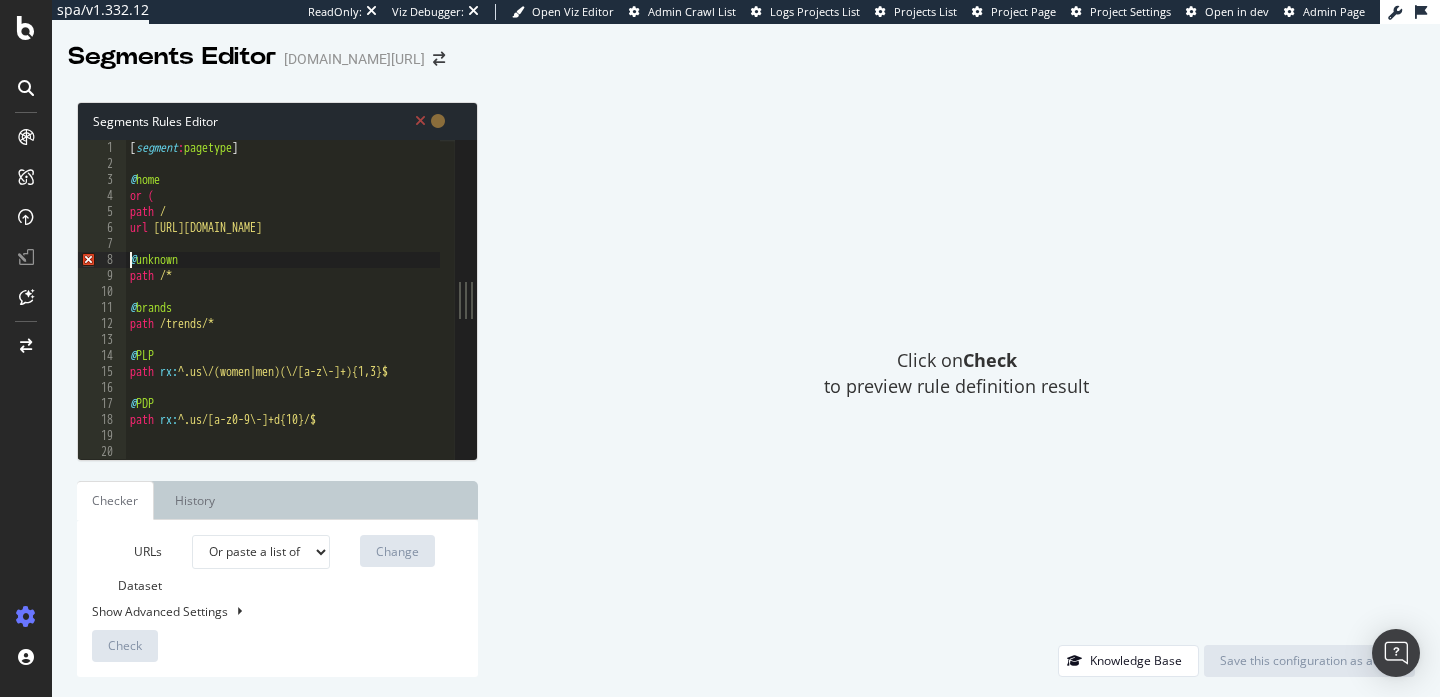 click on "[ segment : pagetype ] @ home or   ( path   / url   https://www.kurtgeiger.us/ @ unknown path   /* @ brands path   /trends/* @ PLP path   rx : ^.us\/(women|men)(\/[a-z\-]+){1,3}$ @ PDP path   rx : ^.us/[a-z0-9\-]+d{10}/$" at bounding box center (285, 308) 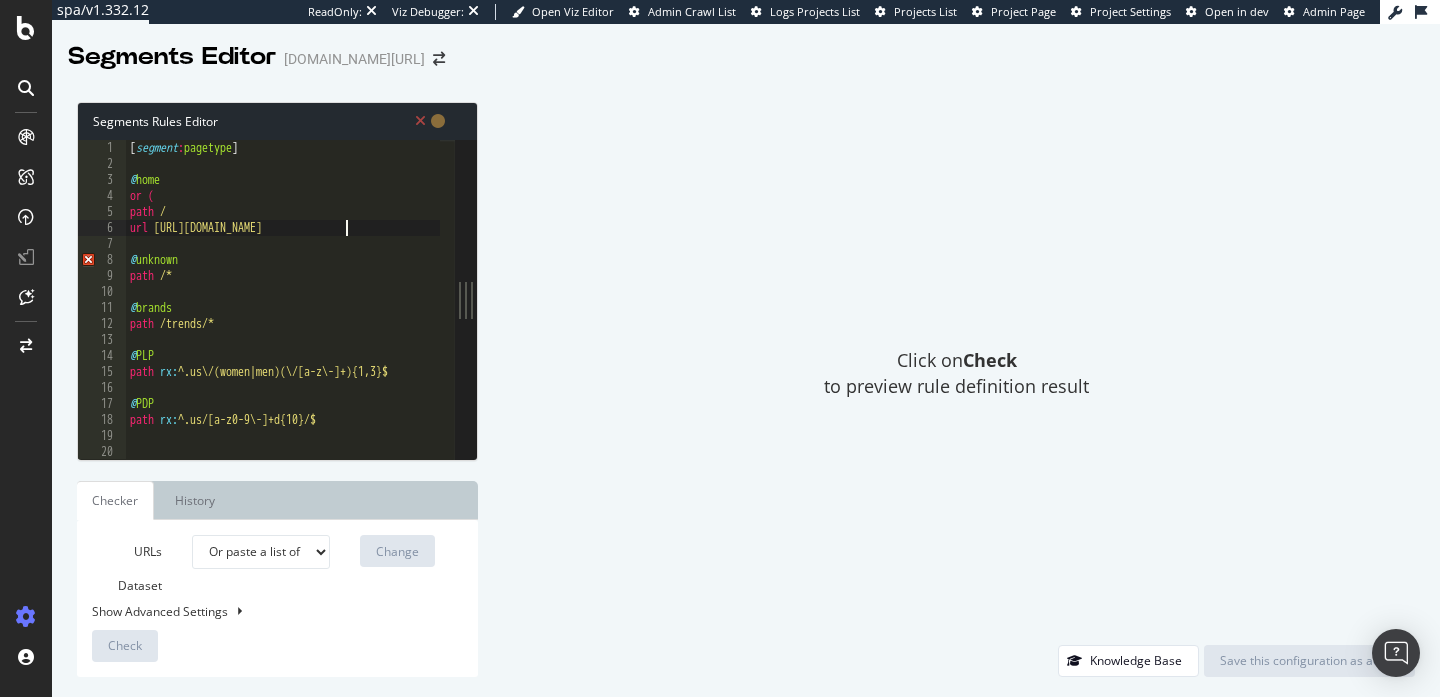 click on "[ segment : pagetype ] @ home or   ( path   / url   https://www.kurtgeiger.us/ @ unknown path   /* @ brands path   /trends/* @ PLP path   rx : ^.us\/(women|men)(\/[a-z\-]+){1,3}$ @ PDP path   rx : ^.us/[a-z0-9\-]+d{10}/$" at bounding box center [285, 308] 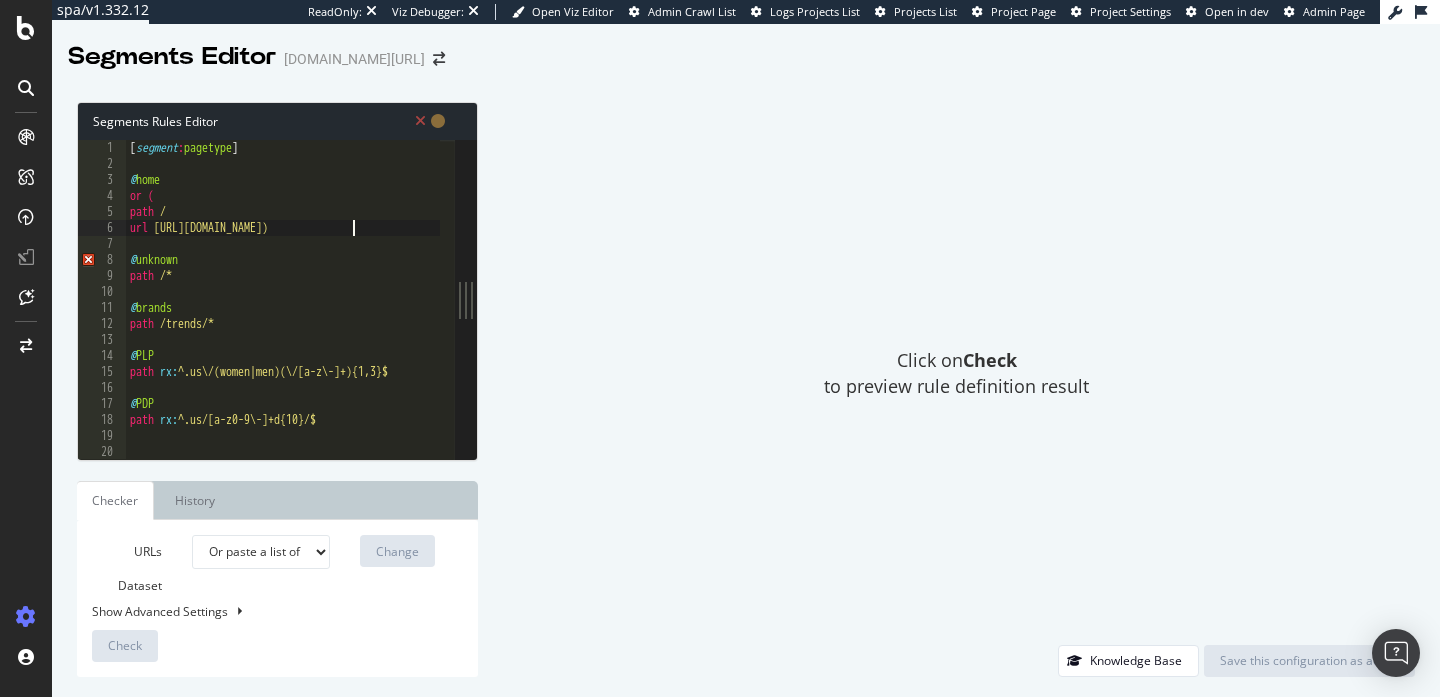 type on "url https://www.kurtgeiger.us/" 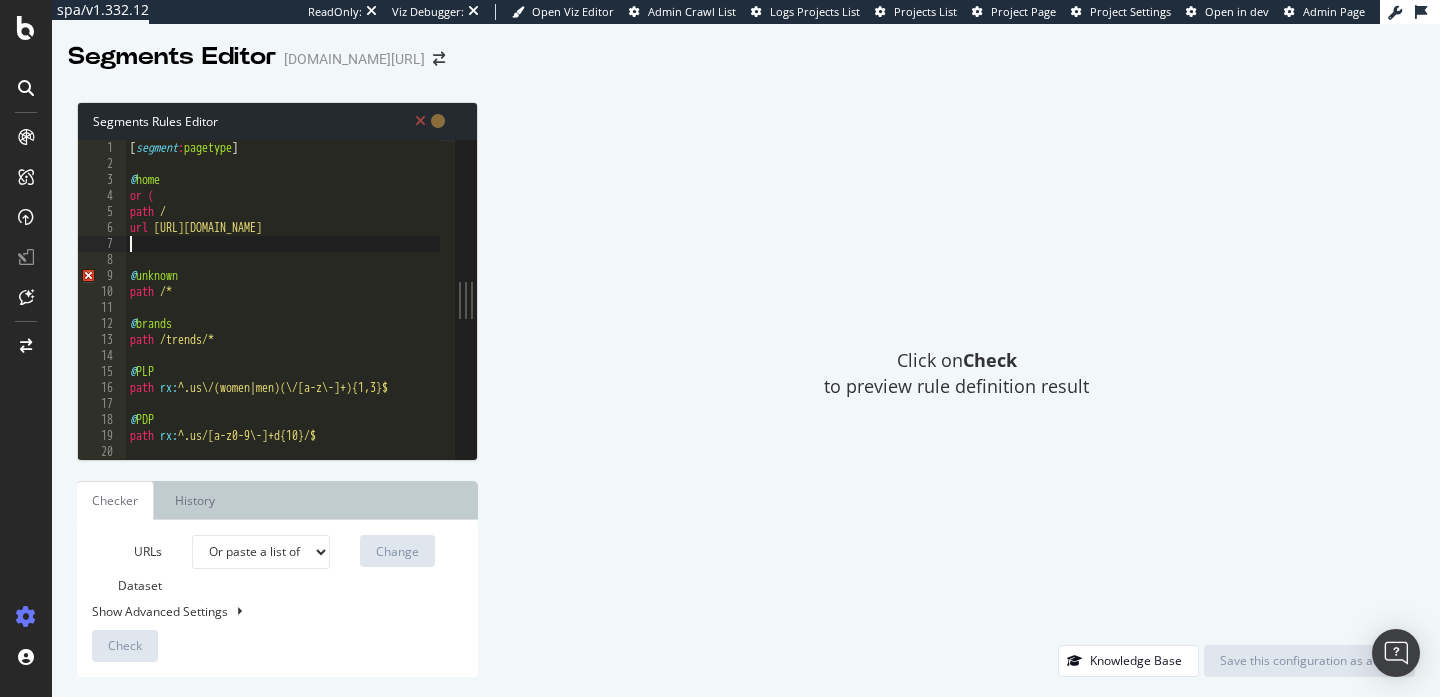 scroll, scrollTop: 0, scrollLeft: 0, axis: both 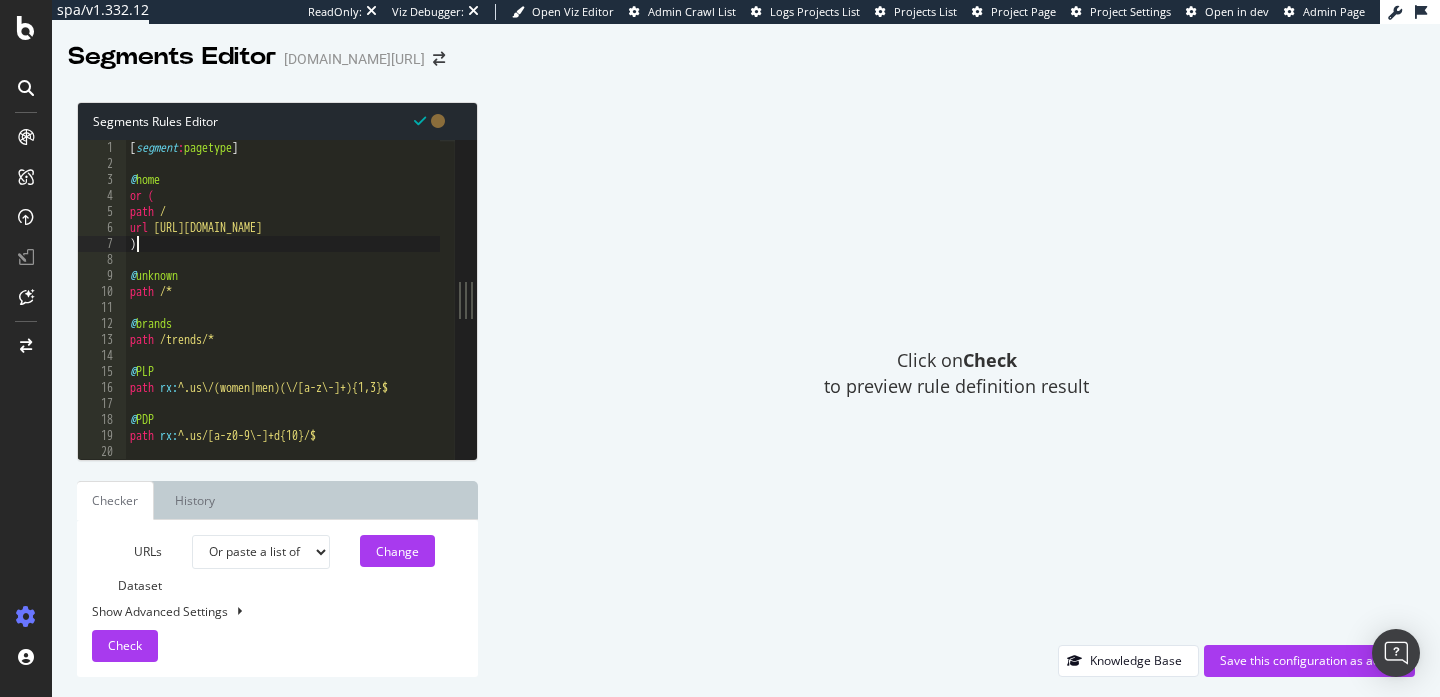 type on ")" 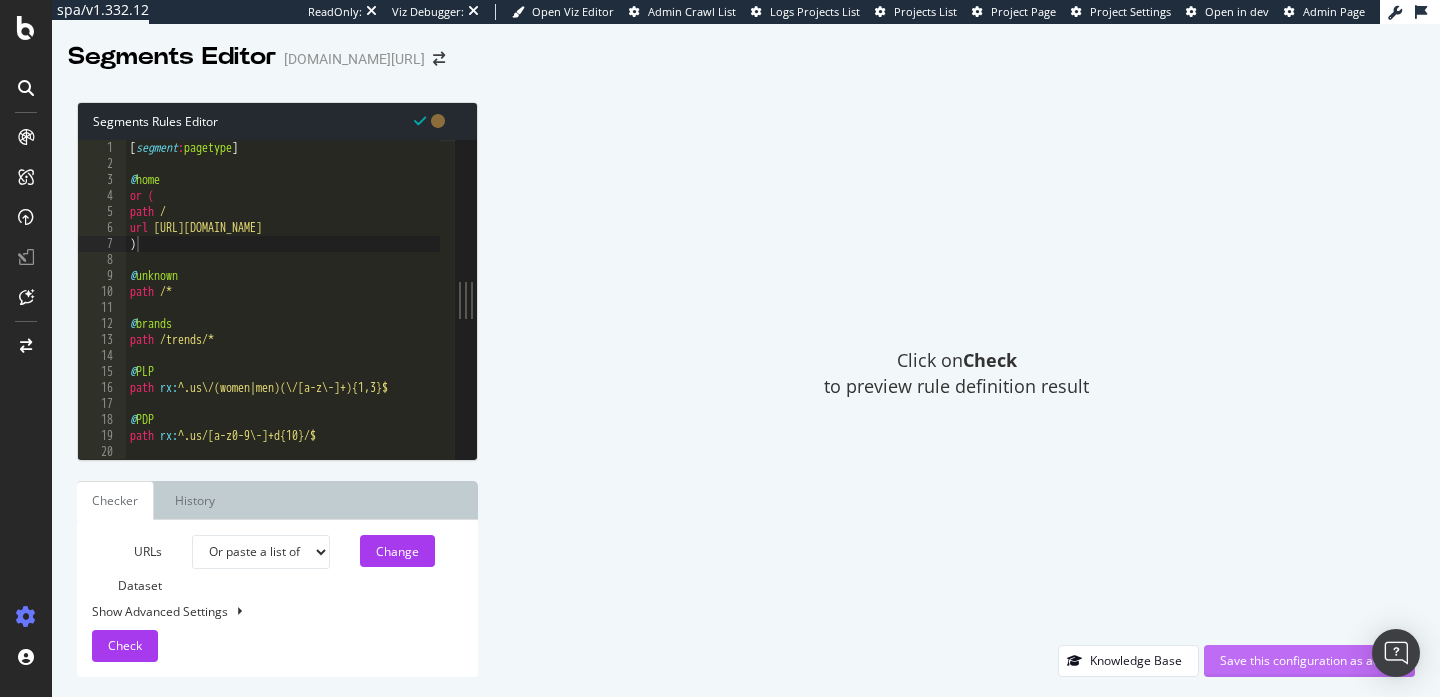 click on "Save this configuration as active" at bounding box center (1309, 661) 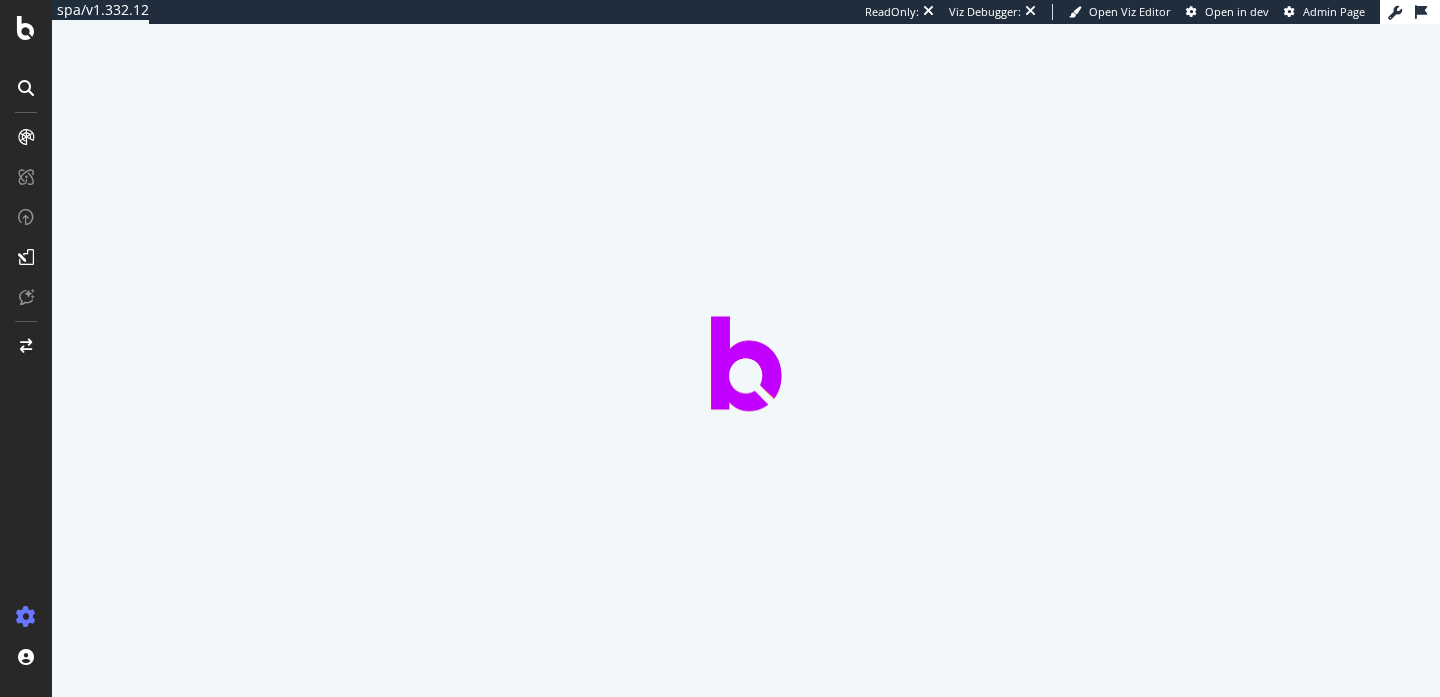 scroll, scrollTop: 0, scrollLeft: 0, axis: both 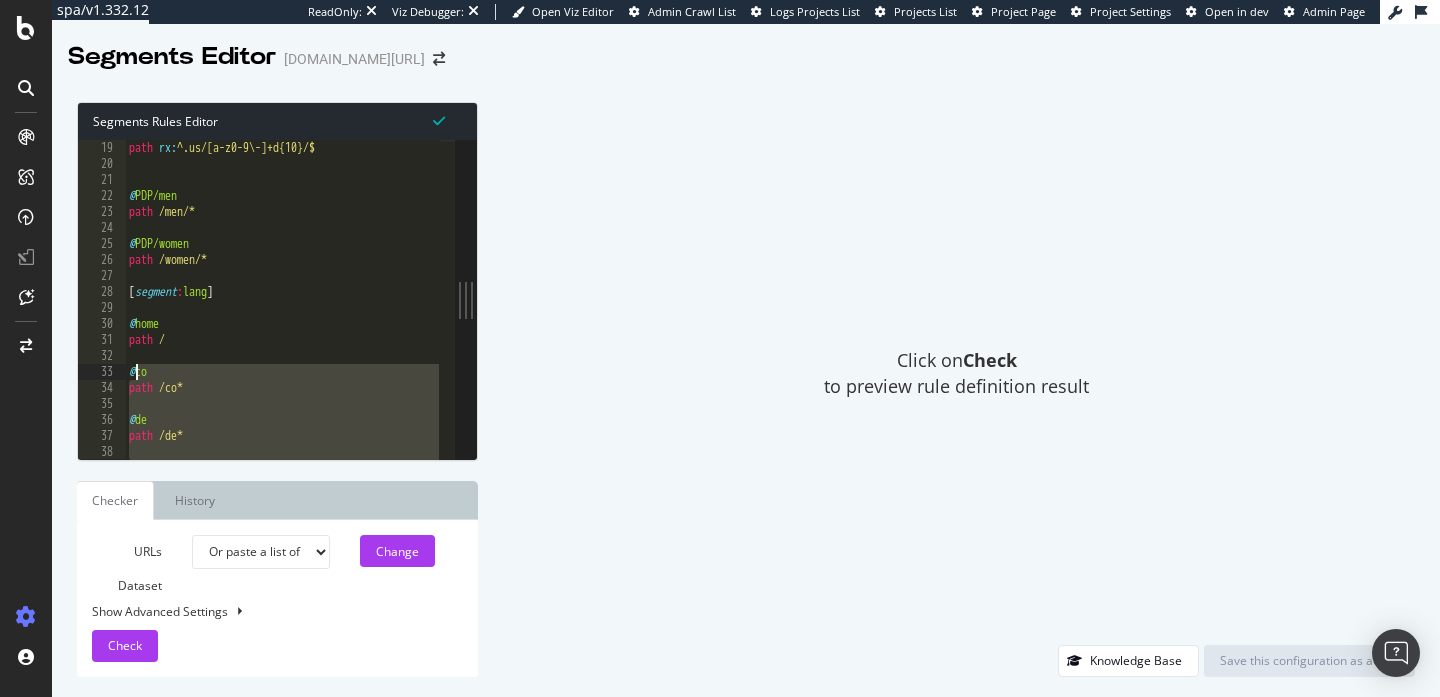 drag, startPoint x: 200, startPoint y: 398, endPoint x: 137, endPoint y: 372, distance: 68.154236 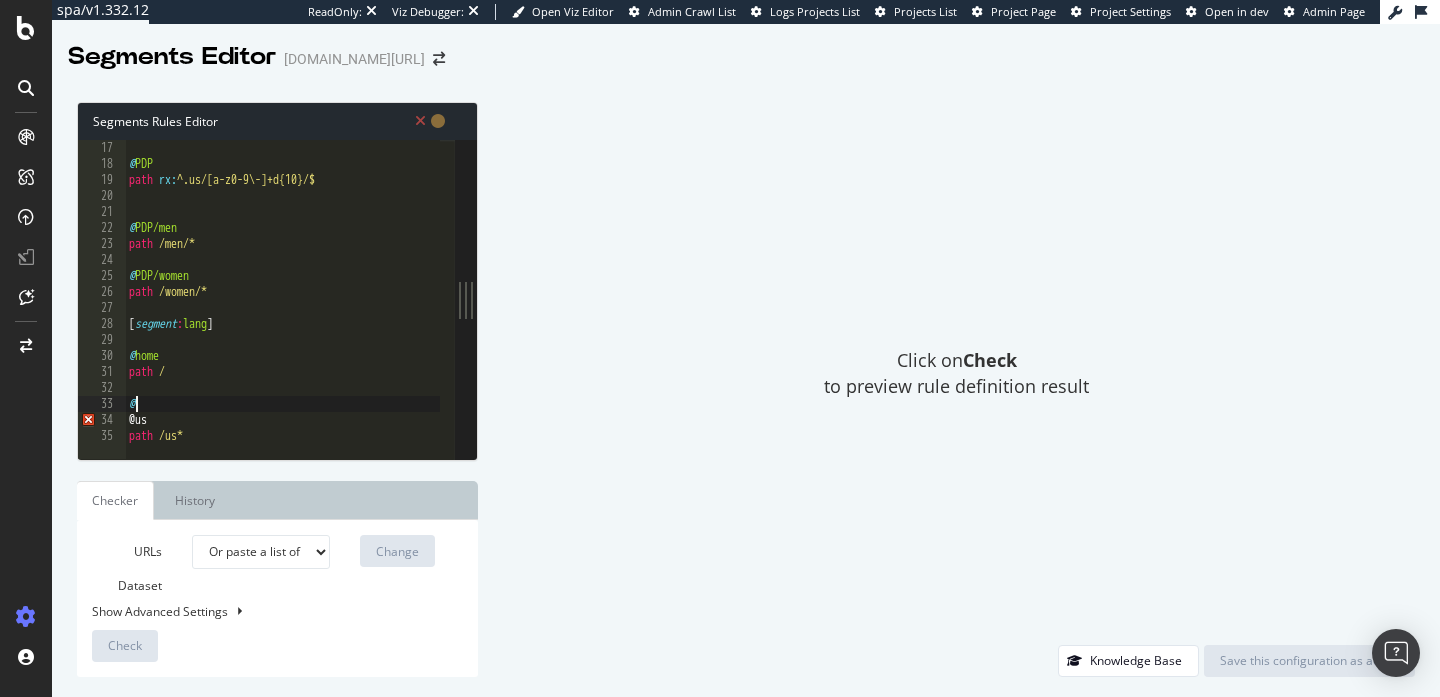 scroll, scrollTop: 624, scrollLeft: 0, axis: vertical 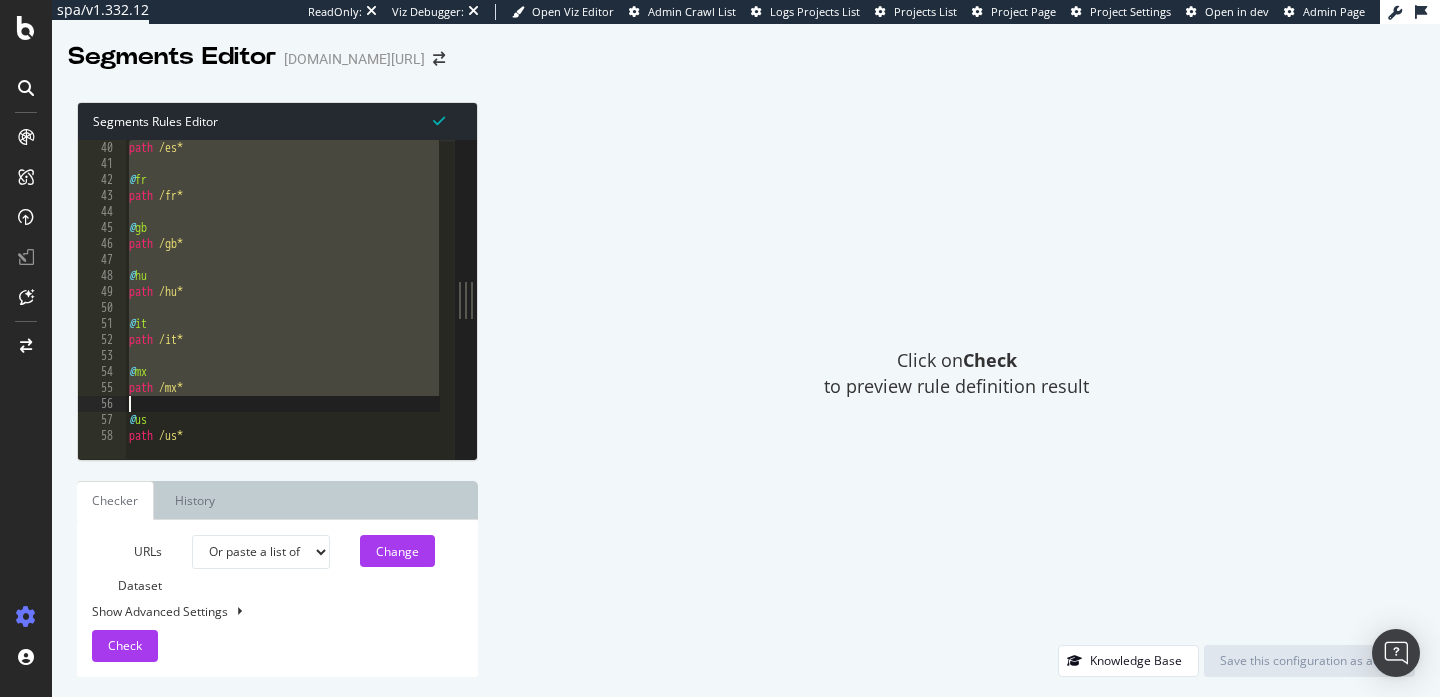 click on "path   /es* @ fr path   /fr* @ gb path   /gb* @ hu path   /hu* @ it path   /it* @ mx path   /mx* @ us path   /us*" at bounding box center [284, 308] 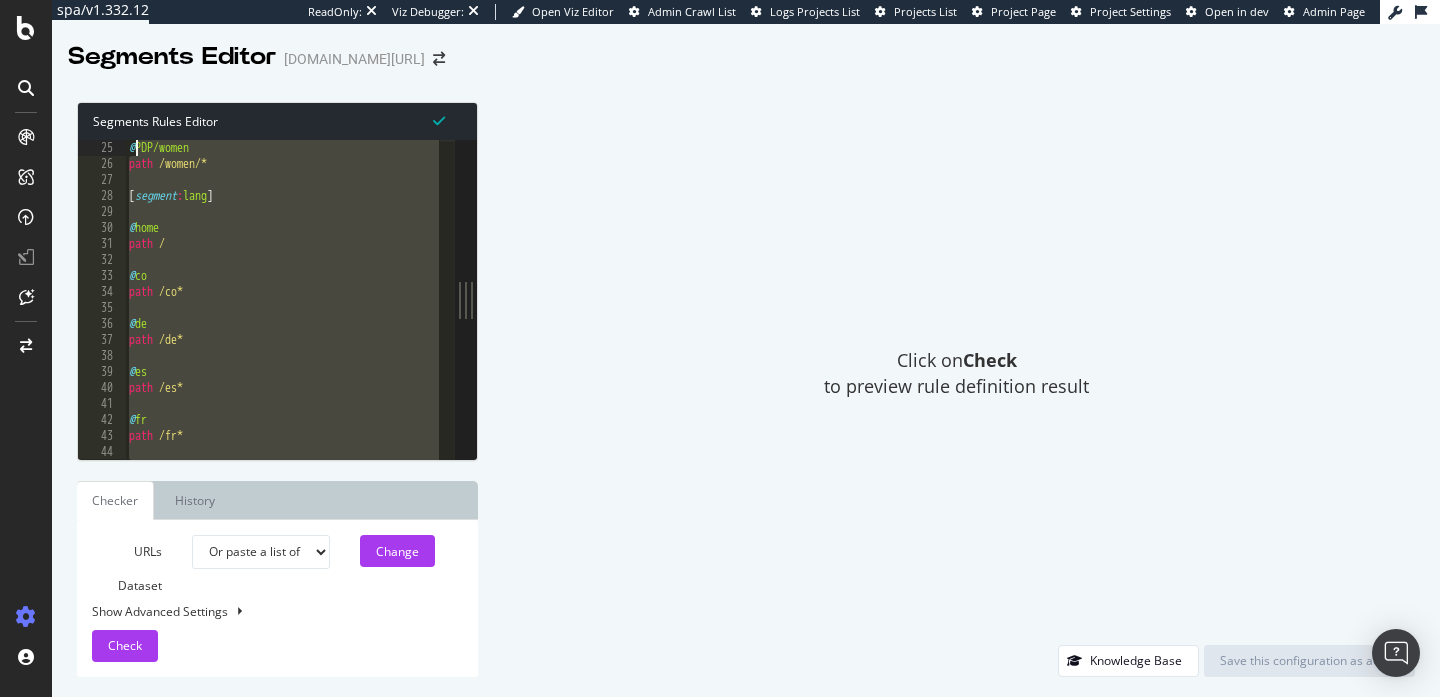 scroll, scrollTop: 368, scrollLeft: 0, axis: vertical 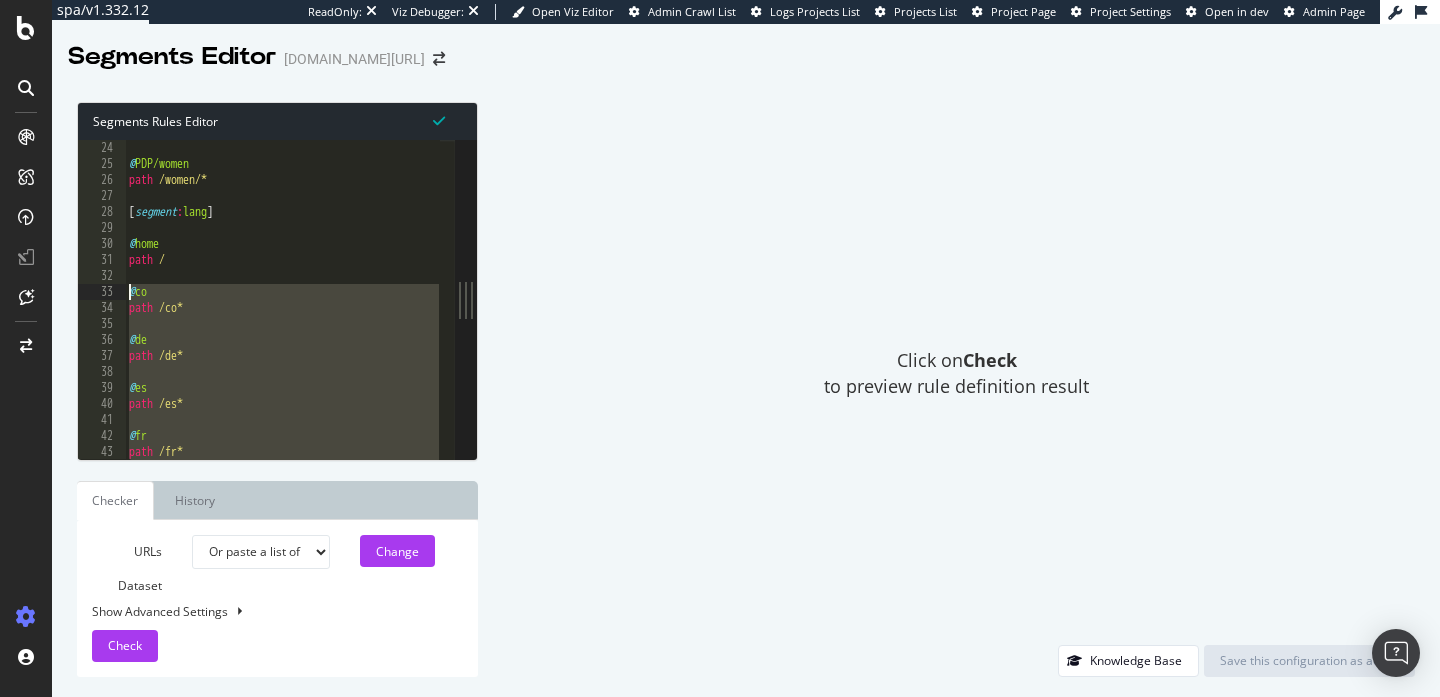 drag, startPoint x: 200, startPoint y: 390, endPoint x: 126, endPoint y: 296, distance: 119.632774 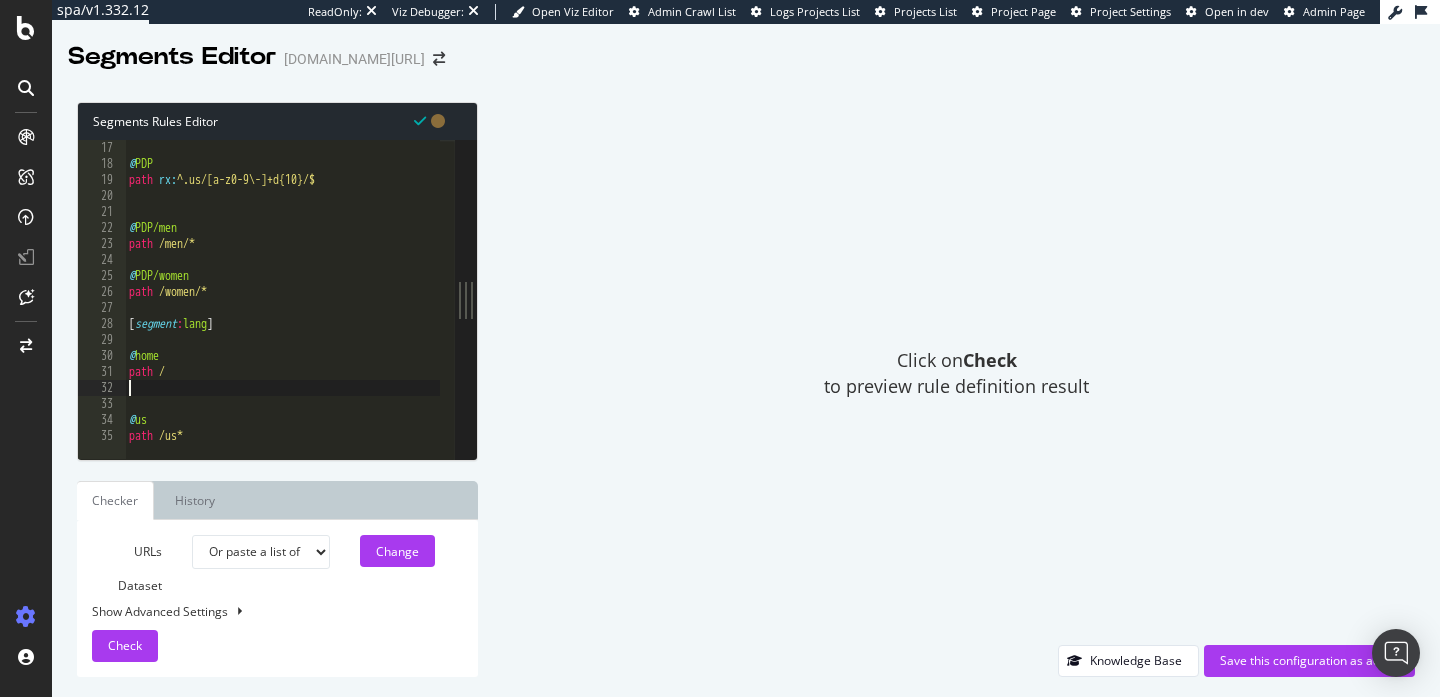 scroll, scrollTop: 240, scrollLeft: 0, axis: vertical 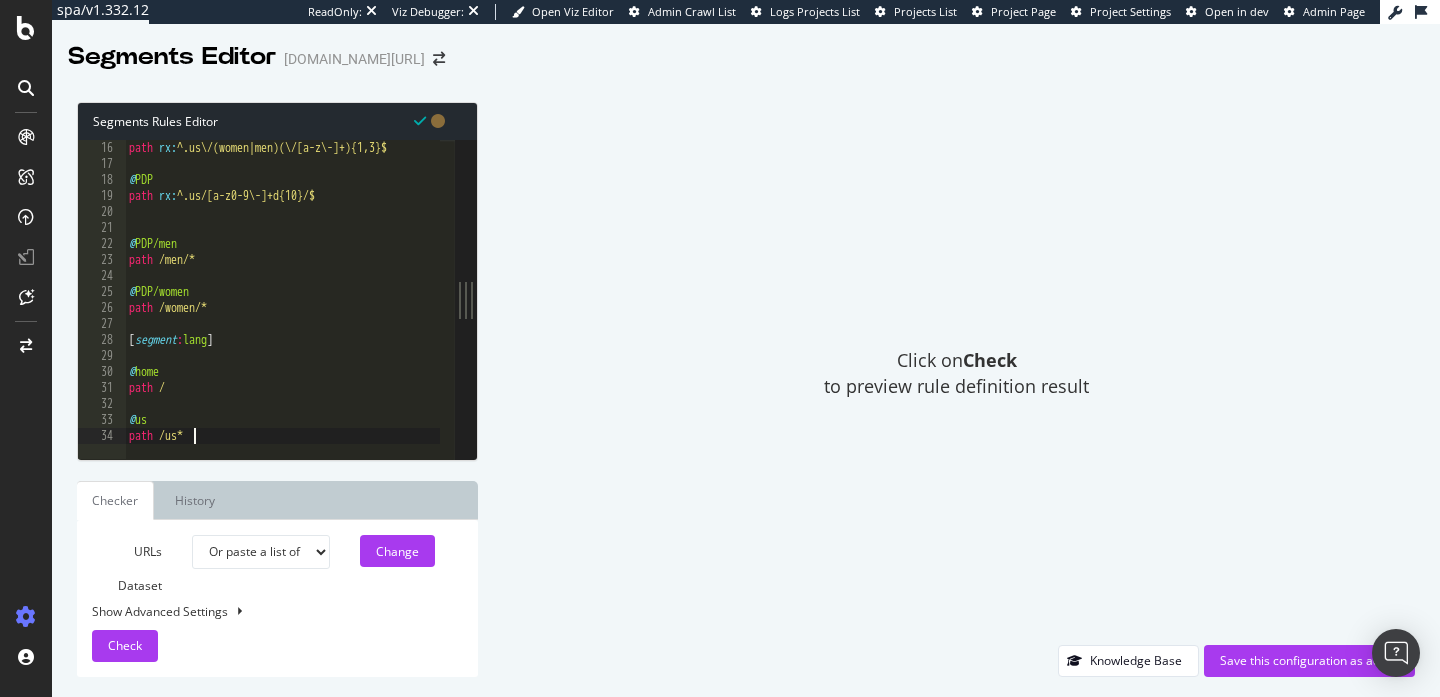click on "path   rx : ^.us\/(women|men)(\/[a-z\-]+){1,3}$ @ PDP path   rx : ^.us/[a-z0-9\-]+d{10}/$ @ PDP/men path   /men/* @ PDP/women path   /women/* [ segment : lang ] @ home path   / @ us path   /us*" at bounding box center [284, 308] 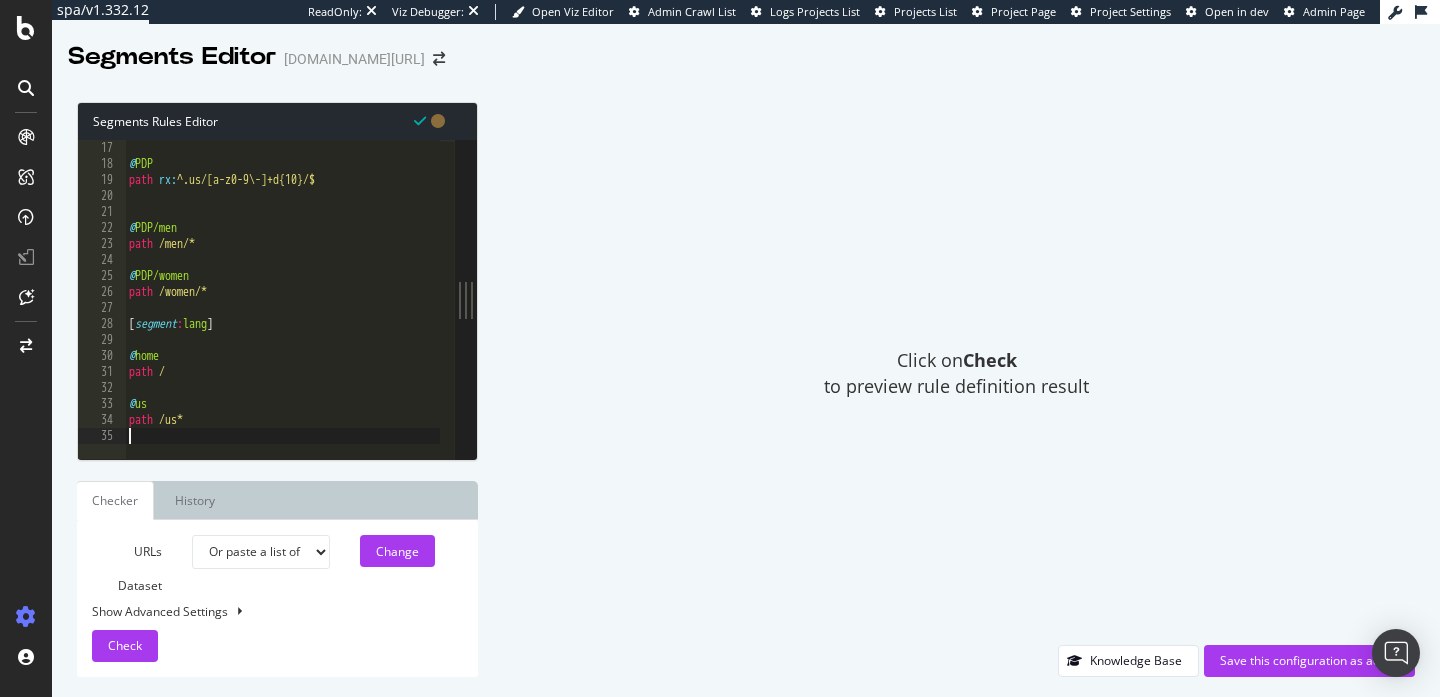 scroll, scrollTop: 272, scrollLeft: 0, axis: vertical 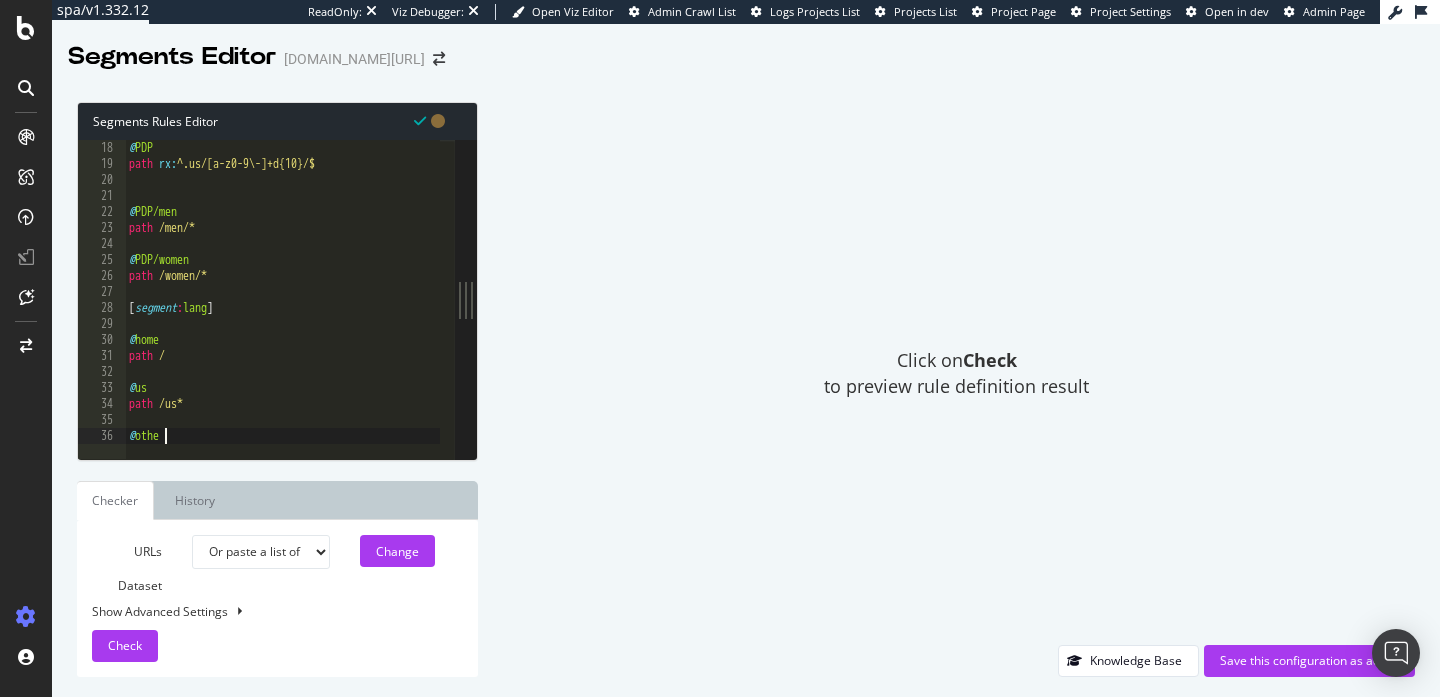 type on "@others" 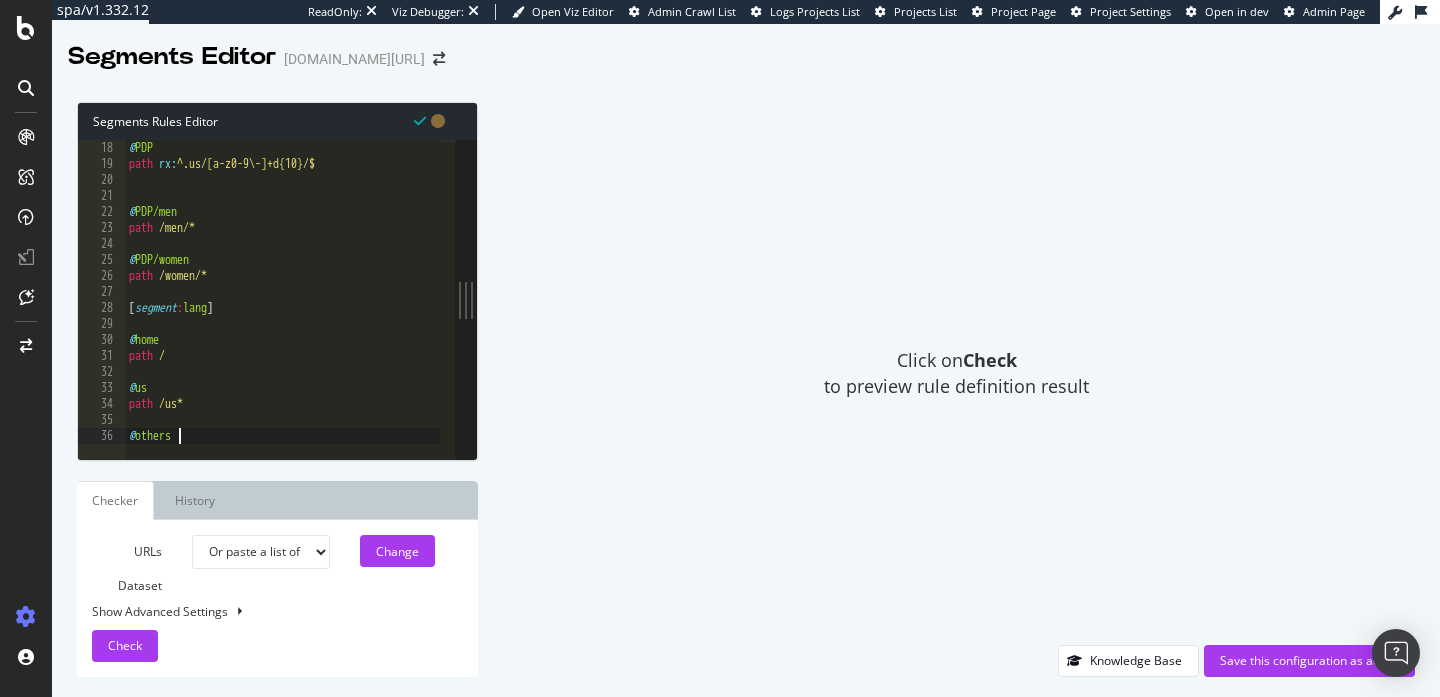 scroll, scrollTop: 0, scrollLeft: 0, axis: both 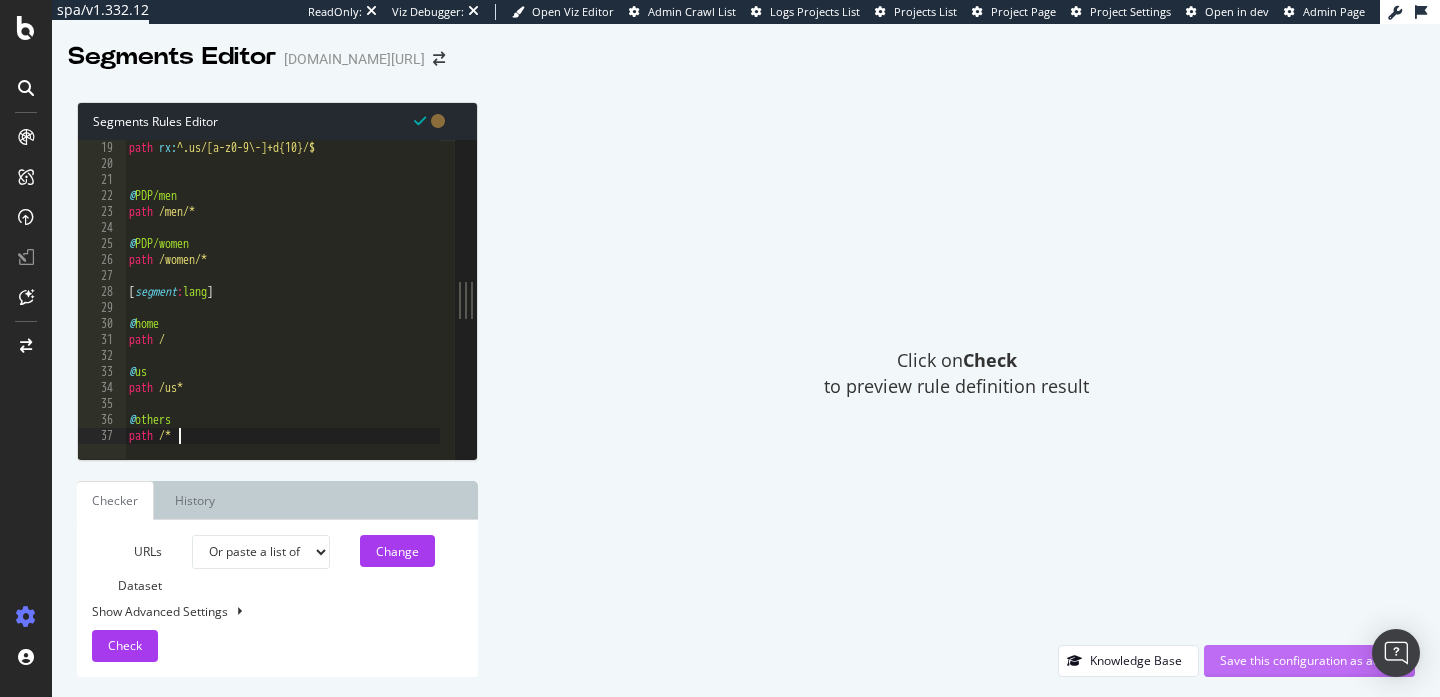 type on "path /*" 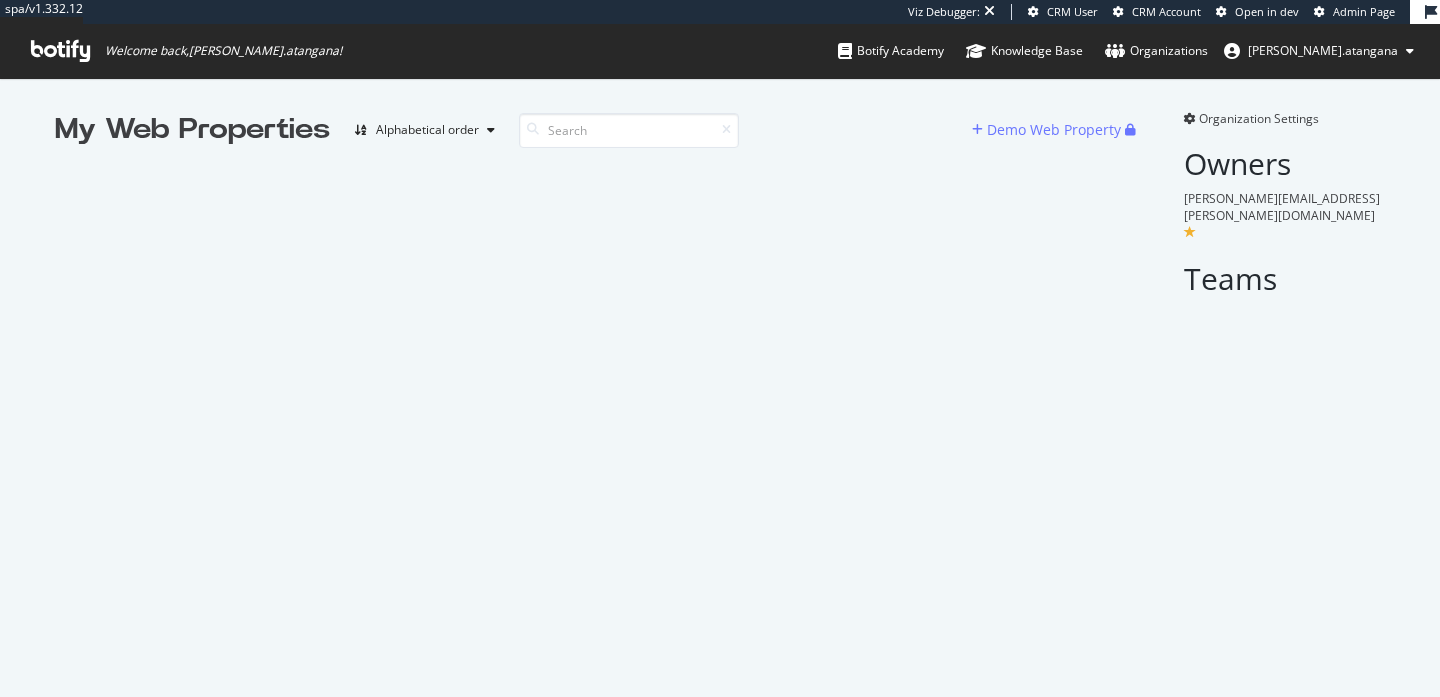 scroll, scrollTop: 0, scrollLeft: 0, axis: both 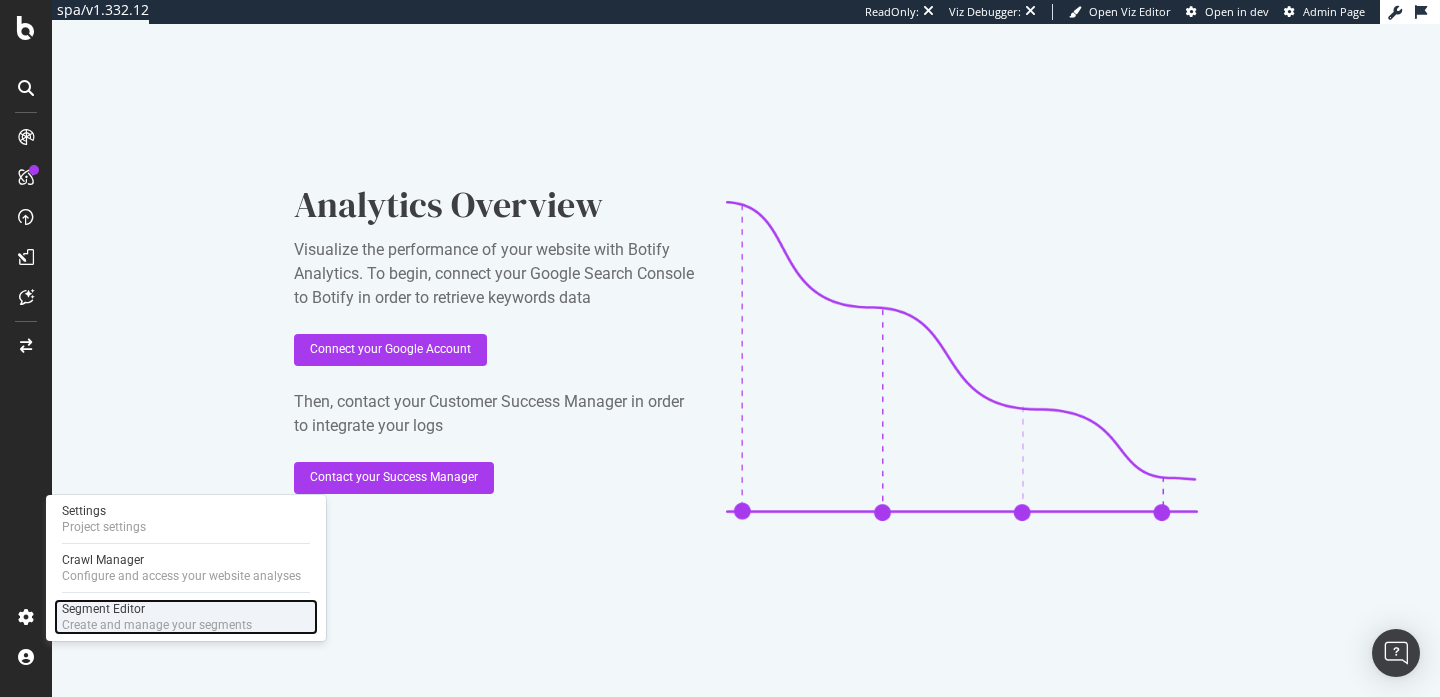 click on "Segment Editor" at bounding box center [157, 609] 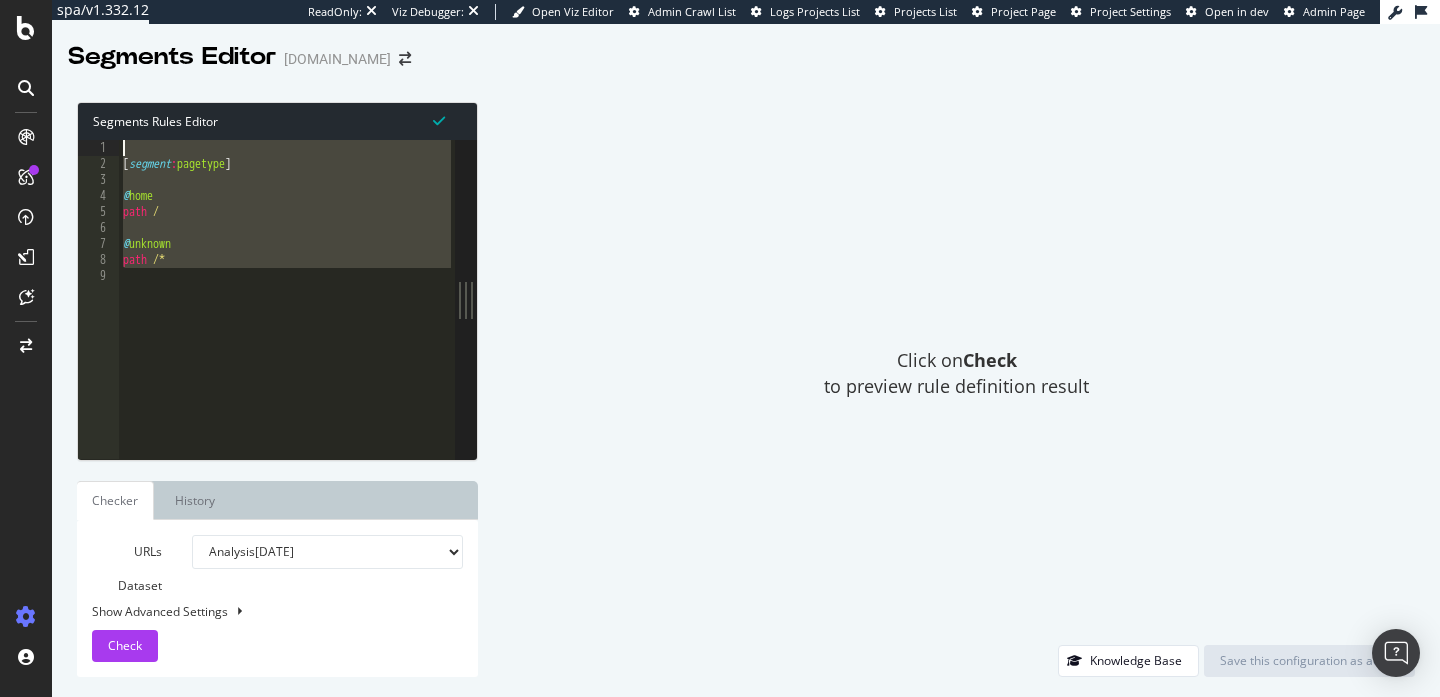 click on "[ segment : pagetype ] @ home path   / @ unknown path   /*" at bounding box center [287, 315] 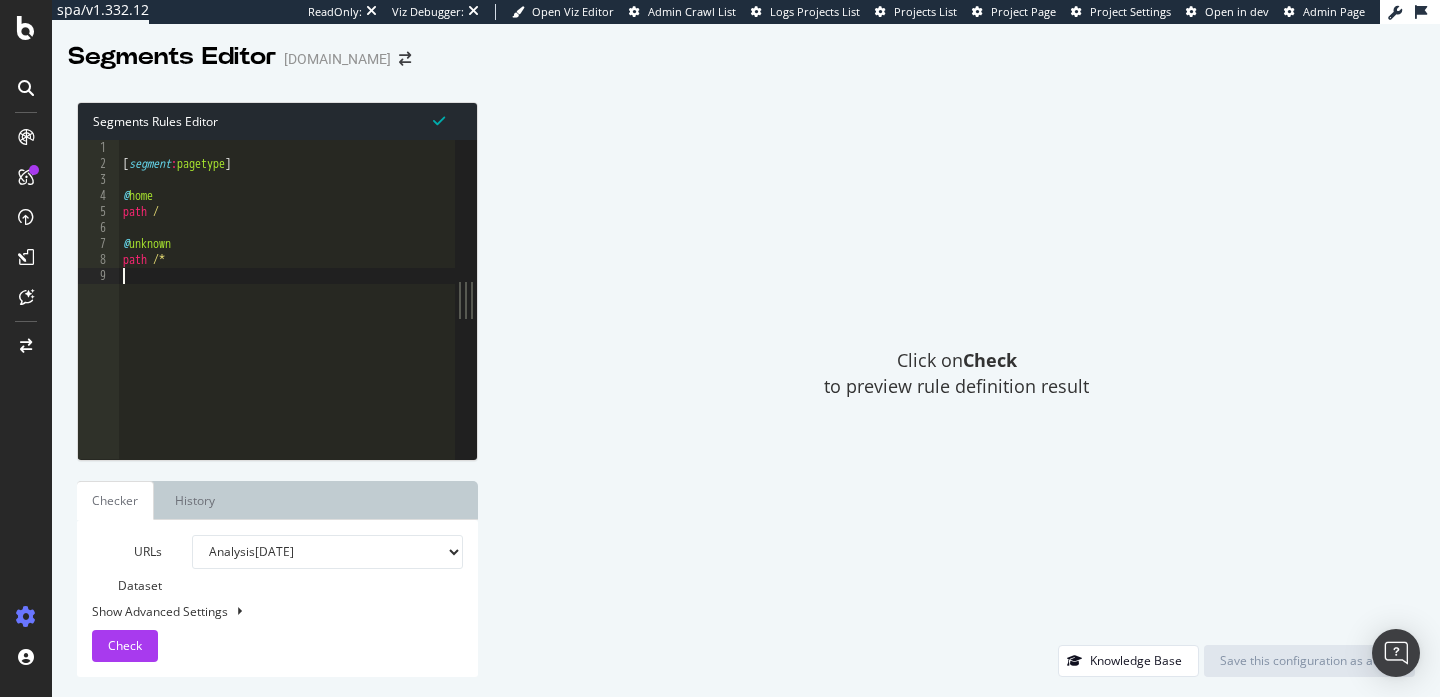 click on "[ segment : pagetype ] @ home path   / @ unknown path   /*" at bounding box center (287, 315) 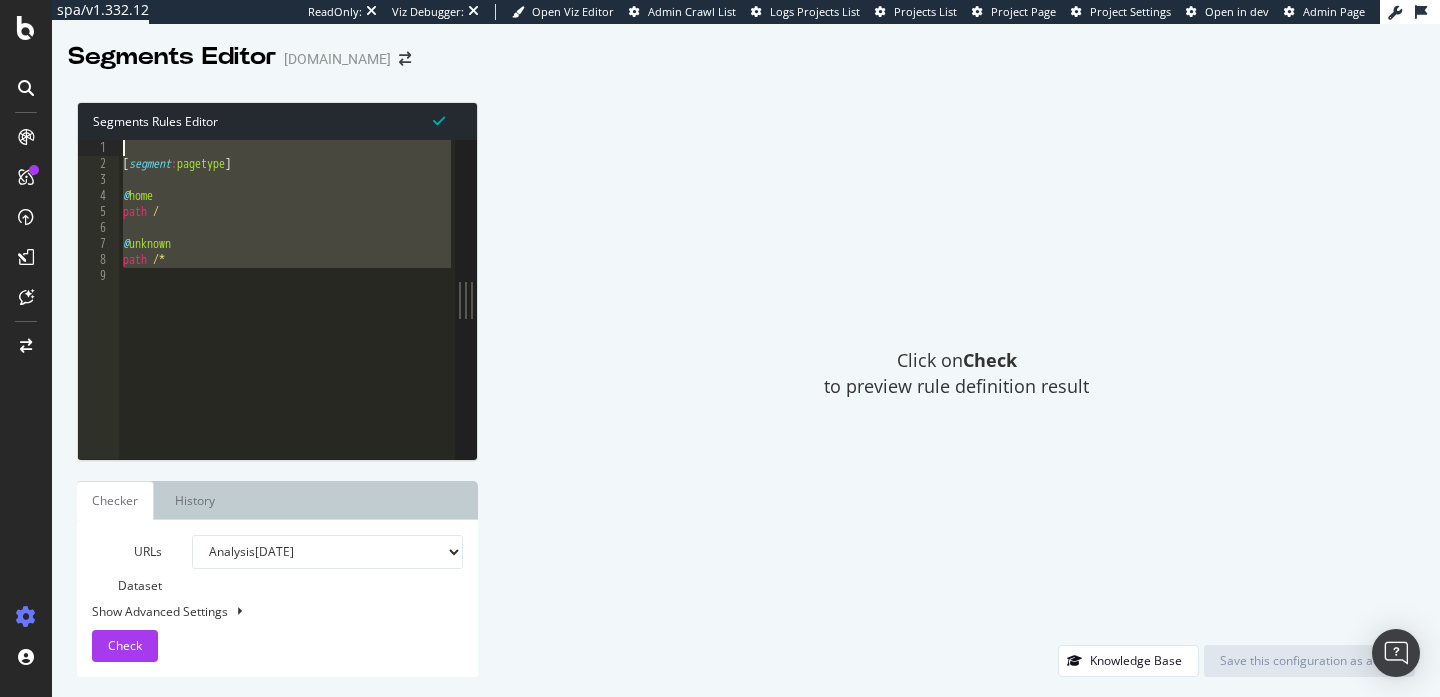 drag, startPoint x: 178, startPoint y: 269, endPoint x: 67, endPoint y: 109, distance: 194.73315 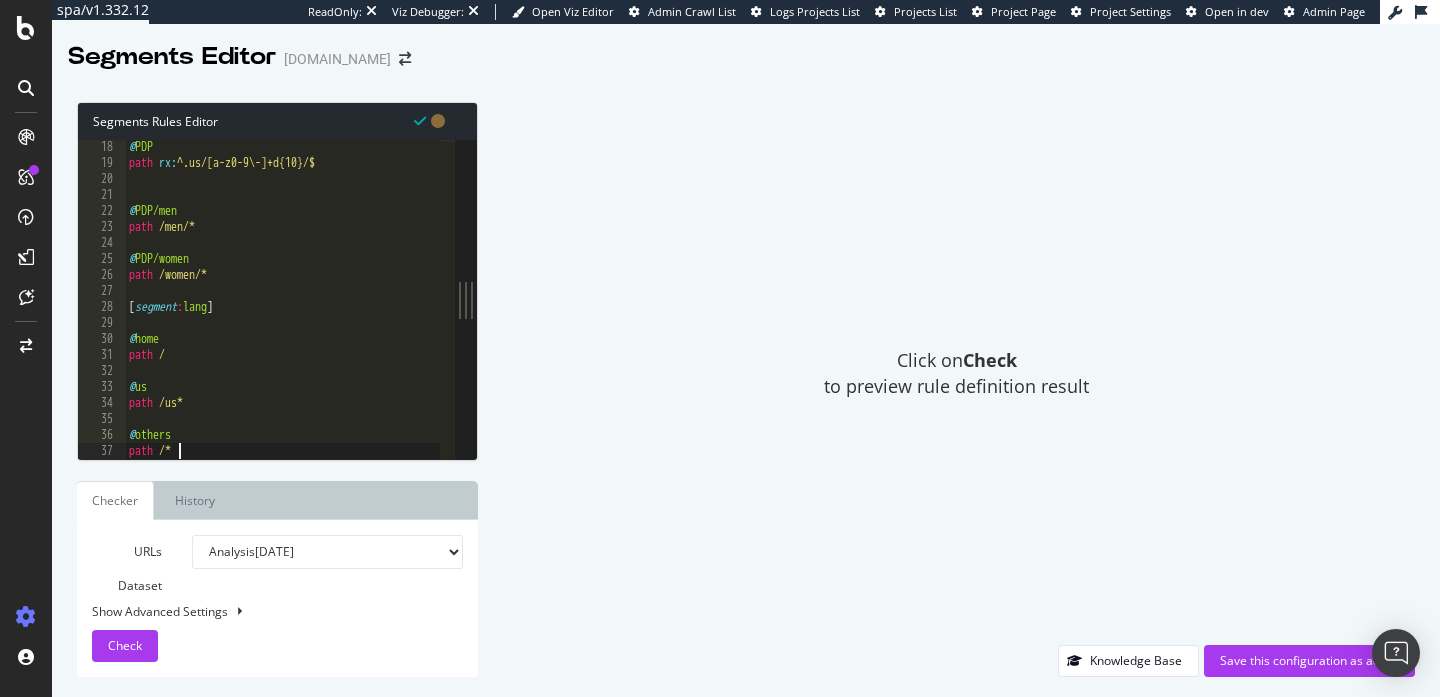 scroll, scrollTop: 0, scrollLeft: 0, axis: both 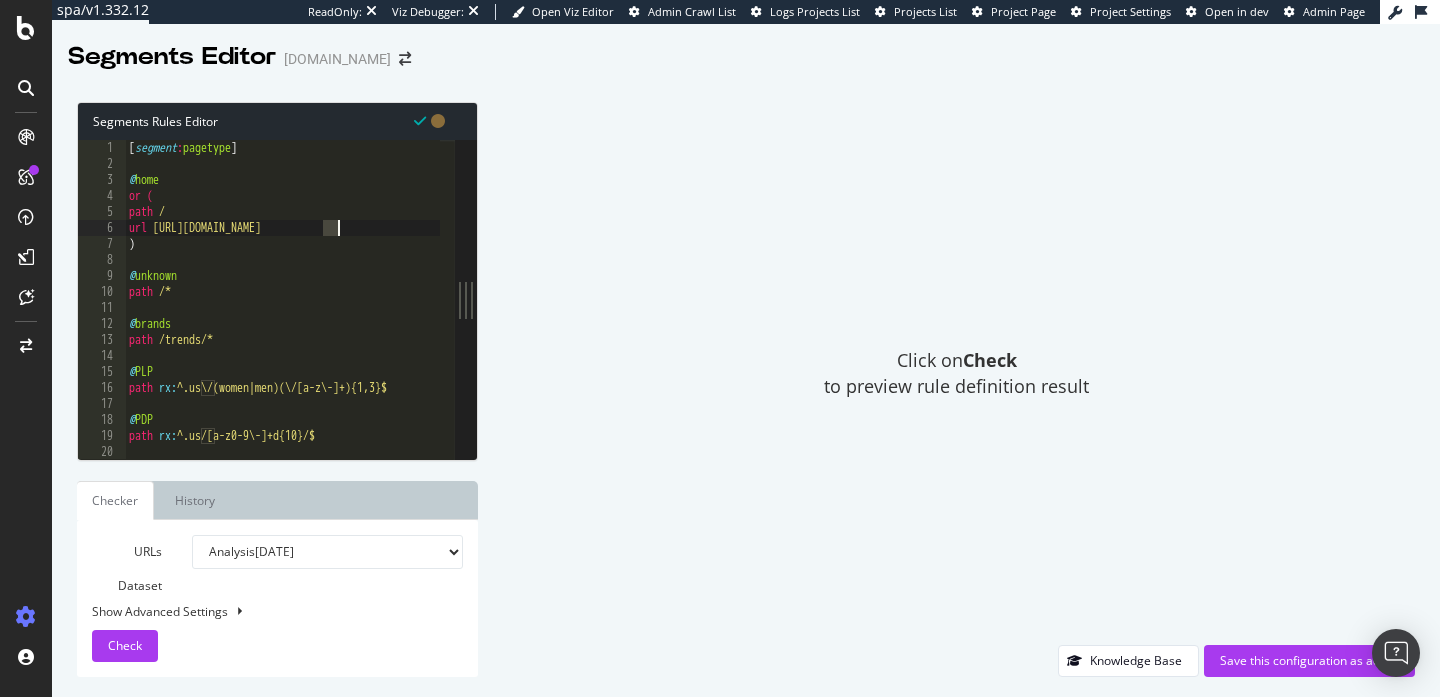 drag, startPoint x: 322, startPoint y: 226, endPoint x: 336, endPoint y: 226, distance: 14 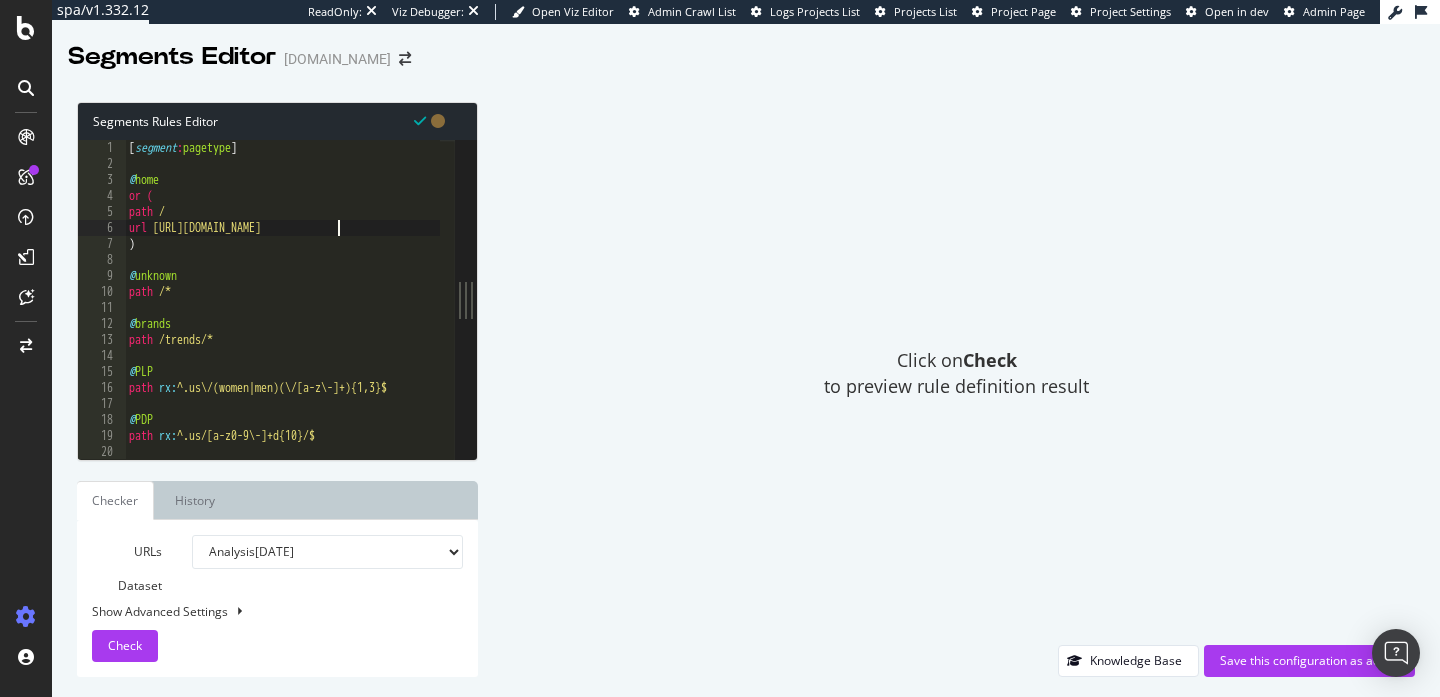 scroll, scrollTop: 0, scrollLeft: 17, axis: horizontal 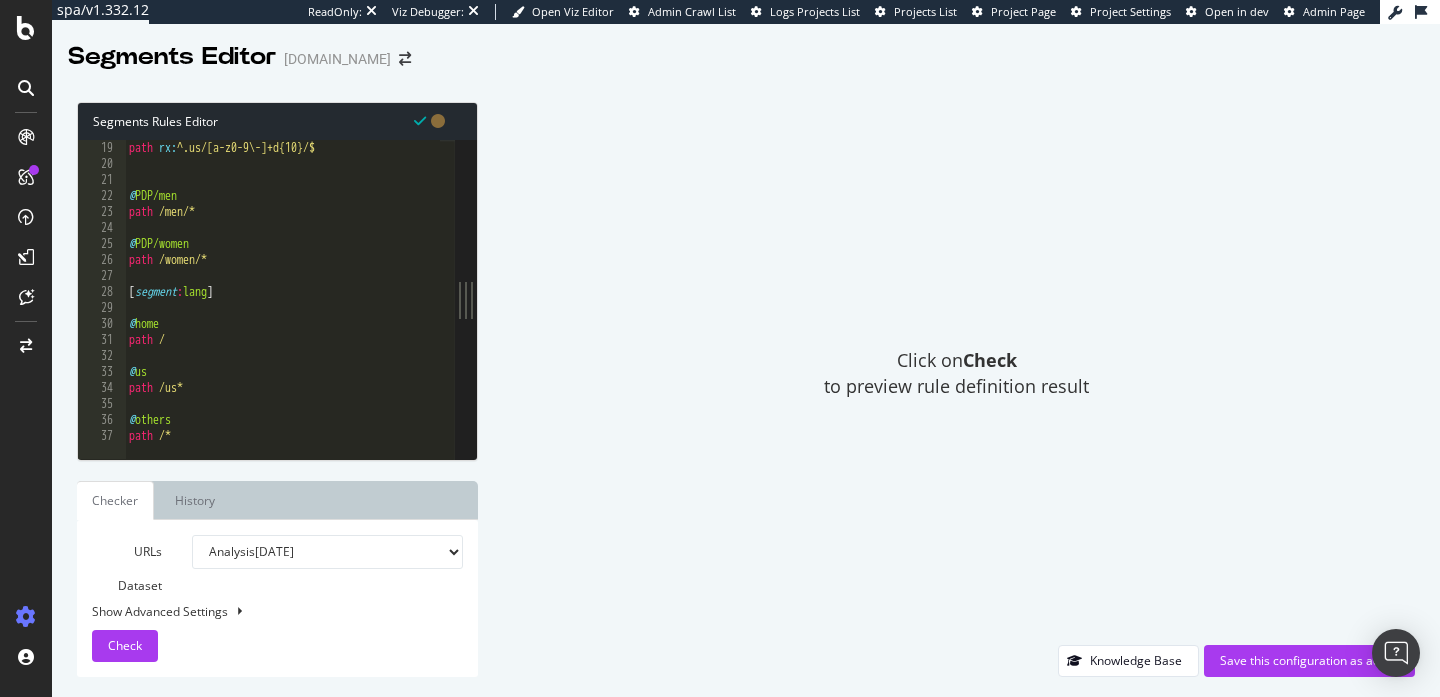 click on "path   rx : ^.us/[a-z0-9\-]+d{10}/$ @ PDP/men path   /men/* @ PDP/women path   /women/* [ segment : lang ] @ home path   / @ us path   /us* @ others path   /*" at bounding box center [284, 308] 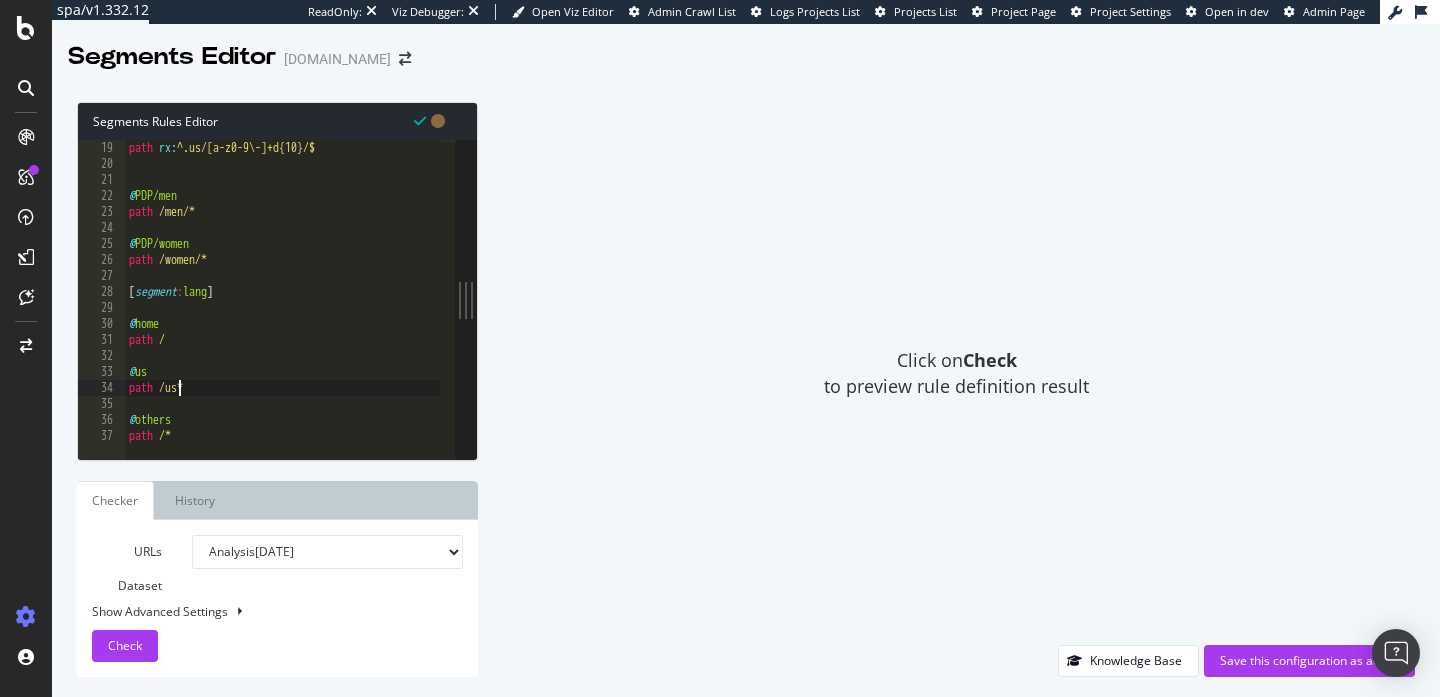 click on "path   rx : ^.us/[a-z0-9\-]+d{10}/$ @ PDP/men path   /men/* @ PDP/women path   /women/* [ segment : lang ] @ home path   / @ us path   /us* @ others path   /*" at bounding box center [284, 308] 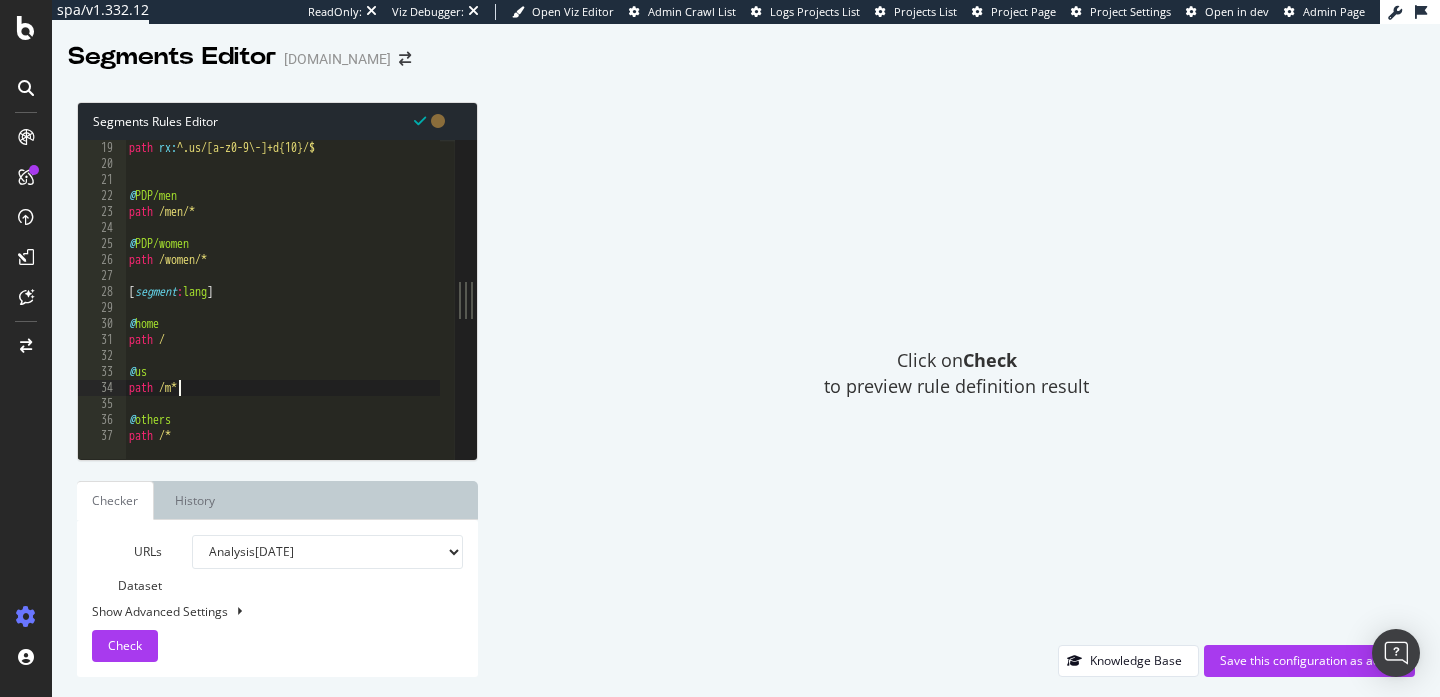 scroll, scrollTop: 0, scrollLeft: 4, axis: horizontal 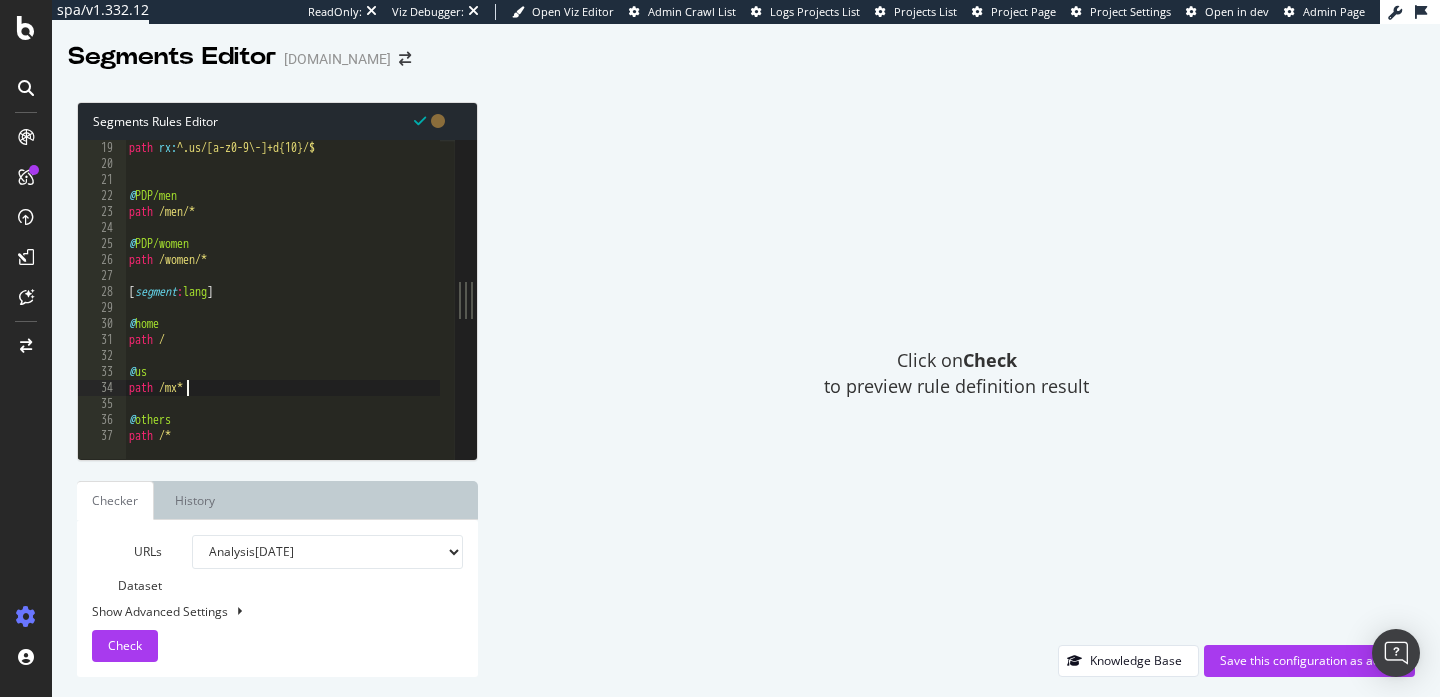 click on "path   rx : ^.us/[a-z0-9\-]+d{10}/$ @ PDP/men path   /men/* @ PDP/women path   /women/* [ segment : lang ] @ home path   / @ us path   /mx* @ others path   /*" at bounding box center [284, 308] 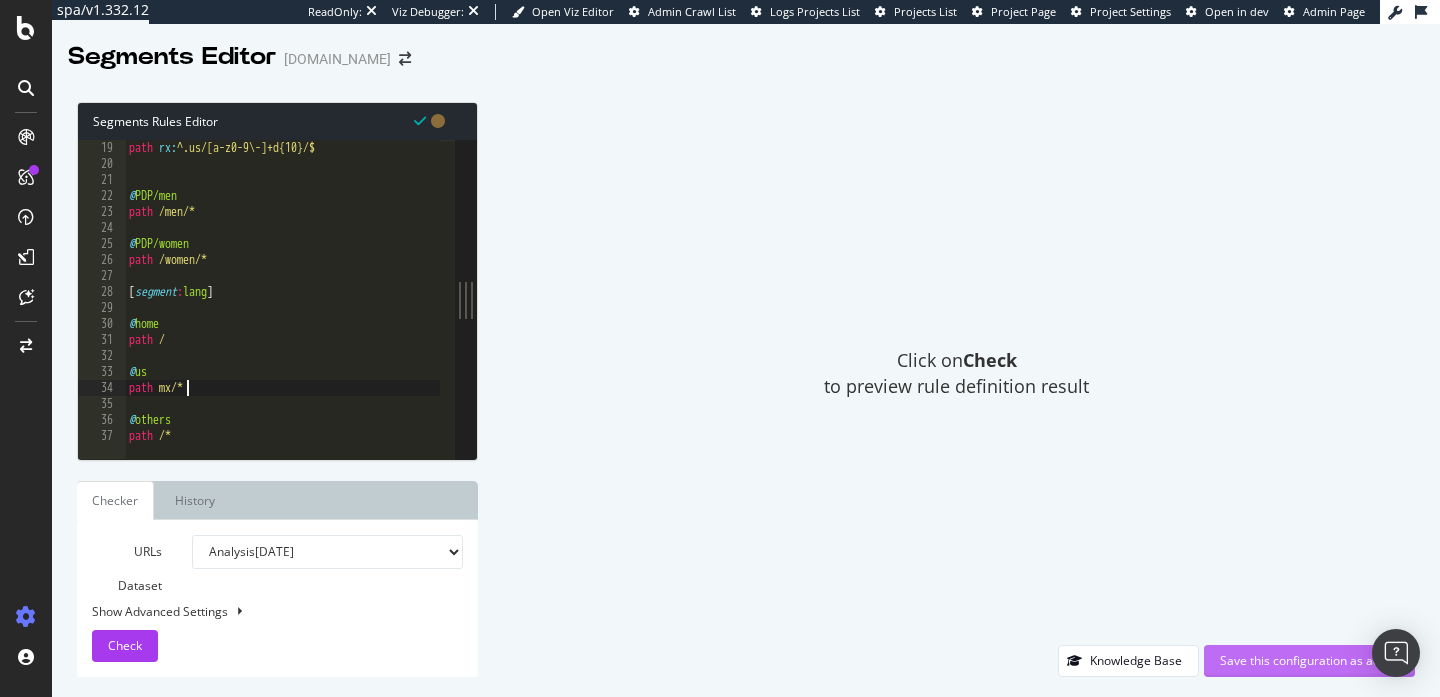 type on "path mx/*" 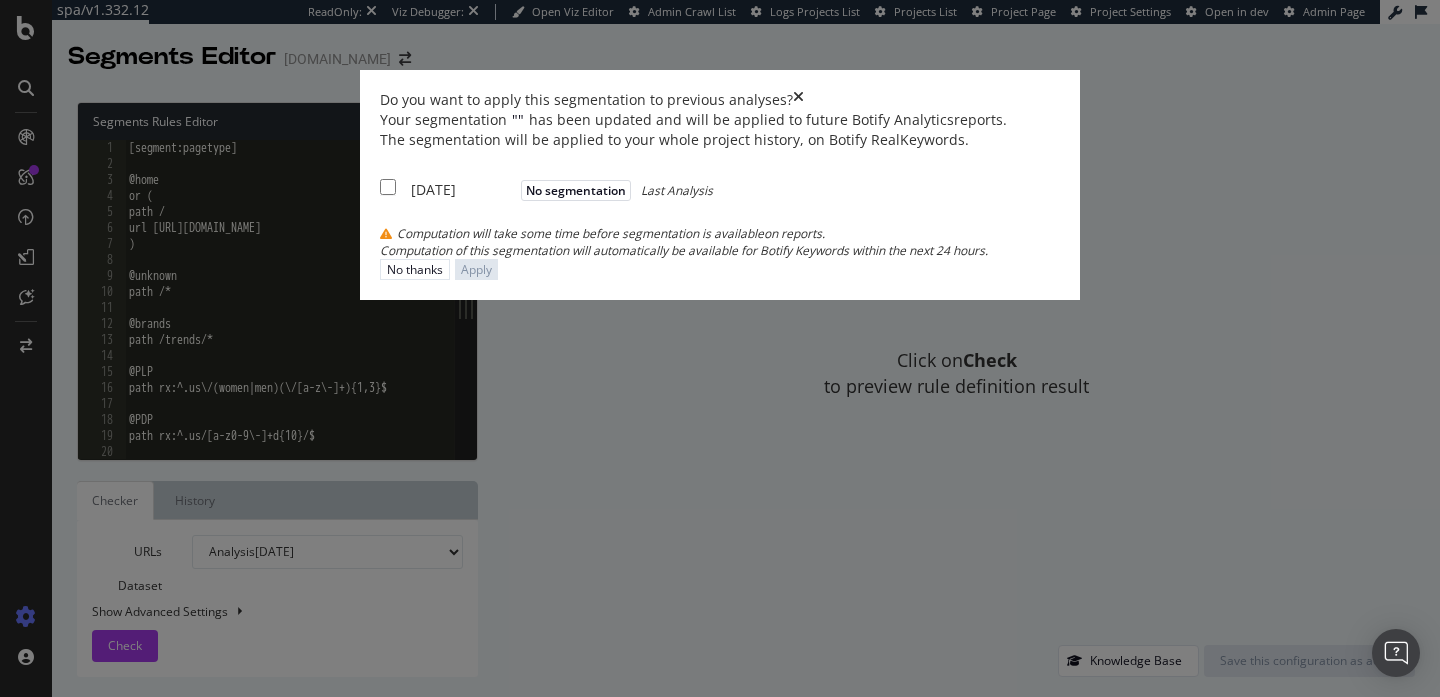 click at bounding box center (798, 100) 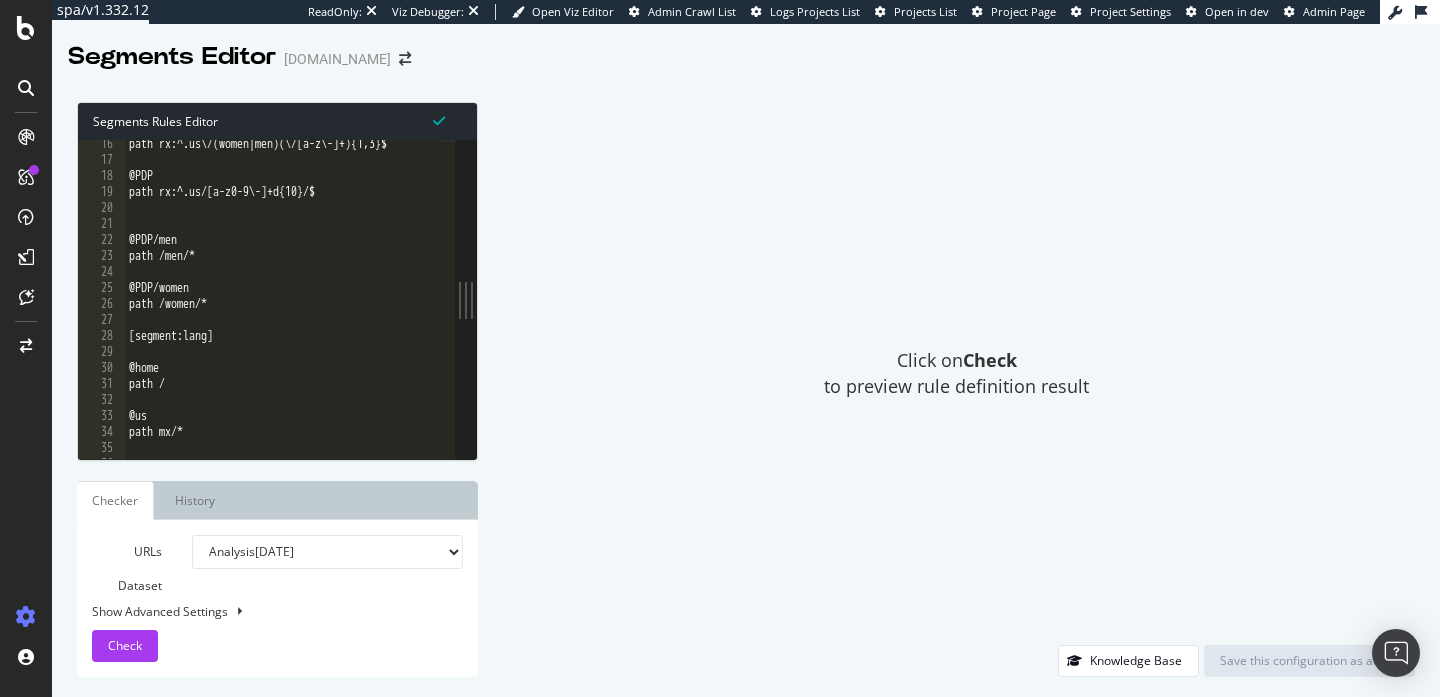 scroll, scrollTop: 288, scrollLeft: 0, axis: vertical 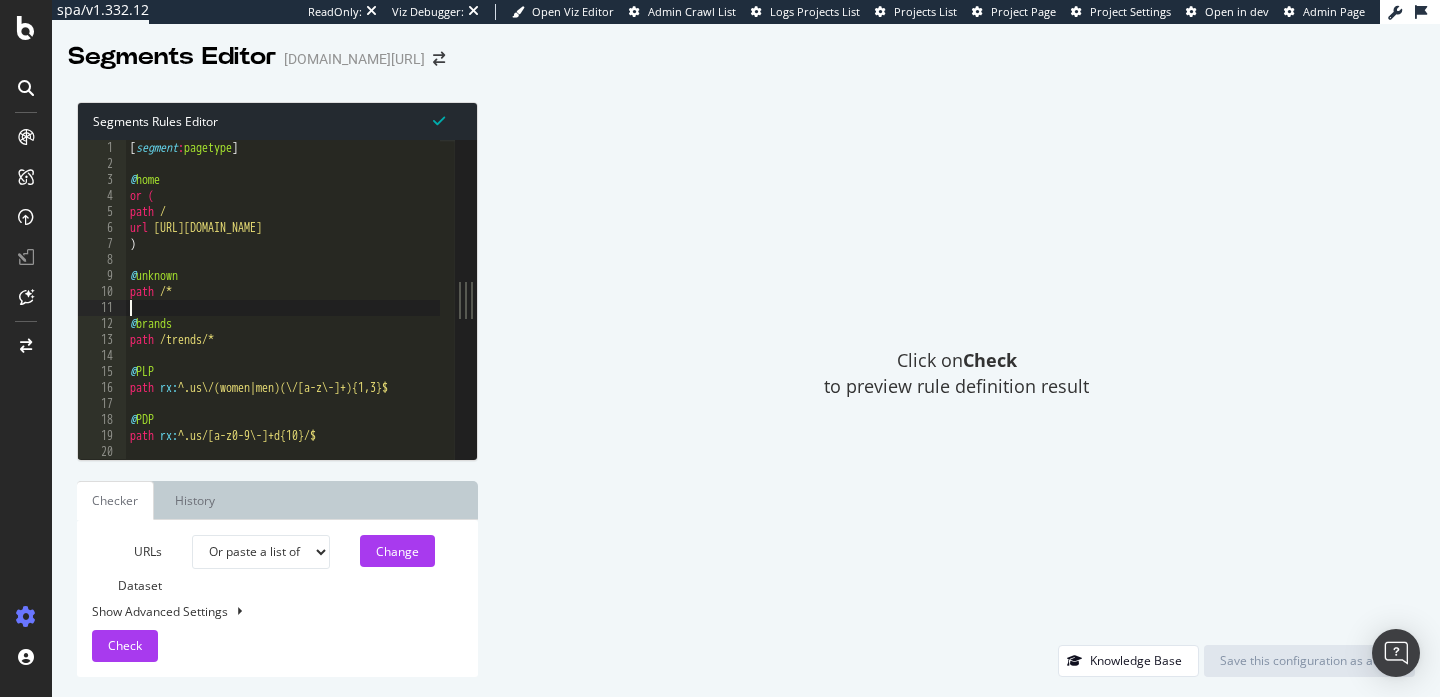 click on "[ segment : pagetype ] @ home or   ( path   / url   [URL][DOMAIN_NAME] ) @ unknown path   /* @ brands path   /trends/* @ PLP path   rx : ^.us\/(women|men)(\/[a-z\-]+){1,3}$ @ PDP path   rx : ^.us/[a-z0-9\-]+d{10}/$" at bounding box center (285, 308) 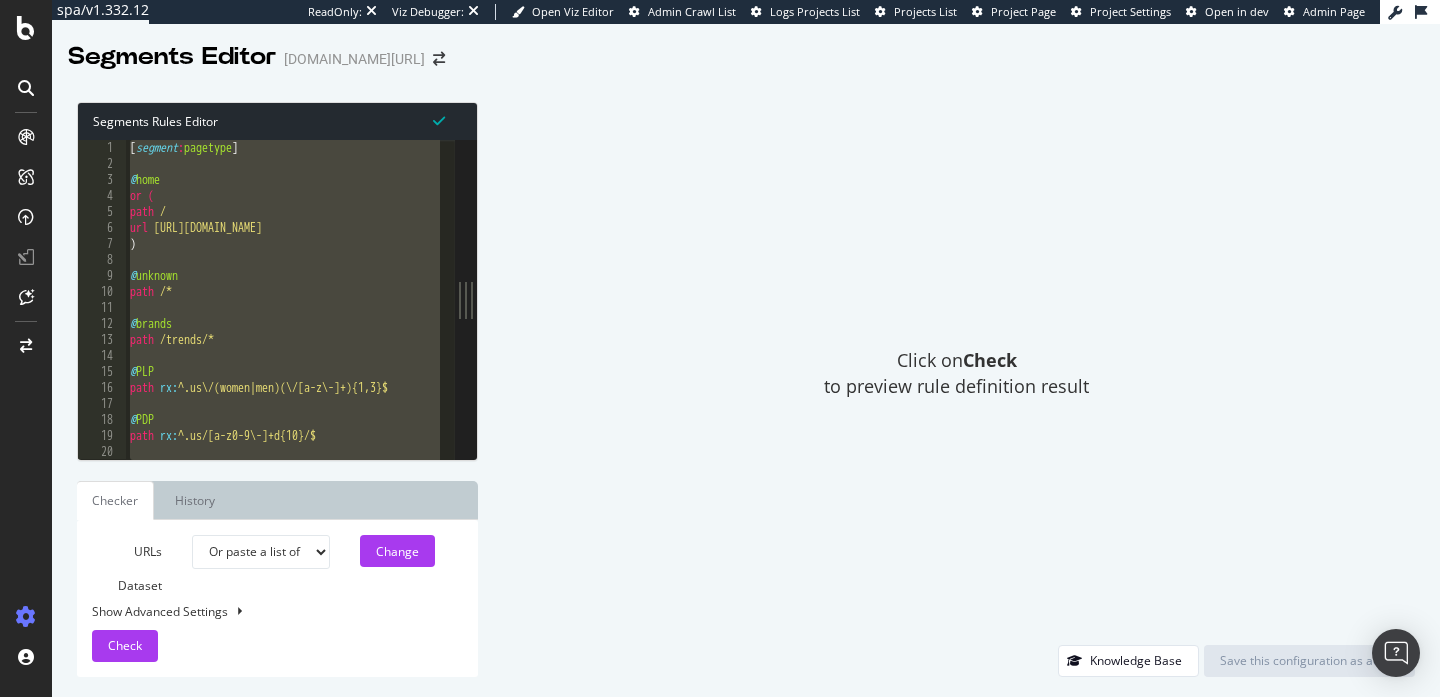 click on "Click on  Check to preview rule definition result" at bounding box center (956, 373) 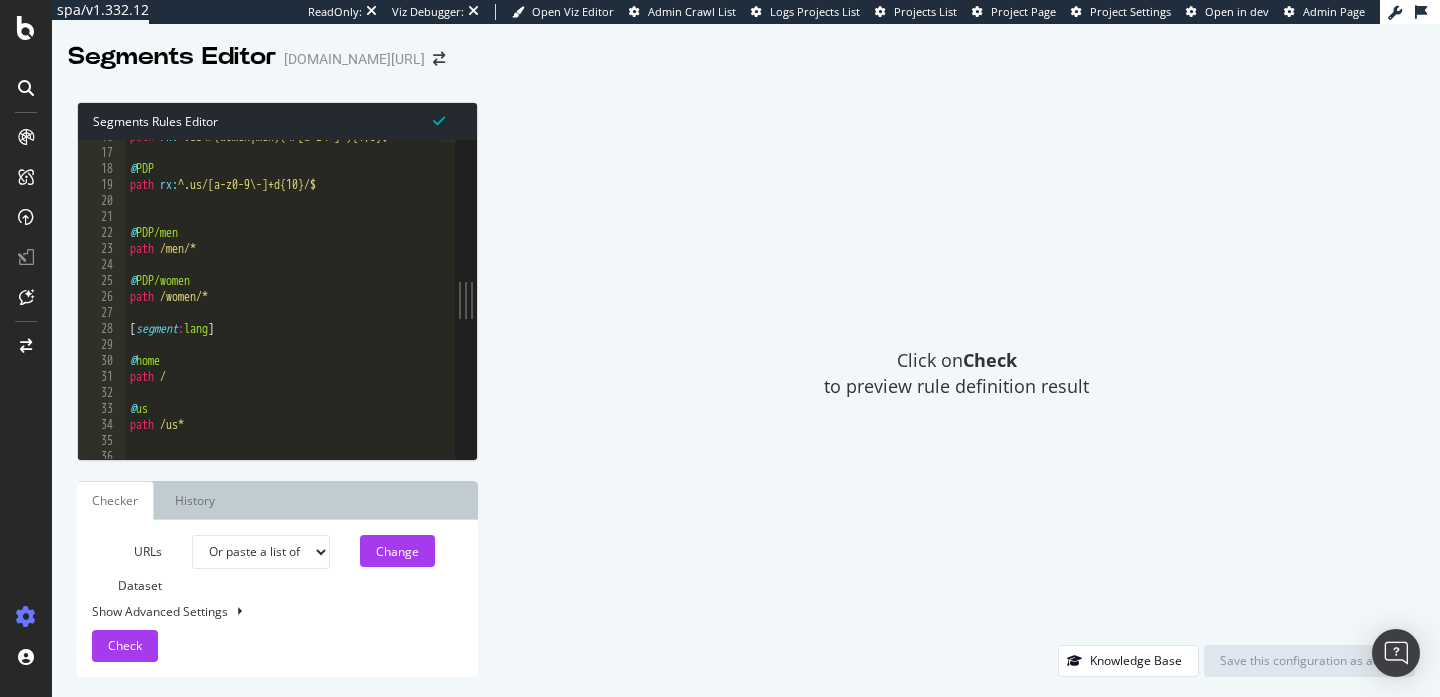 scroll, scrollTop: 288, scrollLeft: 0, axis: vertical 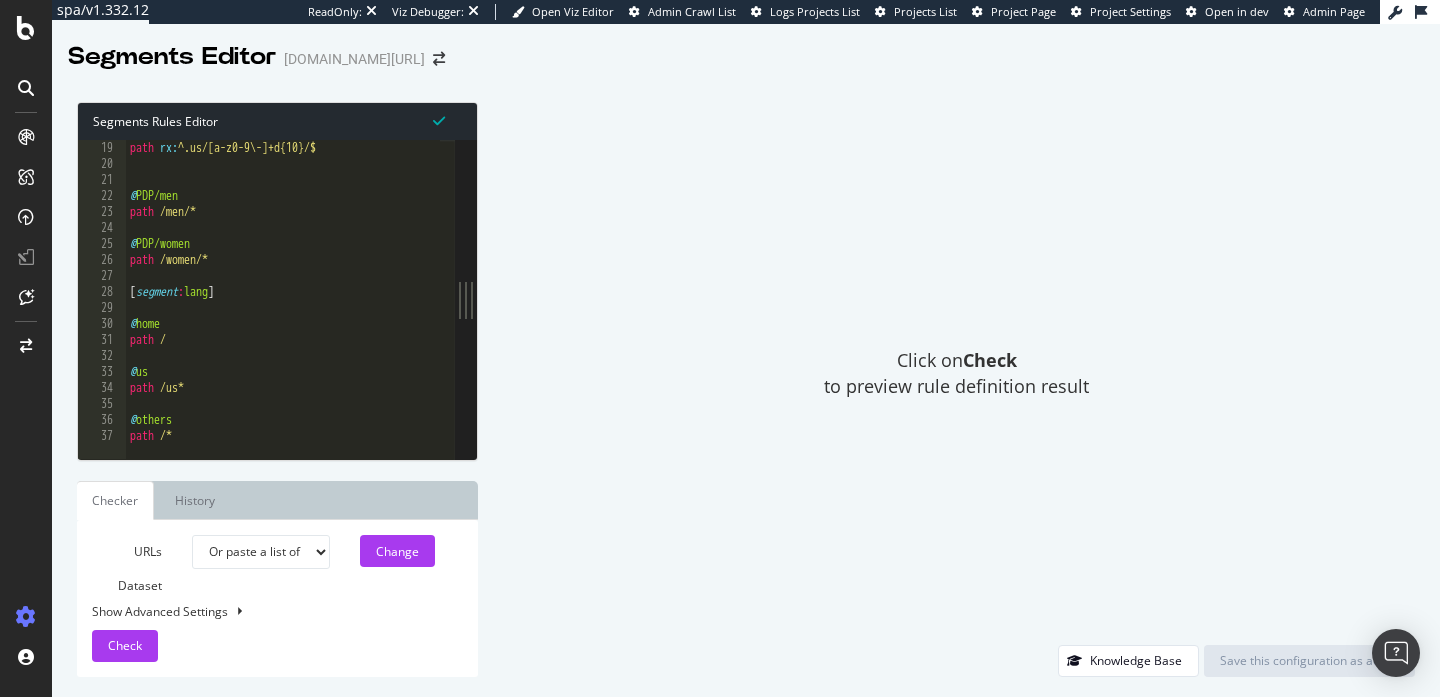 click on "path   rx : ^.us/[a-z0-9\-]+d{10}/$ @ PDP/men path   /men/* @ PDP/women path   /women/* [ segment : lang ] @ home path   / @ us path   /us* @ others path   /*" at bounding box center (285, 308) 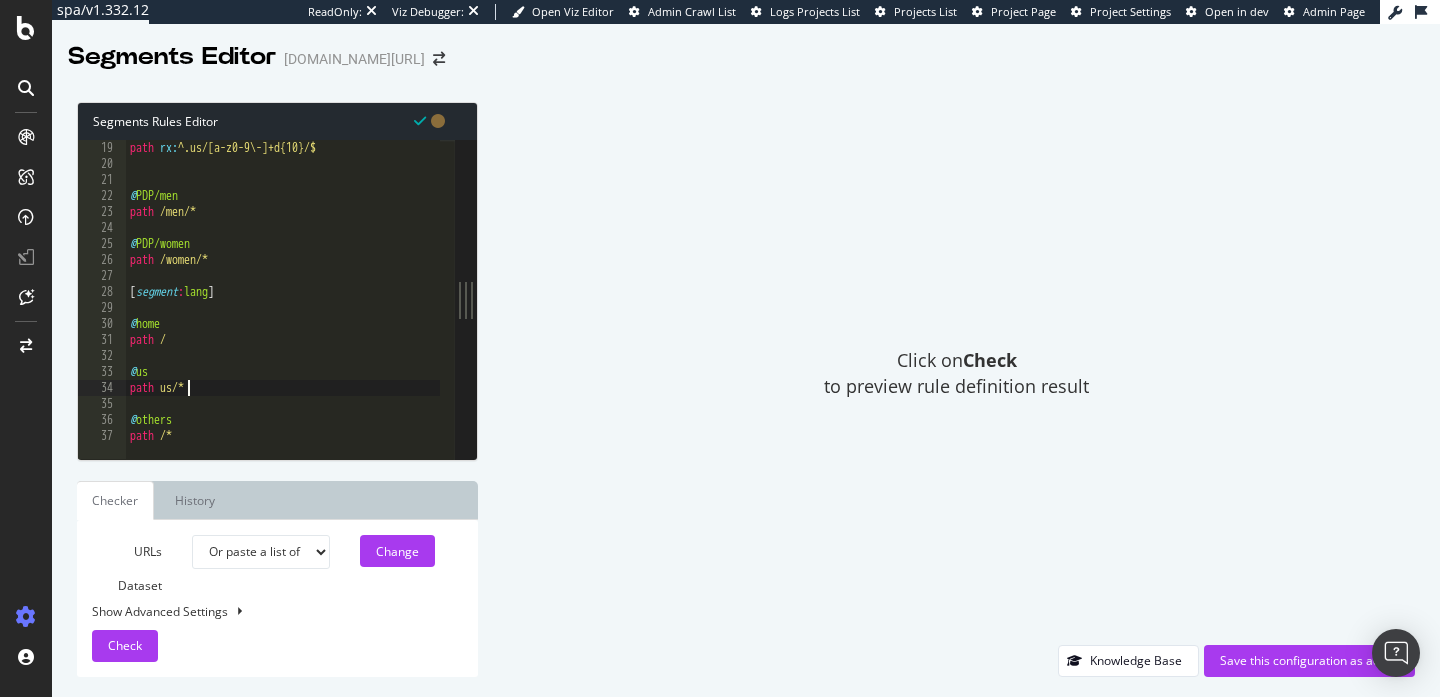 scroll, scrollTop: 0, scrollLeft: 4, axis: horizontal 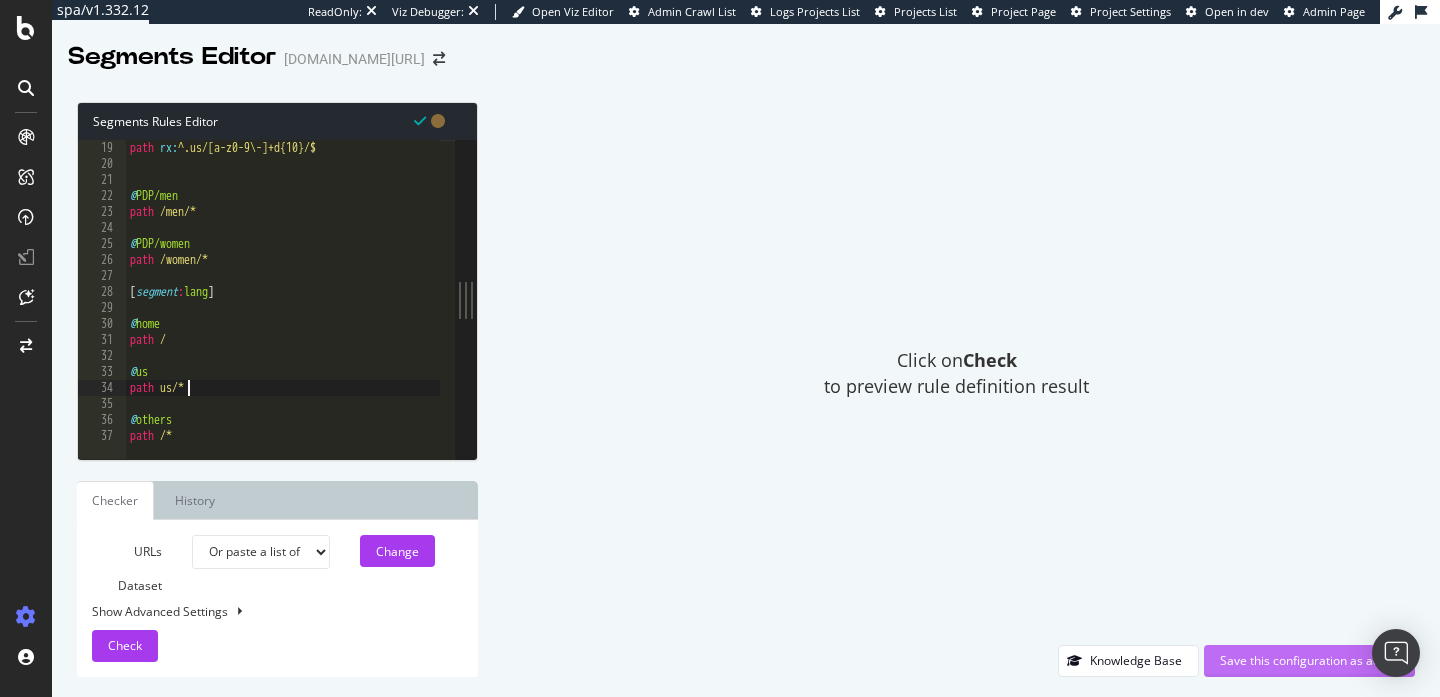 type on "path us/*" 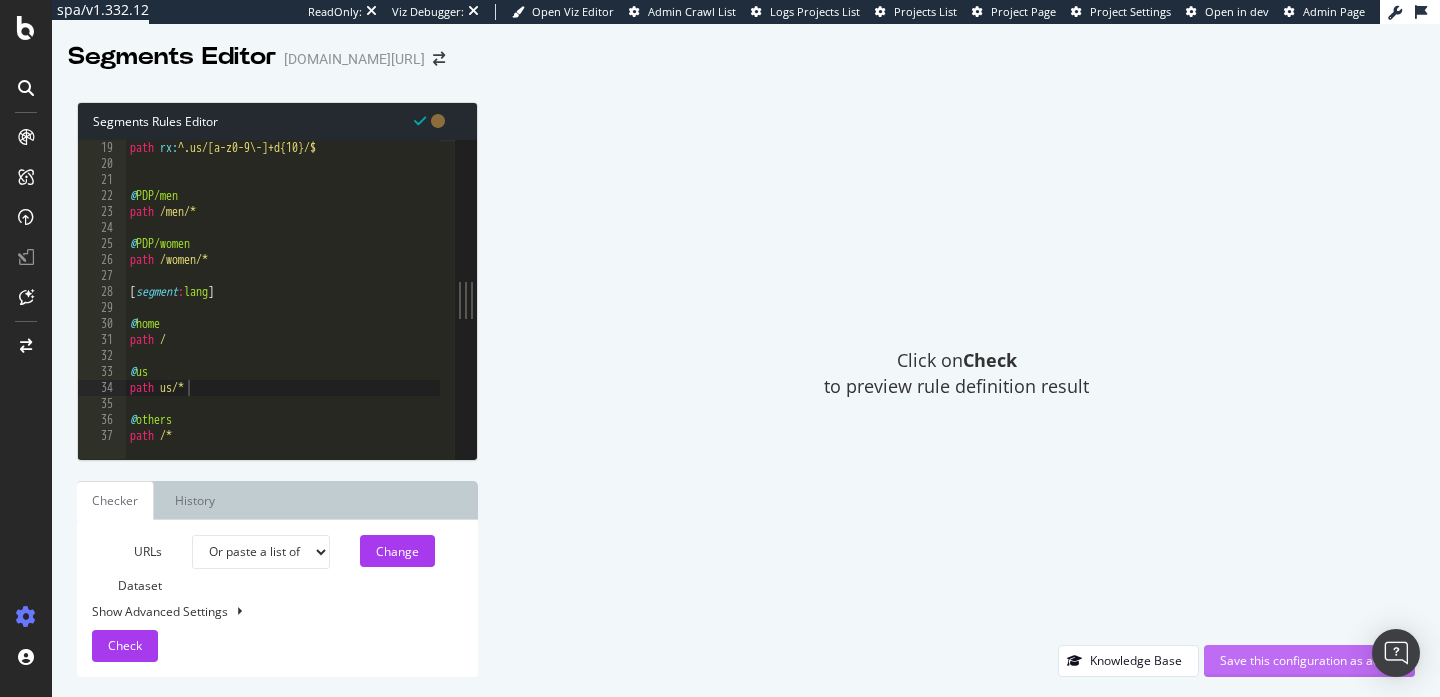 click on "Save this configuration as active" at bounding box center [1309, 660] 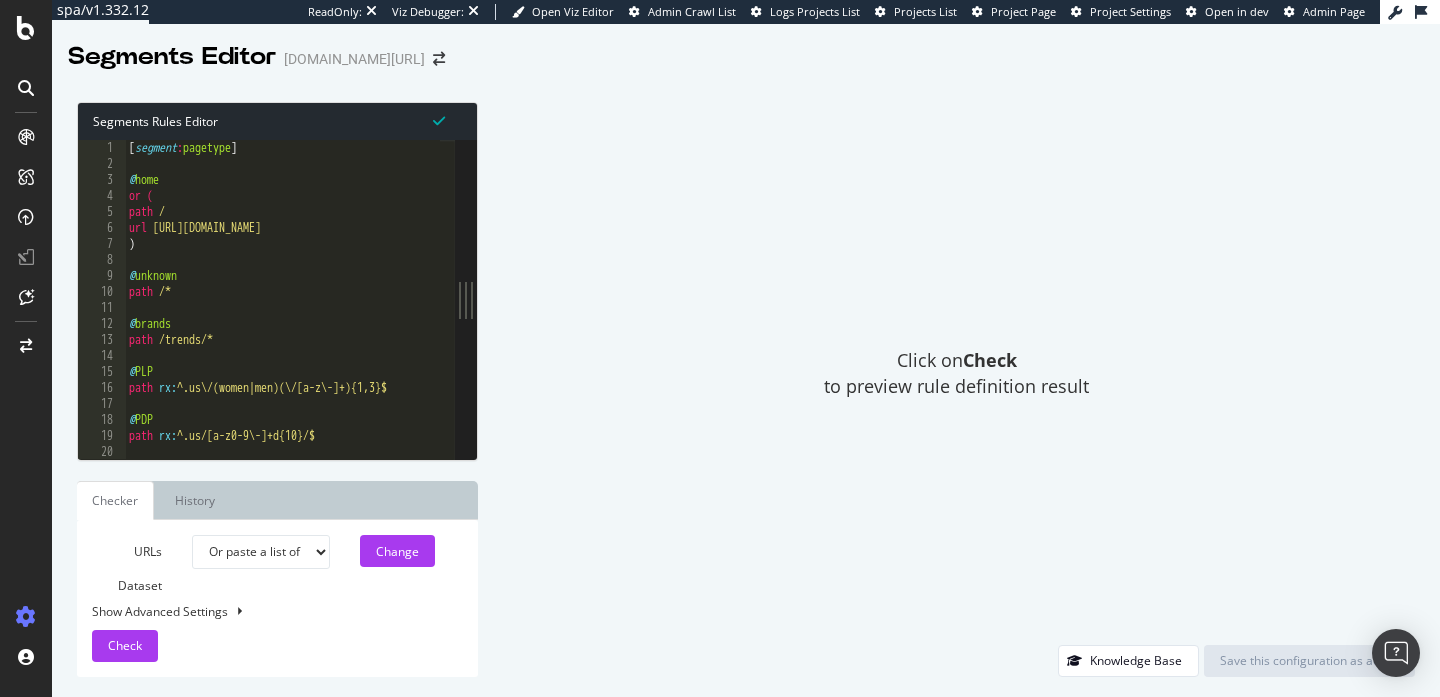 scroll, scrollTop: 0, scrollLeft: 0, axis: both 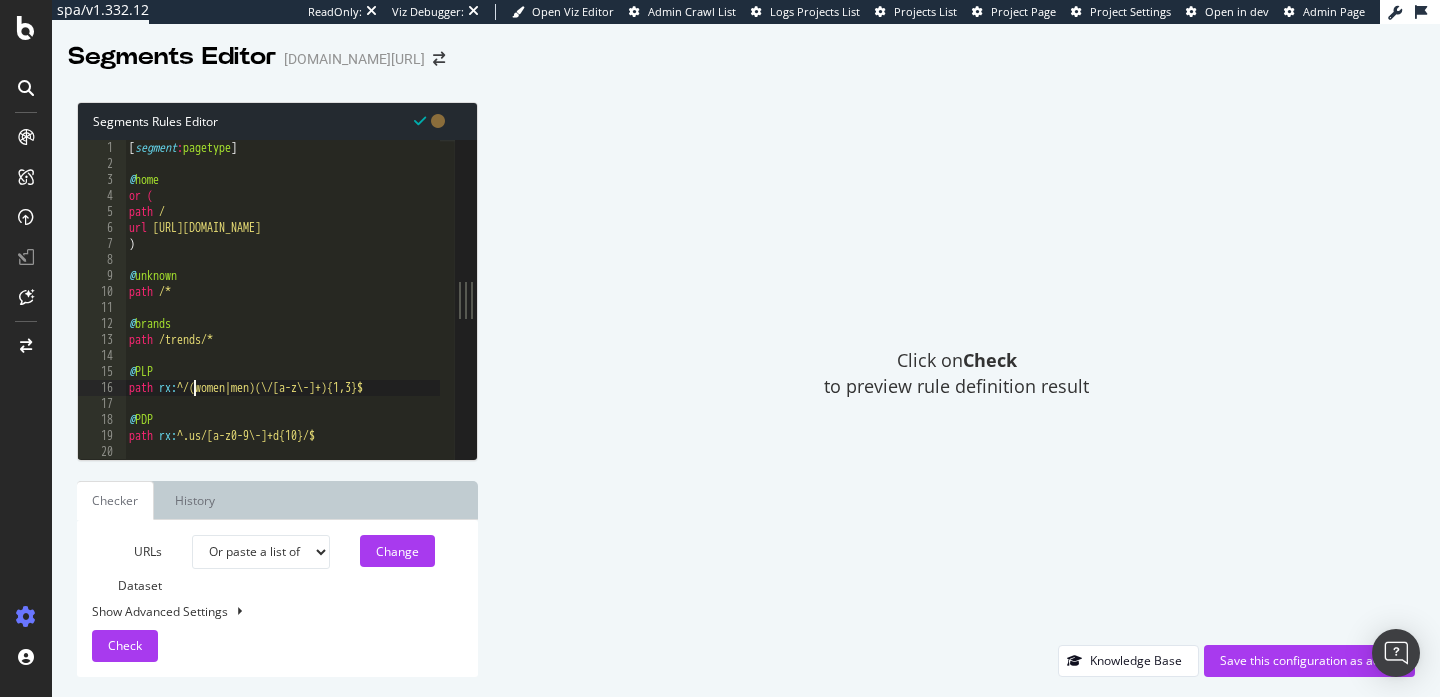 click on "[ segment : pagetype ] @ home or   ( path   / url   [URL][DOMAIN_NAME] ) @ unknown path   /* @ brands path   /trends/* @ PLP path   rx : ^/(women|men)(\/[a-z\-]+){1,3}$ @ PDP path   rx : ^.us/[a-z0-9\-]+d{10}/$" at bounding box center (282, 315) 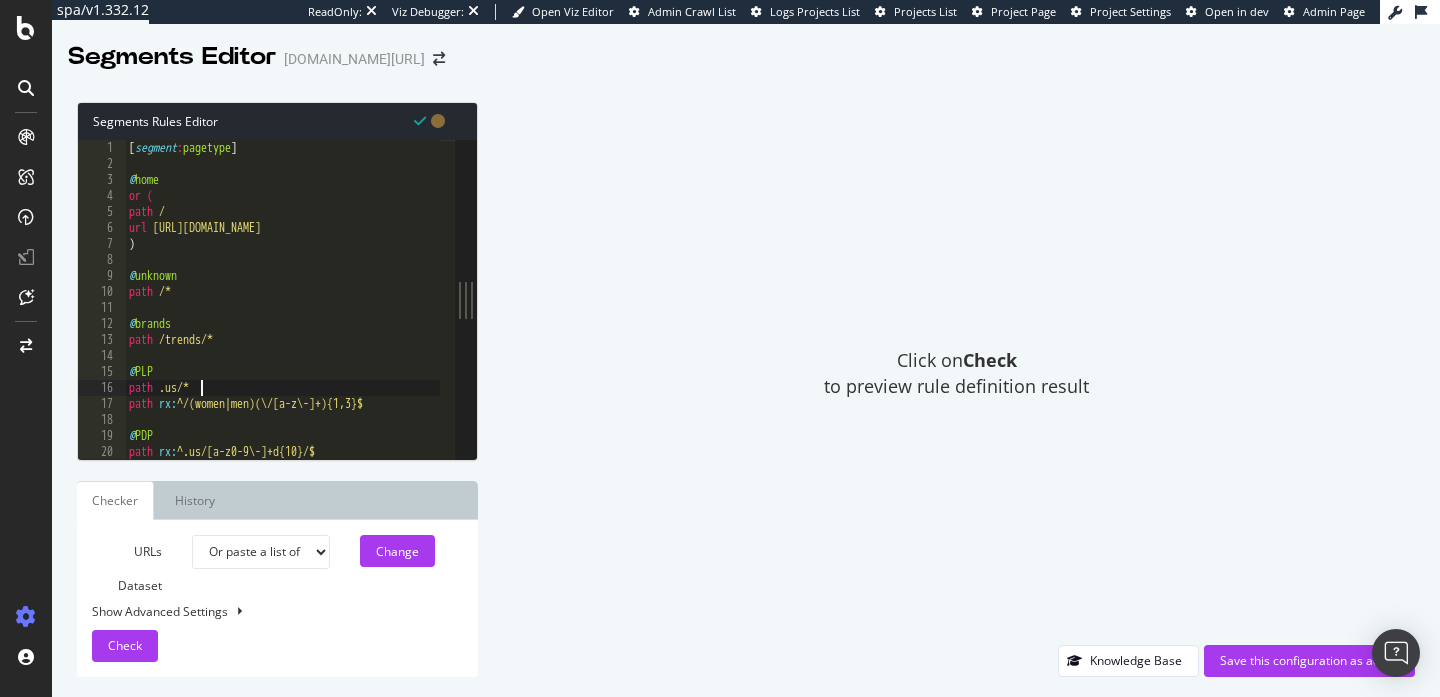 scroll, scrollTop: 0, scrollLeft: 5, axis: horizontal 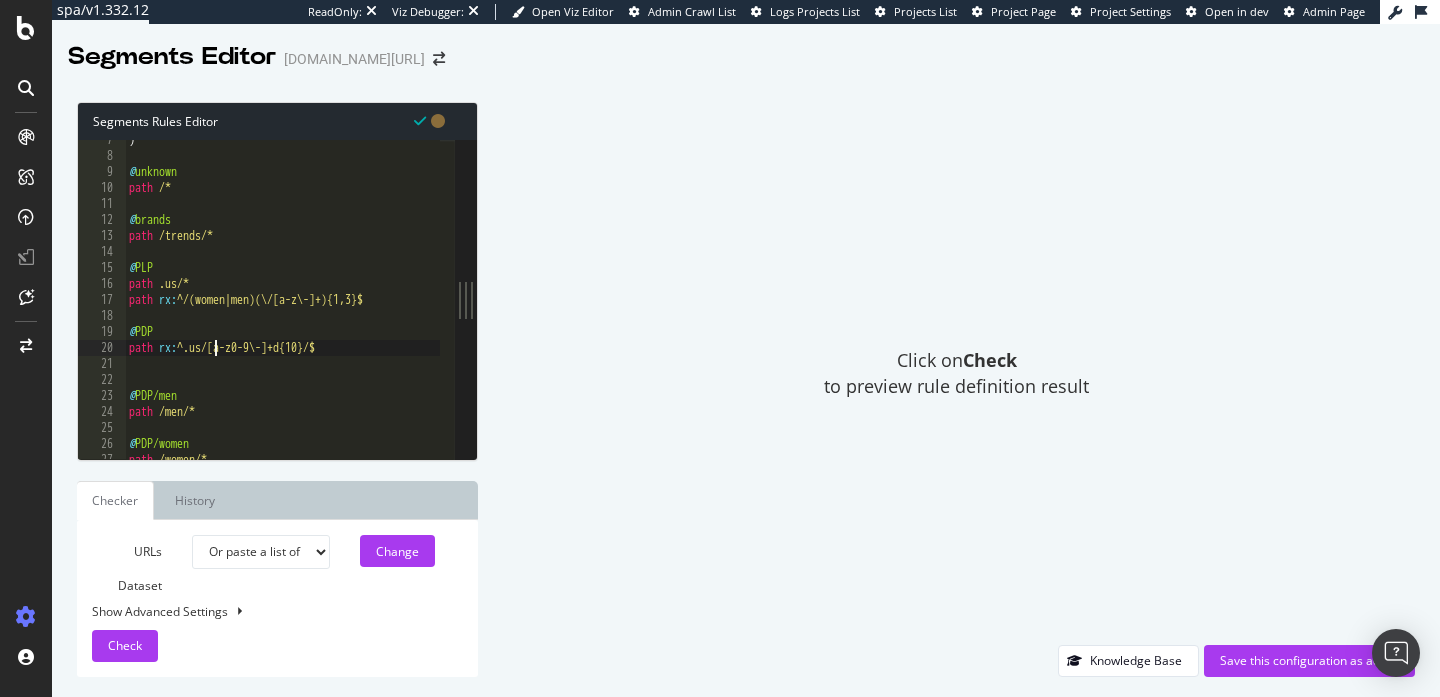 click on ") @ unknown path   /* @ brands path   /trends/* @ PLP path   .us/* path   rx : ^/(women|men)(\/[a-z\-]+){1,3}$ @ PDP path   rx : ^.us/[a-z0-9\-]+d{10}/$ @ PDP/men path   /men/* @ PDP/women path   /women/*" at bounding box center [282, 307] 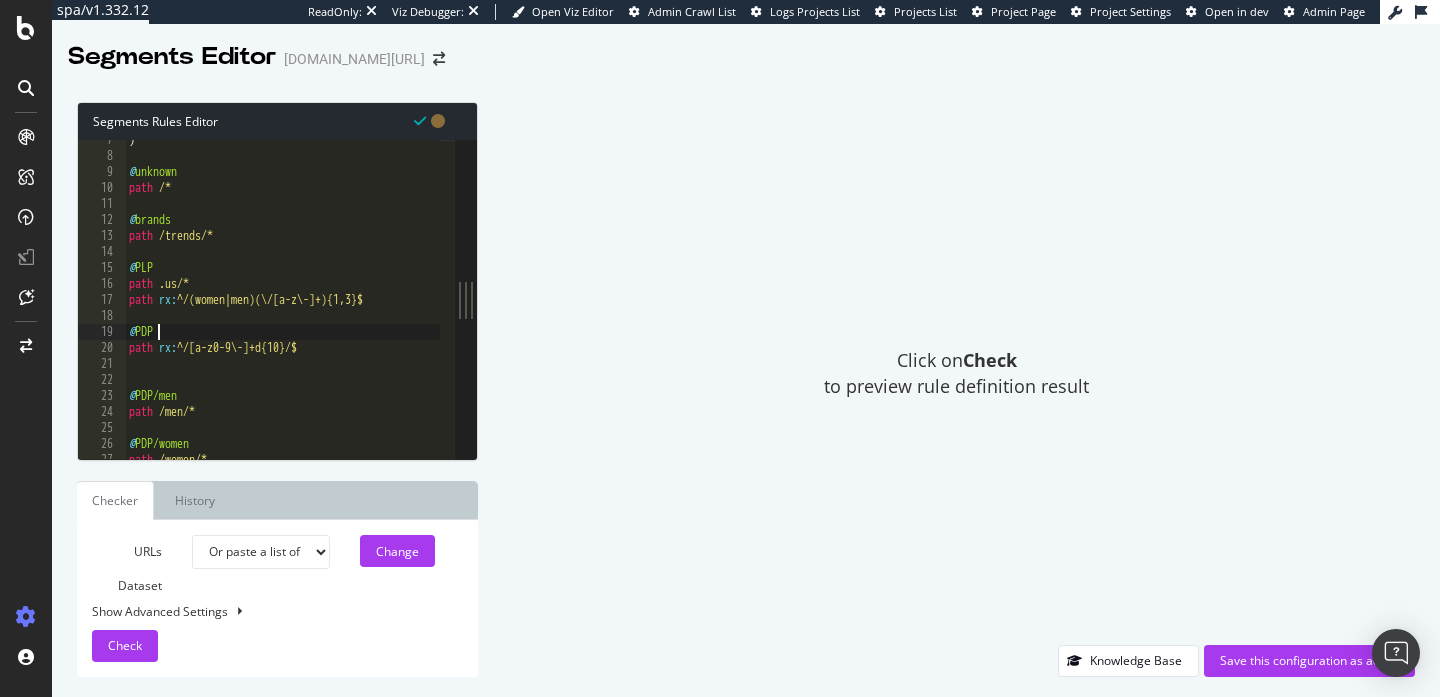 click on ") @ unknown path   /* @ brands path   /trends/* @ PLP path   .us/* path   rx : ^/(women|men)(\/[a-z\-]+){1,3}$ @ PDP path   rx : ^/[a-z0-9\-]+d{10}/$ @ PDP/men path   /men/* @ PDP/women path   /women/*" at bounding box center (282, 307) 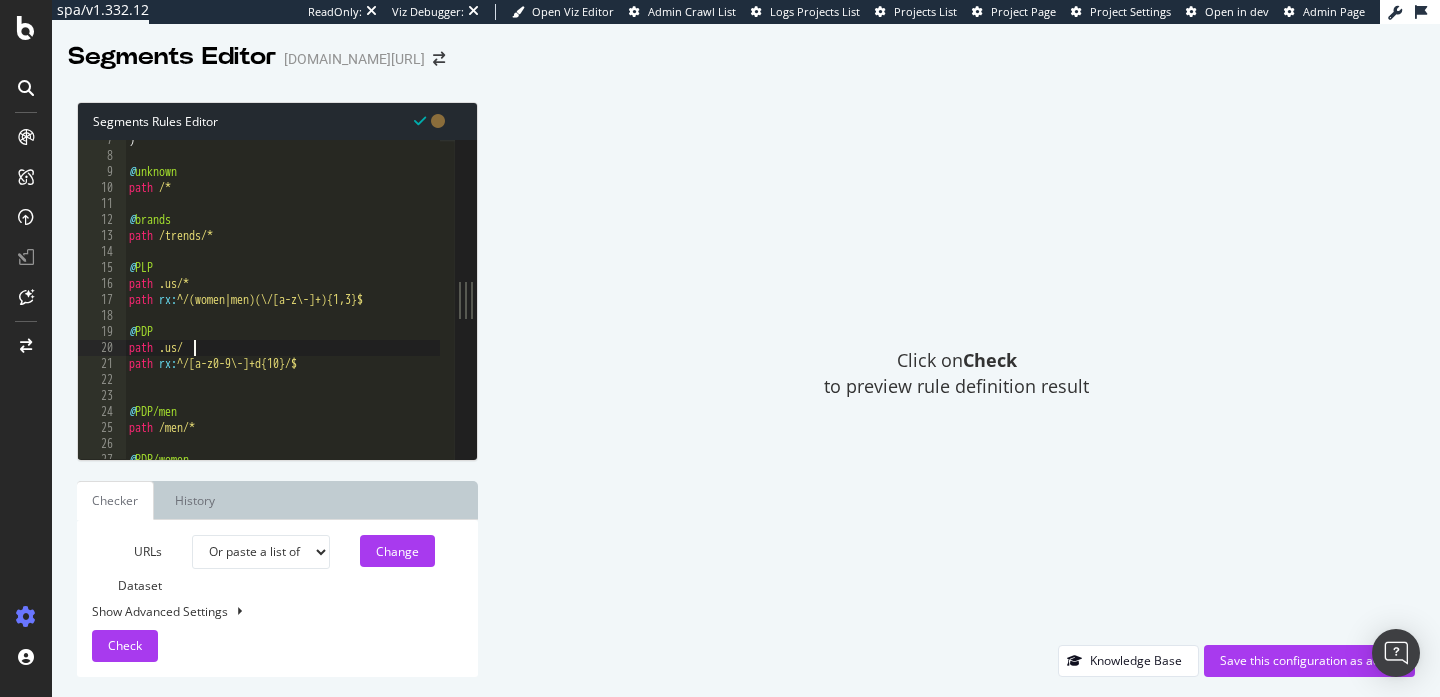scroll, scrollTop: 0, scrollLeft: 5, axis: horizontal 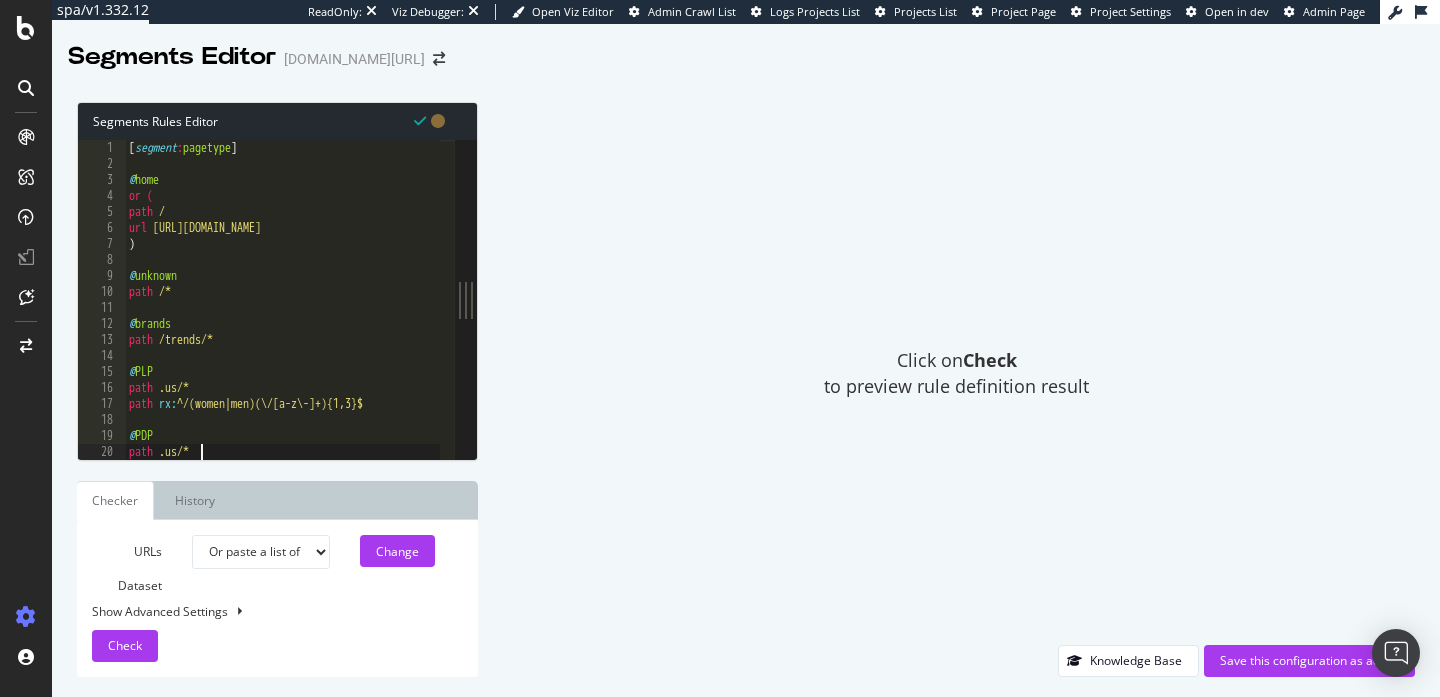 type on "path .us/*" 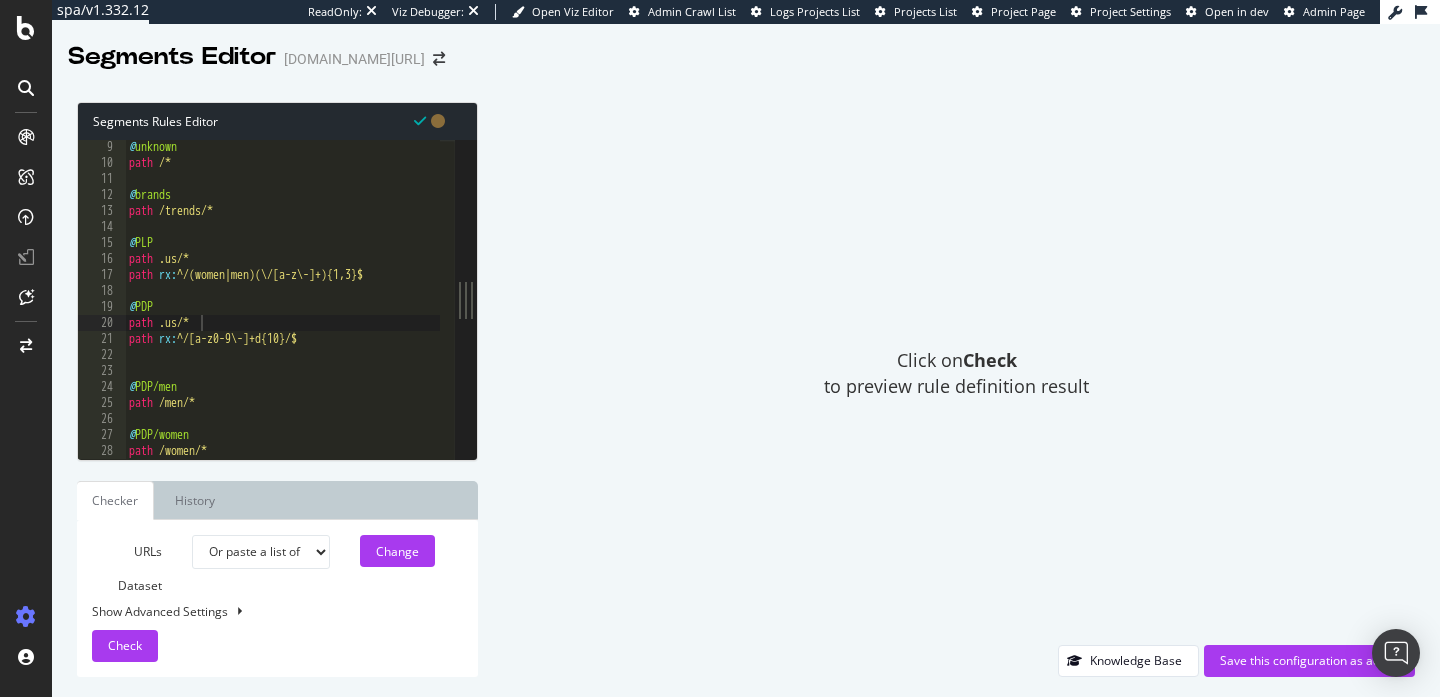 scroll, scrollTop: 129, scrollLeft: 0, axis: vertical 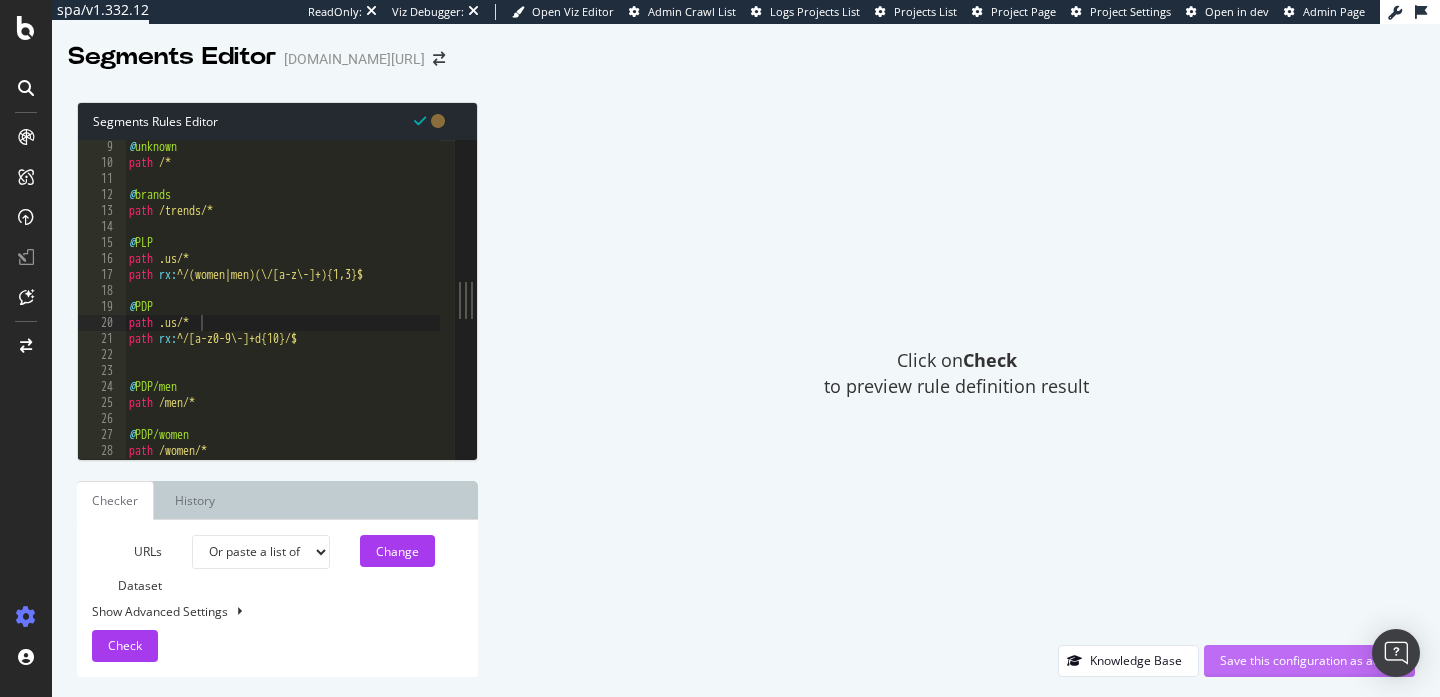 click on "Save this configuration as active" at bounding box center [1309, 660] 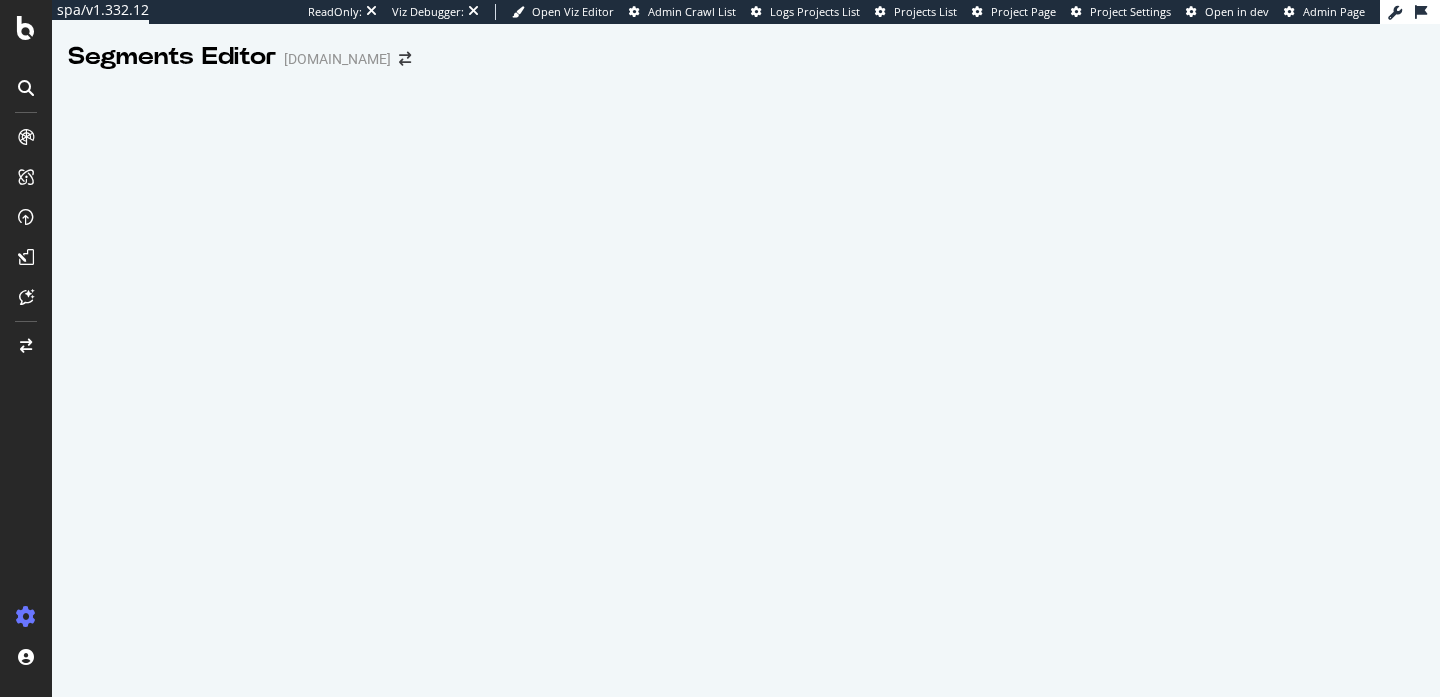 scroll, scrollTop: 0, scrollLeft: 0, axis: both 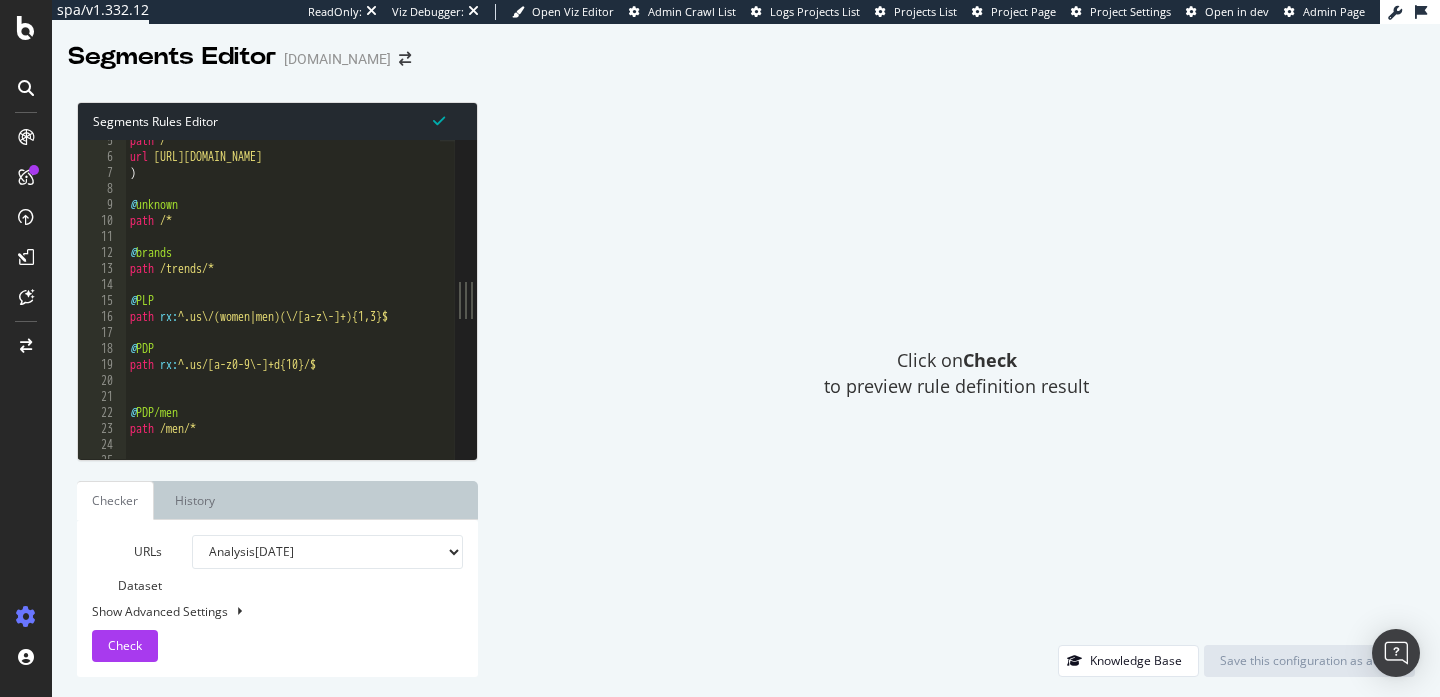 click on "path   / url   [URL][DOMAIN_NAME] ) @ unknown path   /* @ brands path   /trends/* @ PLP path   rx : ^.us\/(women|men)(\/[a-z\-]+){1,3}$ @ PDP path   rx : ^.us/[a-z0-9\-]+d{10}/$ @ PDP/men path   /men/*" at bounding box center (285, 301) 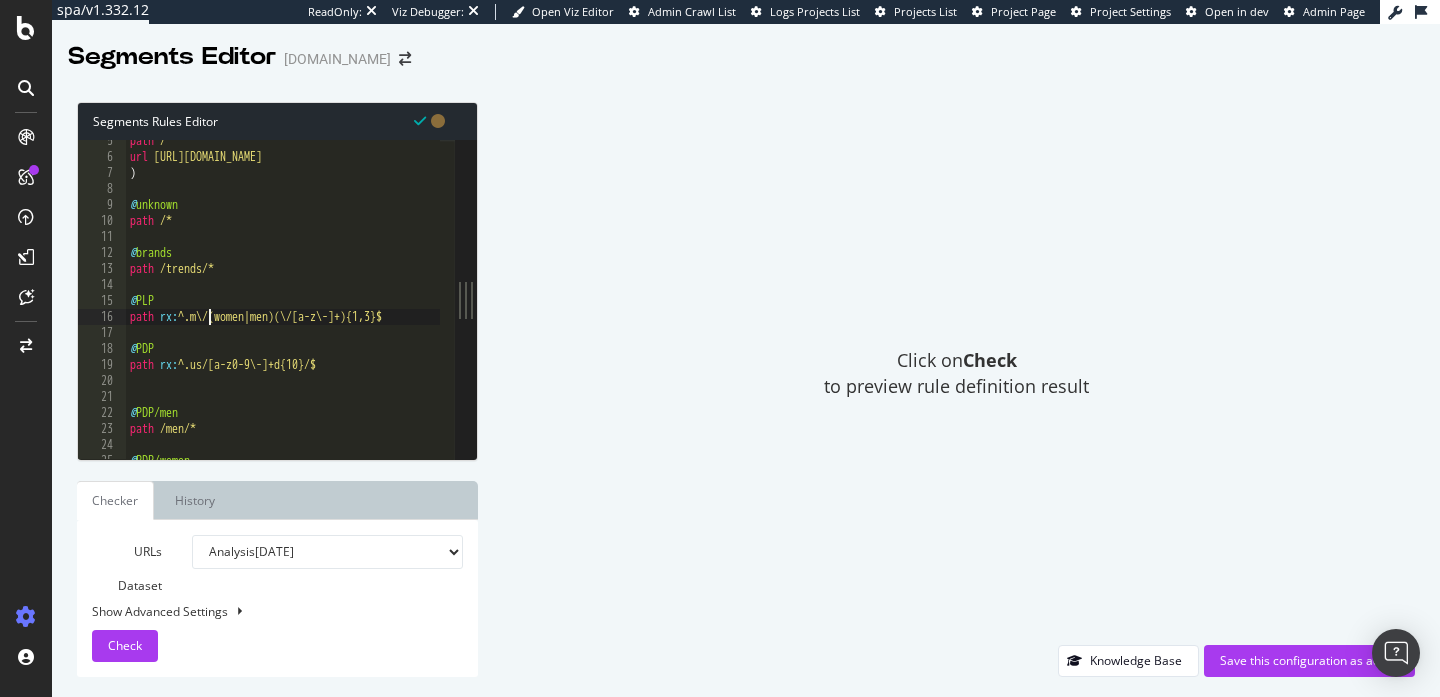 scroll, scrollTop: 0, scrollLeft: 6, axis: horizontal 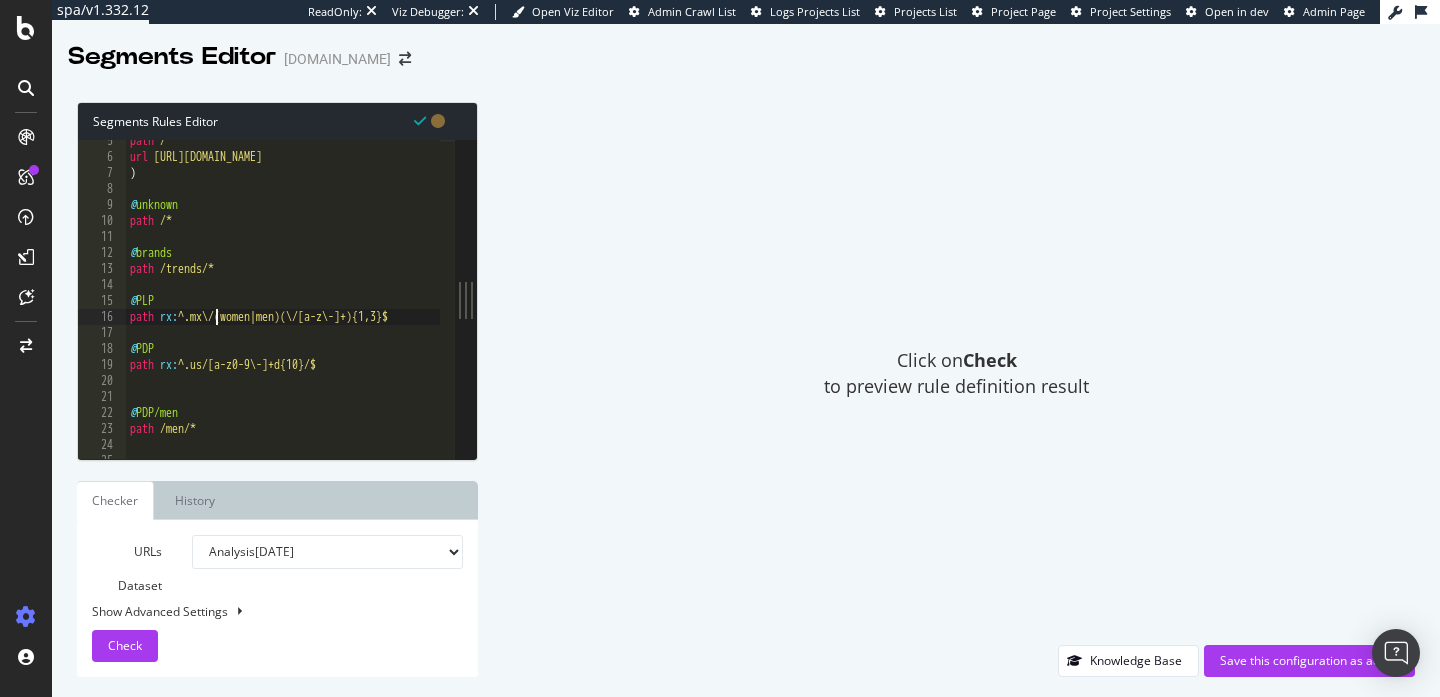 click on "path   / url   [URL][DOMAIN_NAME] ) @ unknown path   /* @ brands path   /trends/* @ PLP path   rx : ^.mx\/(women|men)(\/[a-z\-]+){1,3}$ @ PDP path   rx : ^.us/[a-z0-9\-]+d{10}/$ @ PDP/men path   /men/*" at bounding box center (285, 301) 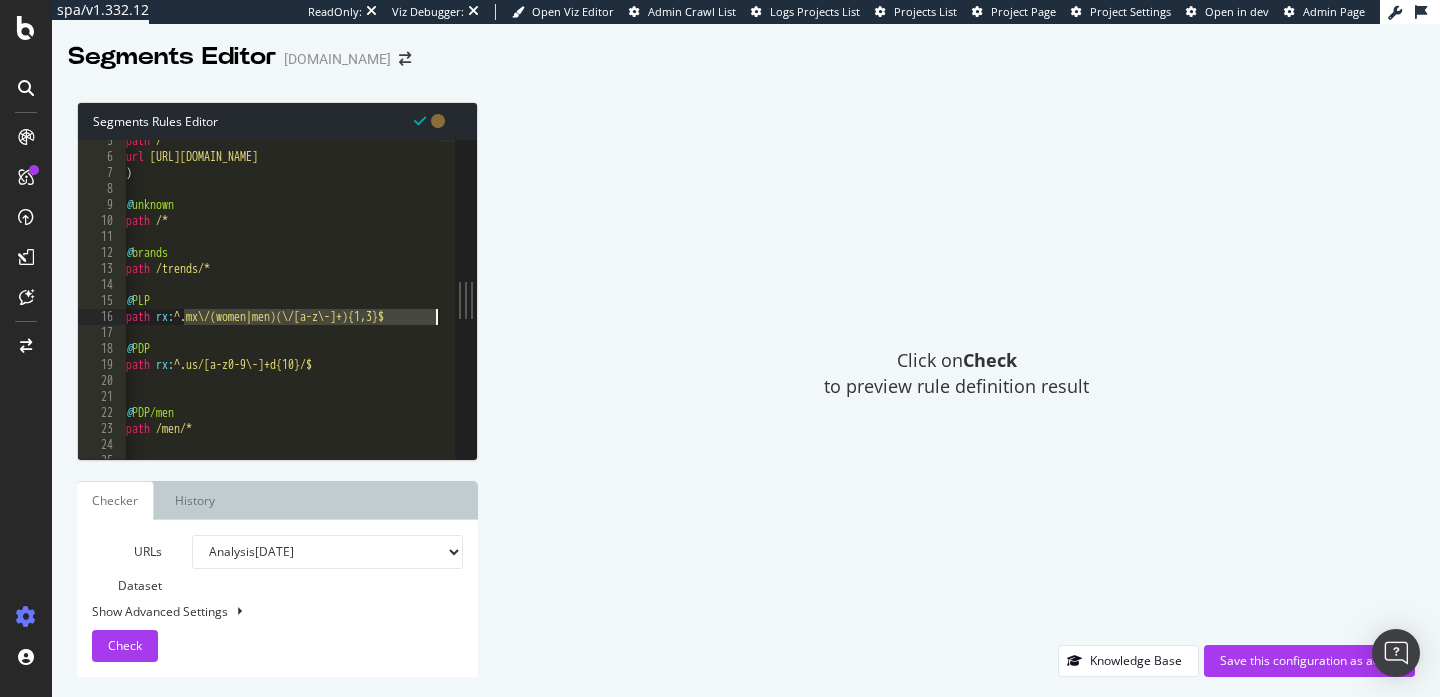 scroll, scrollTop: 0, scrollLeft: 4, axis: horizontal 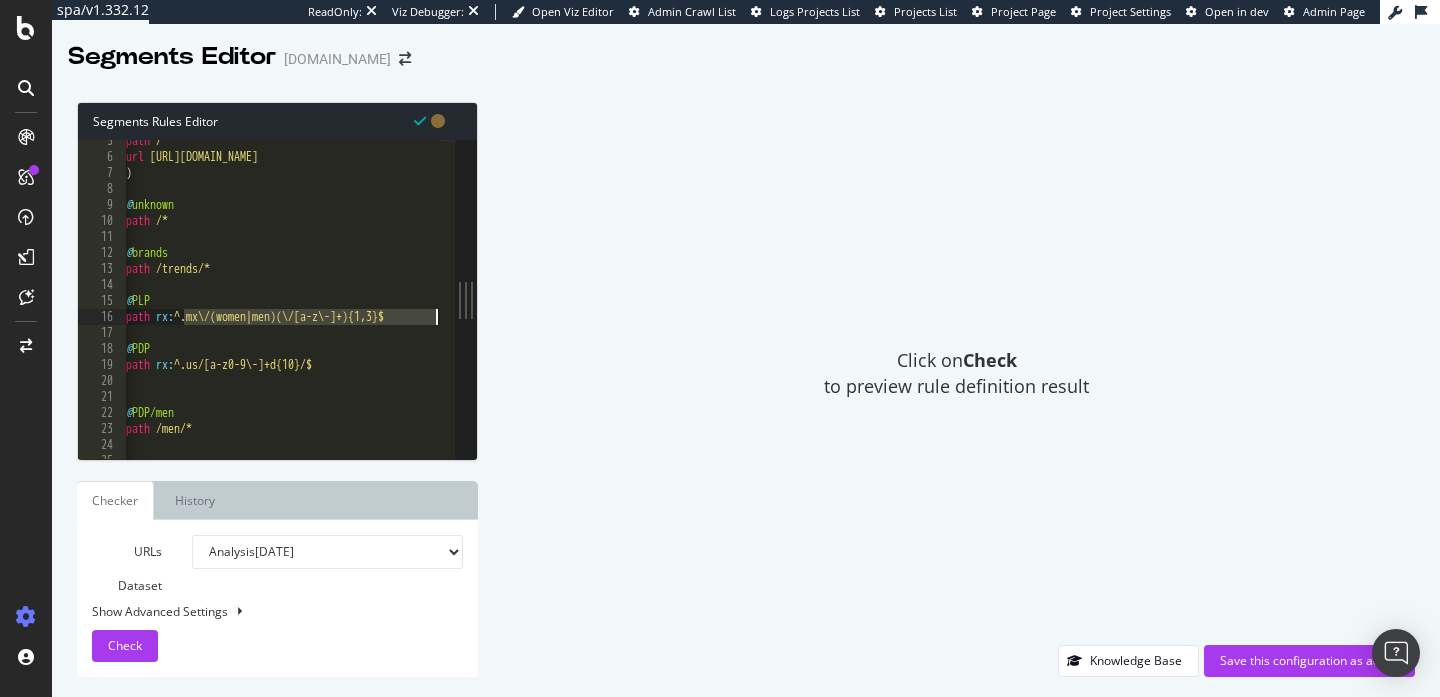 drag, startPoint x: 187, startPoint y: 322, endPoint x: 438, endPoint y: 318, distance: 251.03188 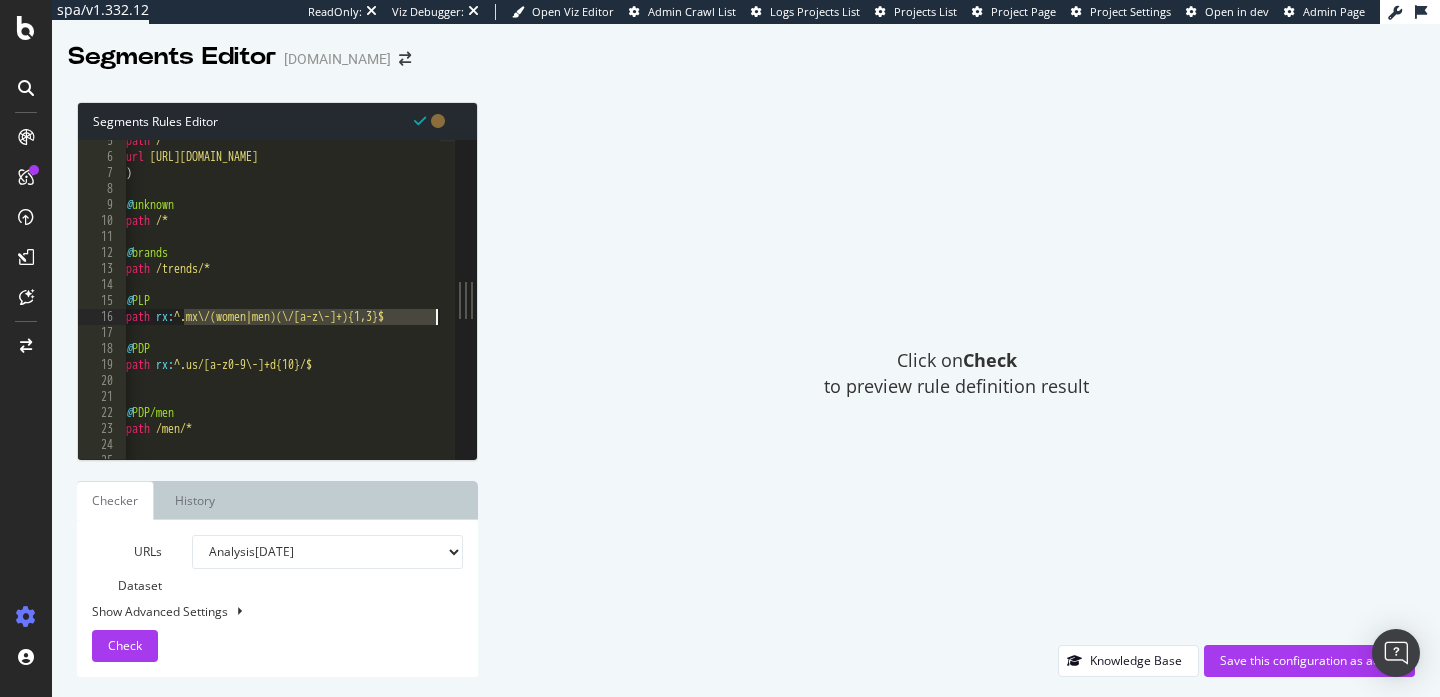 click on "path rx:^.mx\/(women|men)(\/[a-z\-]+){1,3}$ 5 6 7 8 9 10 11 12 13 14 15 16 17 18 19 20 21 22 23 24 25 26 path   / url   [URL][DOMAIN_NAME] ) @ unknown path   /* @ brands path   /trends/* @ PLP path   rx : ^.mx\/(women|men)(\/[a-z\-]+){1,3}$ @ PDP path   rx : ^.us/[a-z0-9\-]+d{10}/$ @ PDP/men path   /men/*     XXXXXXXXXXXXXXXXXXXXXXXXXXXXXXXXXXXXXXXXXXXXXXXXXXXXXXXXXXXXXXXXXXXXXXXXXXXXXXXXXXXXXXXXXXXXXXXXXXXXXXXXXXXXXXXXXXXXXXXXXXXXXXXXXXXXXXXXXXXXXXXXXXXXXXXXXXXXXXXXXXXXXXXXXXXXXXXXXXXXXXXXXXXXXXXXXXXXXXXXXXXXXXXXXXXXXXXXXXXXXXXXXXXXXXXXXXXXXXXXXXXXXXXXXXXXXXXXXXXXXXXXXXXXXXXXXXXXXXXXXXXXXXXXXXXXXXXXXXXXXXXXXXXXXXXXXXXXXXXXXXXXXXXXXXXXXXXXXXXXXXXXXXXXXXXXXXXXXXXXXXXXXXXXXXXXXXXXXXXXXXXXXXXXXXXXXXXXXXXXXXXXXXXXXXXXXXXXXXXXXXXXXXXXXXXXXXXXXXXXXXXXXXXXXXXXXXXXXXXXXXXXXXXXXXXXXXXXXXXXXXXXXXXXXXXXXXXXXXXXXXXXXXXXXXXX" at bounding box center (266, 299) 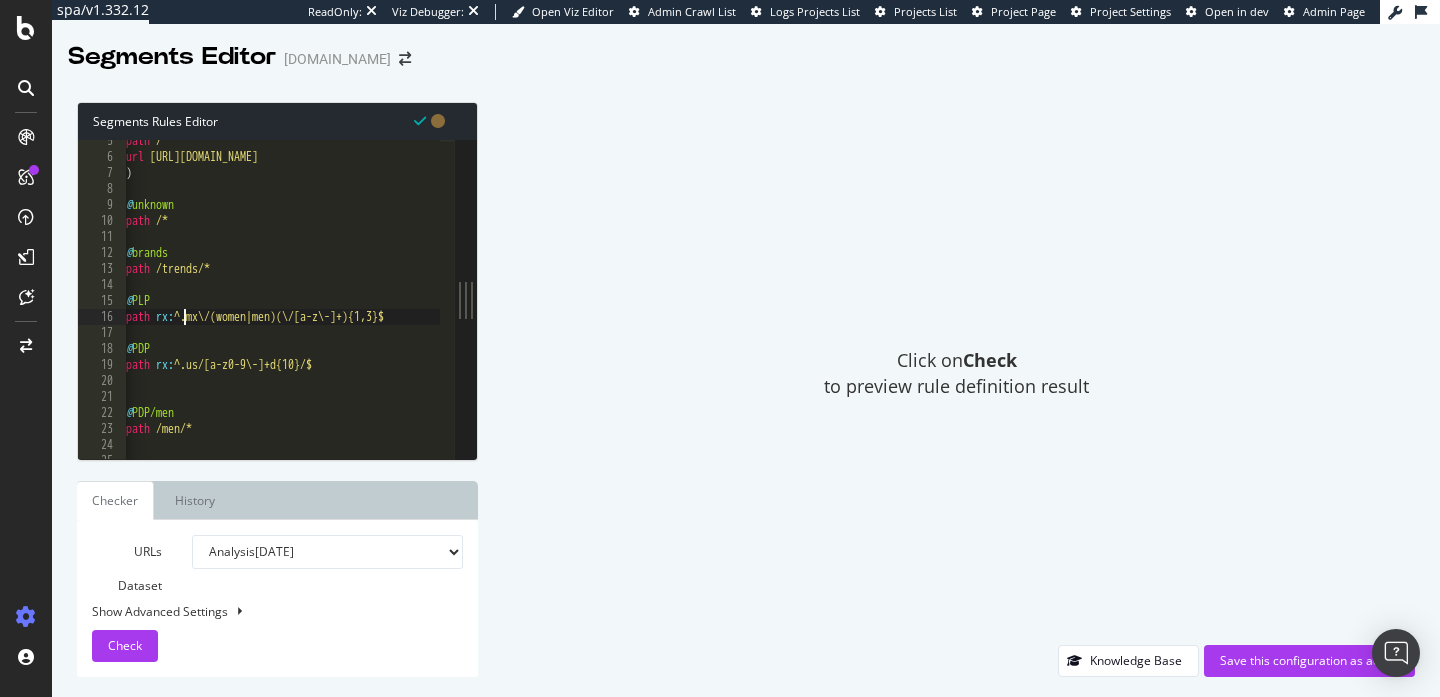 click on "path   / url   https://www.kurtgeiger.mx/ ) @ unknown path   /* @ brands path   /trends/* @ PLP path   rx : ^.mx\/(women|men)(\/[a-z\-]+){1,3}$ @ PDP path   rx : ^.us/[a-z0-9\-]+d{10}/$ @ PDP/men path   /men/*" at bounding box center (281, 301) 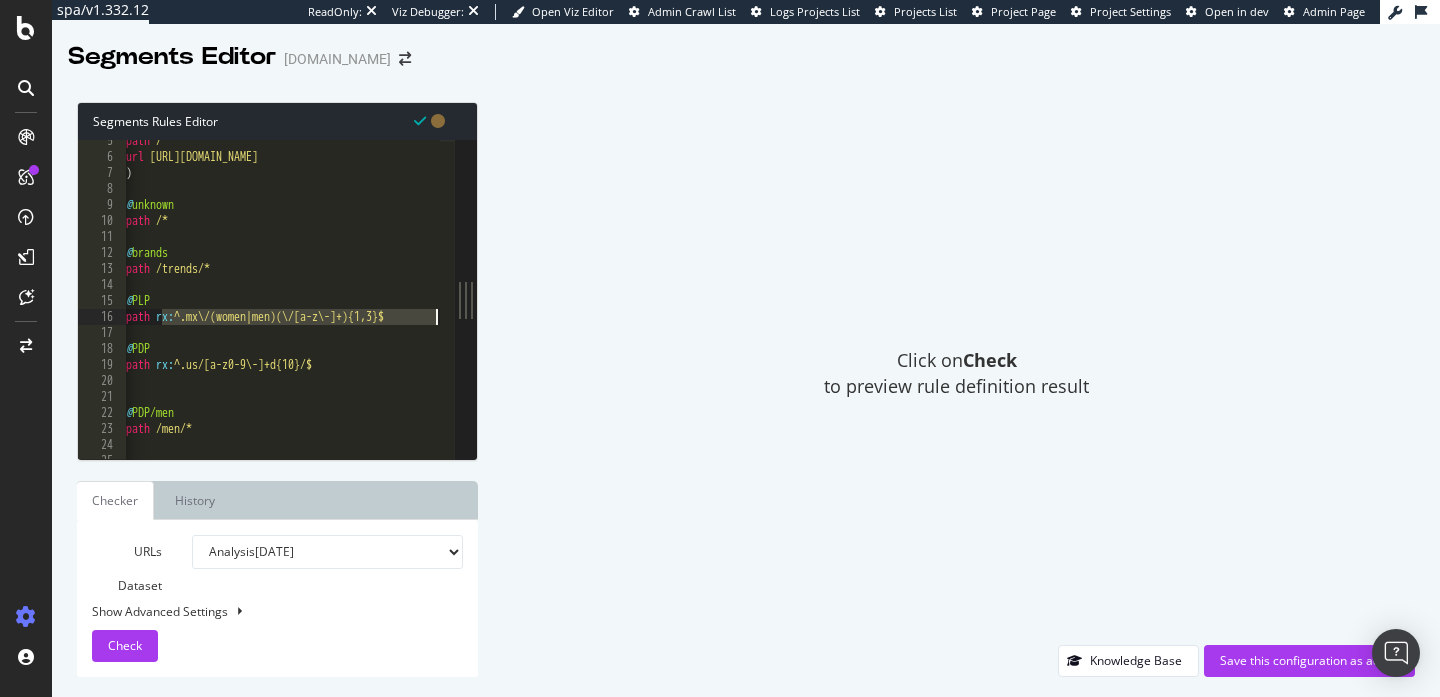 drag, startPoint x: 165, startPoint y: 322, endPoint x: 446, endPoint y: 322, distance: 281 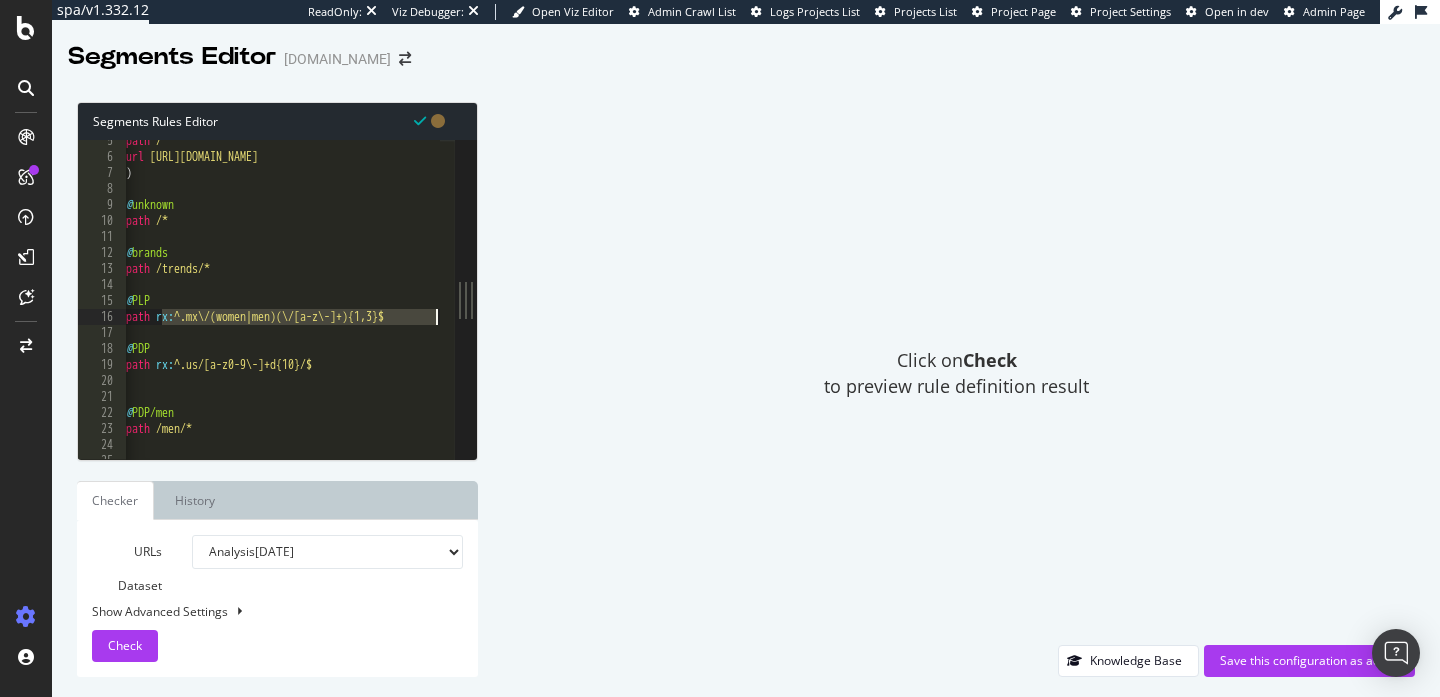 click on "path rx:^.mx\/(women|men)(\/[a-z\-]+){1,3}$ 5 6 7 8 9 10 11 12 13 14 15 16 17 18 19 20 21 22 23 24 25 26 path   / url   https://www.kurtgeiger.mx/ ) @ unknown path   /* @ brands path   /trends/* @ PLP path   rx : ^.mx\/(women|men)(\/[a-z\-]+){1,3}$ @ PDP path   rx : ^.us/[a-z0-9\-]+d{10}/$ @ PDP/men path   /men/*     XXXXXXXXXXXXXXXXXXXXXXXXXXXXXXXXXXXXXXXXXXXXXXXXXXXXXXXXXXXXXXXXXXXXXXXXXXXXXXXXXXXXXXXXXXXXXXXXXXXXXXXXXXXXXXXXXXXXXXXXXXXXXXXXXXXXXXXXXXXXXXXXXXXXXXXXXXXXXXXXXXXXXXXXXXXXXXXXXXXXXXXXXXXXXXXXXXXXXXXXXXXXXXXXXXXXXXXXXXXXXXXXXXXXXXXXXXXXXXXXXXXXXXXXXXXXXXXXXXXXXXXXXXXXXXXXXXXXXXXXXXXXXXXXXXXXXXXXXXXXXXXXXXXXXXXXXXXXXXXXXXXXXXXXXXXXXXXXXXXXXXXXXXXXXXXXXXXXXXXXXXXXXXXXXXXXXXXXXXXXXXXXXXXXXXXXXXXXXXXXXXXXXXXXXXXXXXXXXXXXXXXXXXXXXXXXXXXXXXXXXXXXXXXXXXXXXXXXXXXXXXXXXXXXXXXXXXXXXXXXXXXXXXXXXXXXXXXXXXXXXXXXXXXXXXXX" at bounding box center [266, 299] 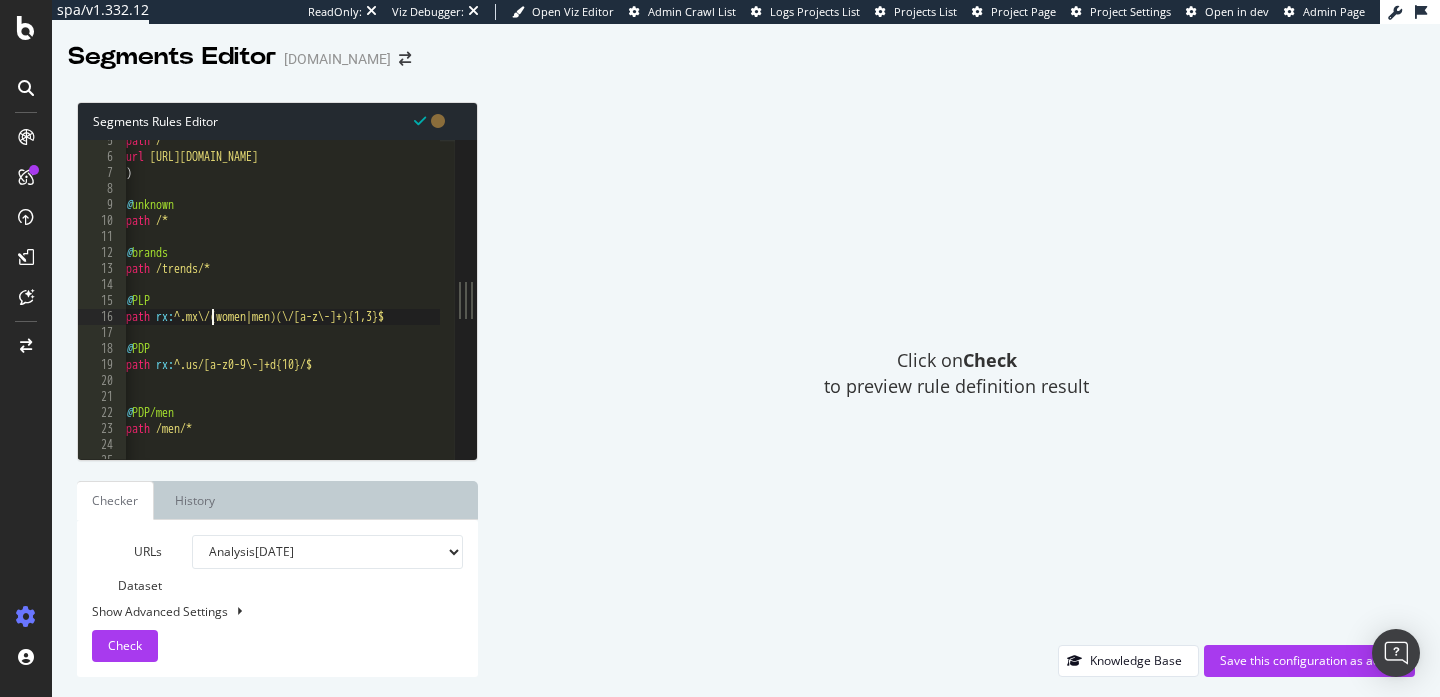 click on "path   / url   https://www.kurtgeiger.mx/ ) @ unknown path   /* @ brands path   /trends/* @ PLP path   rx : ^.mx\/(women|men)(\/[a-z\-]+){1,3}$ @ PDP path   rx : ^.us/[a-z0-9\-]+d{10}/$ @ PDP/men path   /men/*" at bounding box center [281, 301] 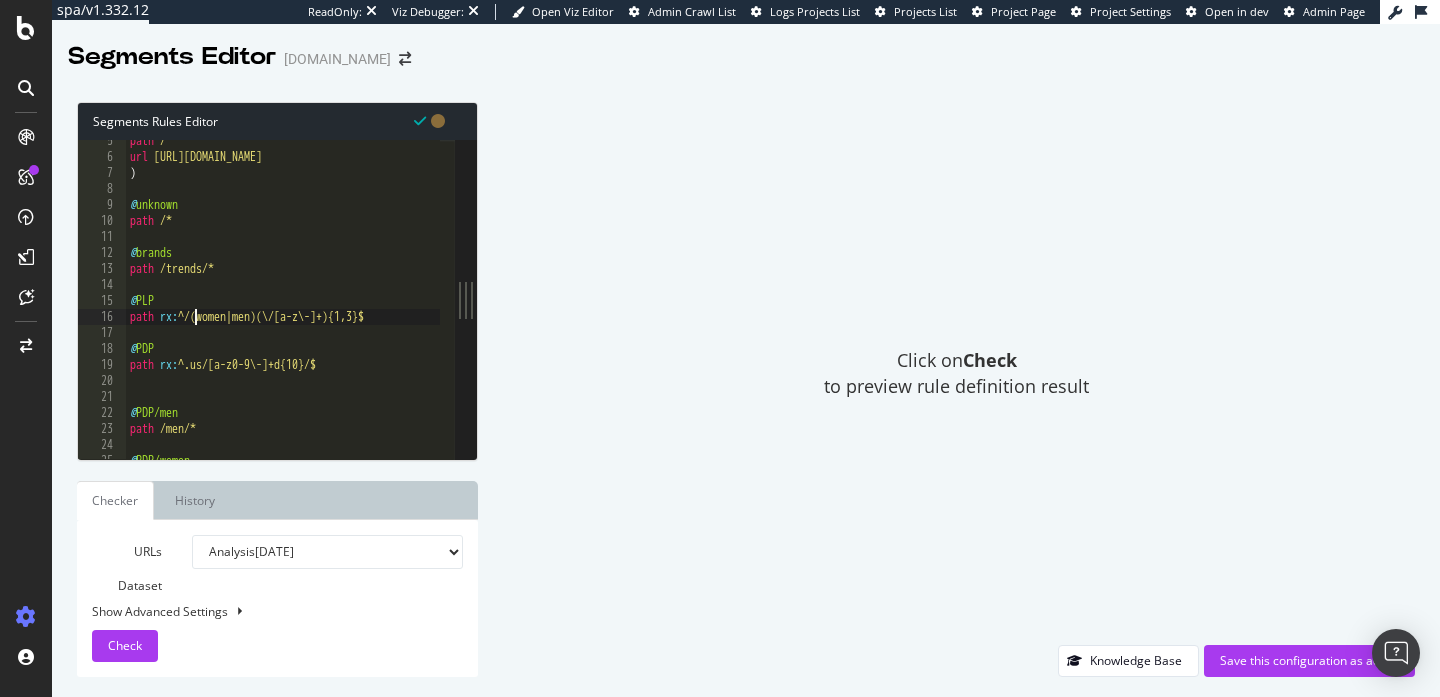 click on "path   / url   https://www.kurtgeiger.mx/ ) @ unknown path   /* @ brands path   /trends/* @ PLP path   rx : ^/(women|men)(\/[a-z\-]+){1,3}$ @ PDP path   rx : ^.us/[a-z0-9\-]+d{10}/$ @ PDP/men path   /men/* @ PDP/women" at bounding box center (283, 308) 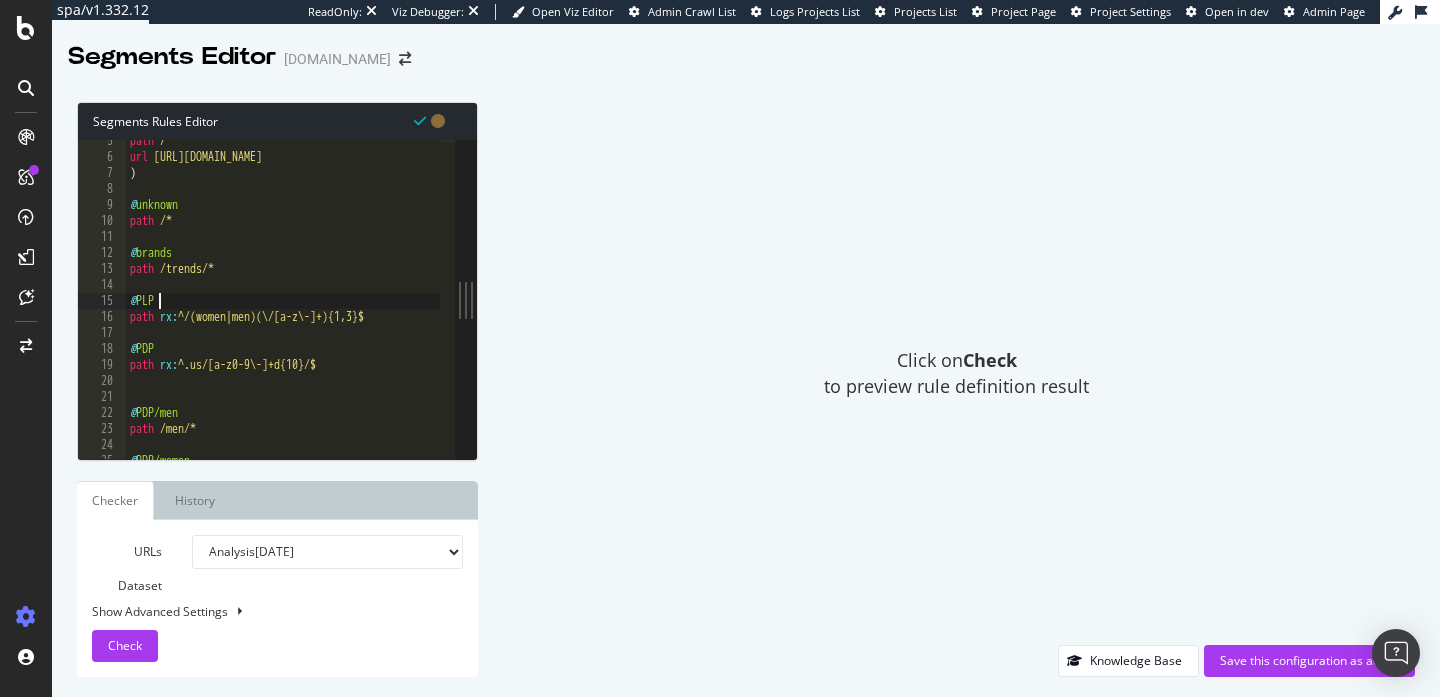 scroll, scrollTop: 0, scrollLeft: 1, axis: horizontal 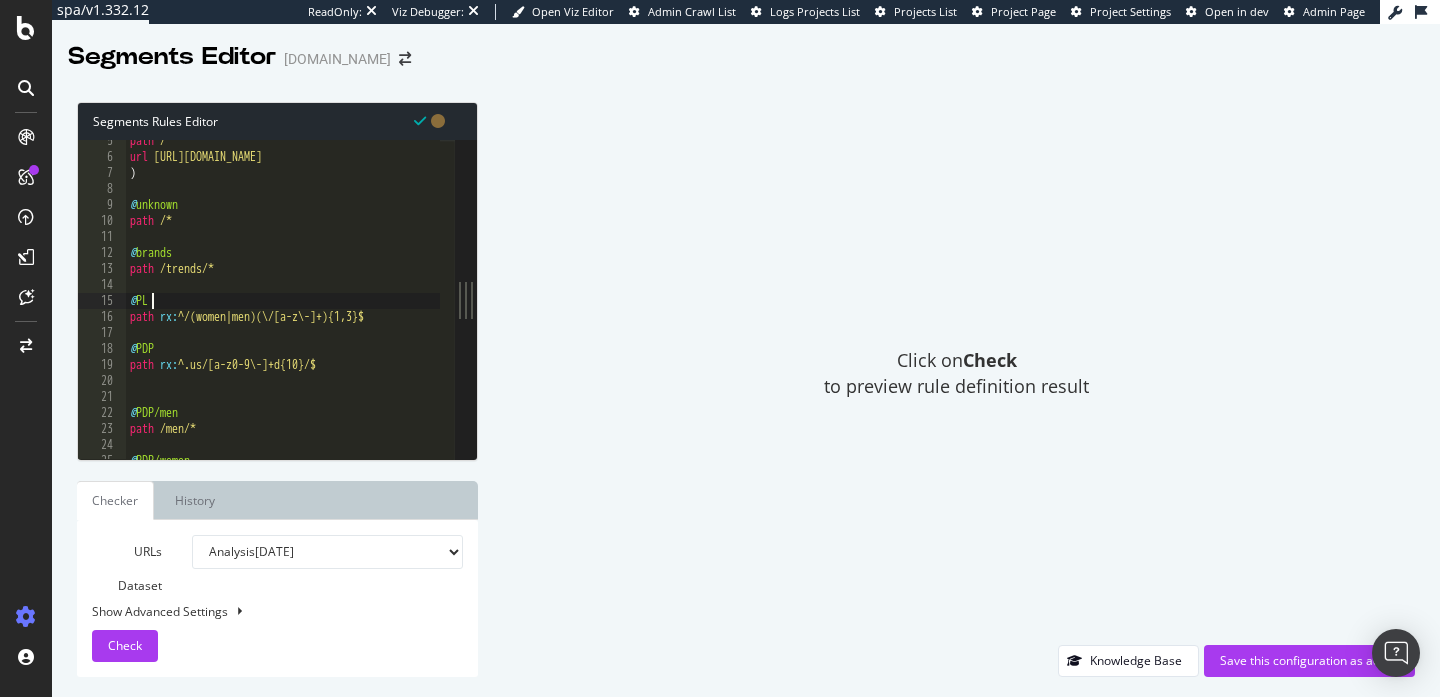 type on "@PLP" 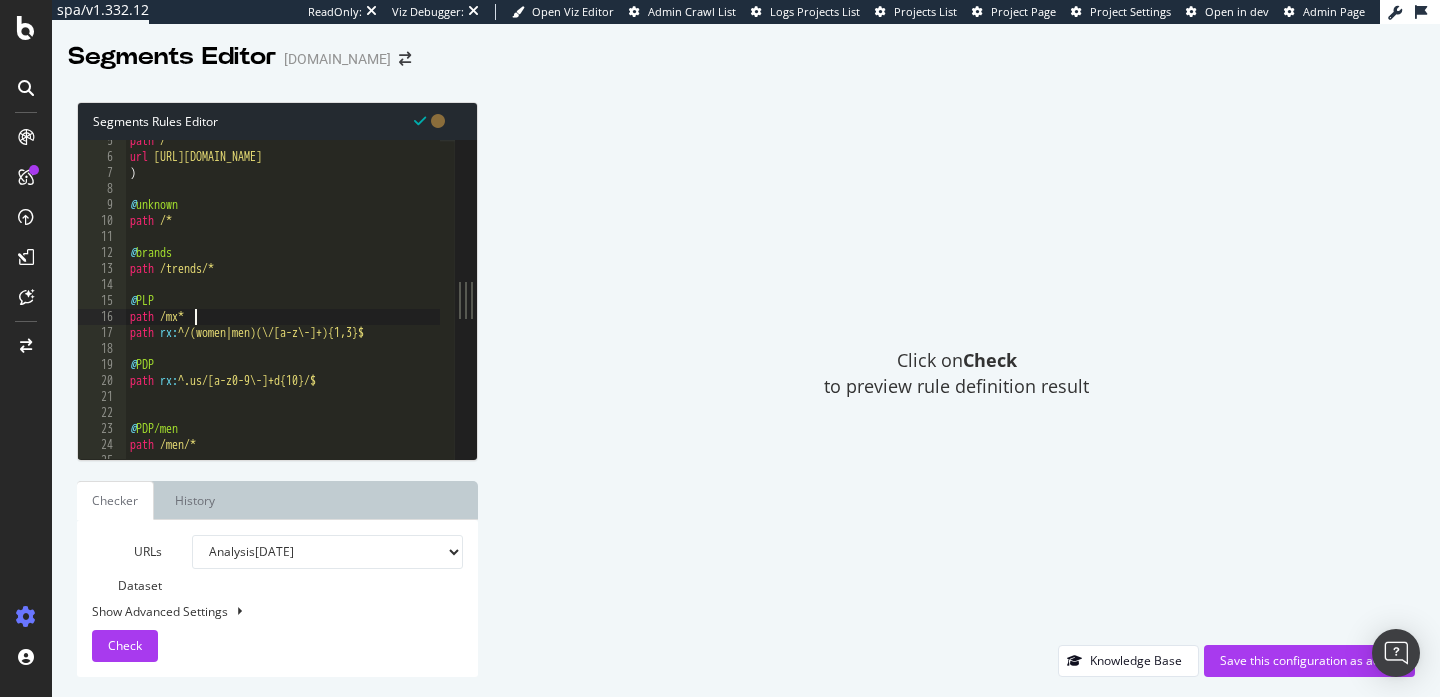 scroll, scrollTop: 0, scrollLeft: 4, axis: horizontal 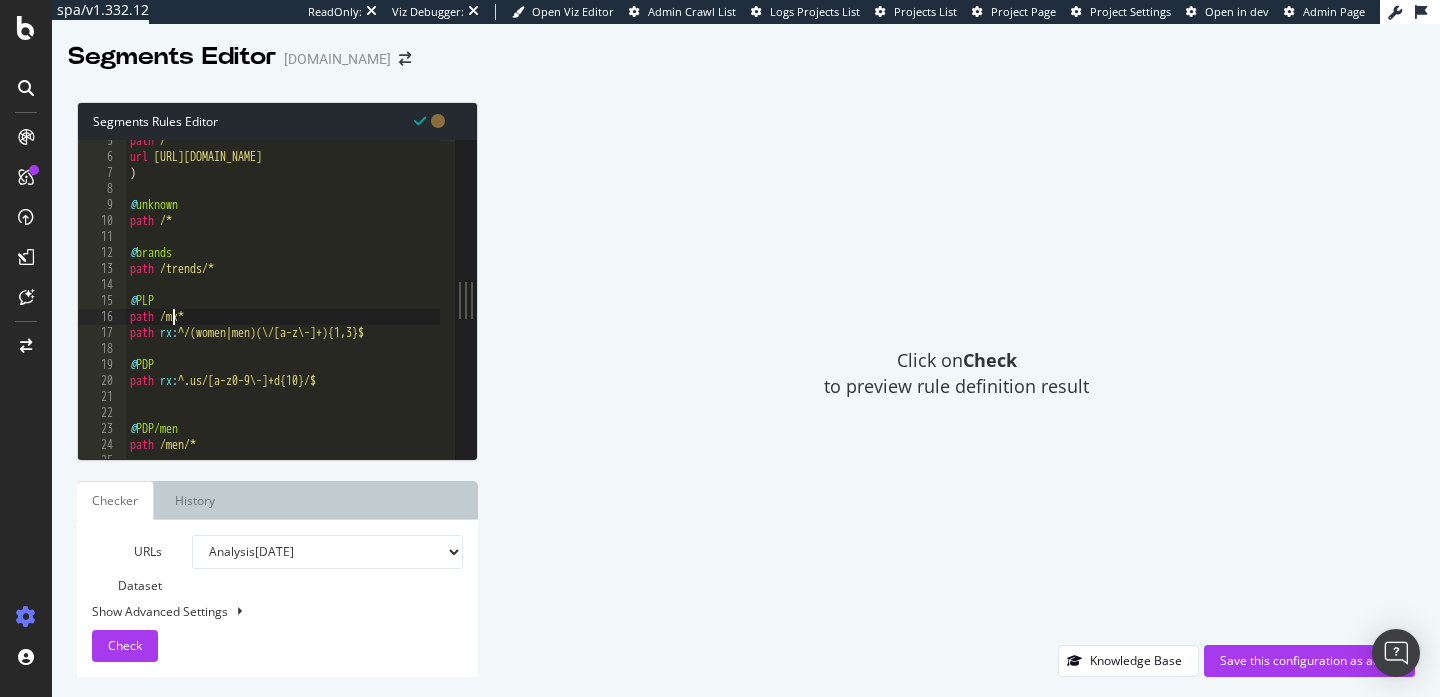 click on "path   / url   https://www.kurtgeiger.mx/ ) @ unknown path   /* @ brands path   /trends/* @ PLP path   /mx* path   rx : ^/(women|men)(\/[a-z\-]+){1,3}$ @ PDP path   rx : ^.us/[a-z0-9\-]+d{10}/$ @ PDP/men path   /men/*" at bounding box center (283, 308) 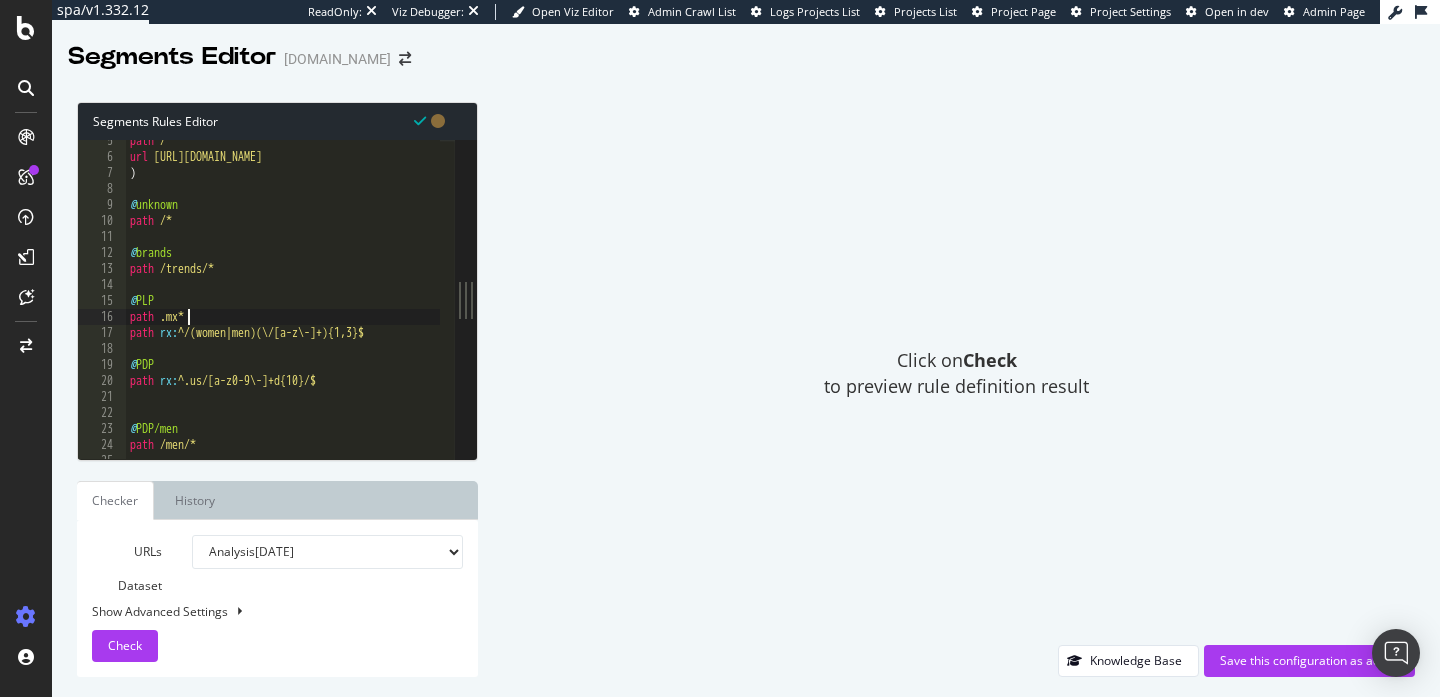 scroll, scrollTop: 0, scrollLeft: 5, axis: horizontal 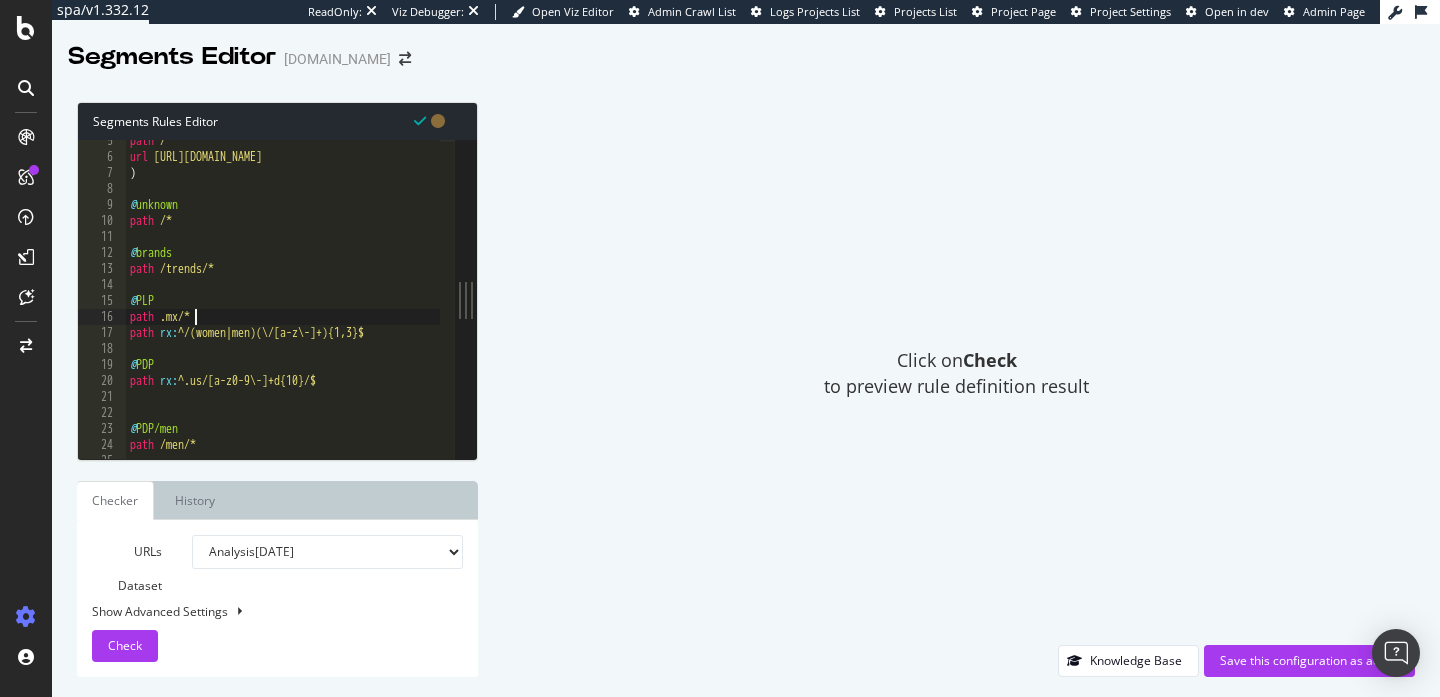 click on "path   / url   https://www.kurtgeiger.mx/ ) @ unknown path   /* @ brands path   /trends/* @ PLP path   .mx/* path   rx : ^/(women|men)(\/[a-z\-]+){1,3}$ @ PDP path   rx : ^.us/[a-z0-9\-]+d{10}/$ @ PDP/men path   /men/*" at bounding box center (283, 308) 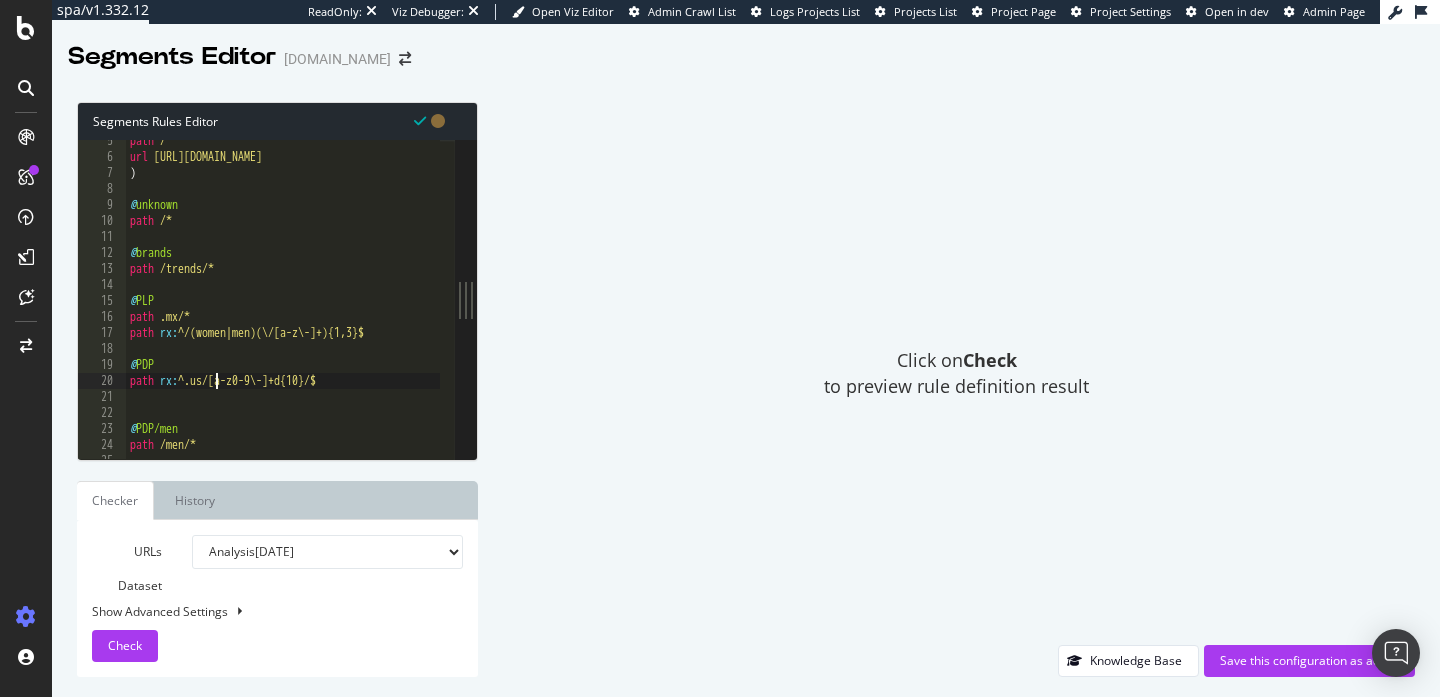 click on "path   / url   https://www.kurtgeiger.mx/ ) @ unknown path   /* @ brands path   /trends/* @ PLP path   .mx/* path   rx : ^/(women|men)(\/[a-z\-]+){1,3}$ @ PDP path   rx : ^.us/[a-z0-9\-]+d{10}/$ @ PDP/men path   /men/*" at bounding box center [283, 308] 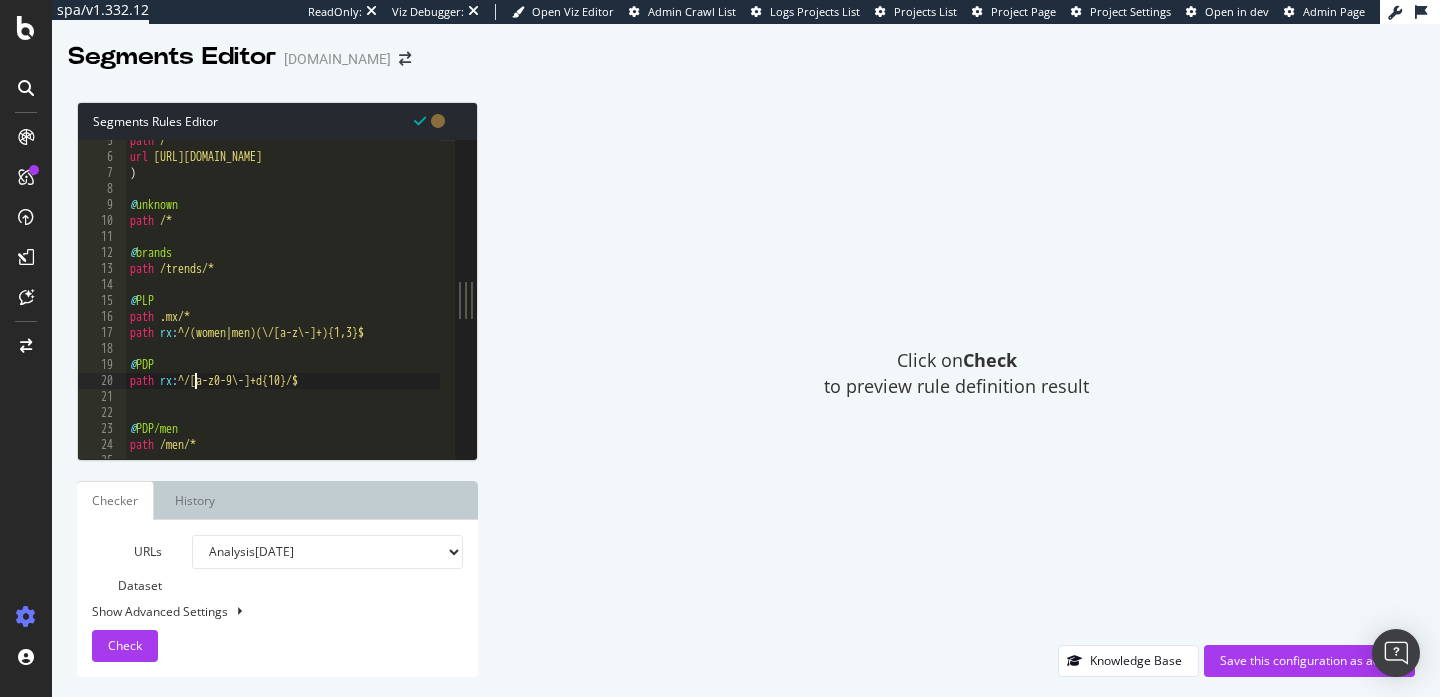 click on "path   / url   https://www.kurtgeiger.mx/ ) @ unknown path   /* @ brands path   /trends/* @ PLP path   .mx/* path   rx : ^/(women|men)(\/[a-z\-]+){1,3}$ @ PDP path   rx : ^/[a-z0-9\-]+d{10}/$ @ PDP/men path   /men/*" at bounding box center [283, 308] 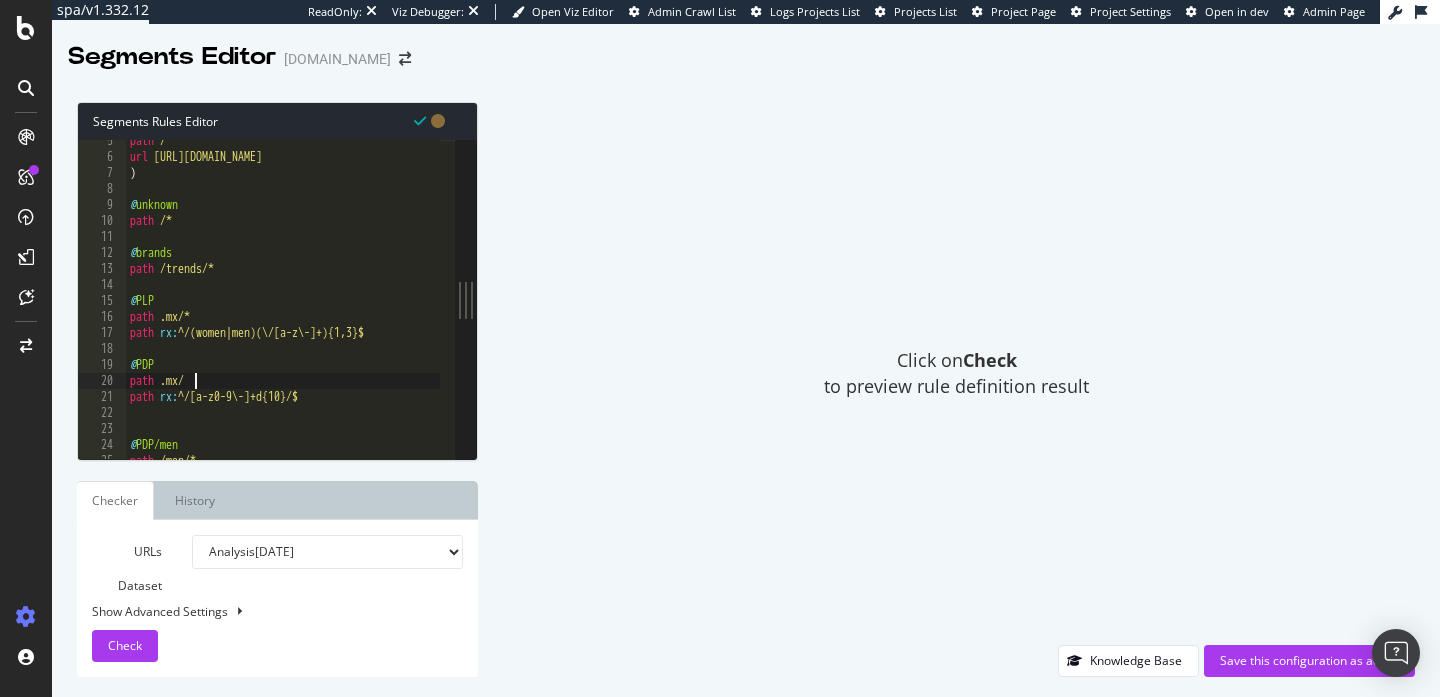 scroll, scrollTop: 0, scrollLeft: 5, axis: horizontal 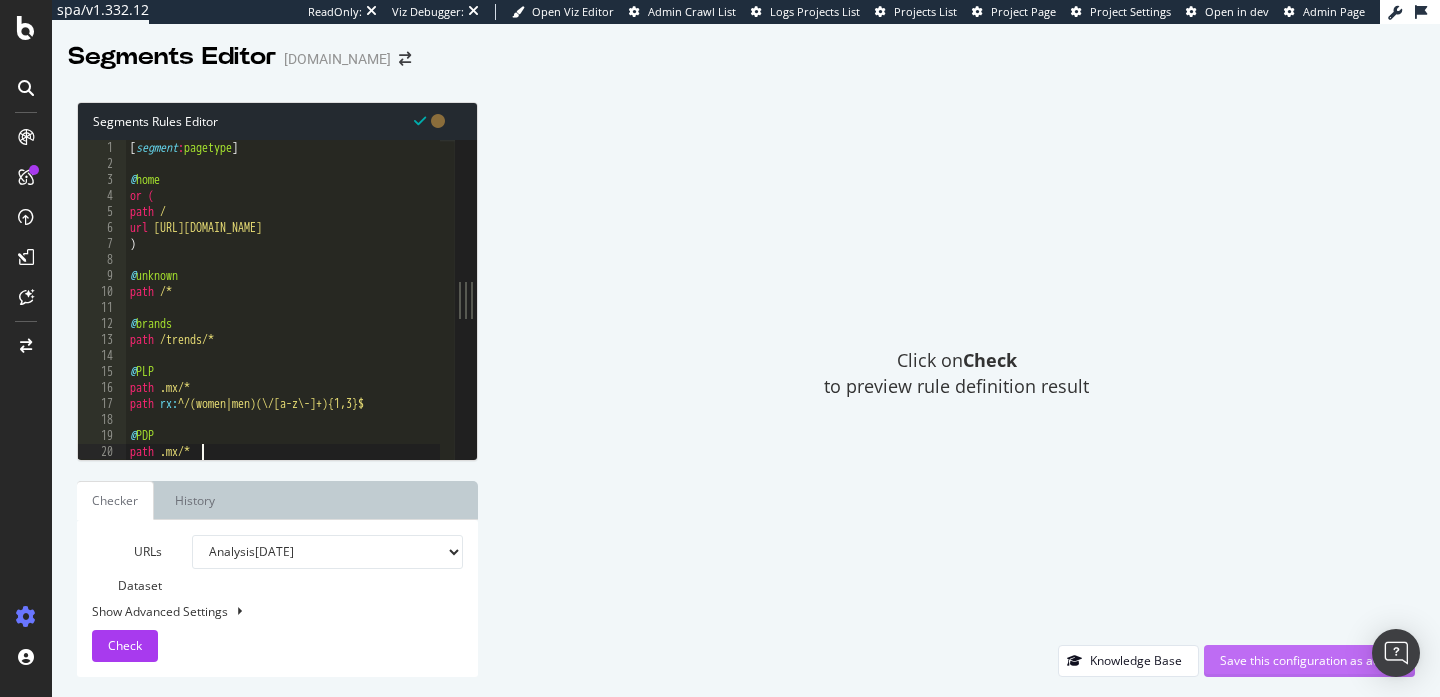 type on "path .mx/*" 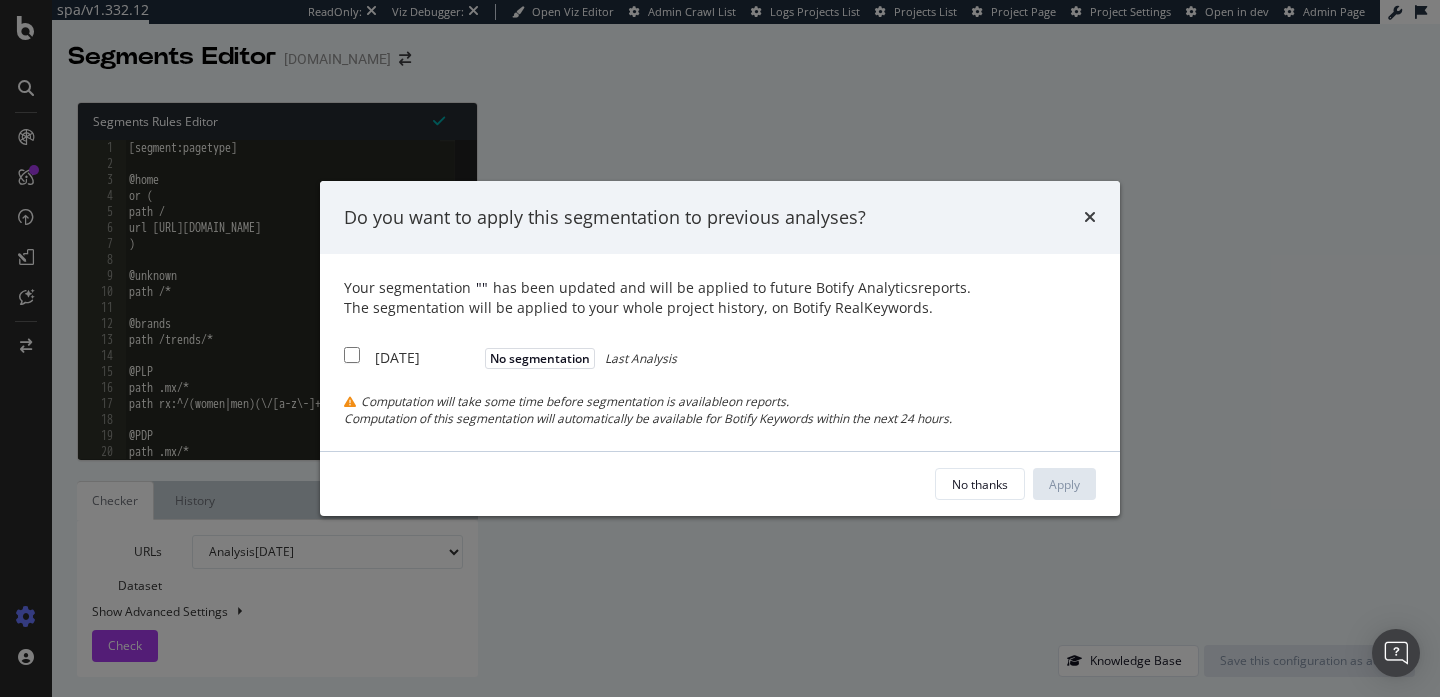 click at bounding box center [352, 355] 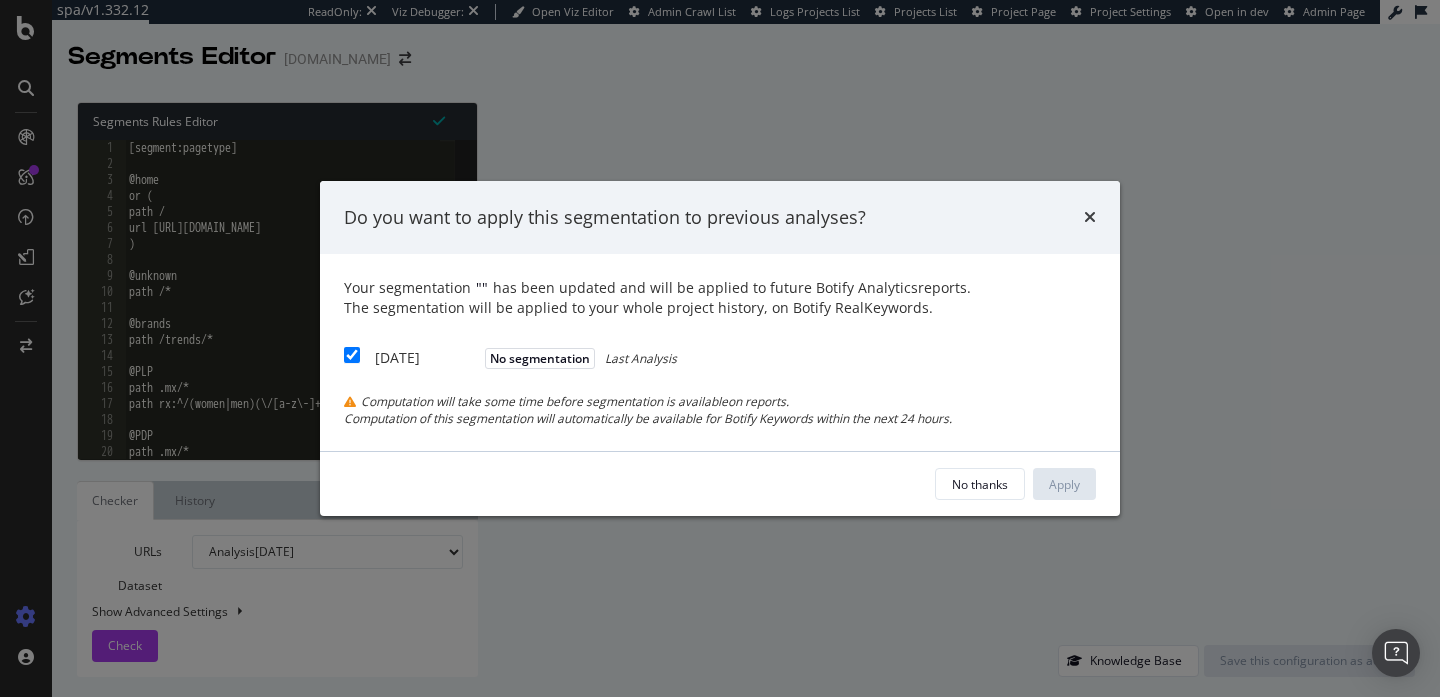 checkbox on "true" 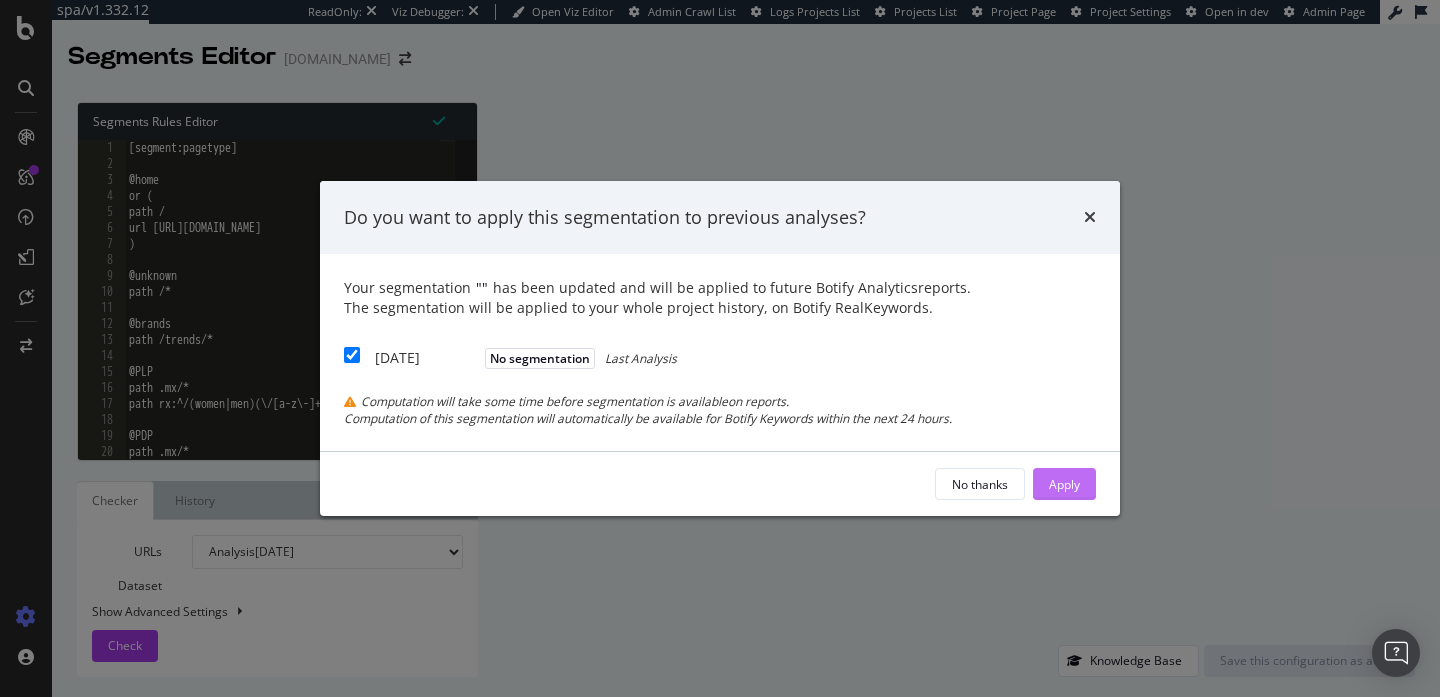 click on "Apply" at bounding box center (1064, 484) 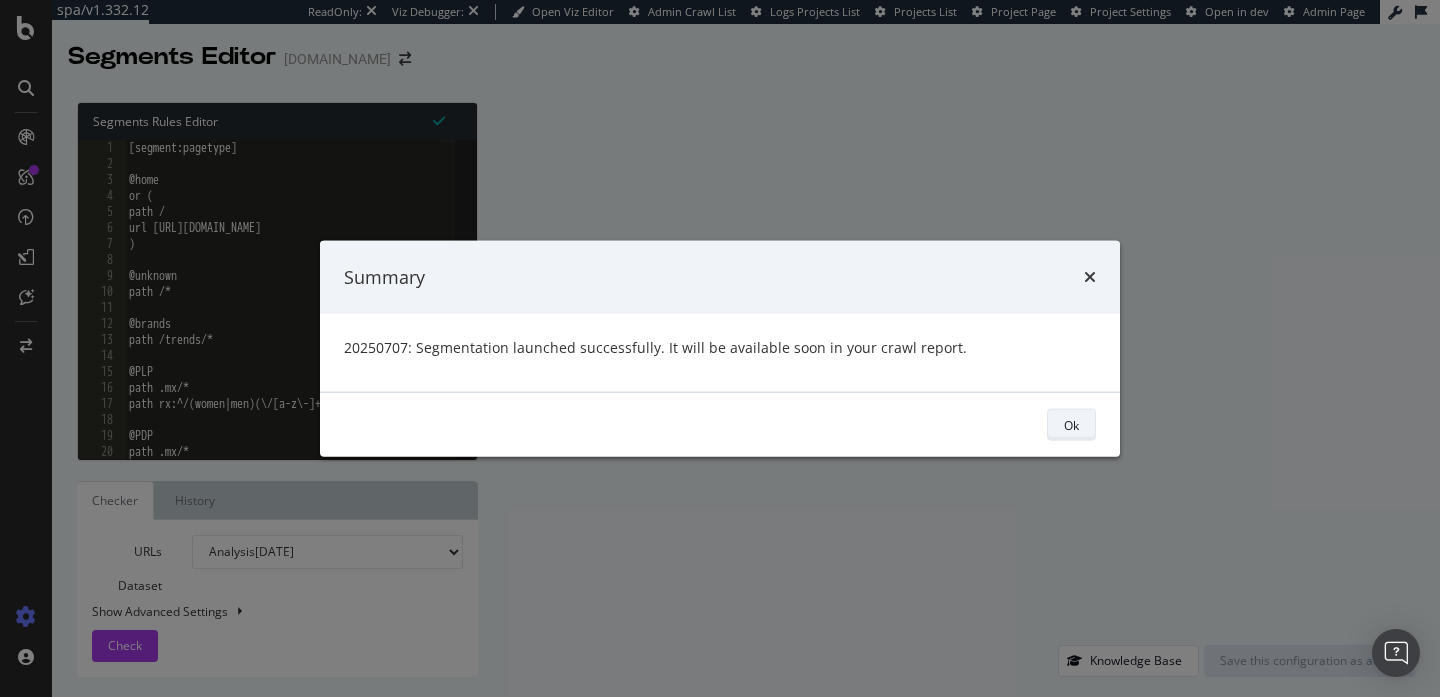click on "Ok" at bounding box center (1071, 425) 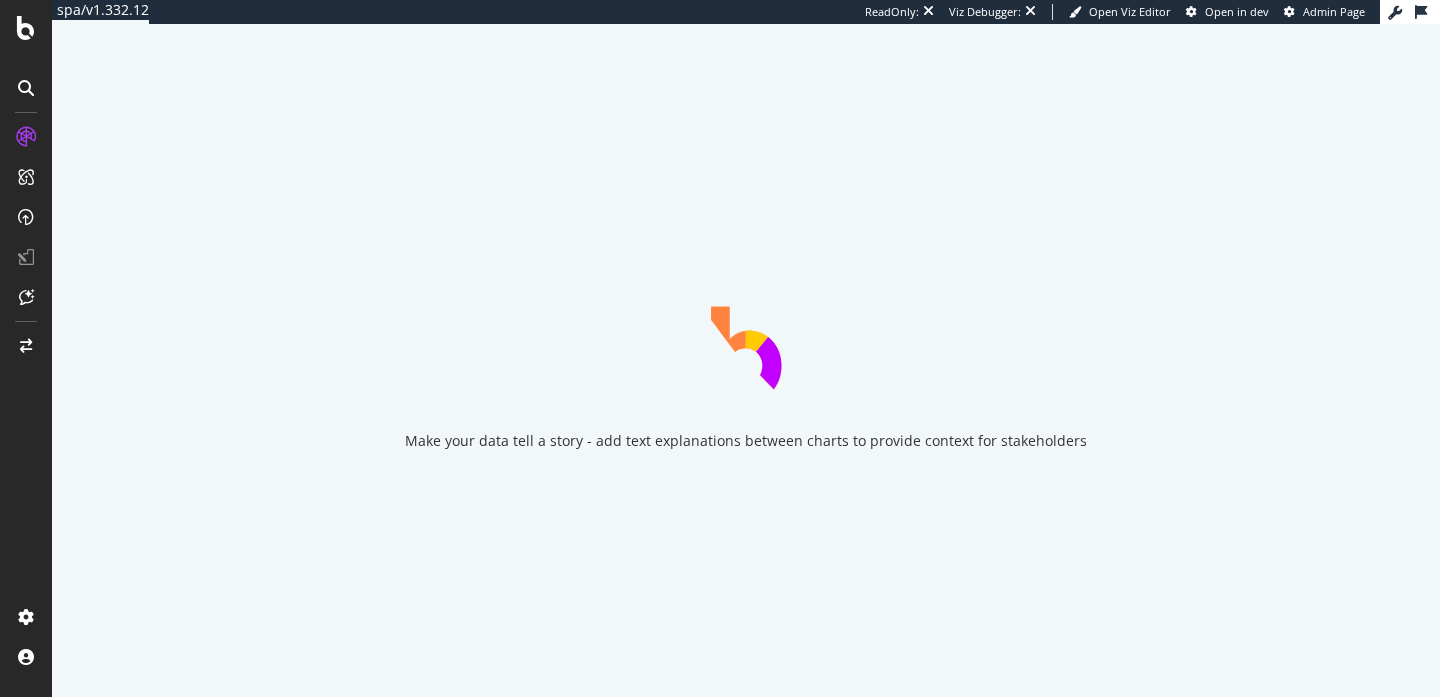 scroll, scrollTop: 0, scrollLeft: 0, axis: both 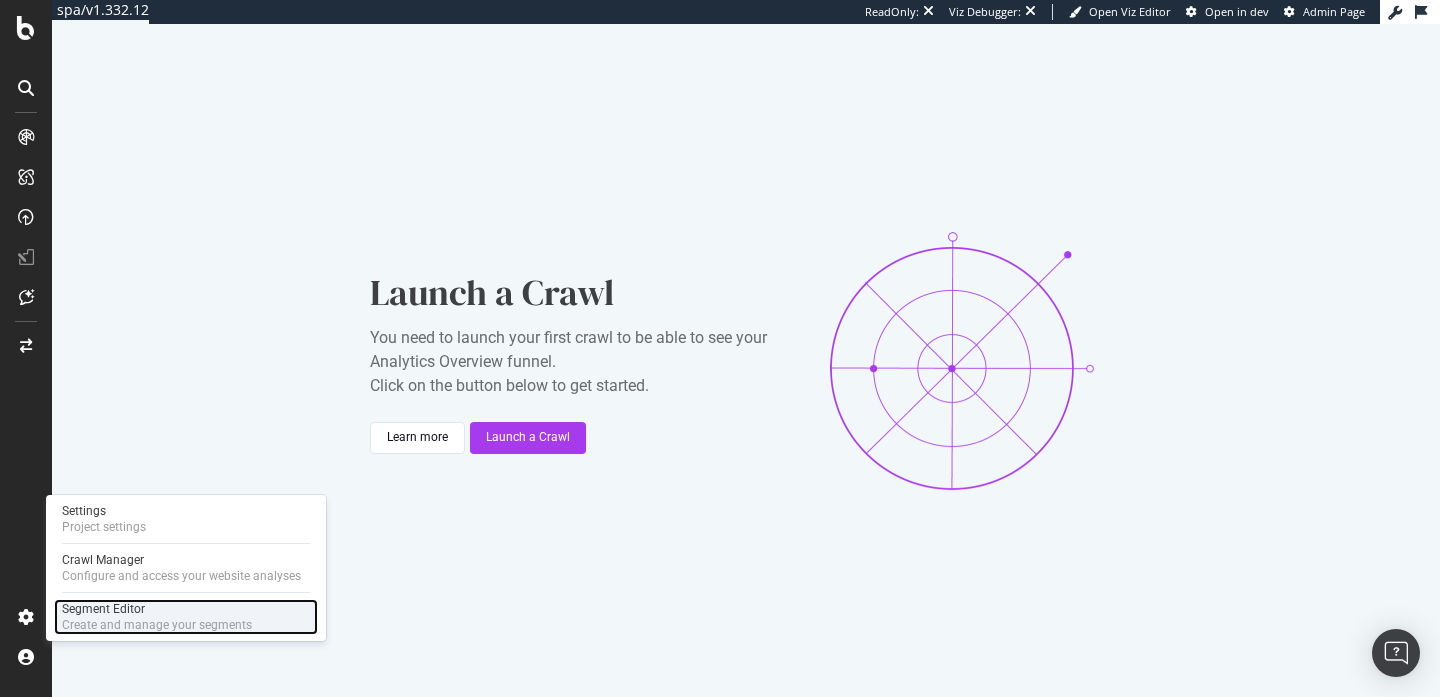 click on "Create and manage your segments" at bounding box center (157, 625) 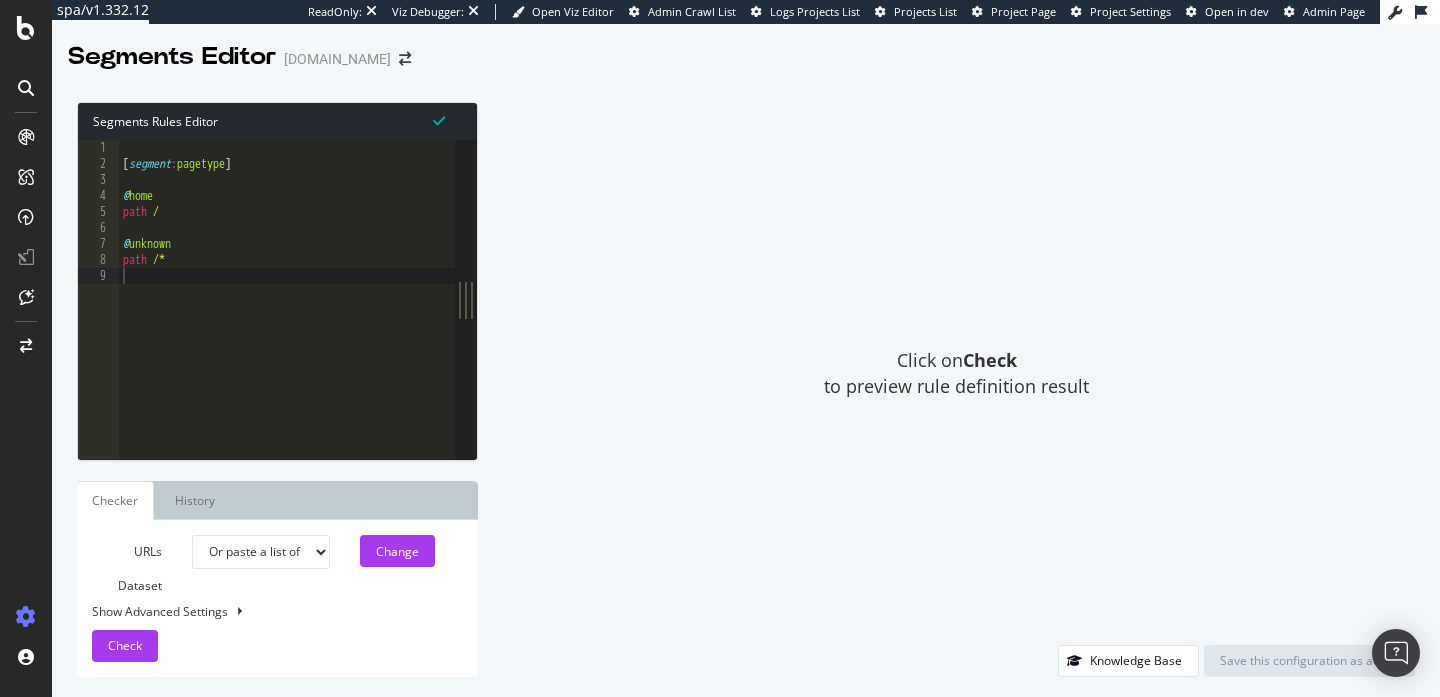 click on "[ segment : pagetype ] @ home path   / @ unknown path   /*" at bounding box center (287, 315) 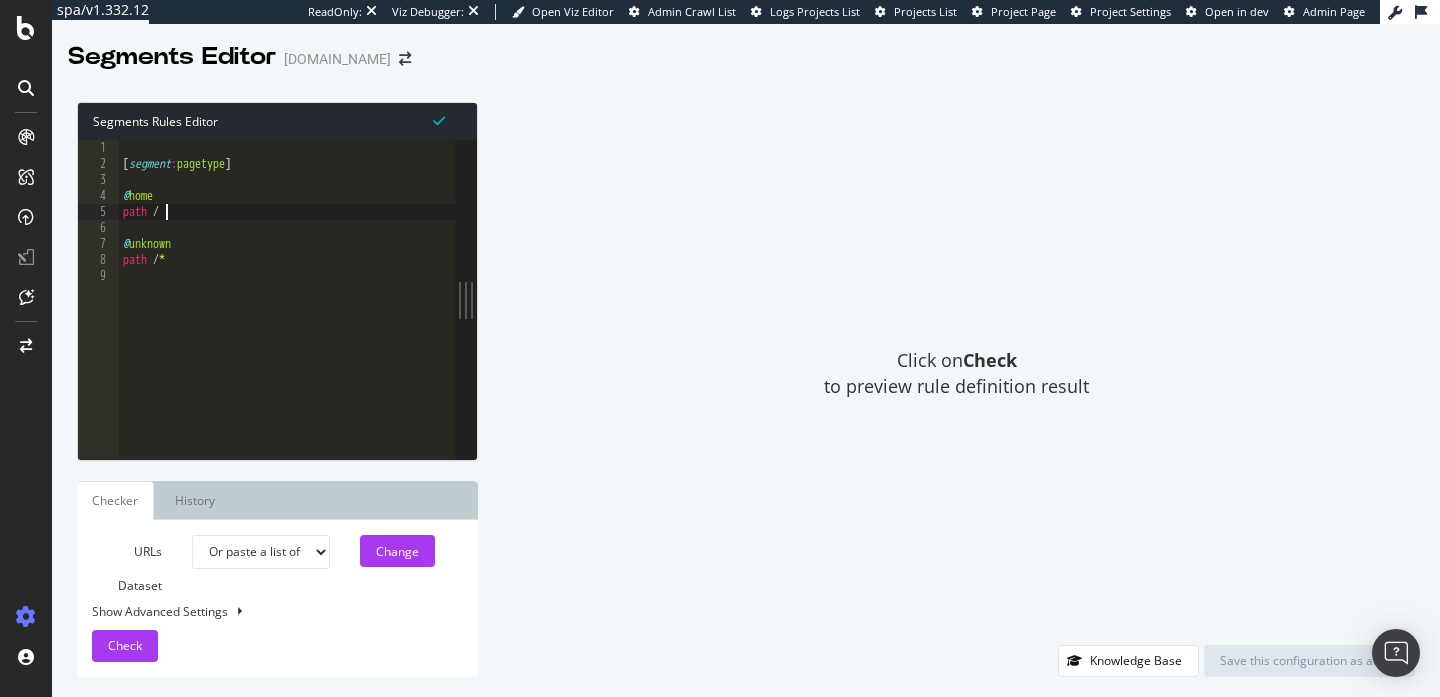 click on "[ segment : pagetype ] @ home path   / @ unknown path   /*" at bounding box center [287, 315] 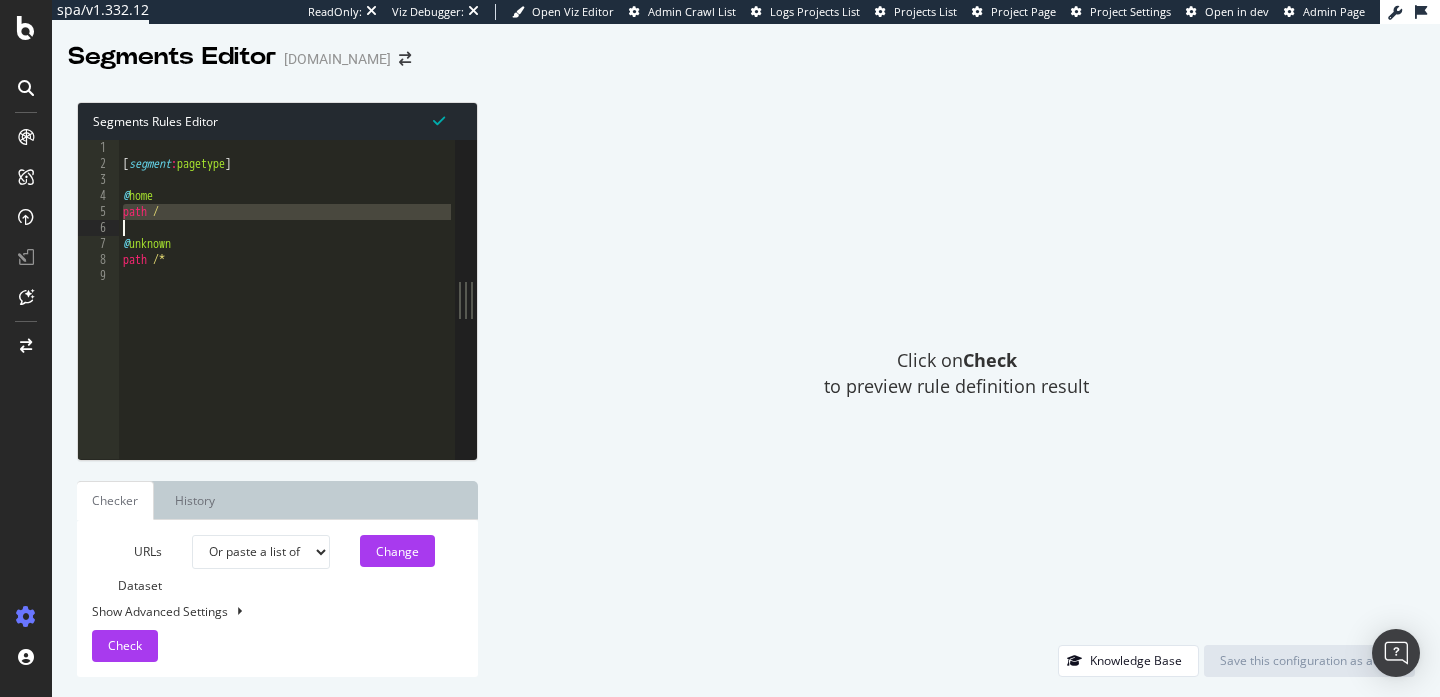 click on "[ segment : pagetype ] @ home path   / @ unknown path   /*" at bounding box center [287, 315] 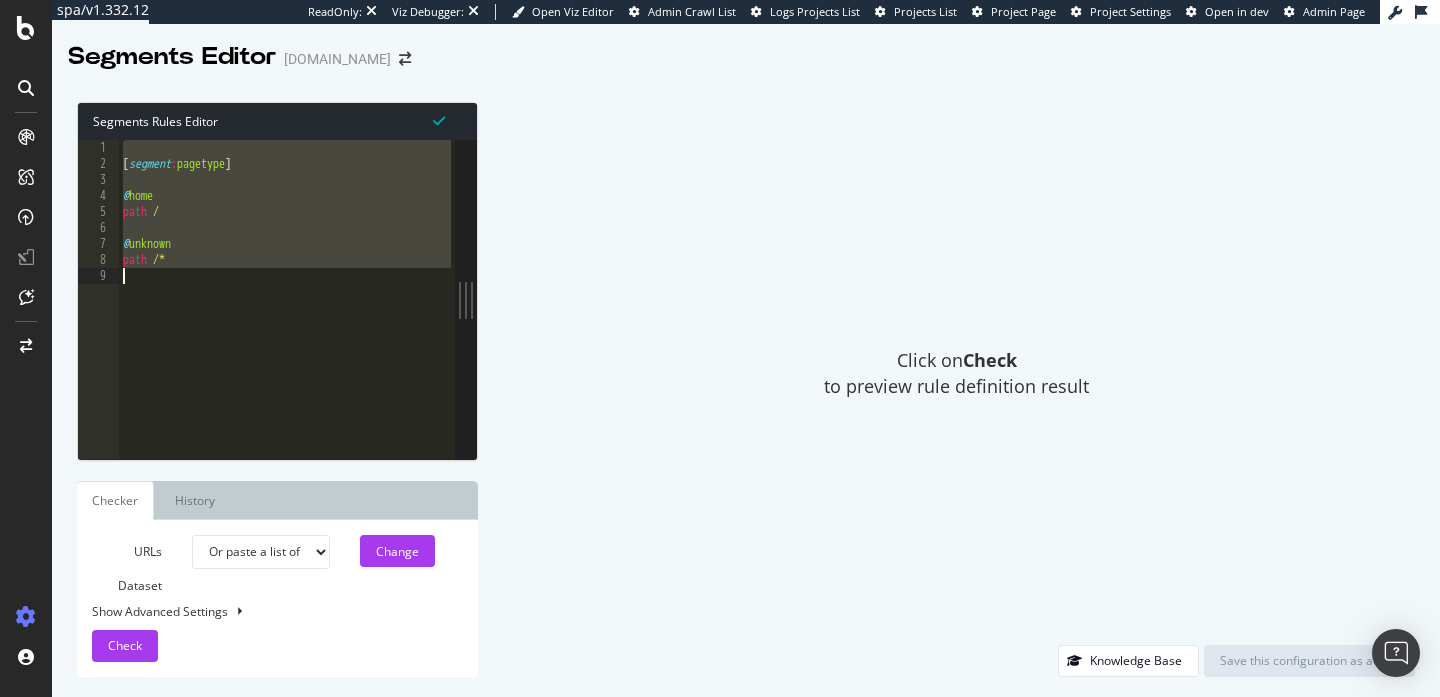 paste 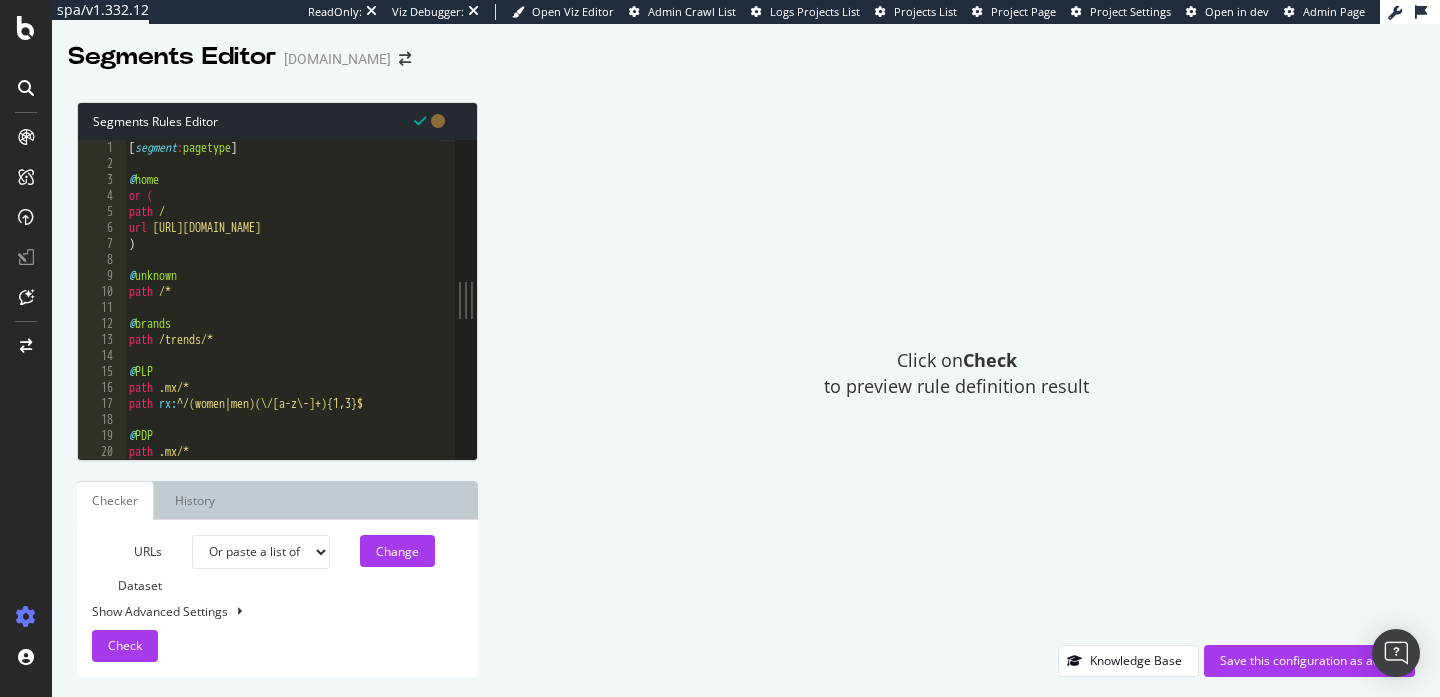 scroll, scrollTop: 0, scrollLeft: 0, axis: both 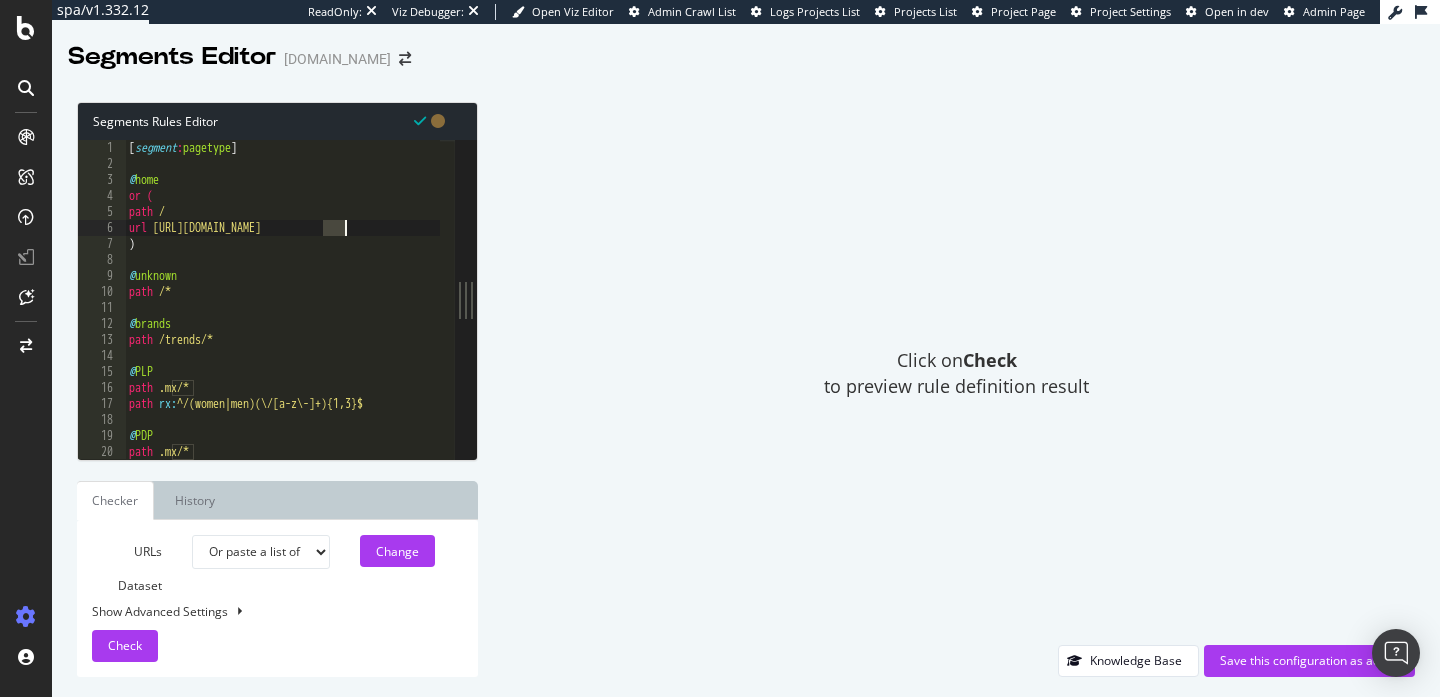 drag, startPoint x: 324, startPoint y: 233, endPoint x: 378, endPoint y: 241, distance: 54.589375 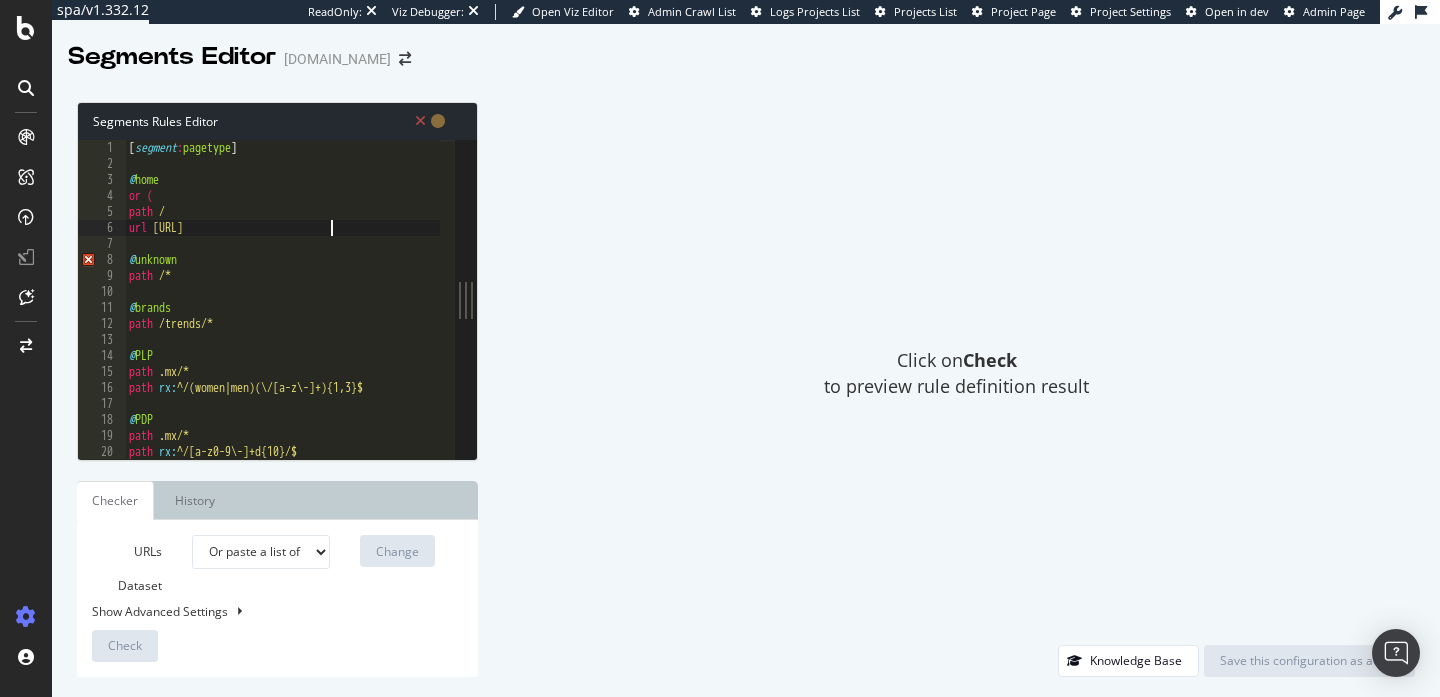 scroll, scrollTop: 0, scrollLeft: 17, axis: horizontal 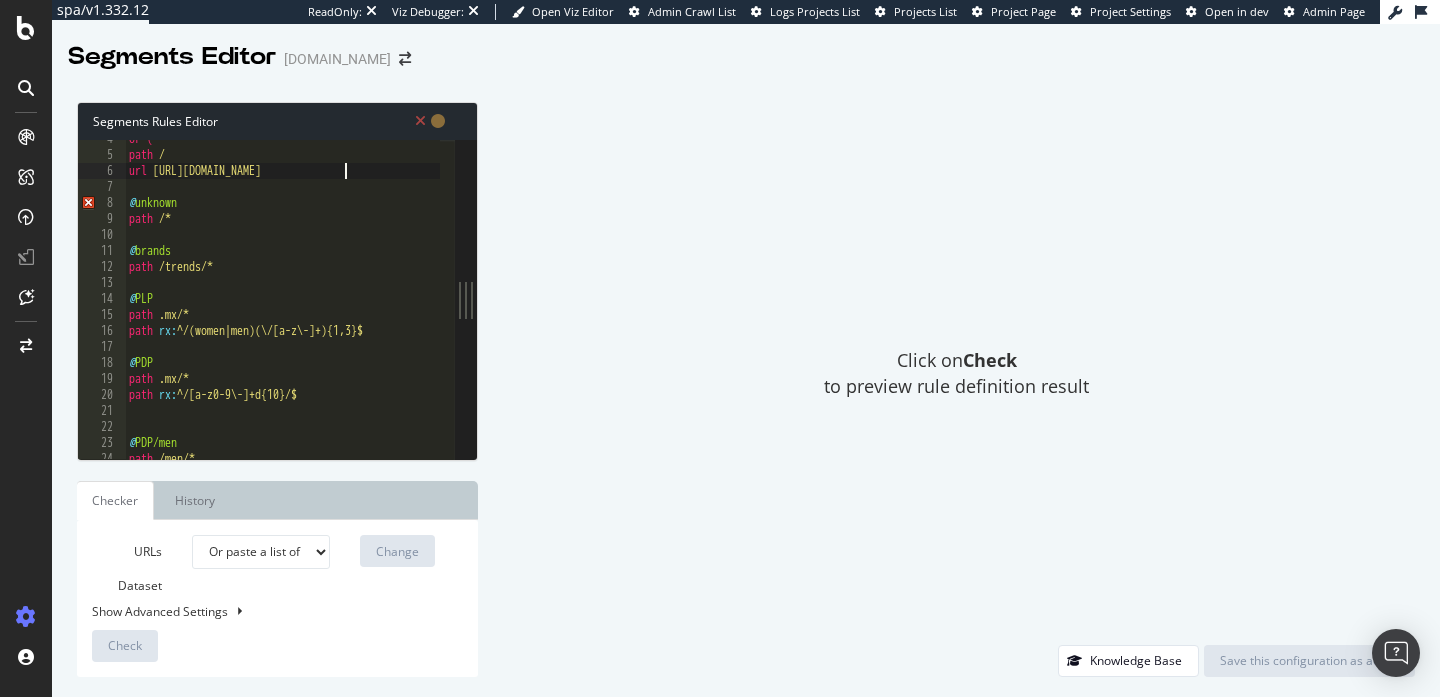 click on "or   ( path   / url   https://www.kurtgeiger.com @ unknown path   /* @ brands path   /trends/* @ PLP path   .mx/* path   rx : ^/(women|men)(\/[a-z\-]+){1,3}$ @ PDP path   .mx/* path   rx : ^/[a-z0-9\-]+d{10}/$ @ PDP/men path   /men/*" at bounding box center (282, 306) 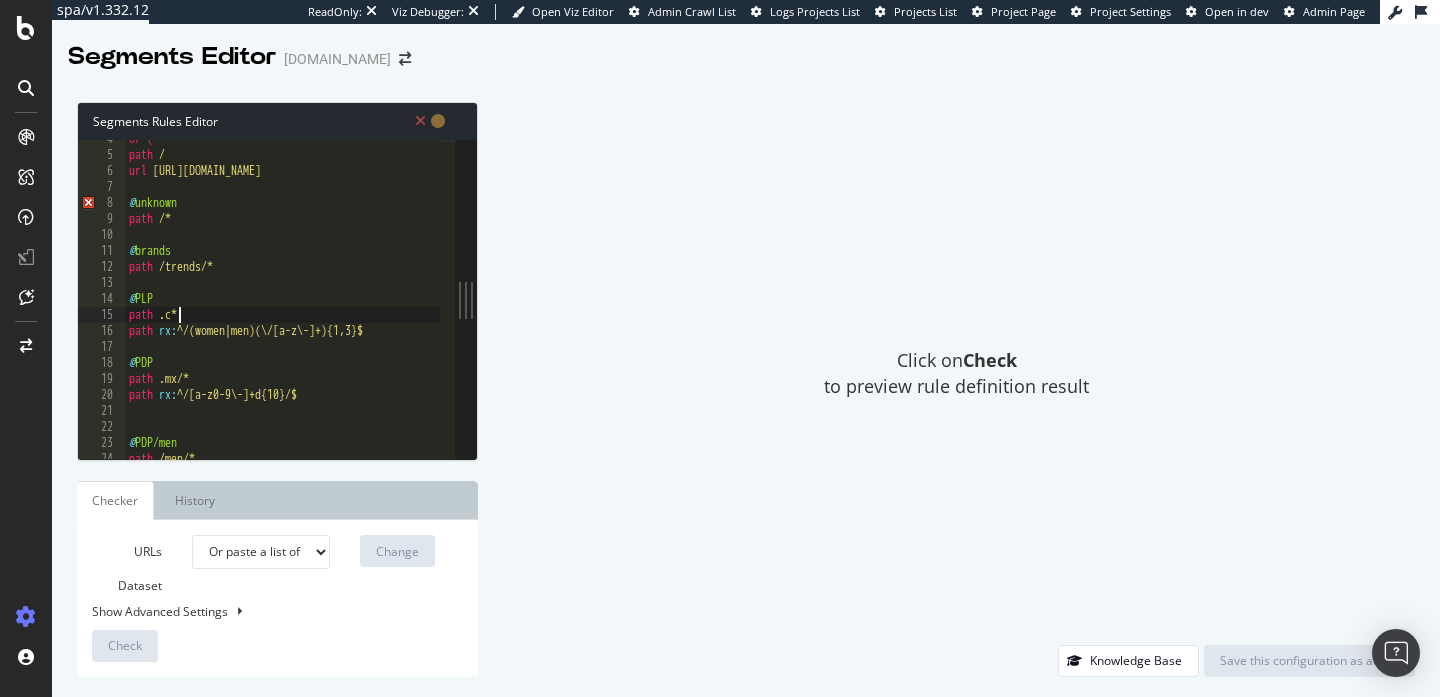 scroll, scrollTop: 0, scrollLeft: 5, axis: horizontal 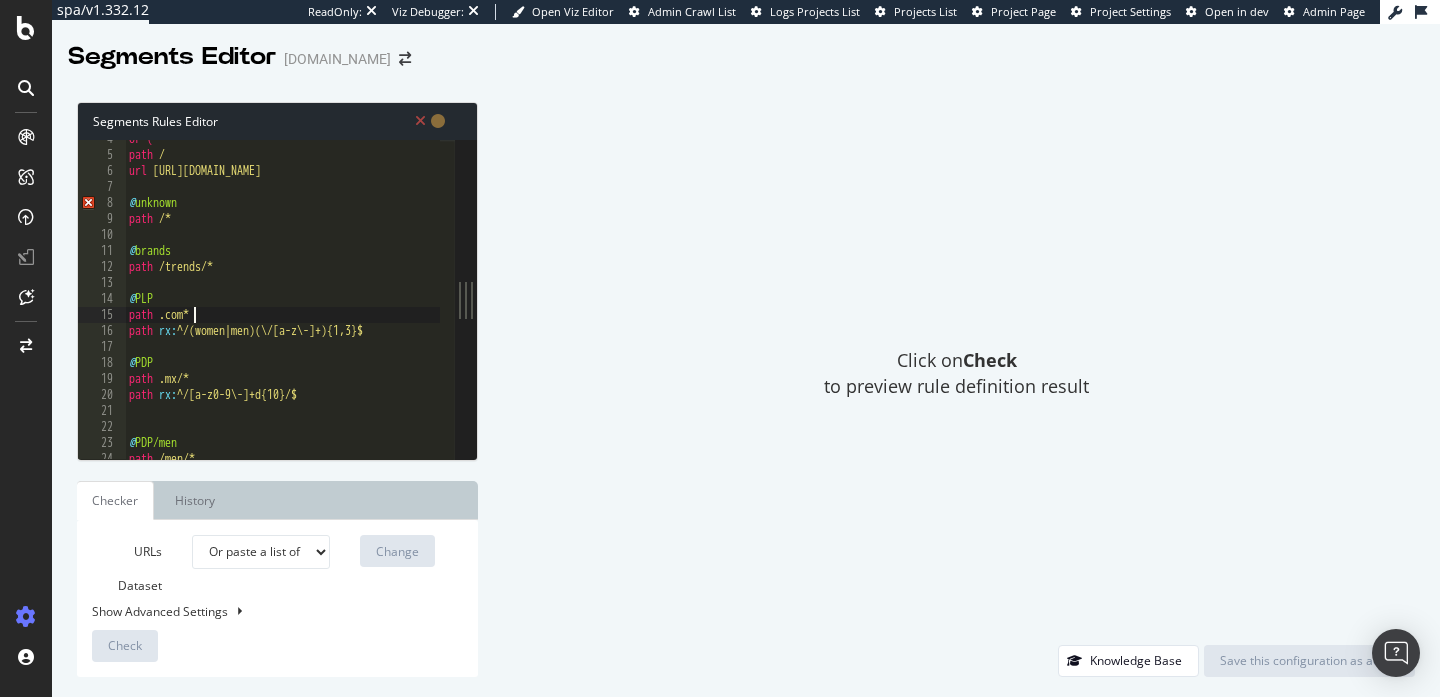 click on "or   ( path   / url   https://www.kurtgeiger.com @ unknown path   /* @ brands path   /trends/* @ PLP path   .com* path   rx : ^/(women|men)(\/[a-z\-]+){1,3}$ @ PDP path   .mx/* path   rx : ^/[a-z0-9\-]+d{10}/$ @ PDP/men path   /men/*" at bounding box center (282, 306) 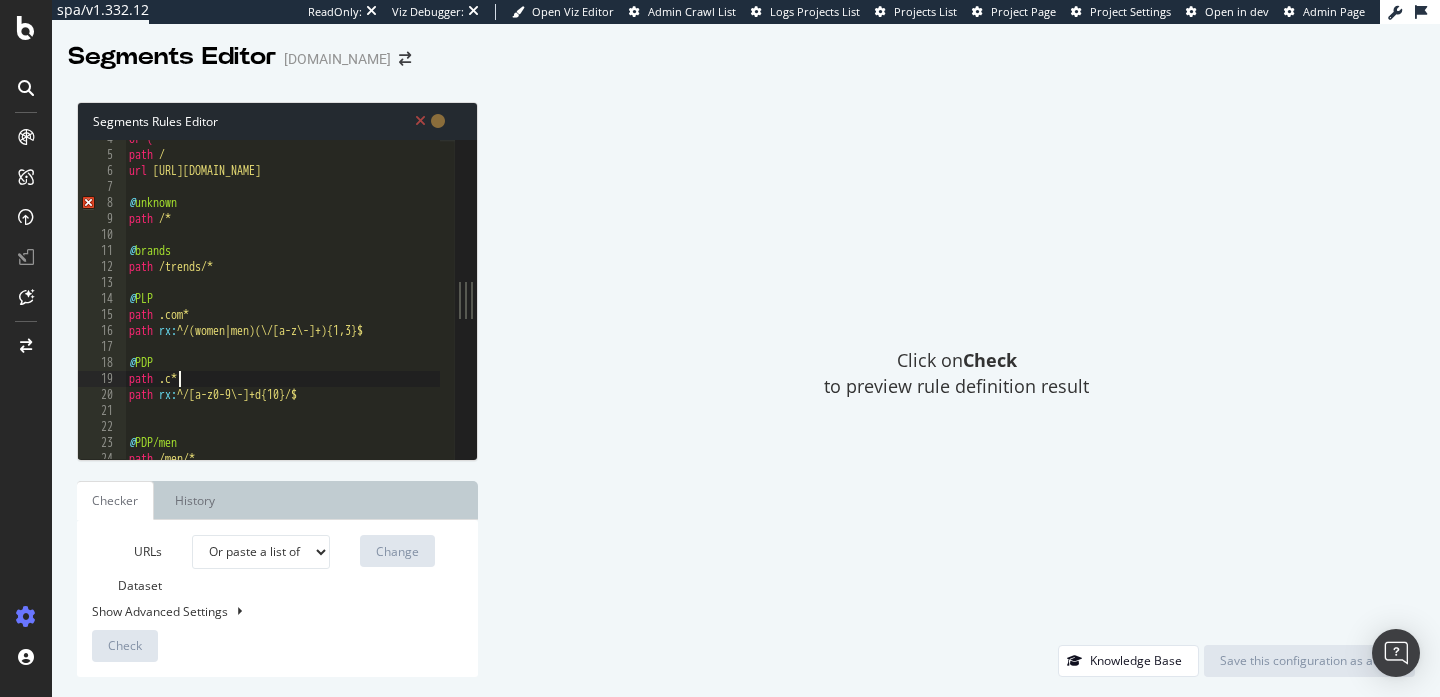 scroll, scrollTop: 0, scrollLeft: 5, axis: horizontal 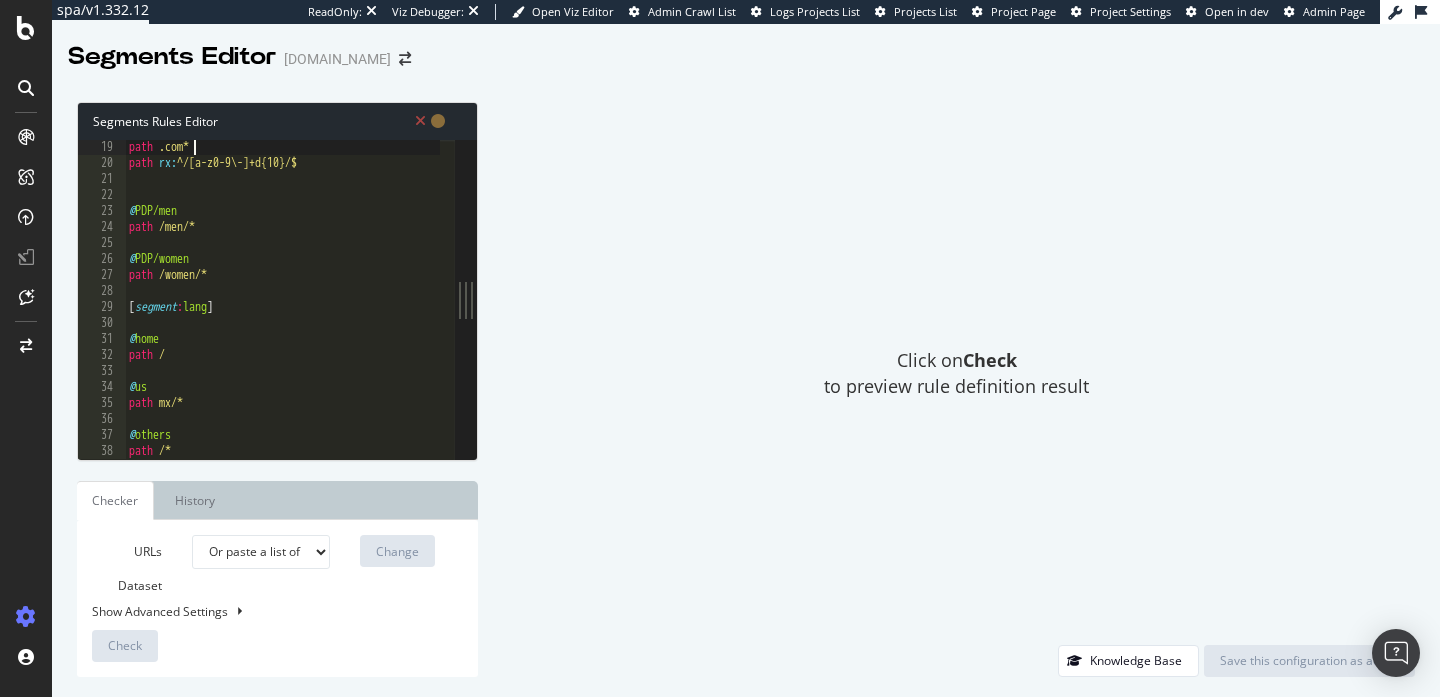 click on "path   .com* path   rx : ^/[a-z0-9\-]+d{10}/$ @ PDP/men path   /men/* @ PDP/women path   /women/* [ segment : lang ] @ home path   / @ us path   mx/* @ others path   /*" at bounding box center [282, 314] 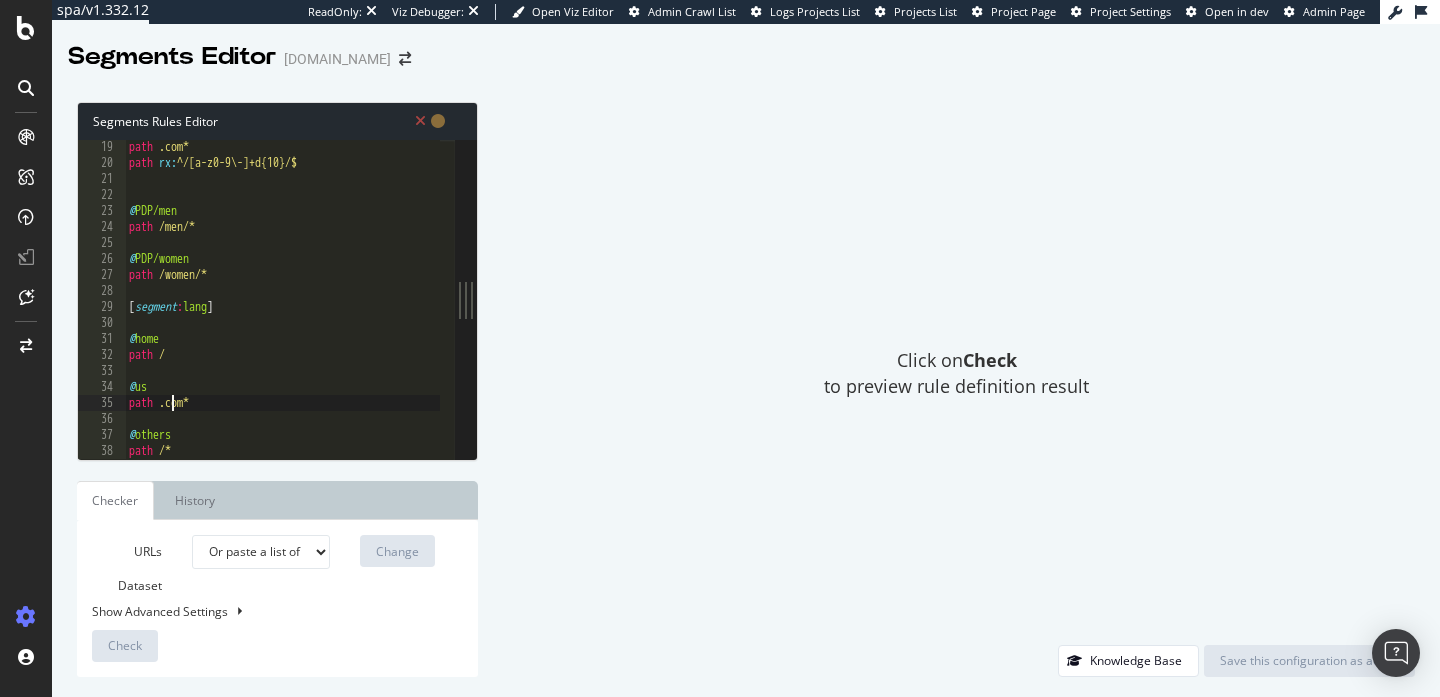 scroll, scrollTop: 0, scrollLeft: 4, axis: horizontal 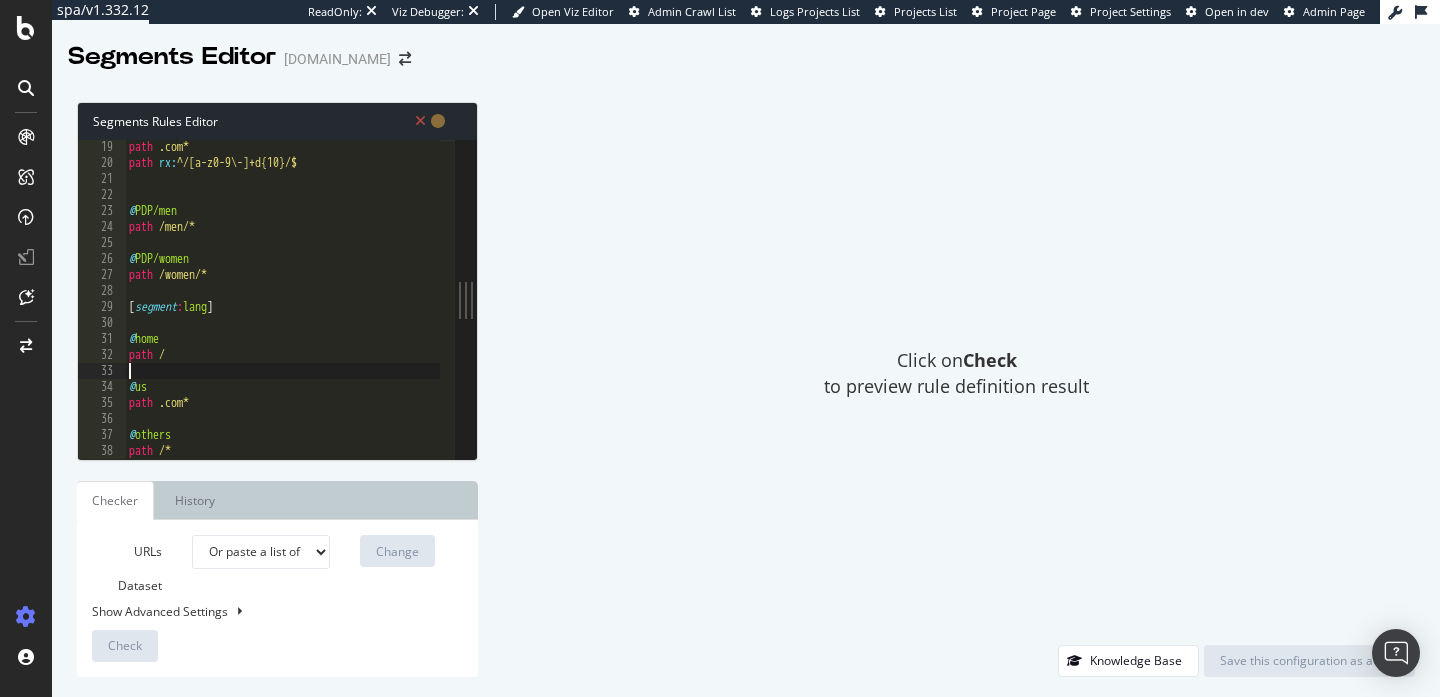 click on "path   .com* path   rx : ^/[a-z0-9\-]+d{10}/$ @ PDP/men path   /men/* @ PDP/women path   /women/* [ segment : lang ] @ home path   / @ us path   .com* @ others path   /*" at bounding box center (282, 314) 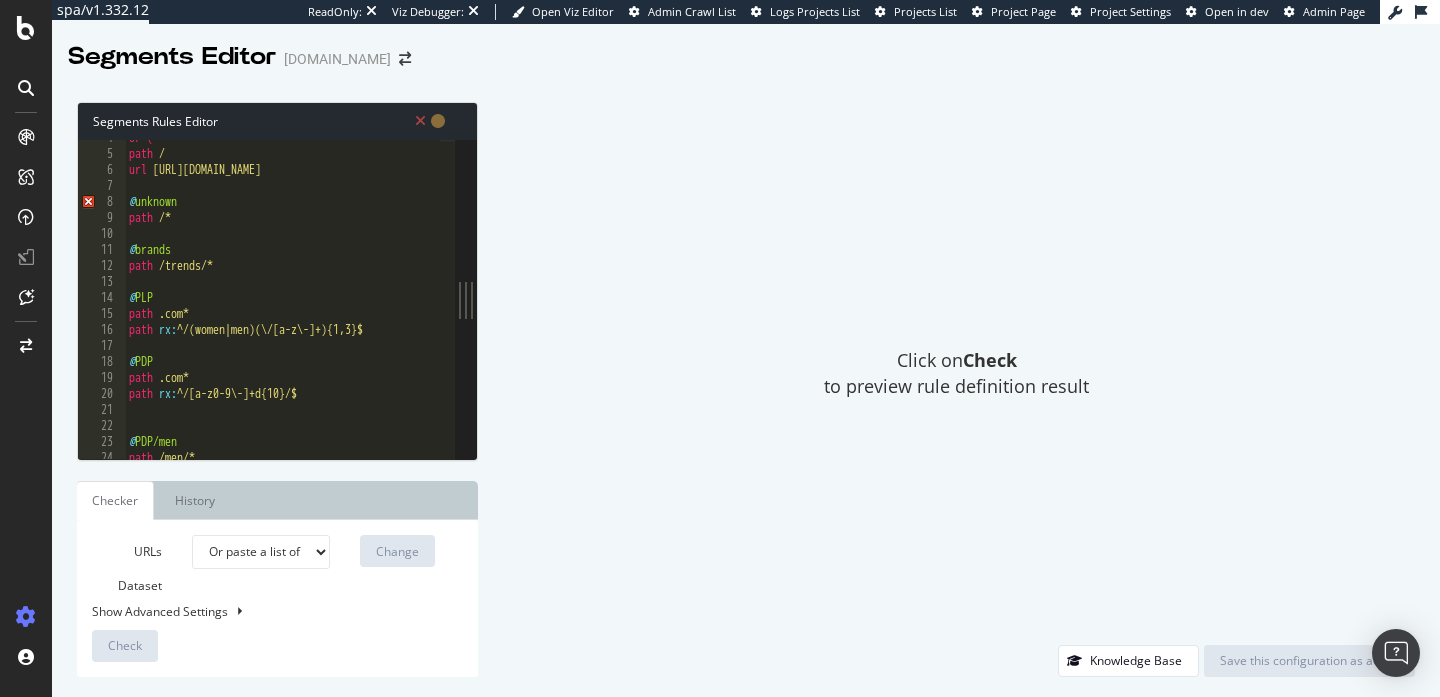 scroll, scrollTop: 0, scrollLeft: 0, axis: both 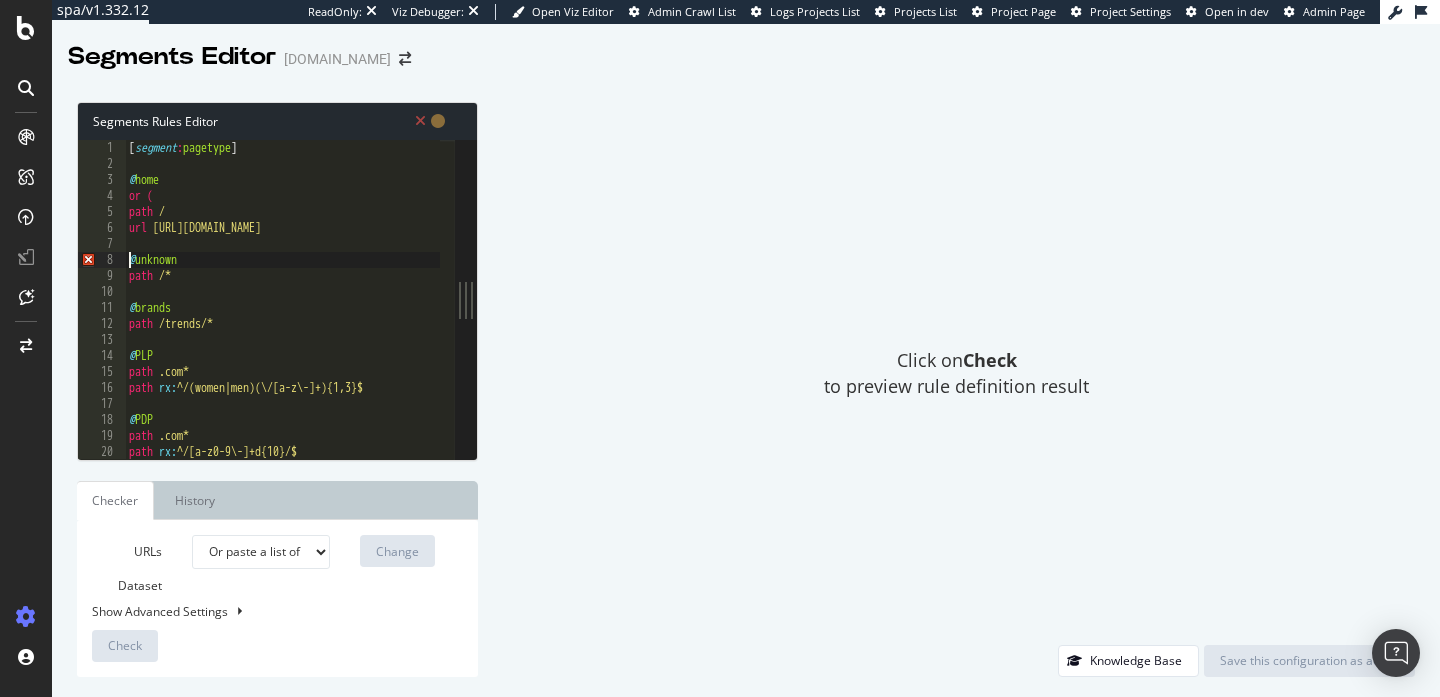 click on "[ segment : pagetype ] @ home or   ( path   / url   https://www.kurtgeiger.com @ unknown path   /* @ brands path   /trends/* @ PLP path   .com* path   rx : ^/(women|men)(\/[a-z\-]+){1,3}$ @ PDP path   .com* path   rx : ^/[a-z0-9\-]+d{10}/$" at bounding box center (282, 315) 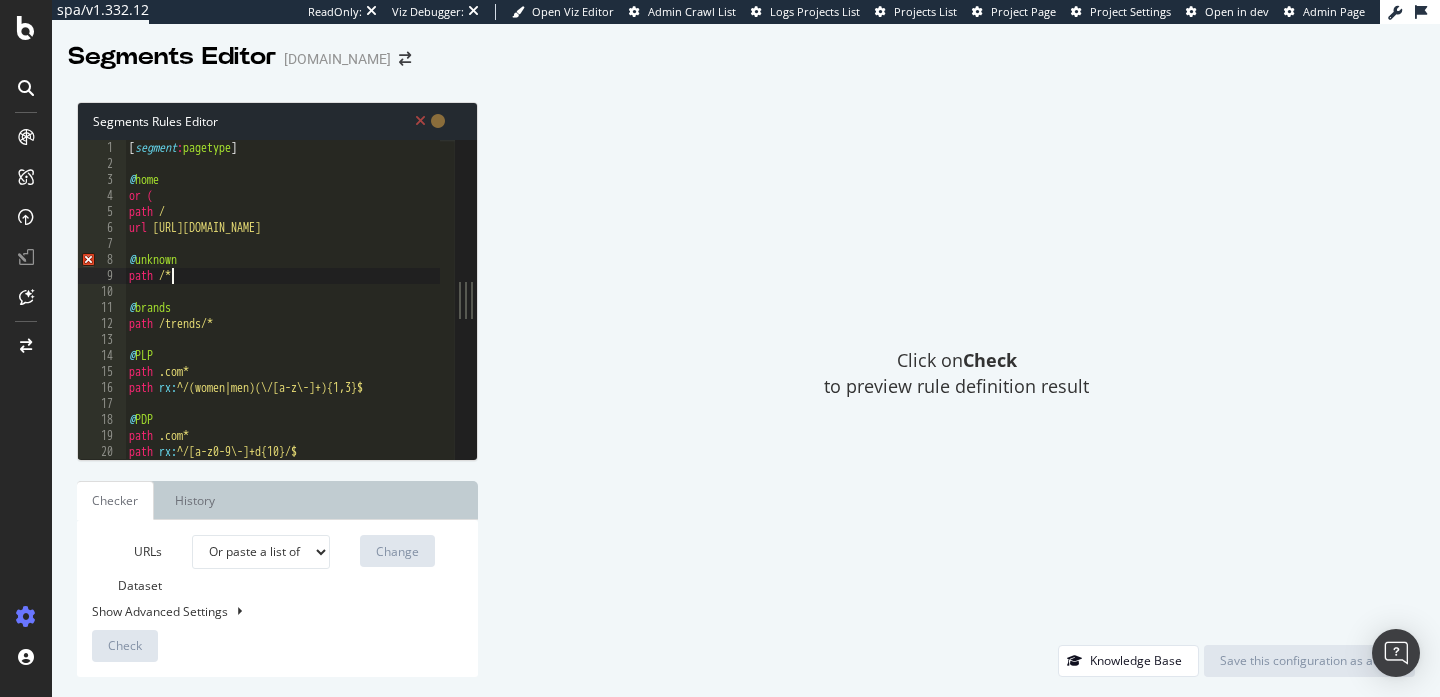 click on "[ segment : pagetype ] @ home or   ( path   / url   https://www.kurtgeiger.com @ unknown path   /* @ brands path   /trends/* @ PLP path   .com* path   rx : ^/(women|men)(\/[a-z\-]+){1,3}$ @ PDP path   .com* path   rx : ^/[a-z0-9\-]+d{10}/$" at bounding box center (282, 315) 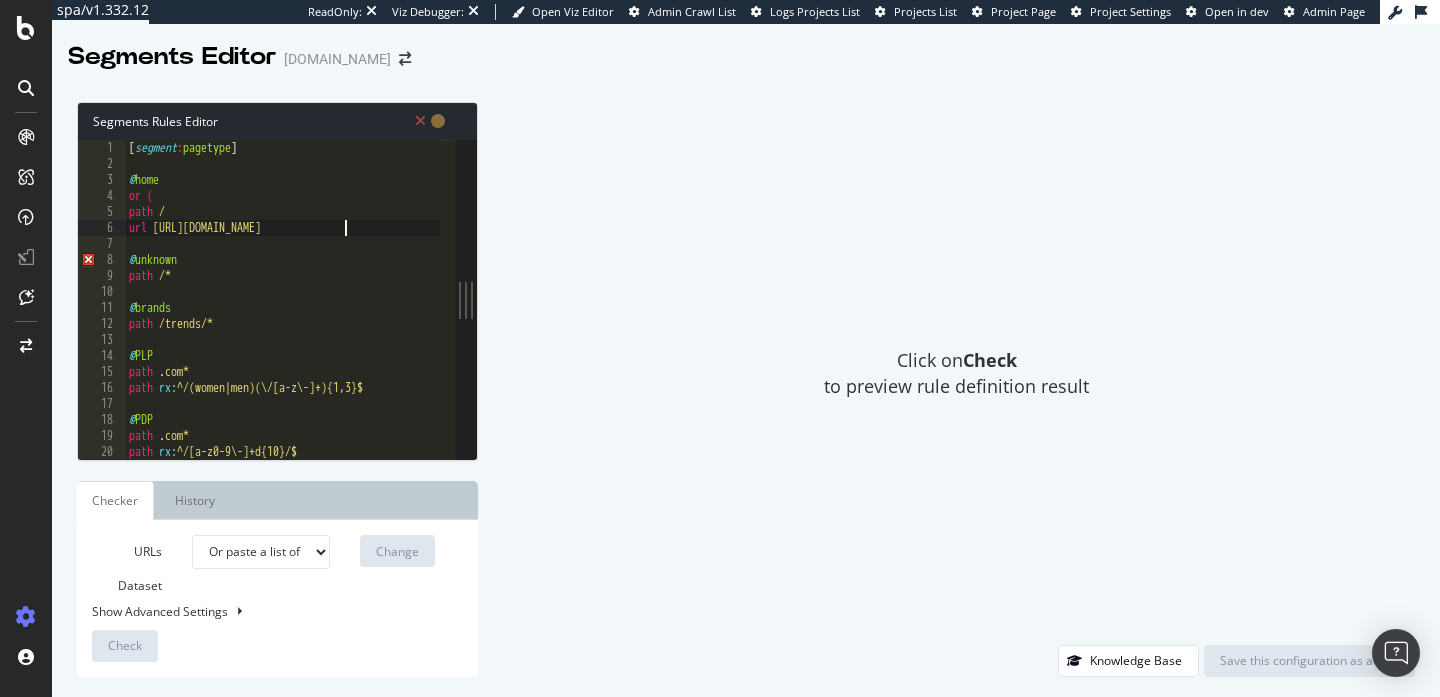 click on "[ segment : pagetype ] @ home or   ( path   / url   https://www.kurtgeiger.com @ unknown path   /* @ brands path   /trends/* @ PLP path   .com* path   rx : ^/(women|men)(\/[a-z\-]+){1,3}$ @ PDP path   .com* path   rx : ^/[a-z0-9\-]+d{10}/$" at bounding box center [282, 315] 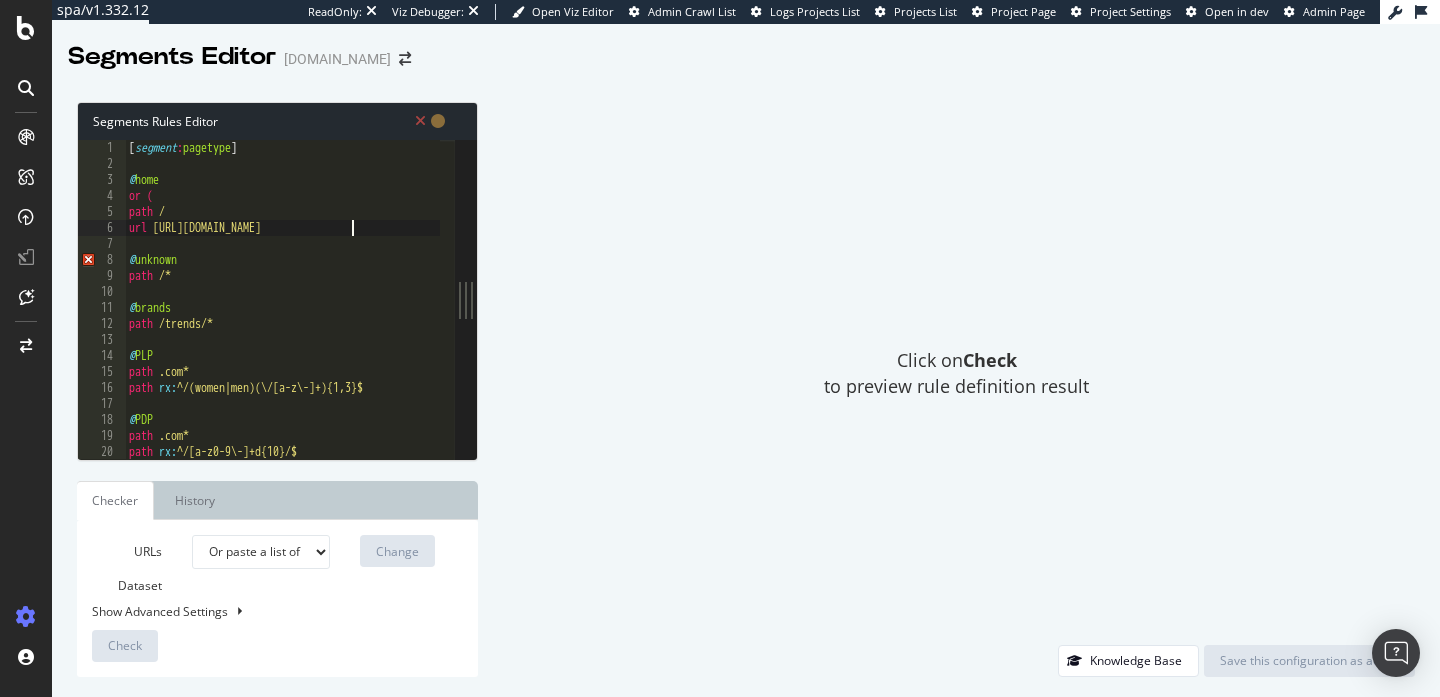 scroll, scrollTop: 0, scrollLeft: 17, axis: horizontal 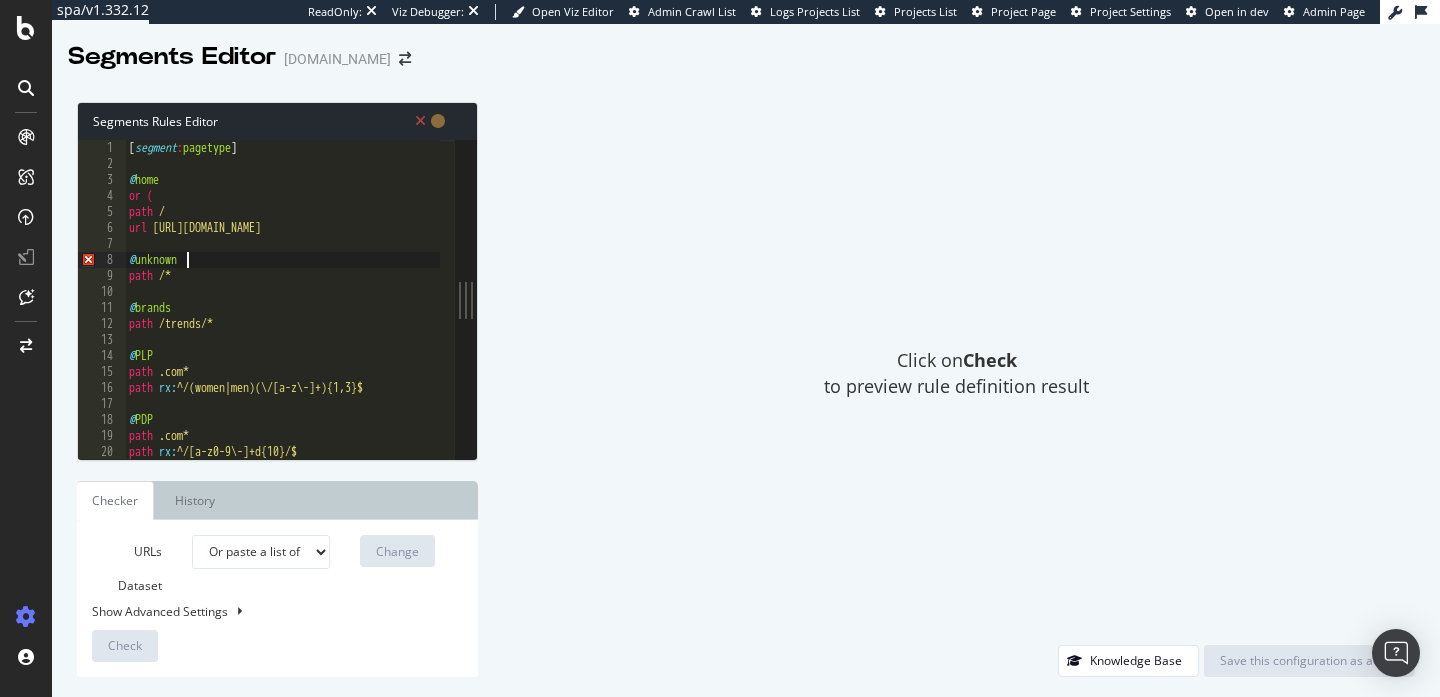click on "[ segment : pagetype ] @ home or   ( path   / url   https://www.kurtgeiger.com/ @ unknown path   /* @ brands path   /trends/* @ PLP path   .com* path   rx : ^/(women|men)(\/[a-z\-]+){1,3}$ @ PDP path   .com* path   rx : ^/[a-z0-9\-]+d{10}/$" at bounding box center [282, 315] 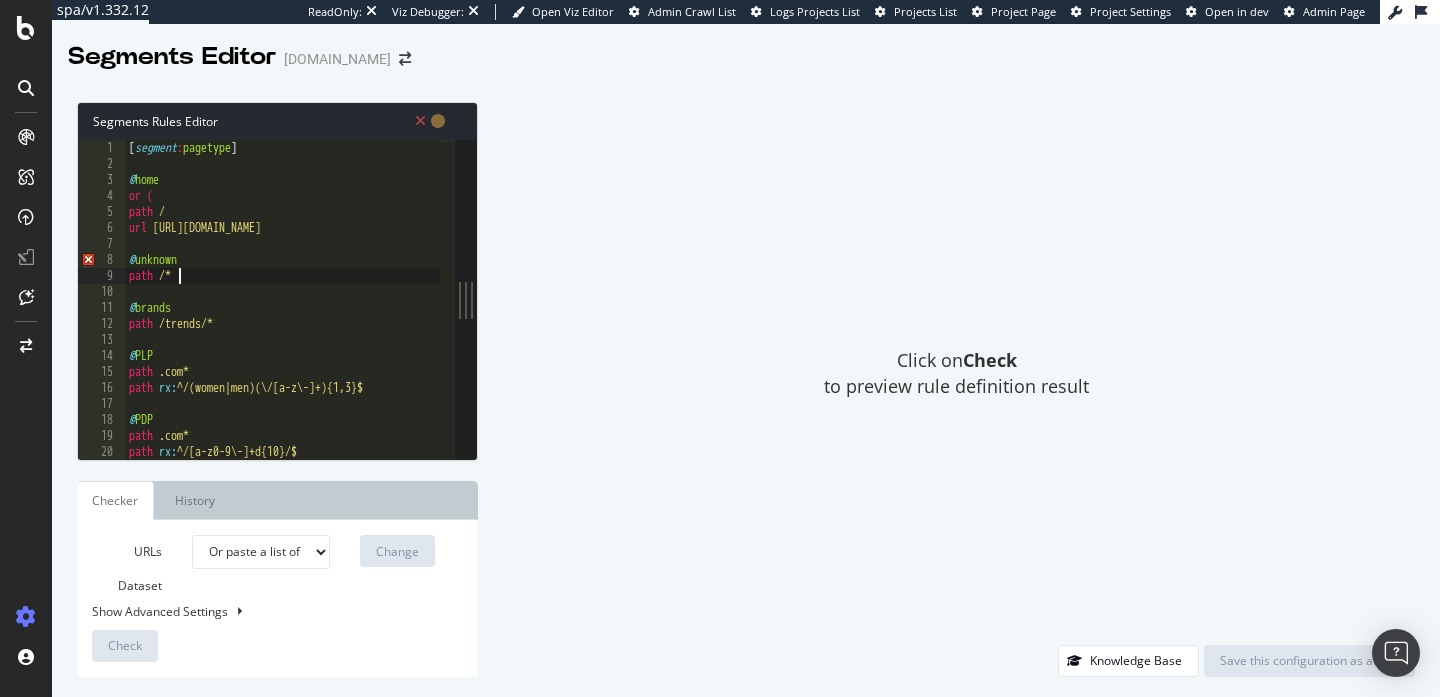 scroll, scrollTop: 0, scrollLeft: 3, axis: horizontal 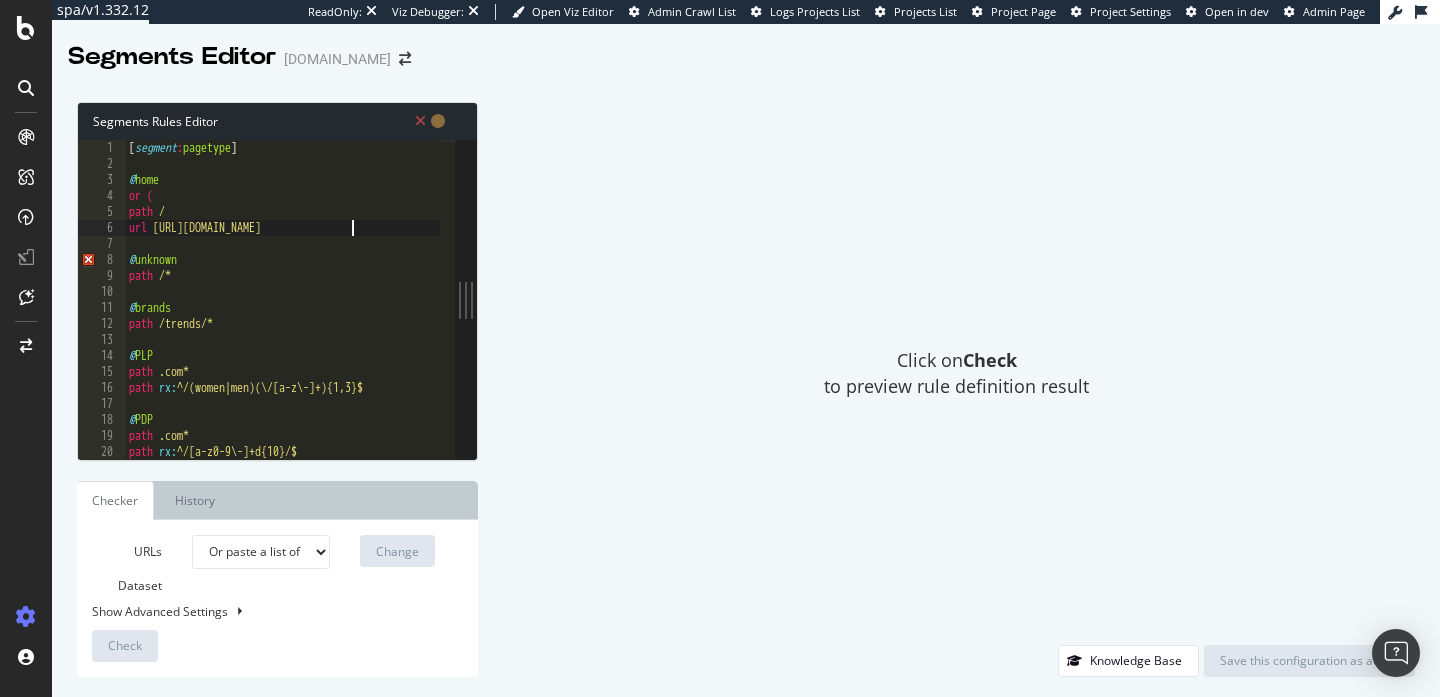 type on "url https://www.kurtgeiger.com" 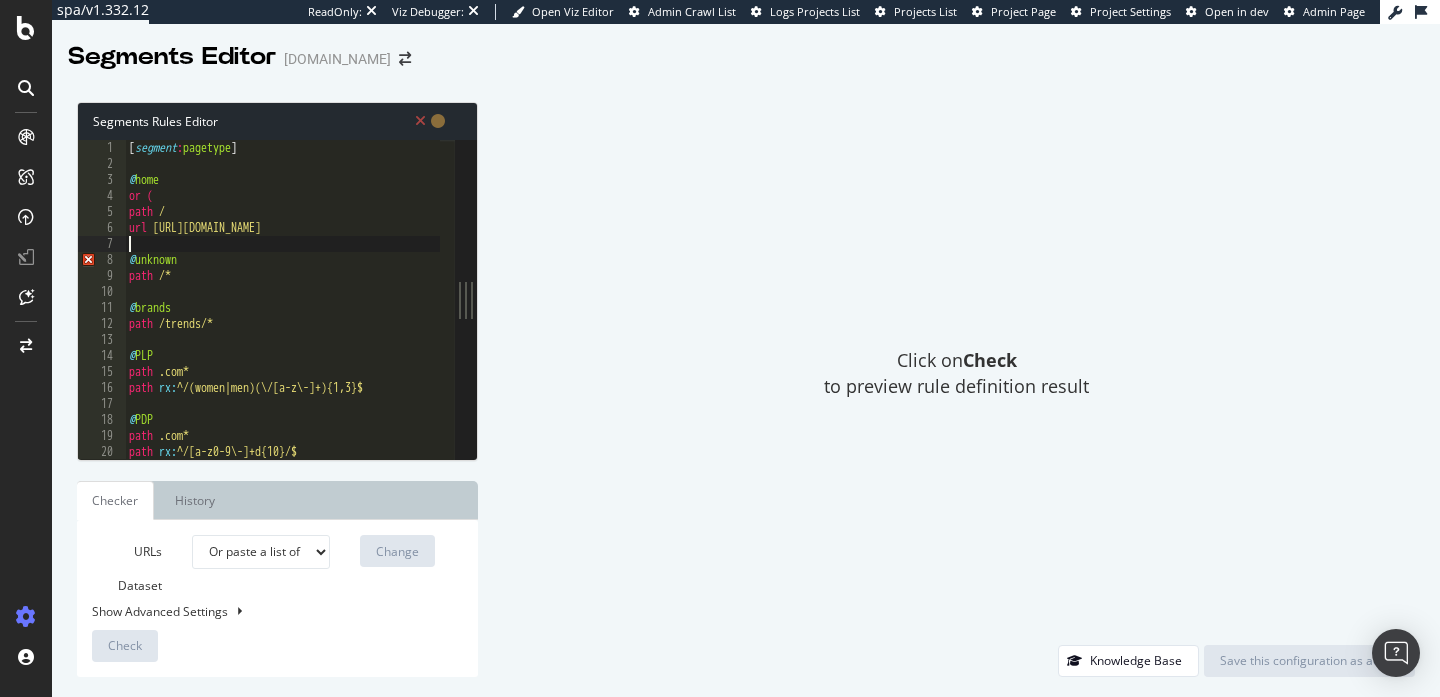 click on "[ segment : pagetype ] @ home or   ( path   / url   https://www.kurtgeiger.com @ unknown path   /* @ brands path   /trends/* @ PLP path   .com* path   rx : ^/(women|men)(\/[a-z\-]+){1,3}$ @ PDP path   .com* path   rx : ^/[a-z0-9\-]+d{10}/$" at bounding box center [282, 315] 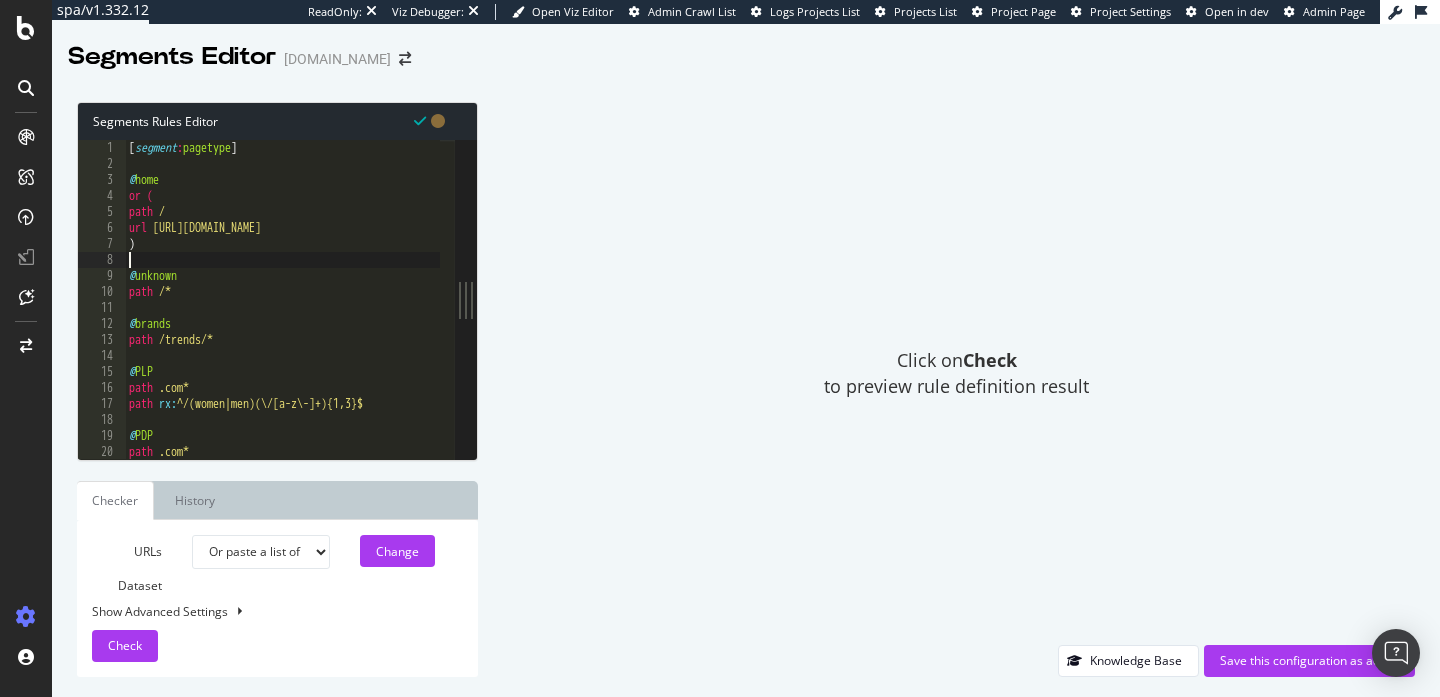 type 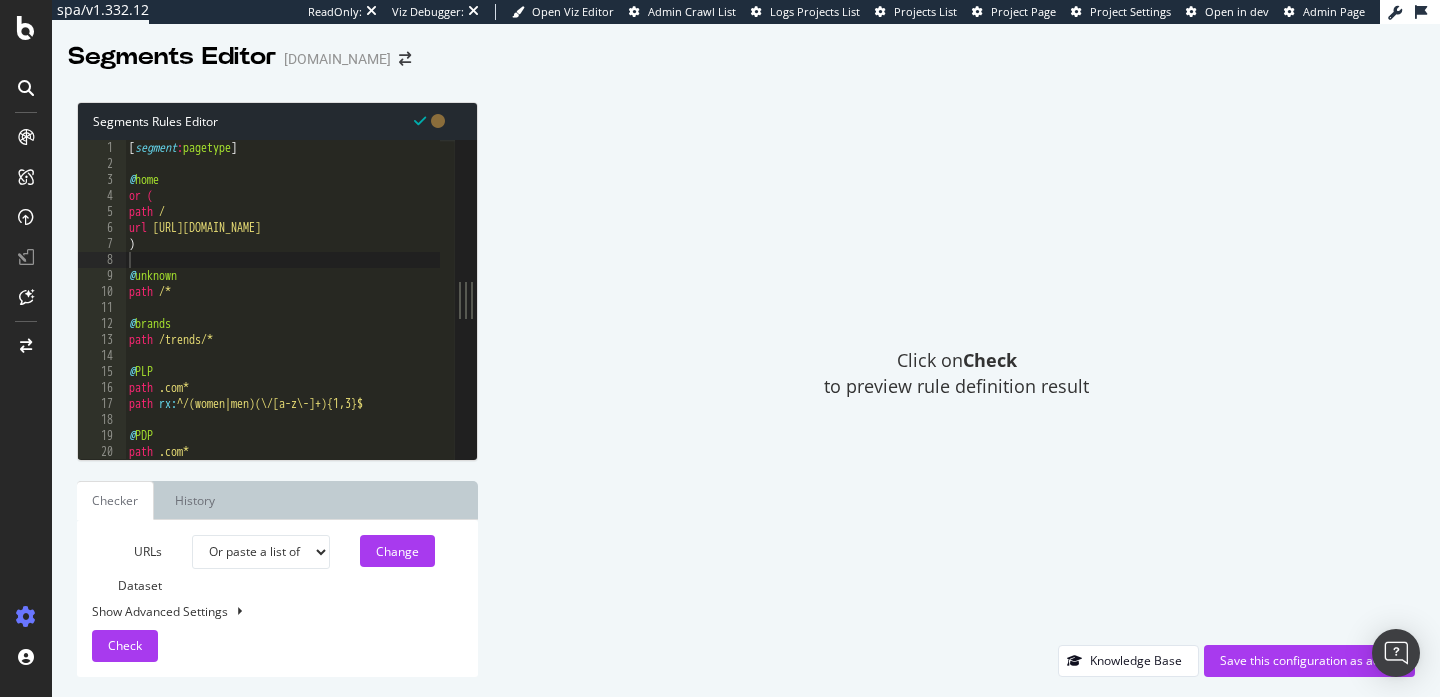 click on "Click on  Check to preview rule definition result" at bounding box center [956, 373] 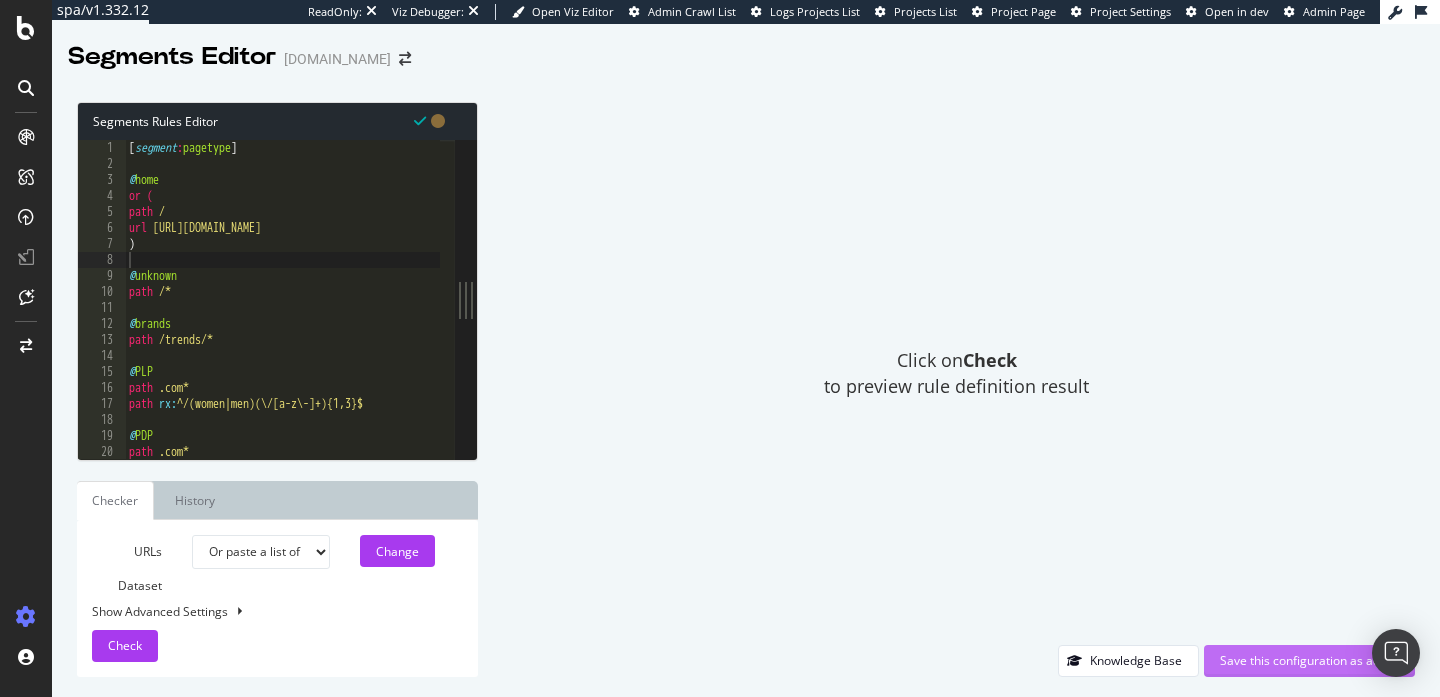 click on "Save this configuration as active" at bounding box center [1309, 661] 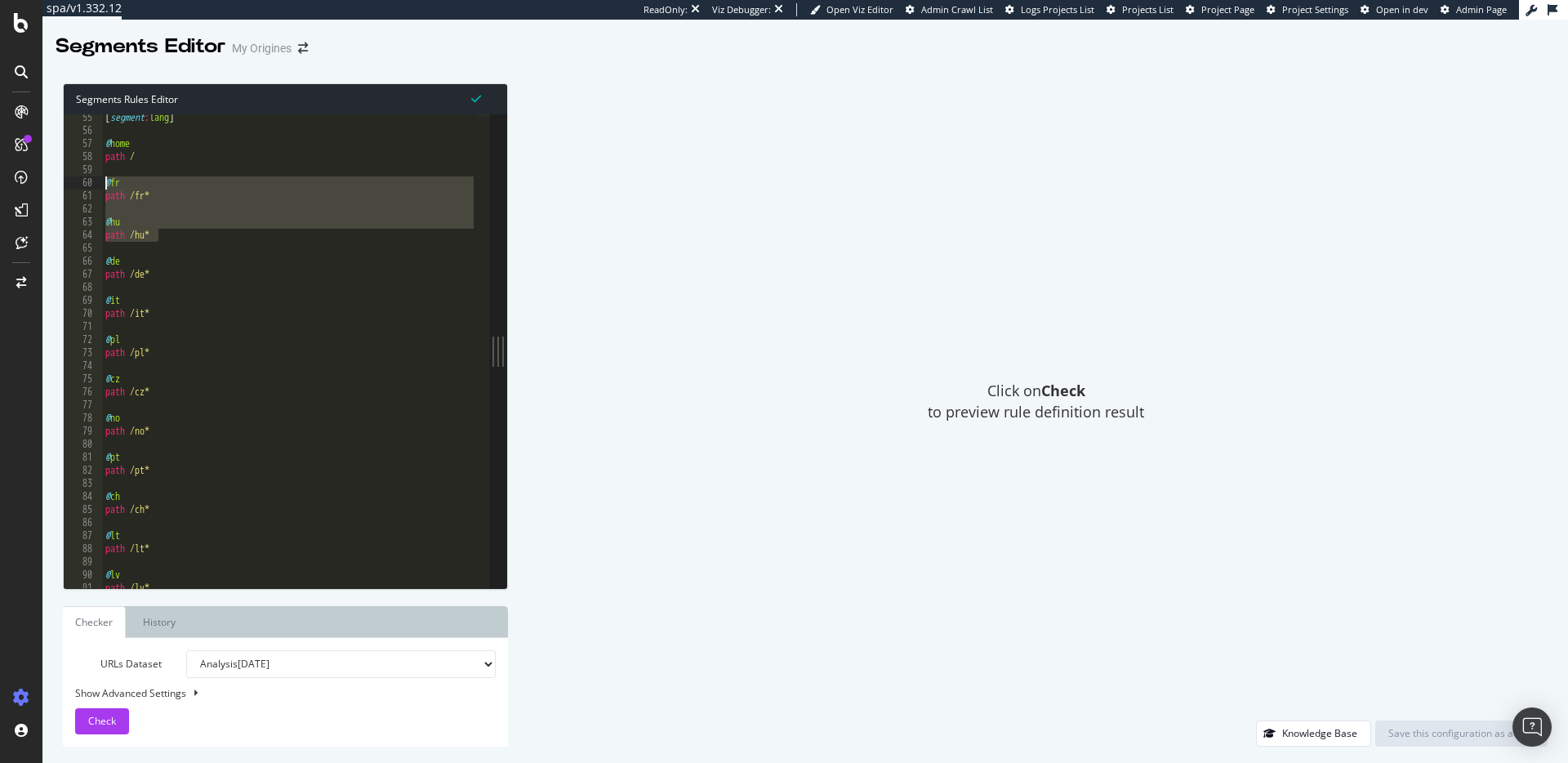 scroll, scrollTop: 0, scrollLeft: 0, axis: both 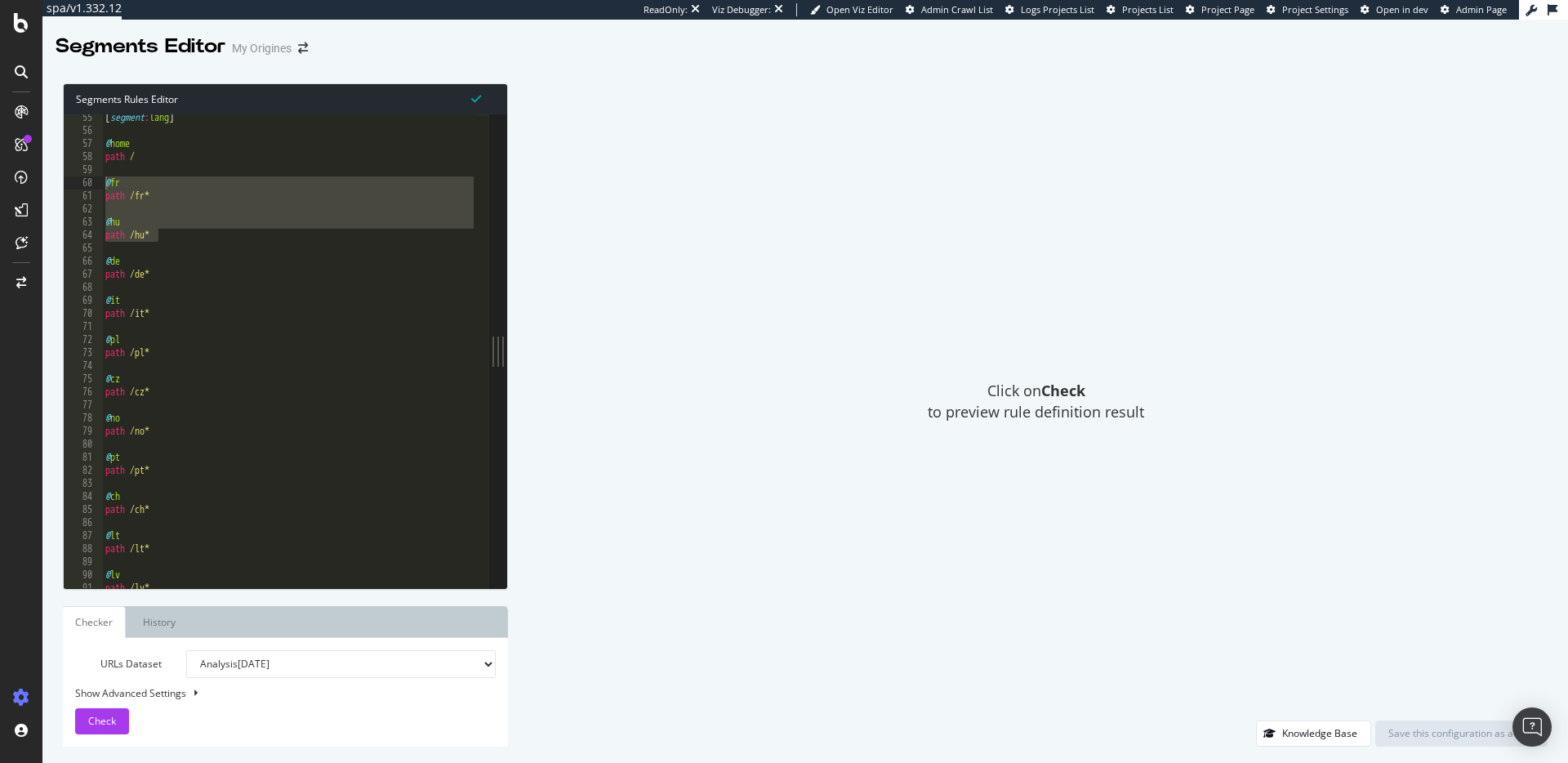 click on "Click on  Check to preview rule definition result" at bounding box center (1036, 402) 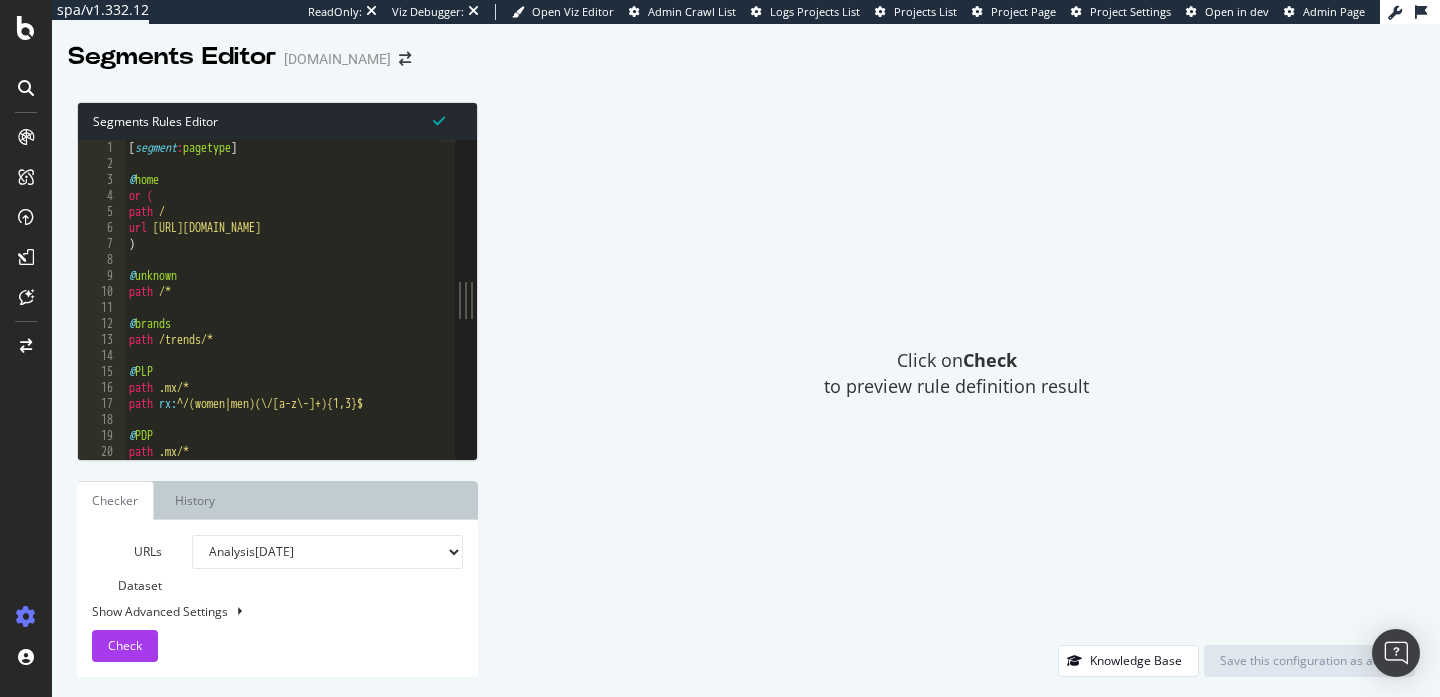 scroll, scrollTop: 0, scrollLeft: 0, axis: both 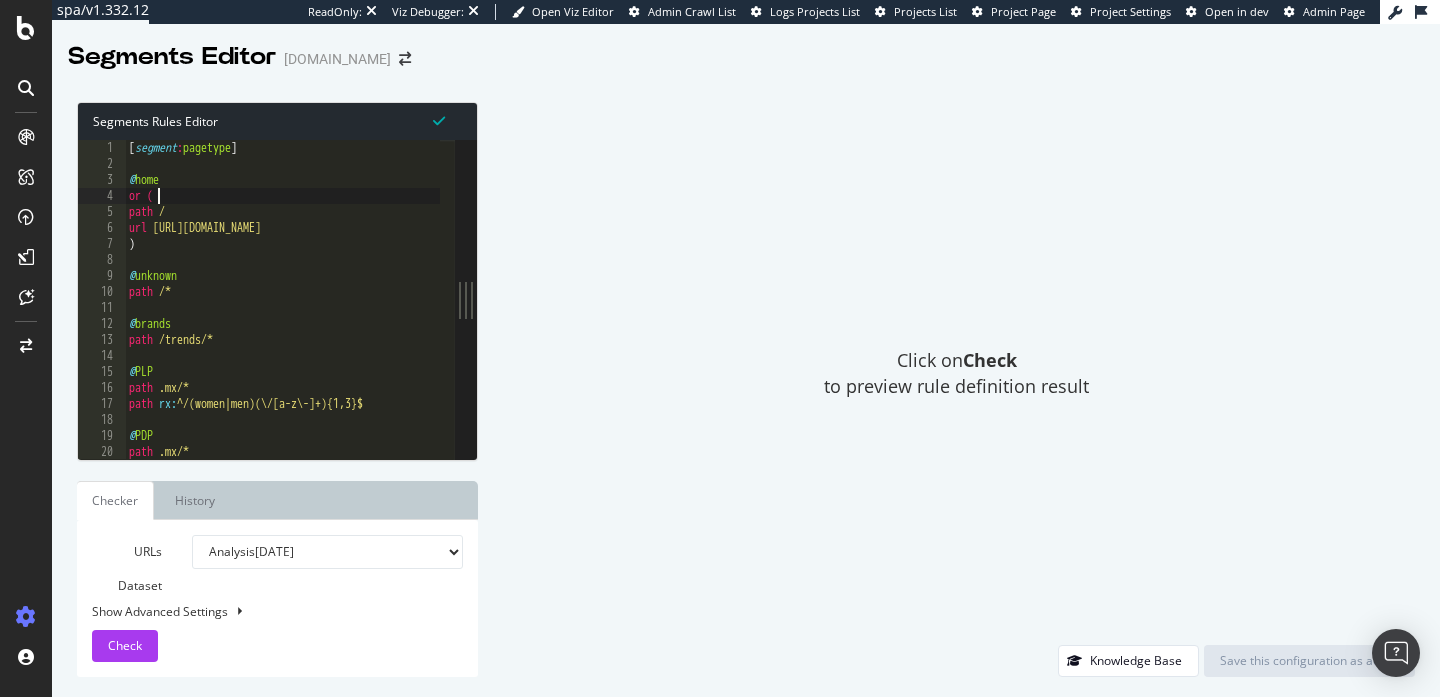 type on "@others
path /*" 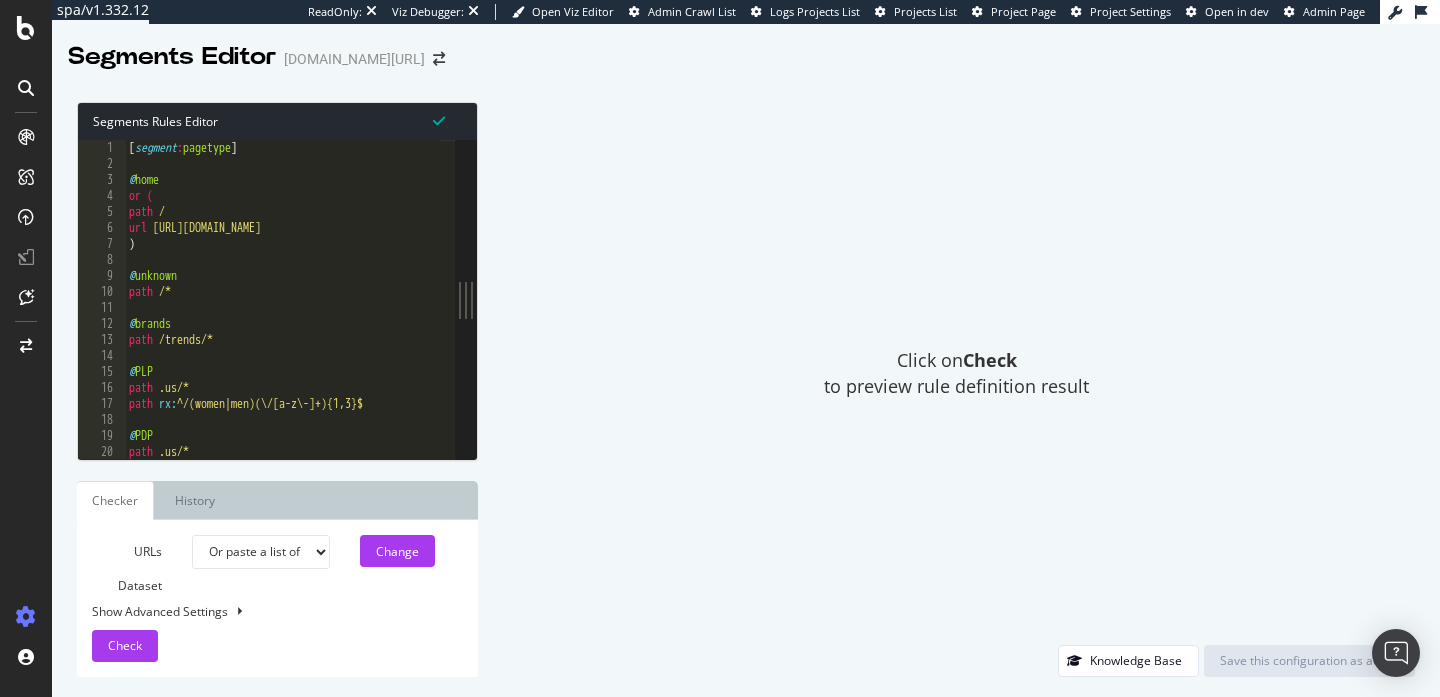 scroll, scrollTop: 0, scrollLeft: 0, axis: both 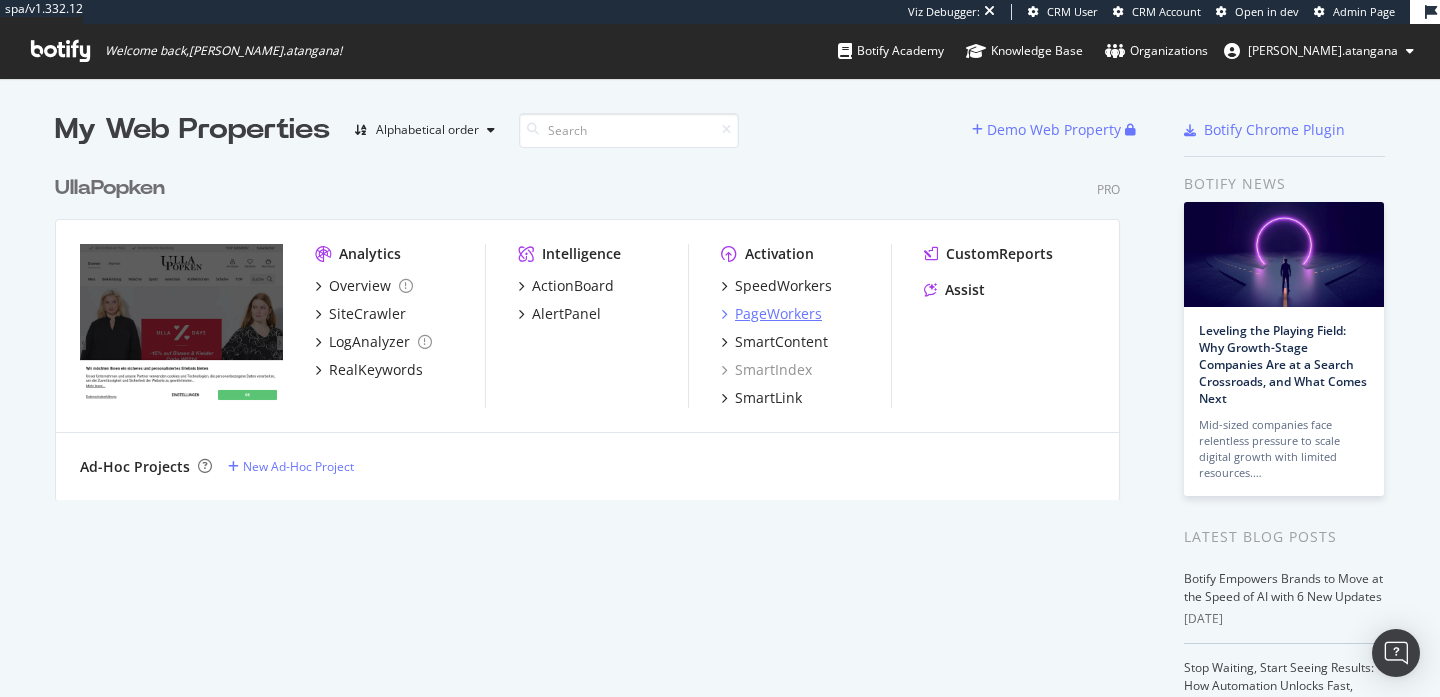 click on "PageWorkers" at bounding box center [778, 314] 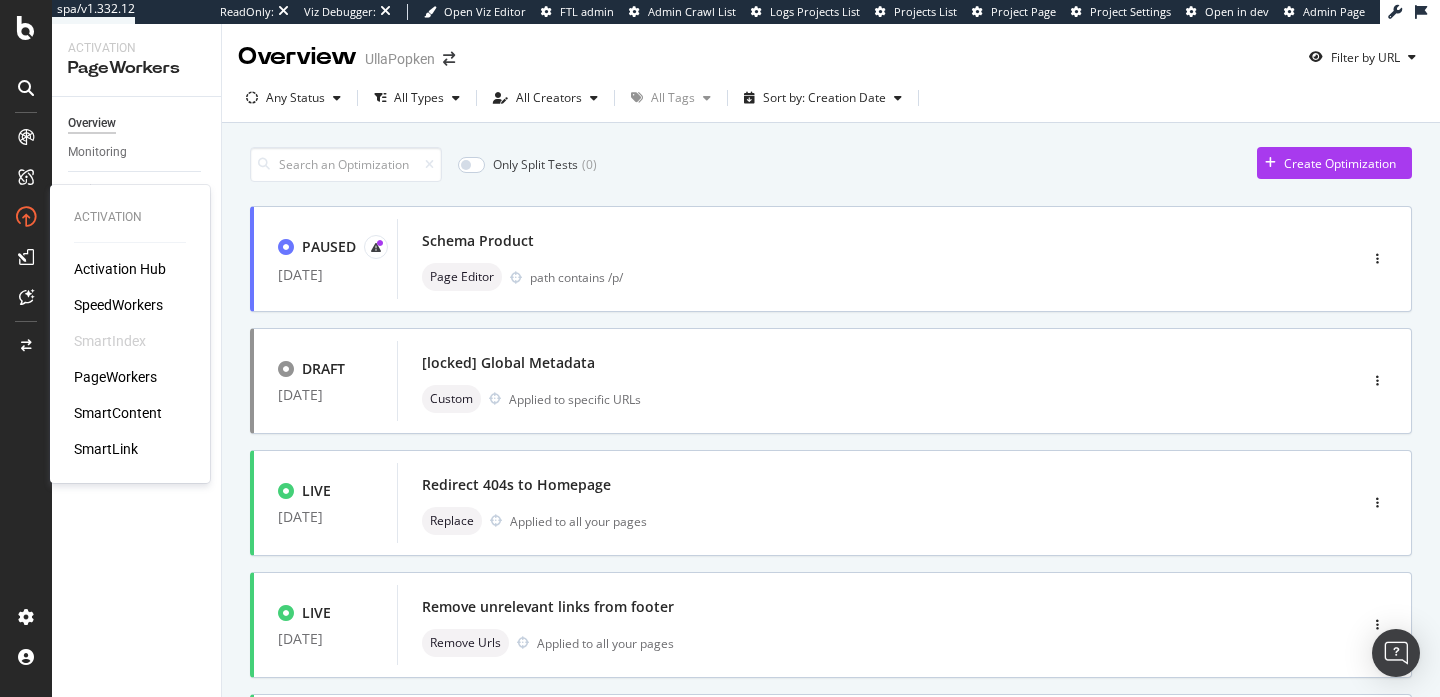 click on "PageWorkers" at bounding box center [115, 377] 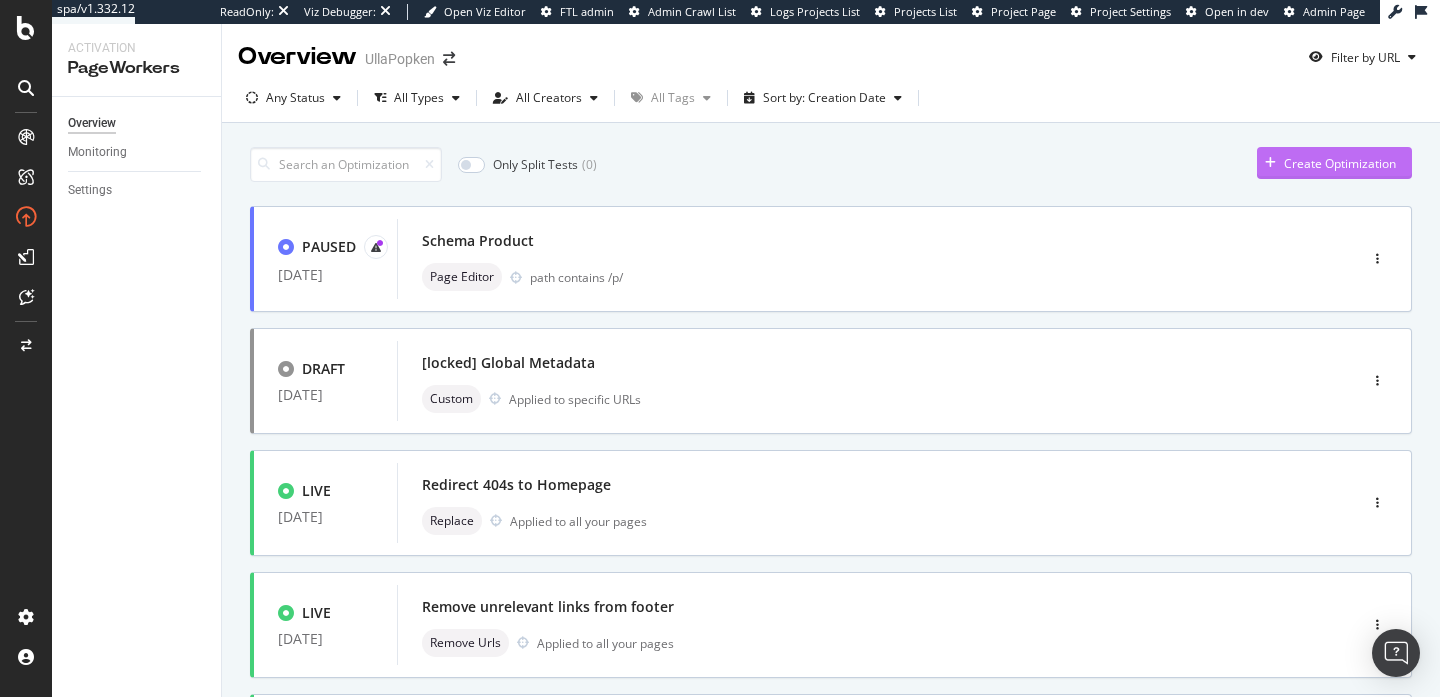 click on "Create Optimization" at bounding box center [1326, 163] 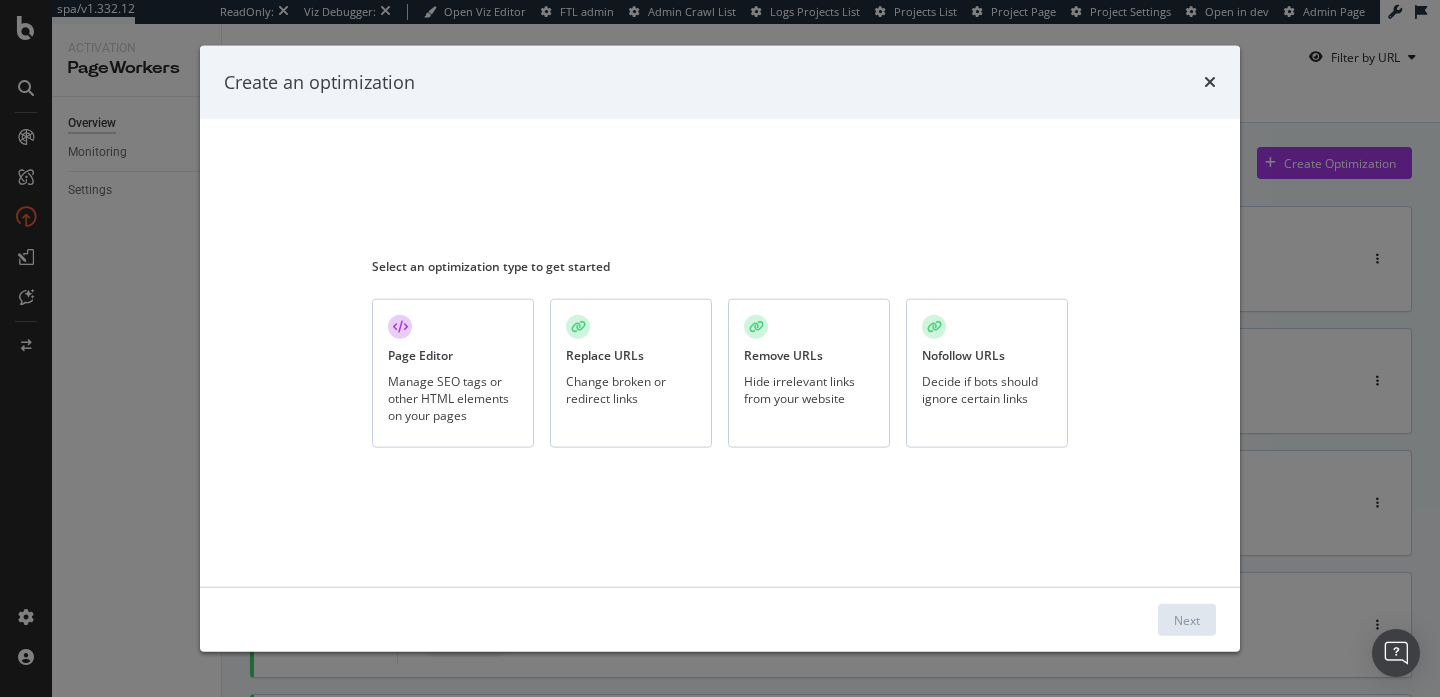 click on "Manage SEO tags or other HTML elements on your pages" at bounding box center [453, 397] 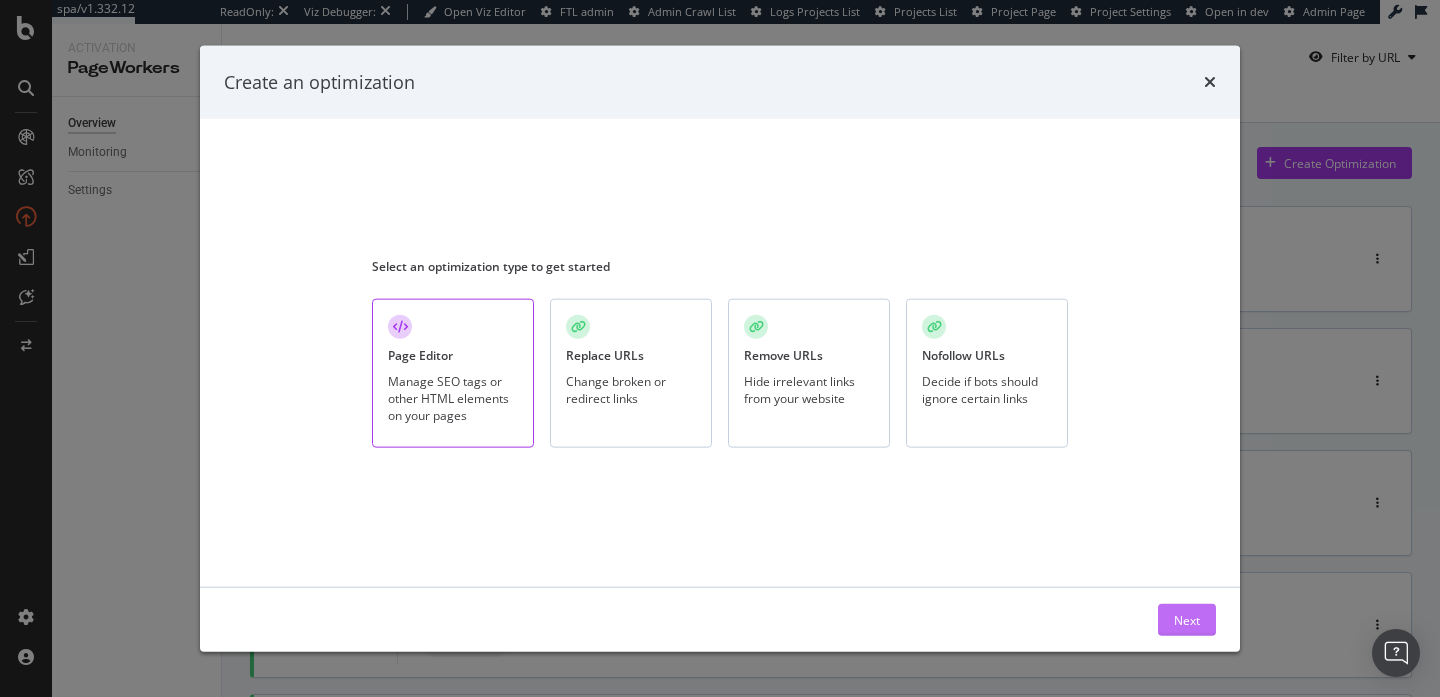 click on "Next" at bounding box center (1187, 620) 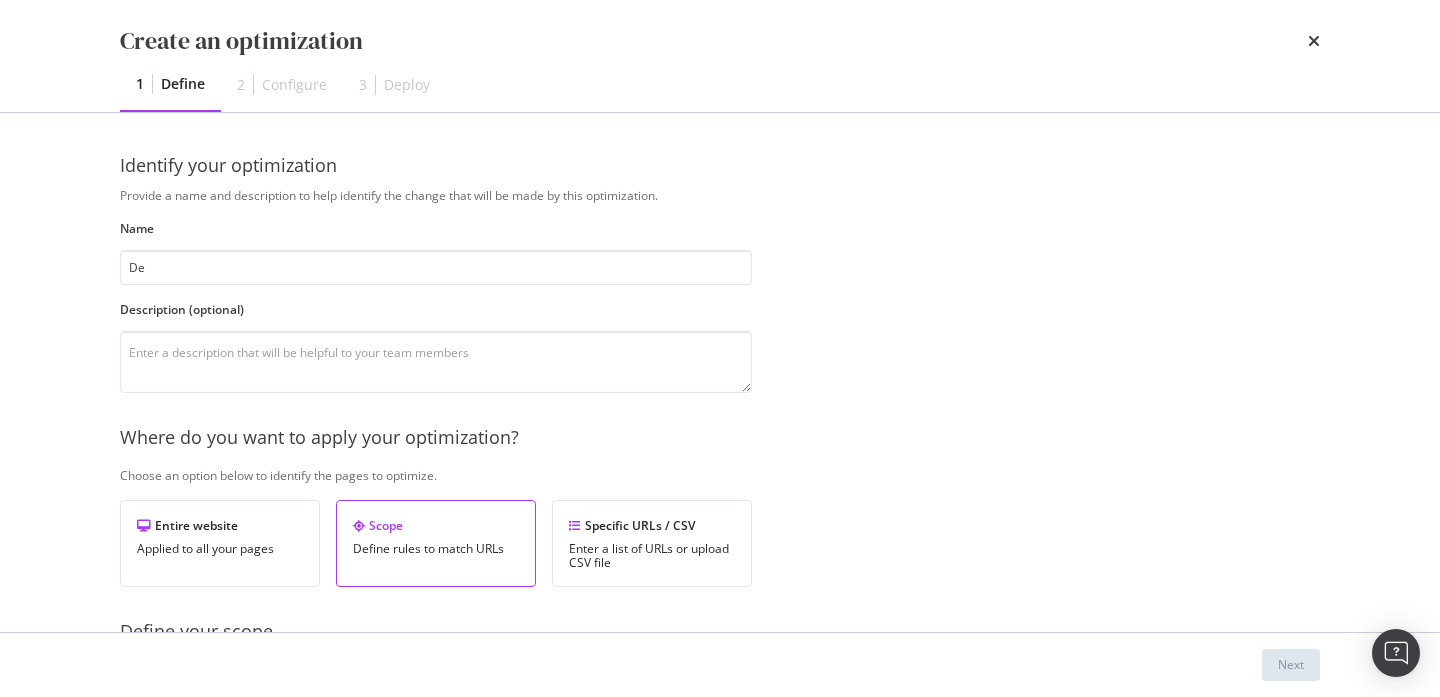 type on "D" 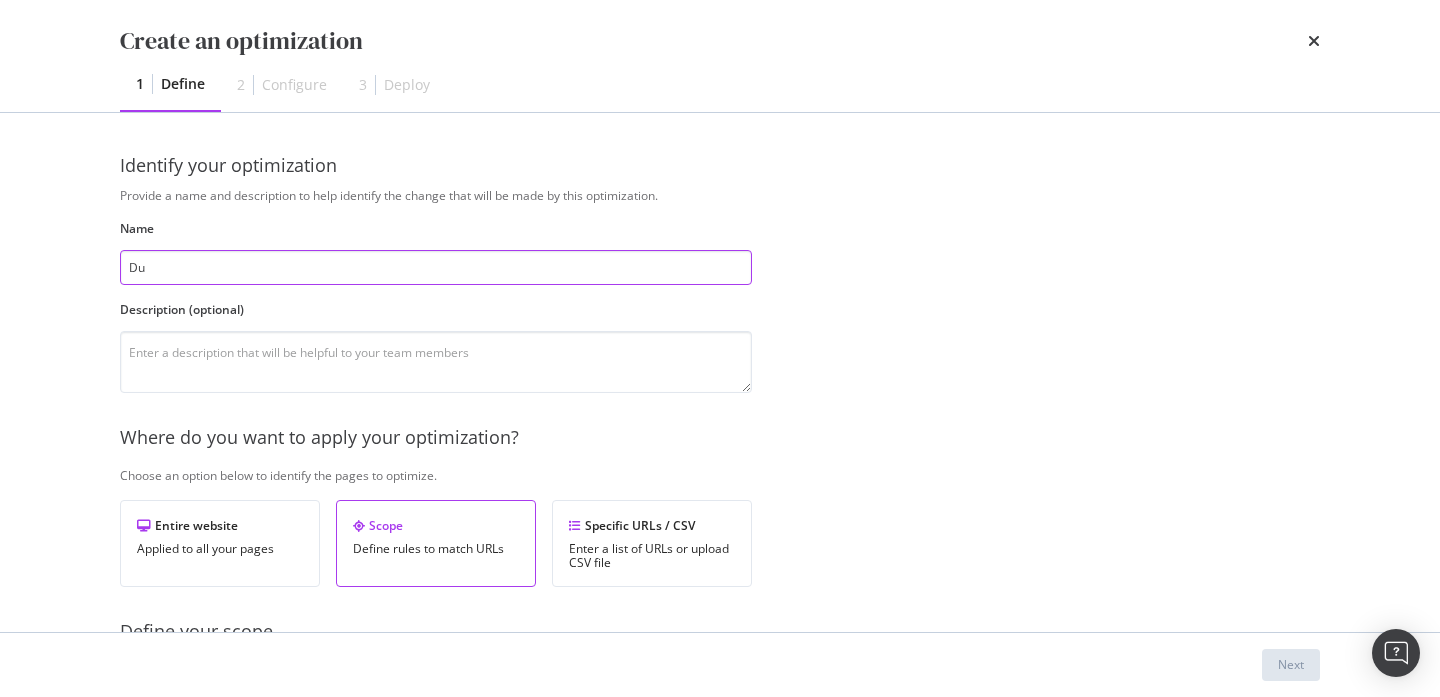 click on "Du" at bounding box center [436, 267] 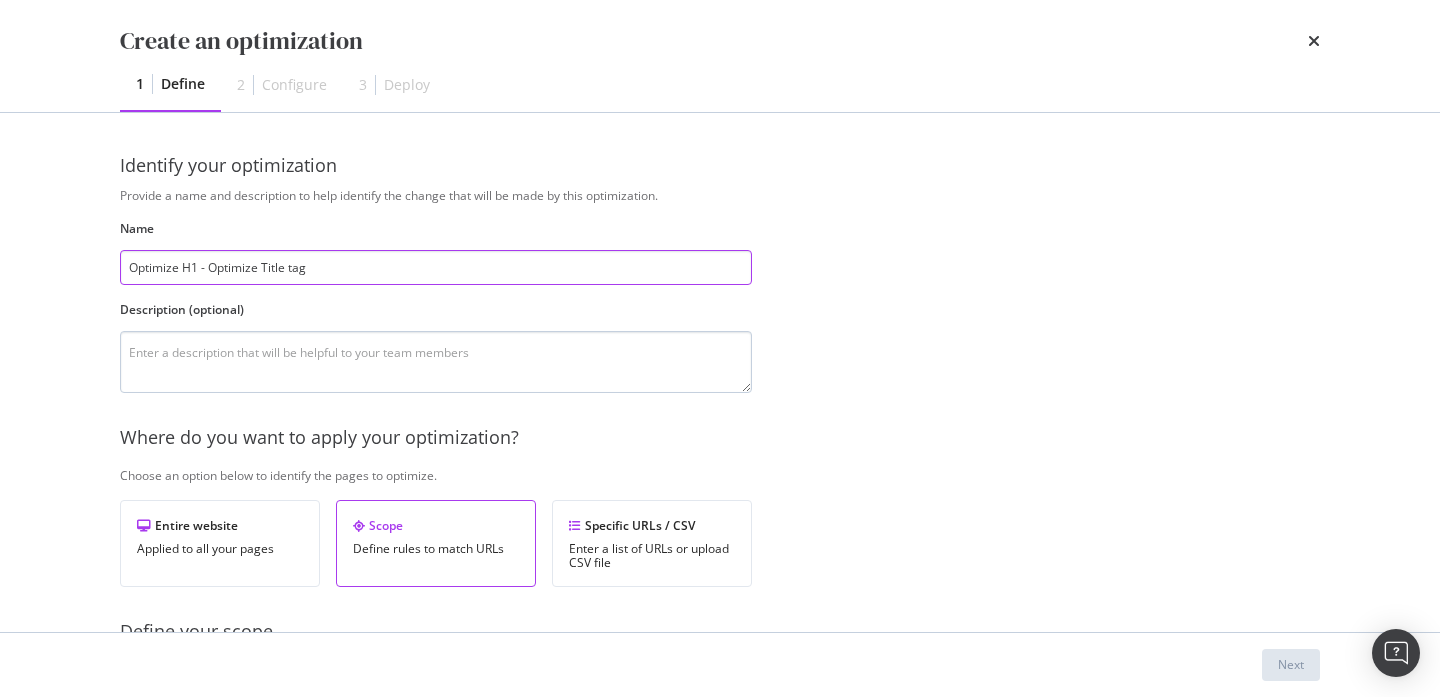 type on "Optimize H1 - Optimize Title tag" 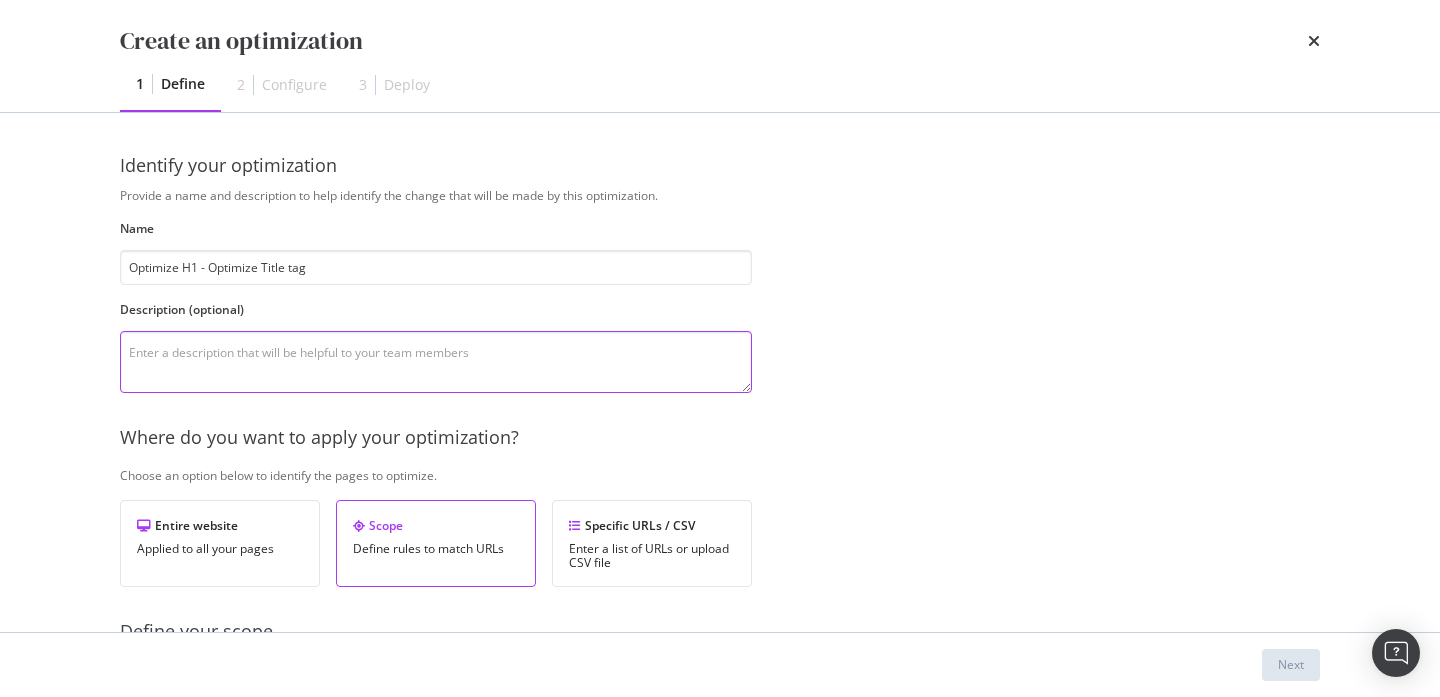 click at bounding box center (436, 362) 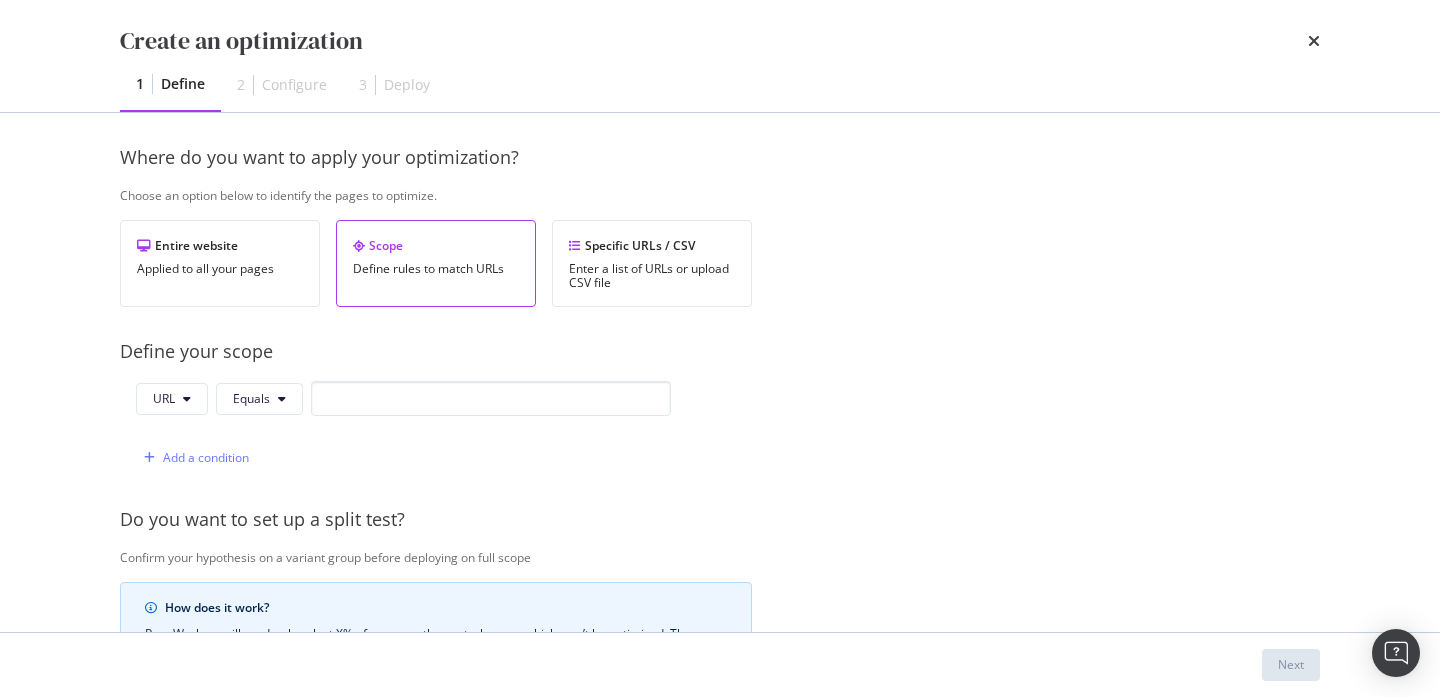 scroll, scrollTop: 284, scrollLeft: 0, axis: vertical 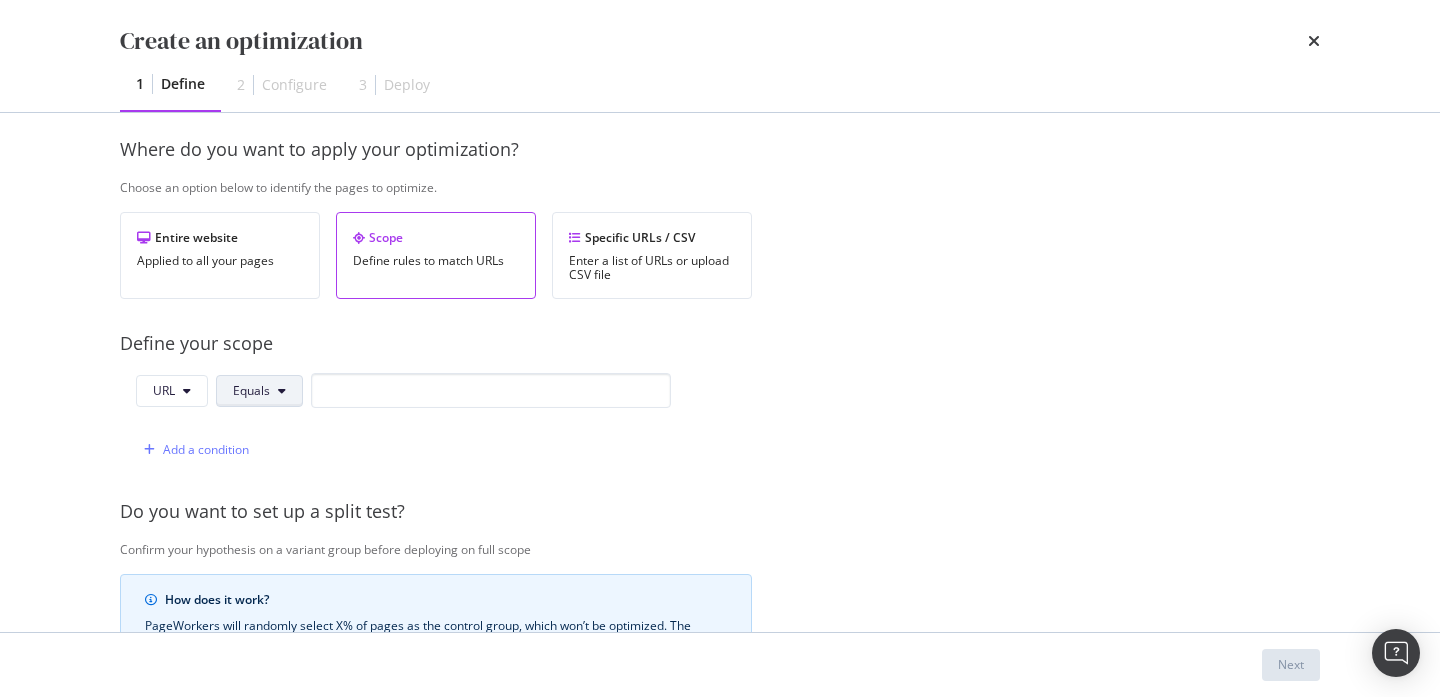 click at bounding box center [282, 391] 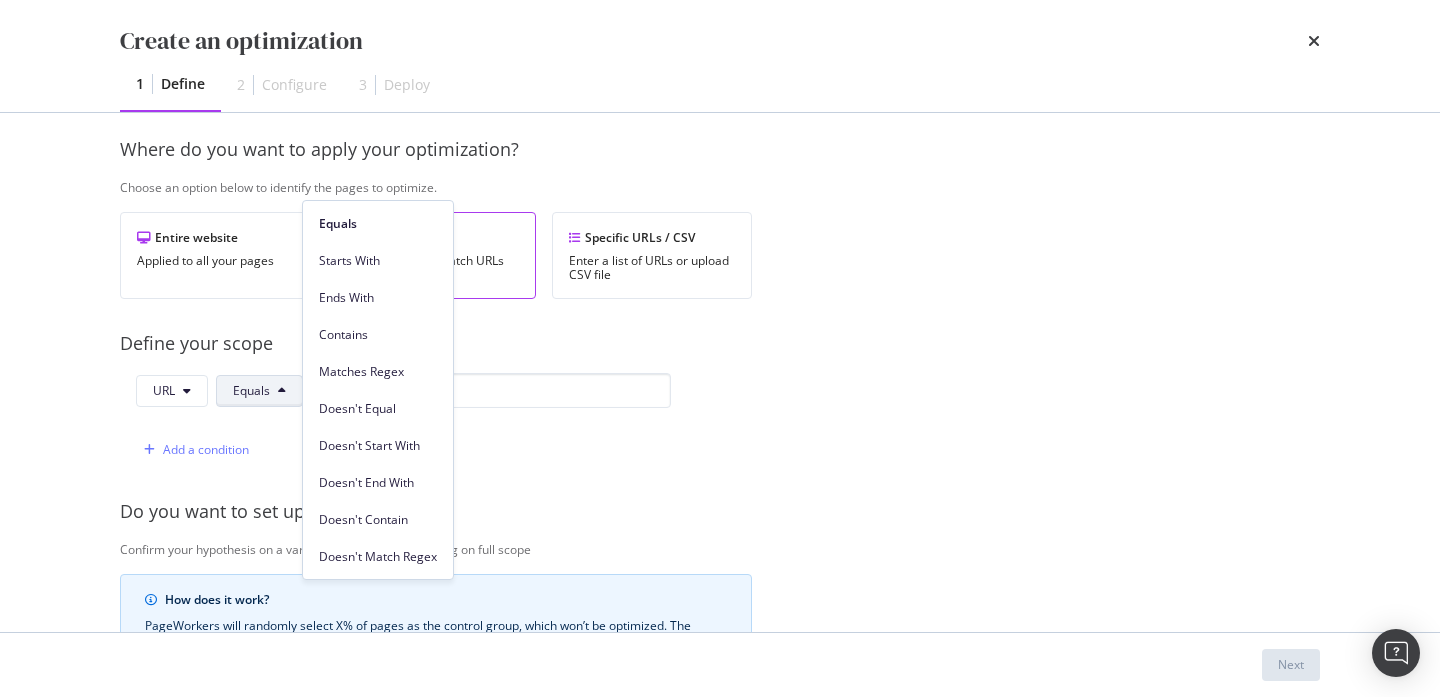 click on "Matches Regex" at bounding box center [378, 367] 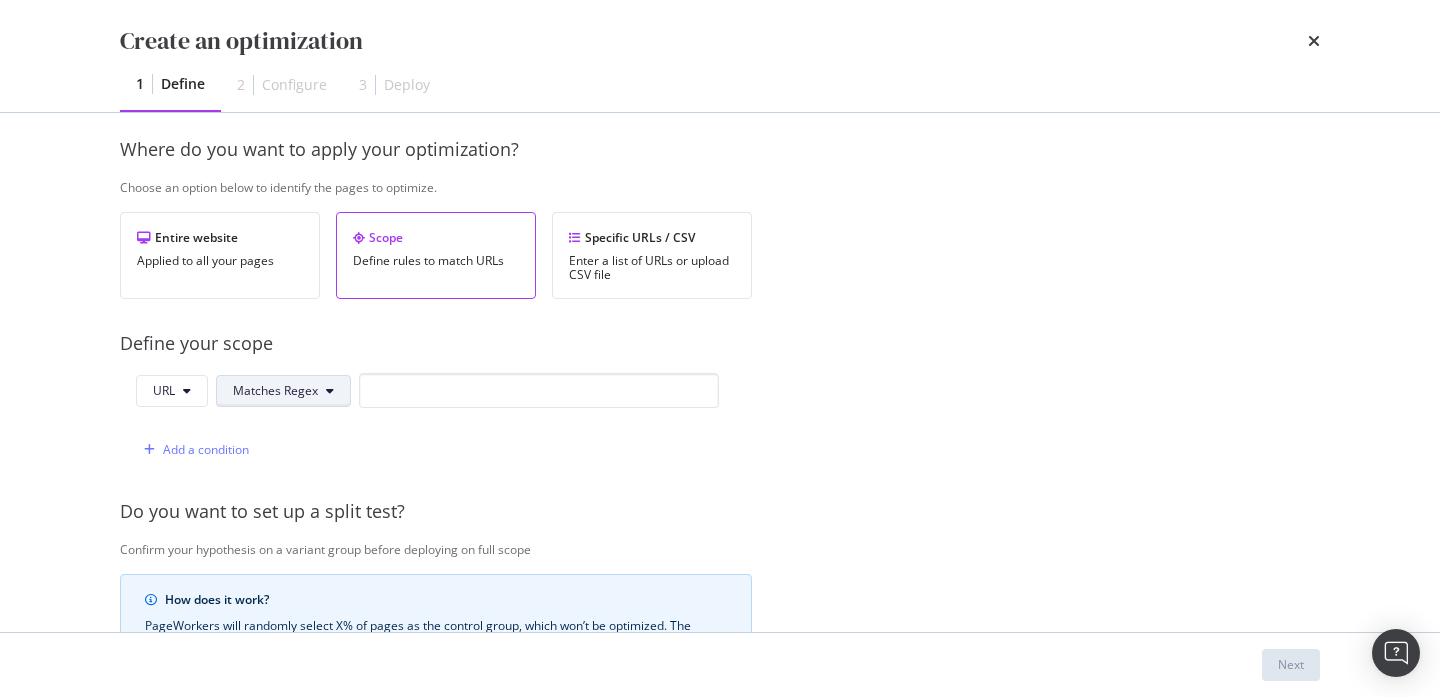 click on "Matches Regex" at bounding box center [283, 391] 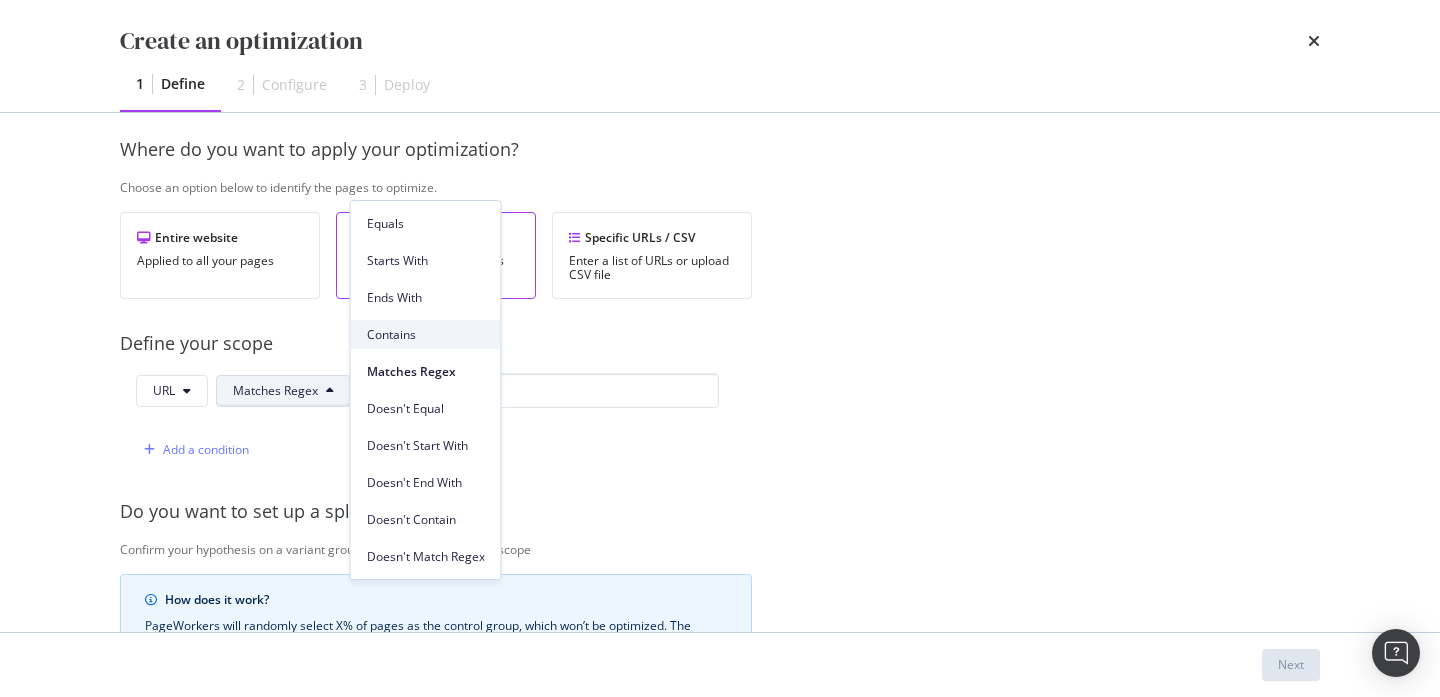 click on "Contains" at bounding box center [426, 335] 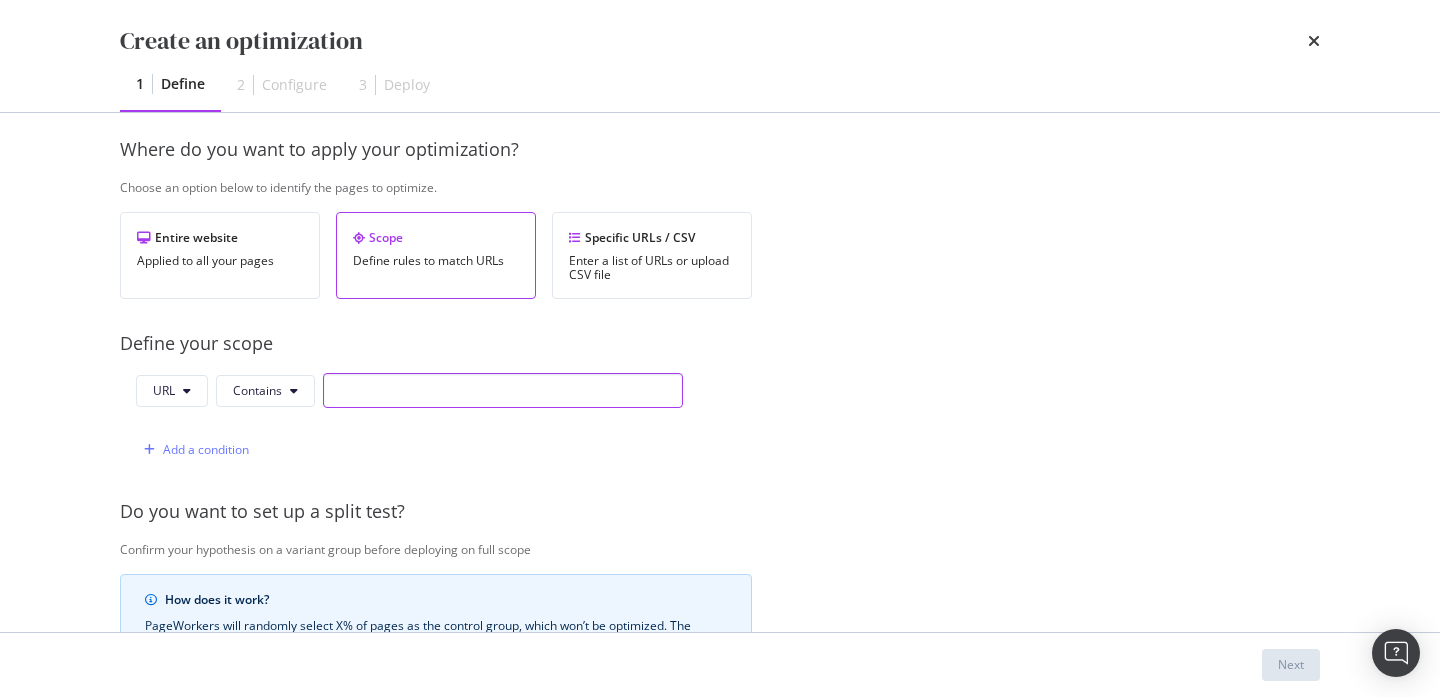 click at bounding box center [503, 390] 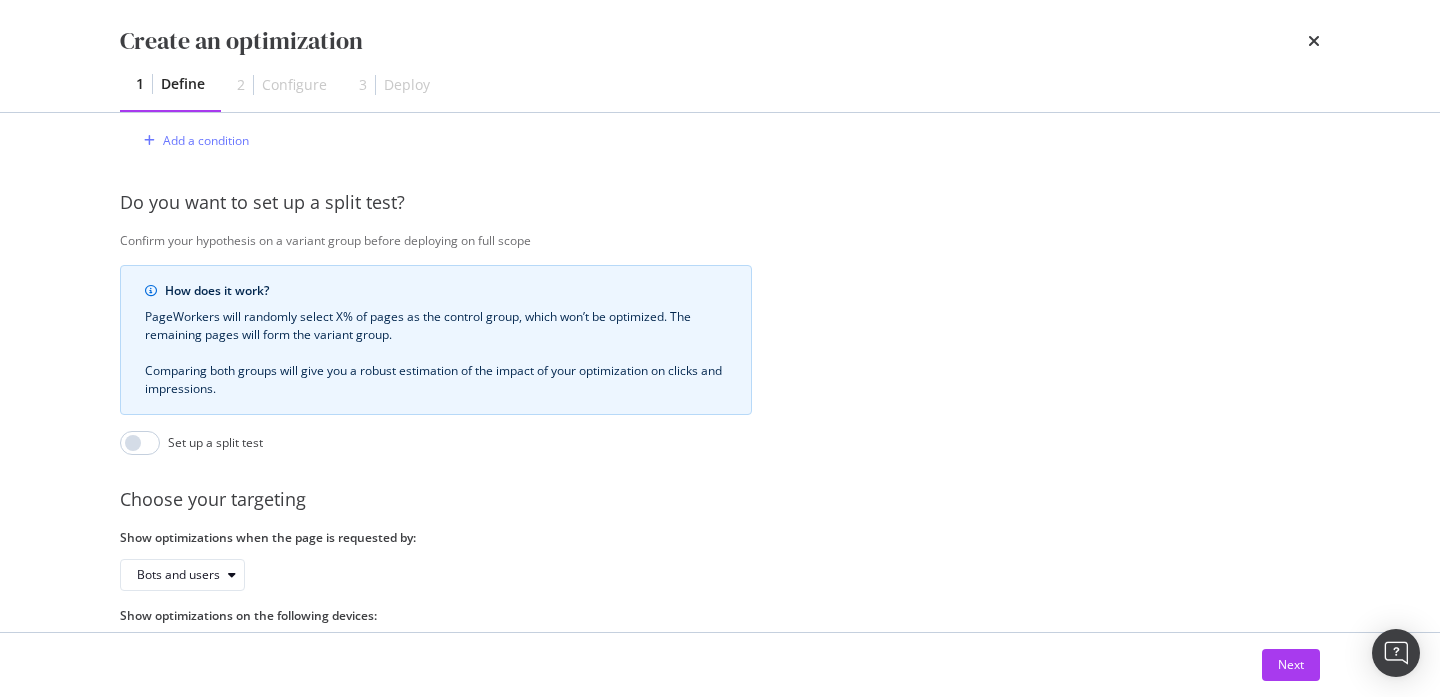 scroll, scrollTop: 689, scrollLeft: 0, axis: vertical 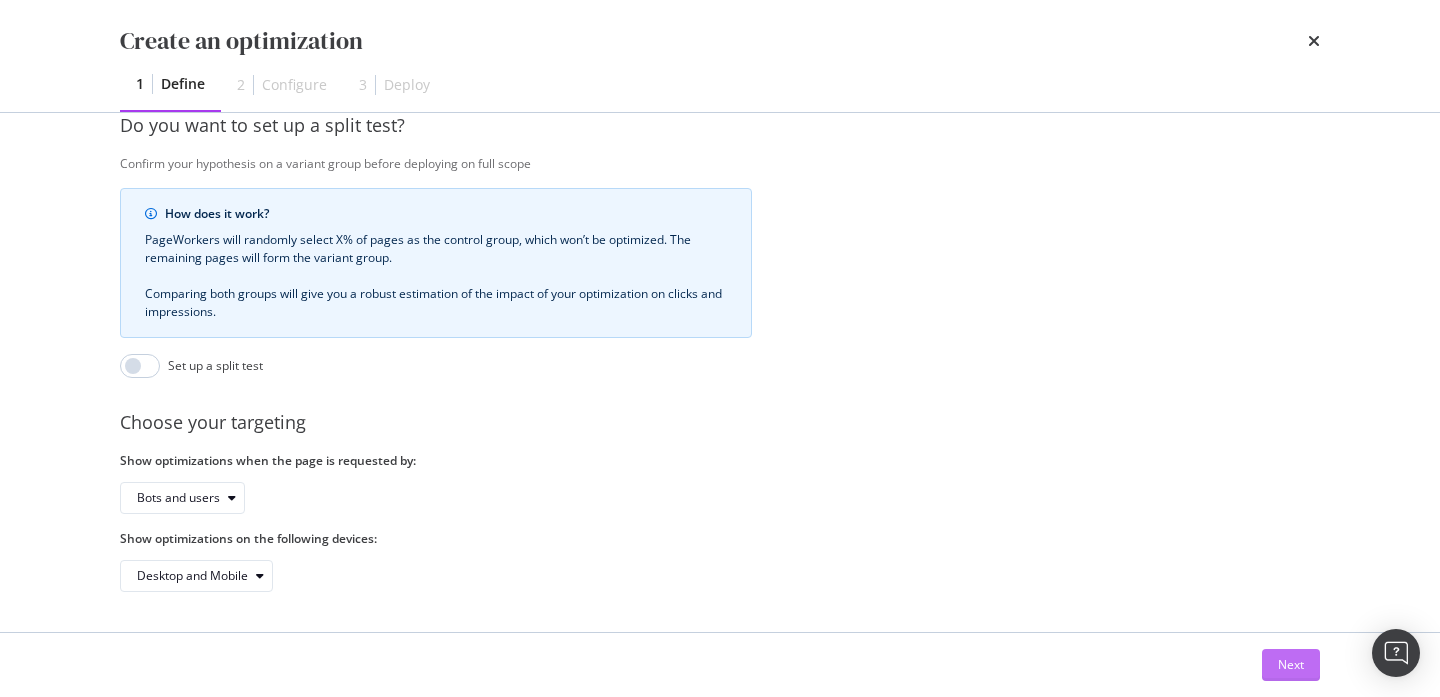 type on "/p/" 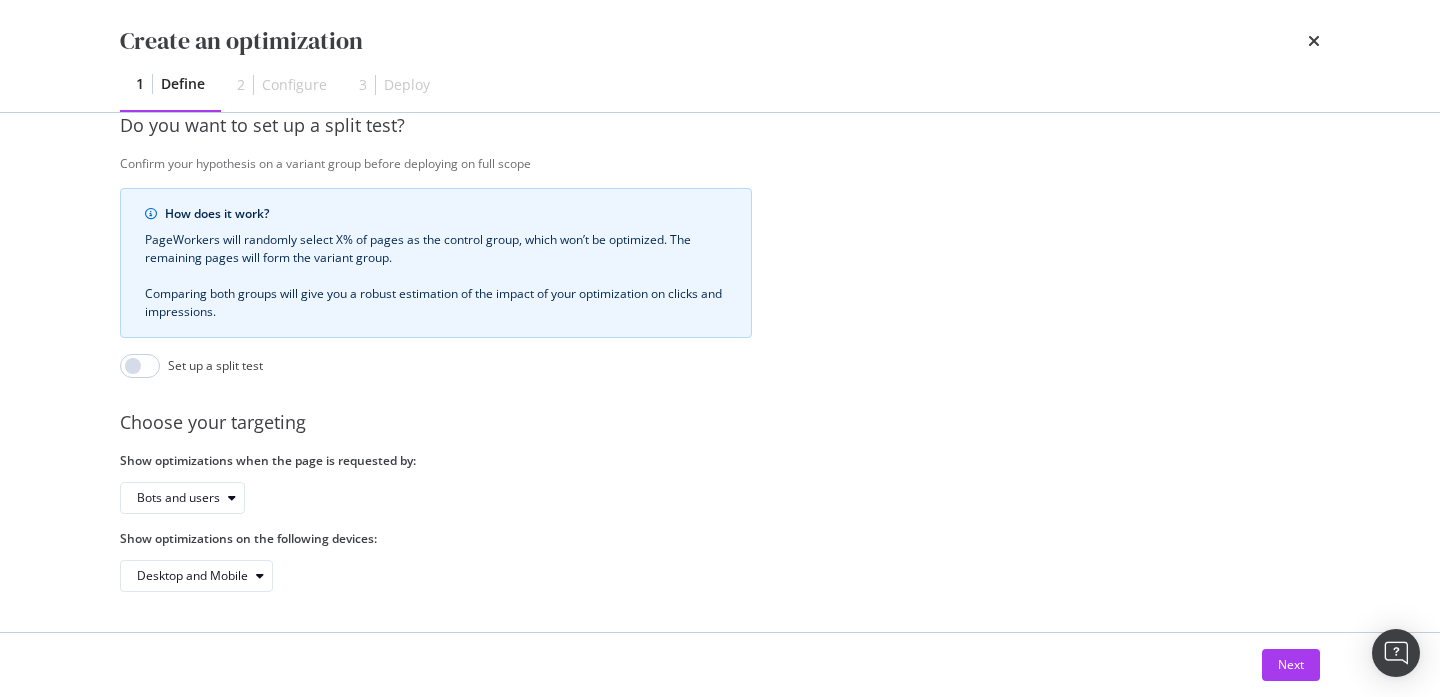 scroll, scrollTop: 0, scrollLeft: 0, axis: both 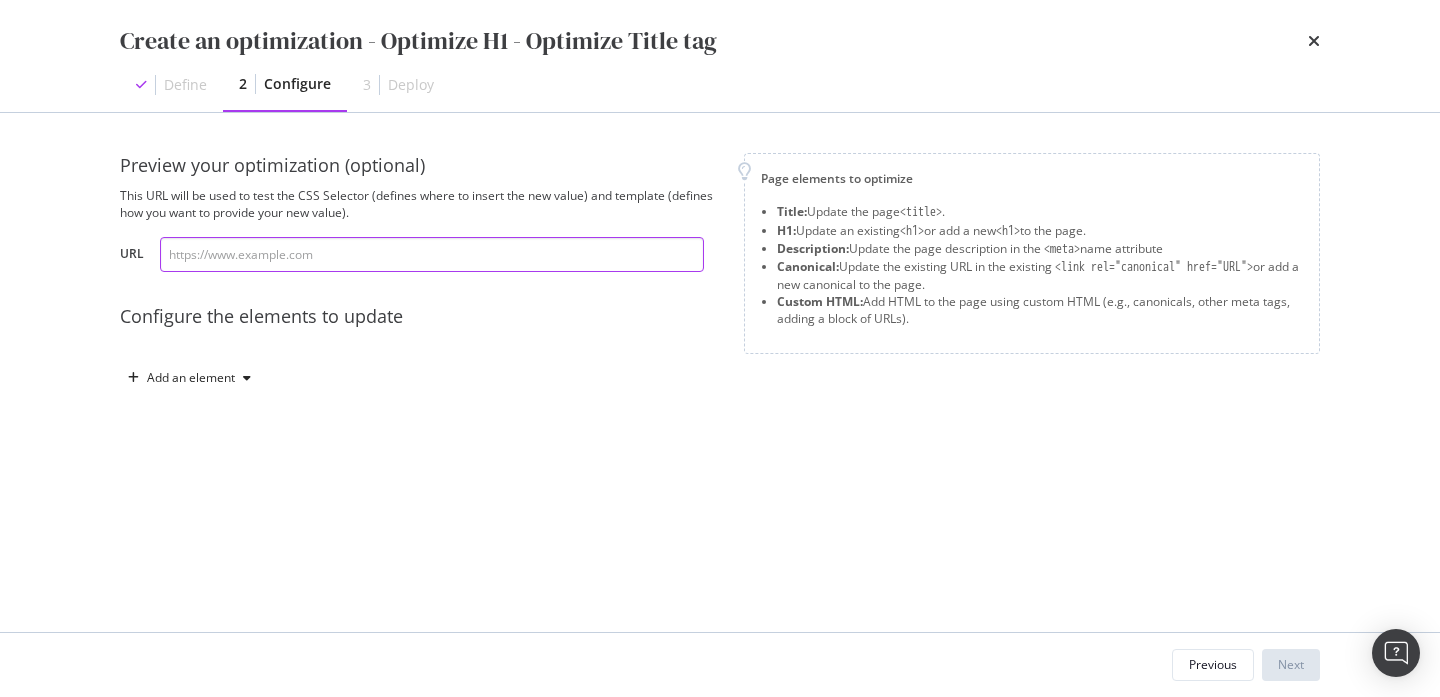 click at bounding box center (432, 254) 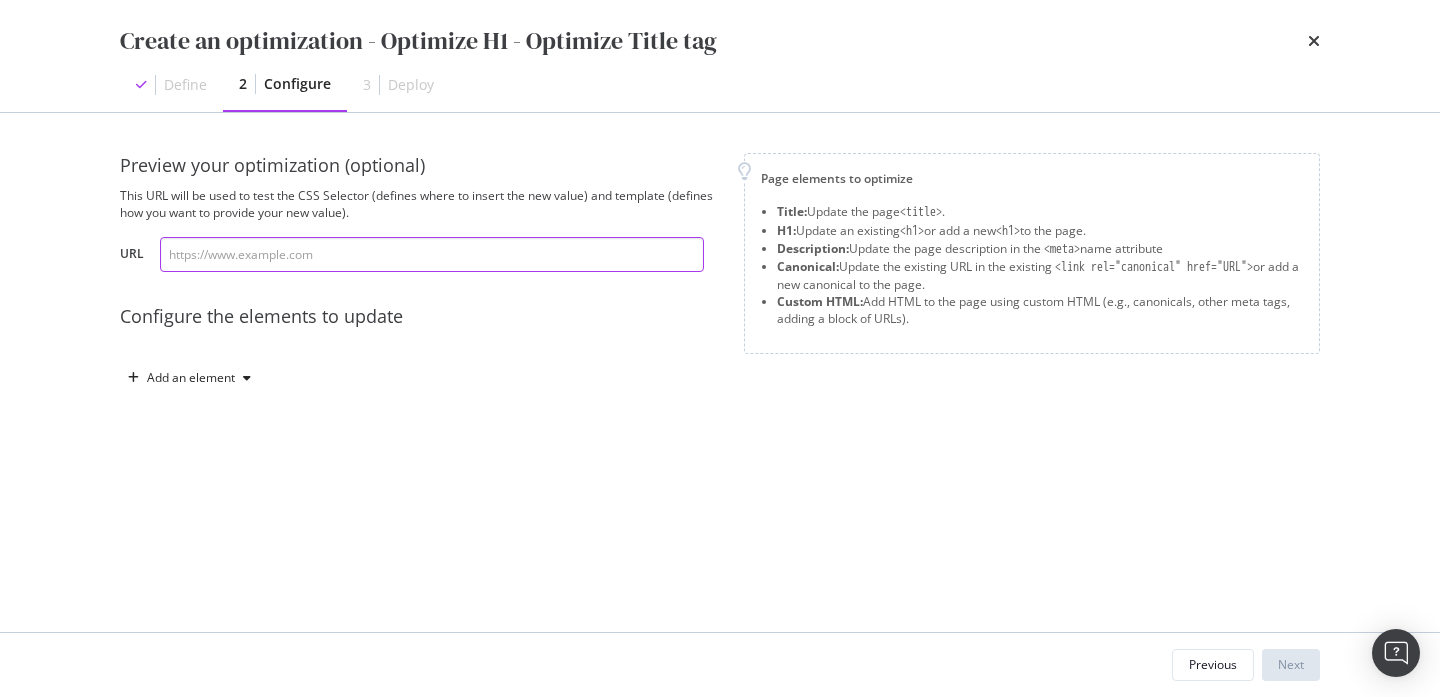 paste on "https://www.ullapopken.de/de/kleider/maxikleider/maxikleid-a-linie-v-ausschnitt-langarm/p/836734515-1133" 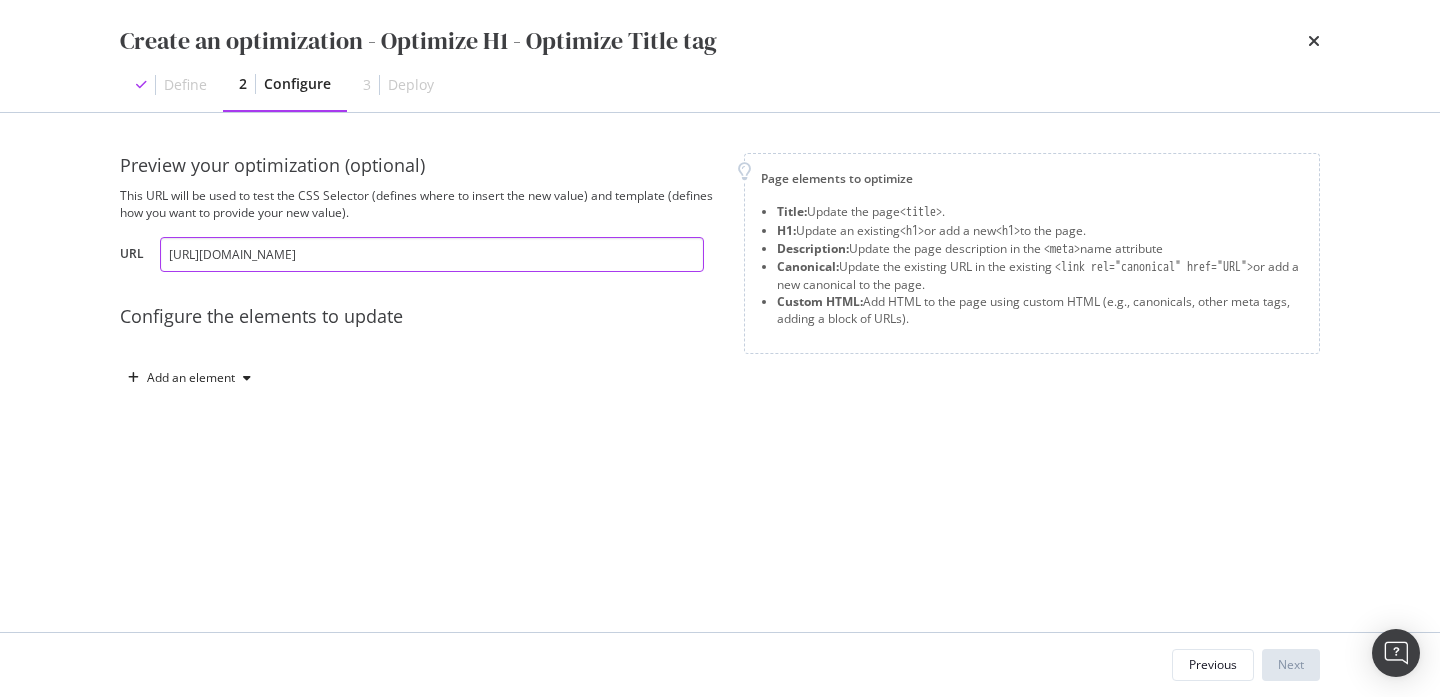 scroll, scrollTop: 0, scrollLeft: 81, axis: horizontal 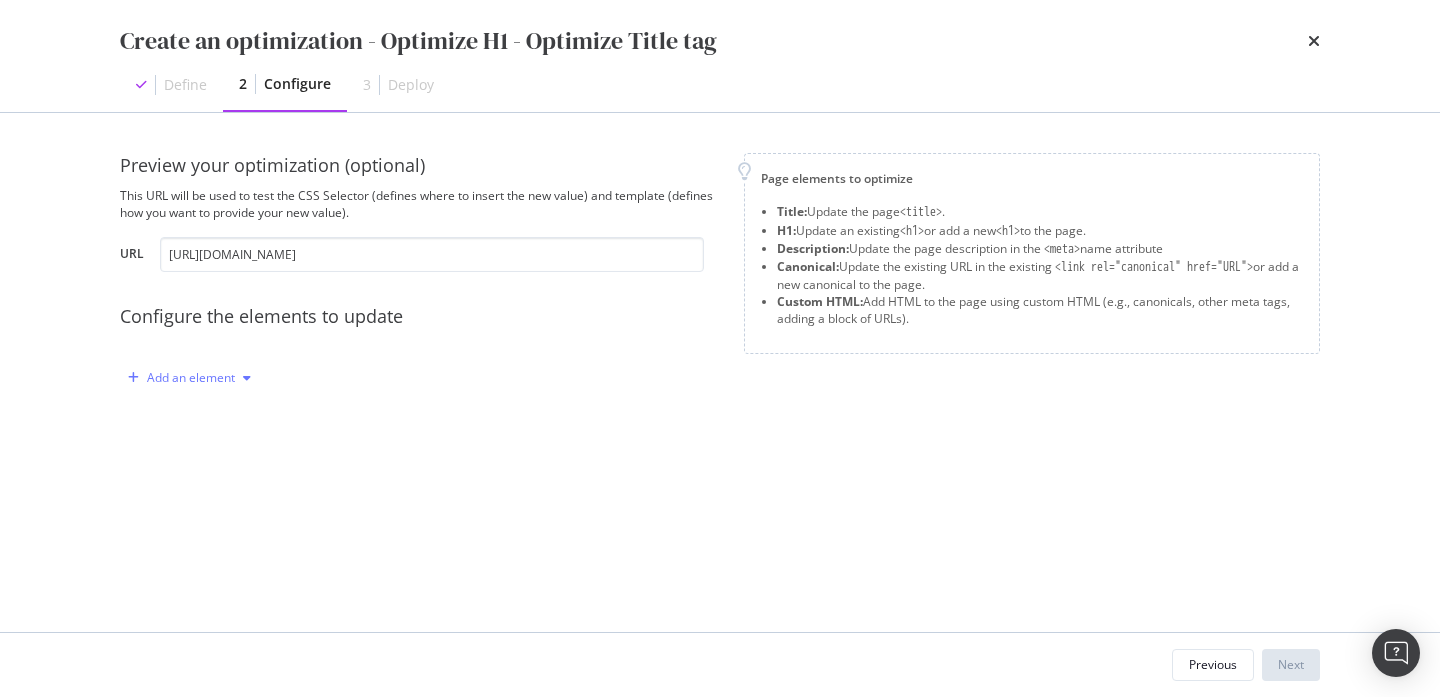 click at bounding box center (247, 378) 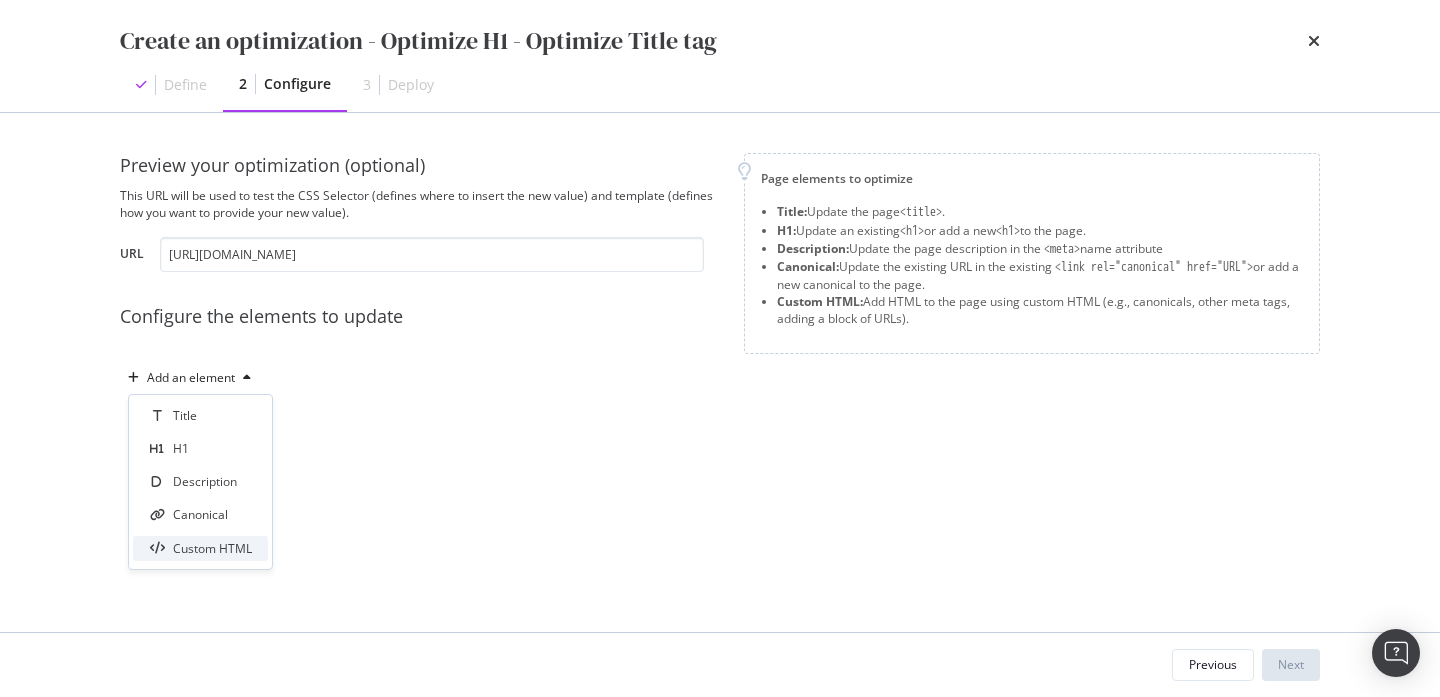 click on "Custom HTML" at bounding box center [212, 548] 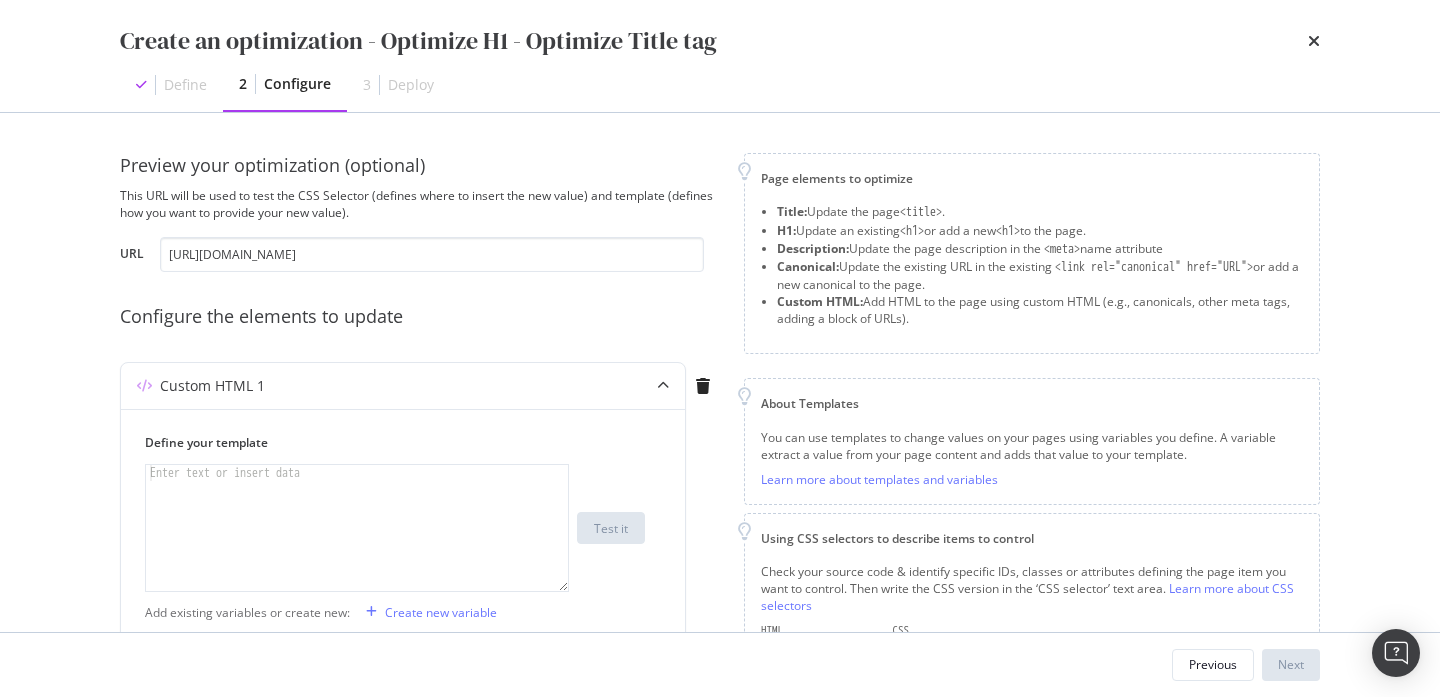 type 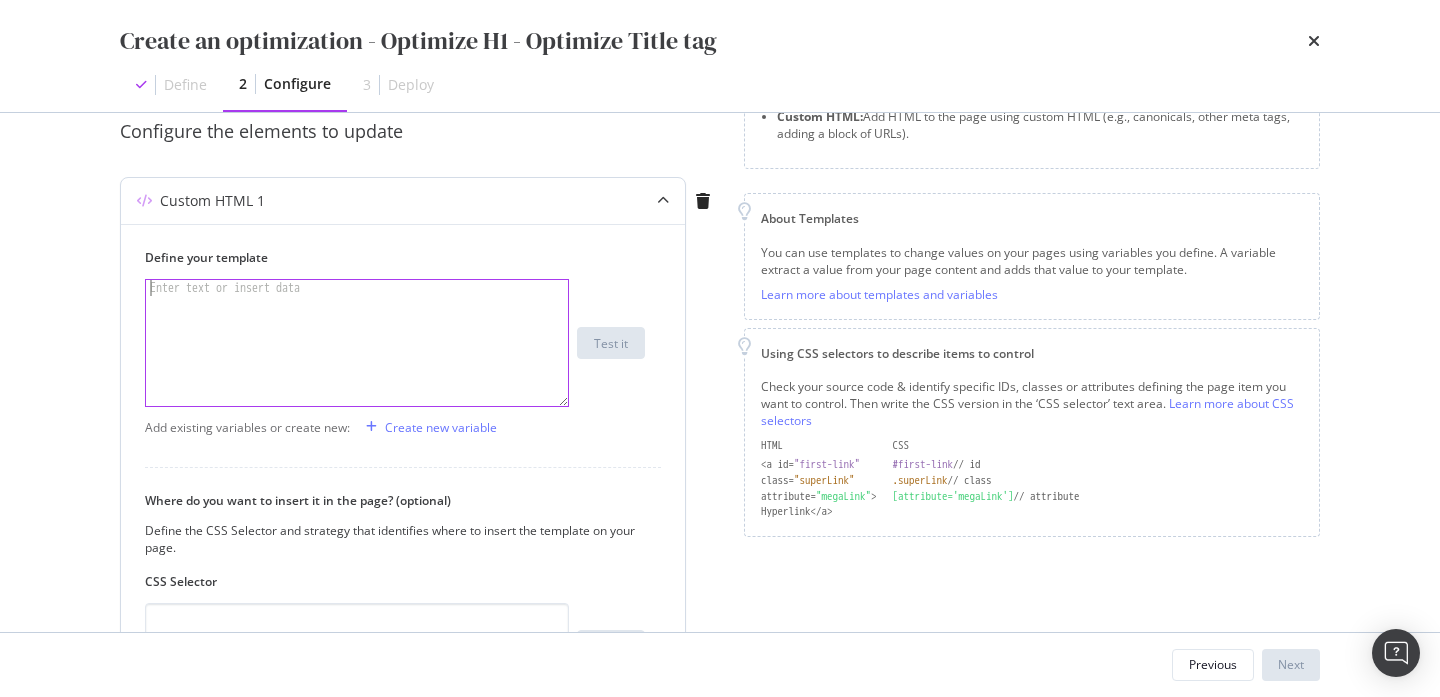 scroll, scrollTop: 197, scrollLeft: 0, axis: vertical 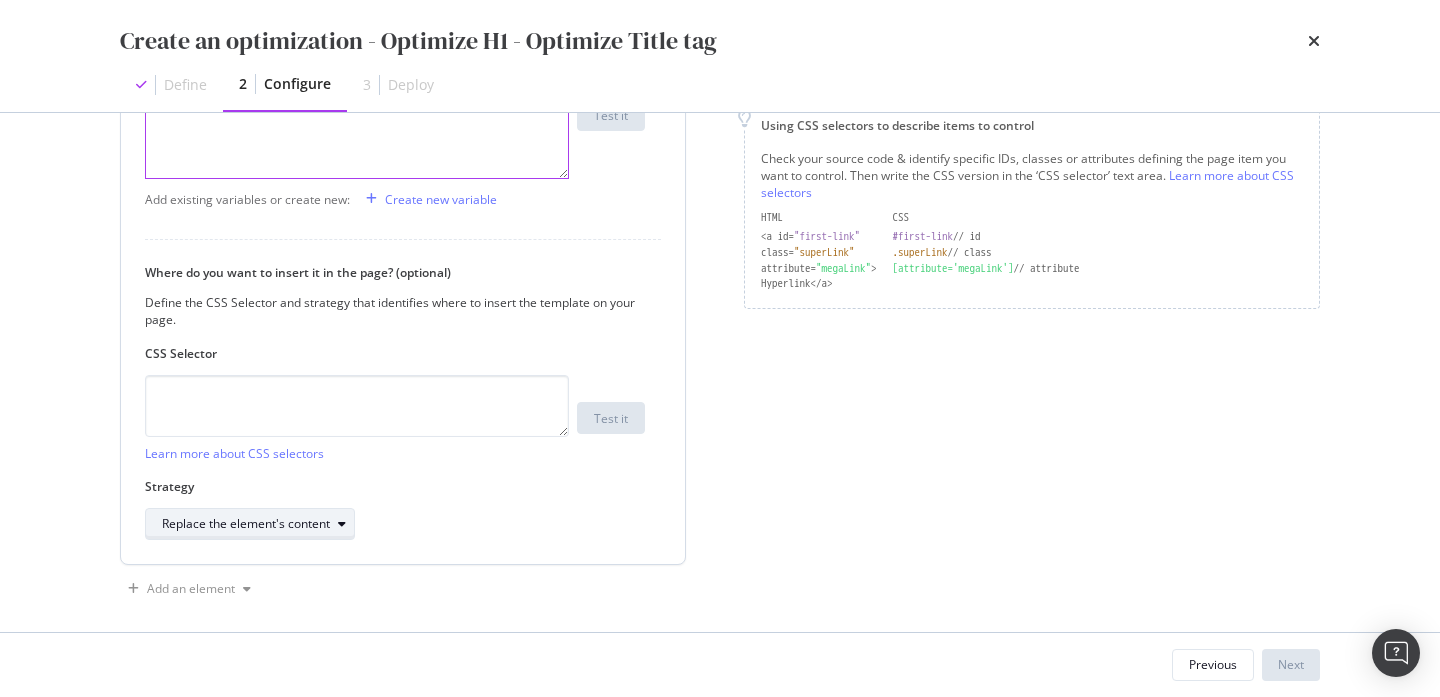 click on "Replace the element's content" at bounding box center [246, 524] 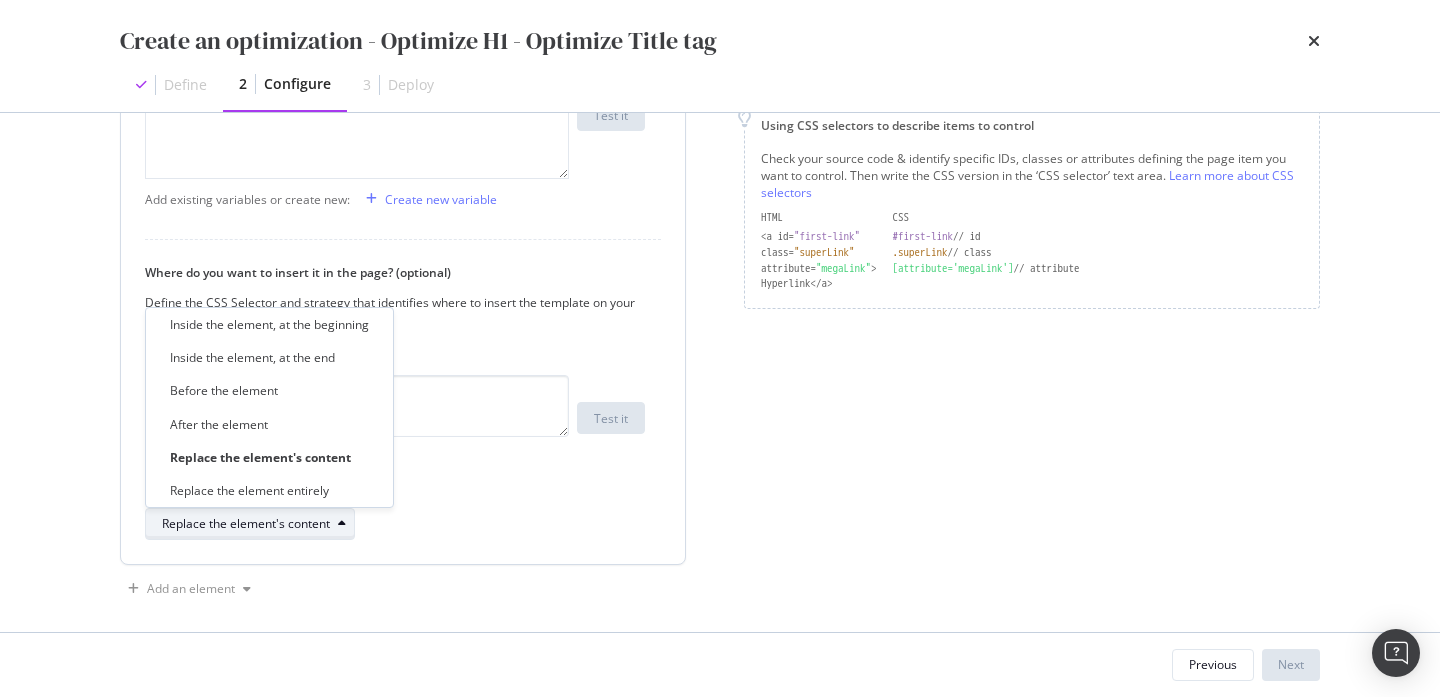 click on "Replace the element's content" at bounding box center [246, 524] 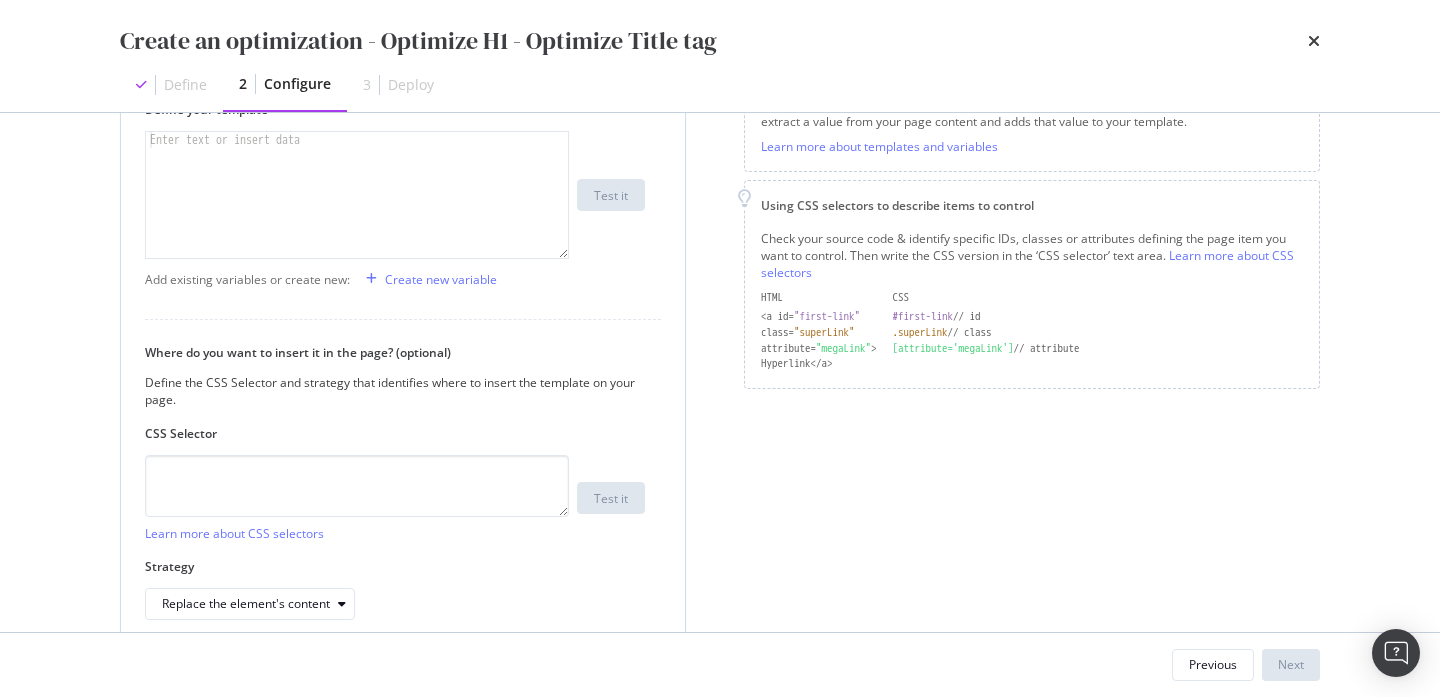scroll, scrollTop: 288, scrollLeft: 0, axis: vertical 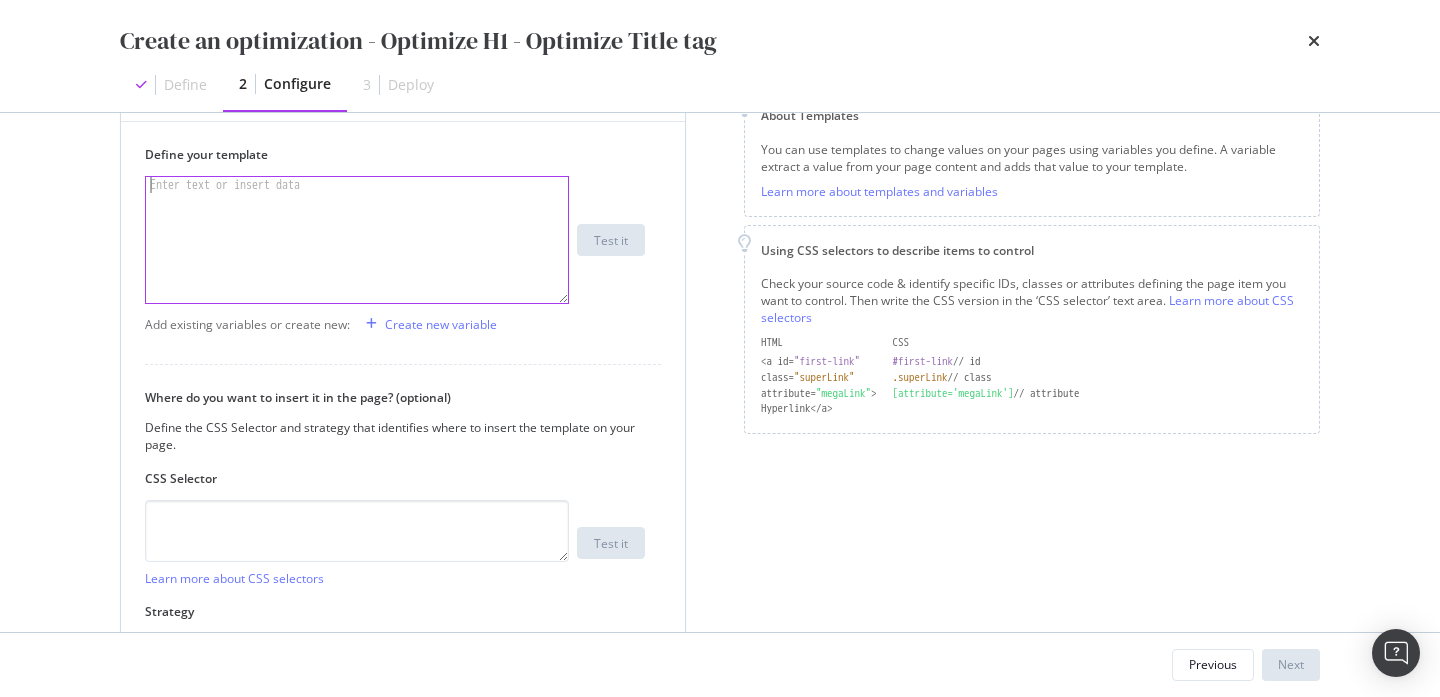 click at bounding box center [357, 256] 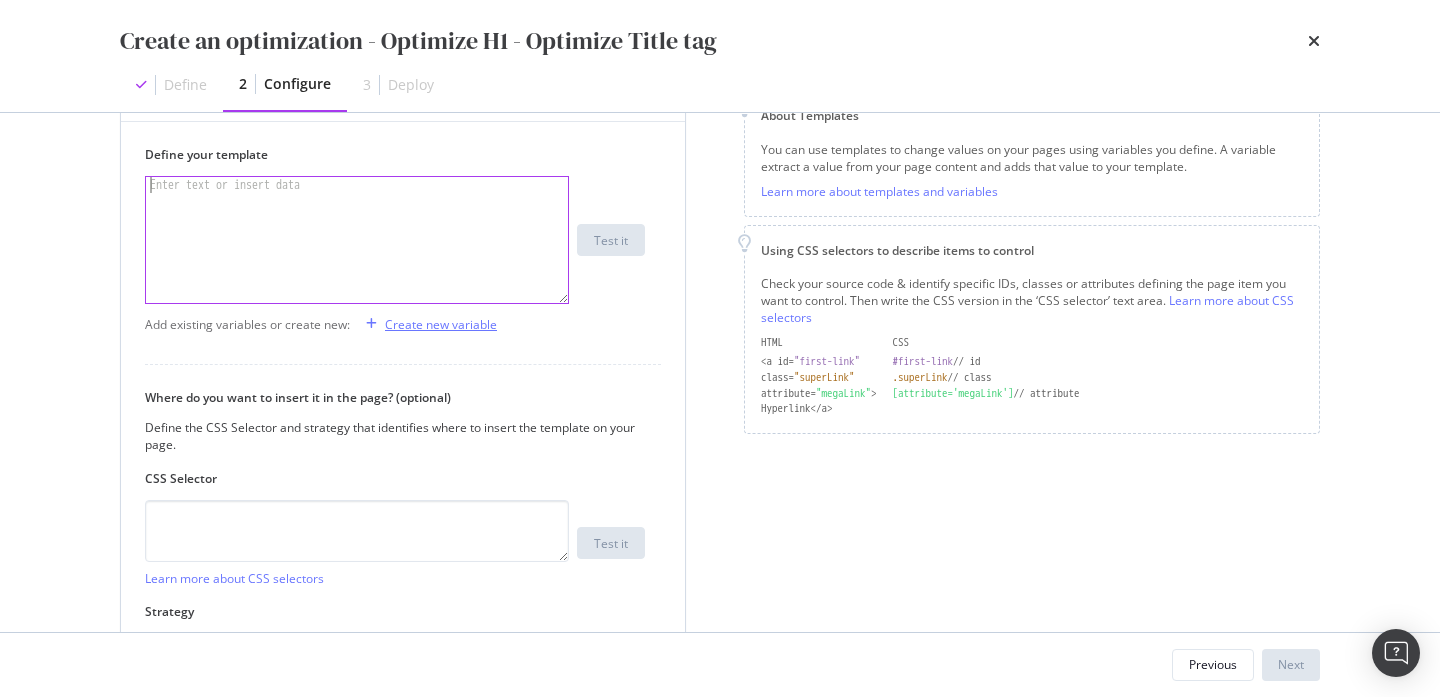 click on "Create new variable" at bounding box center (441, 324) 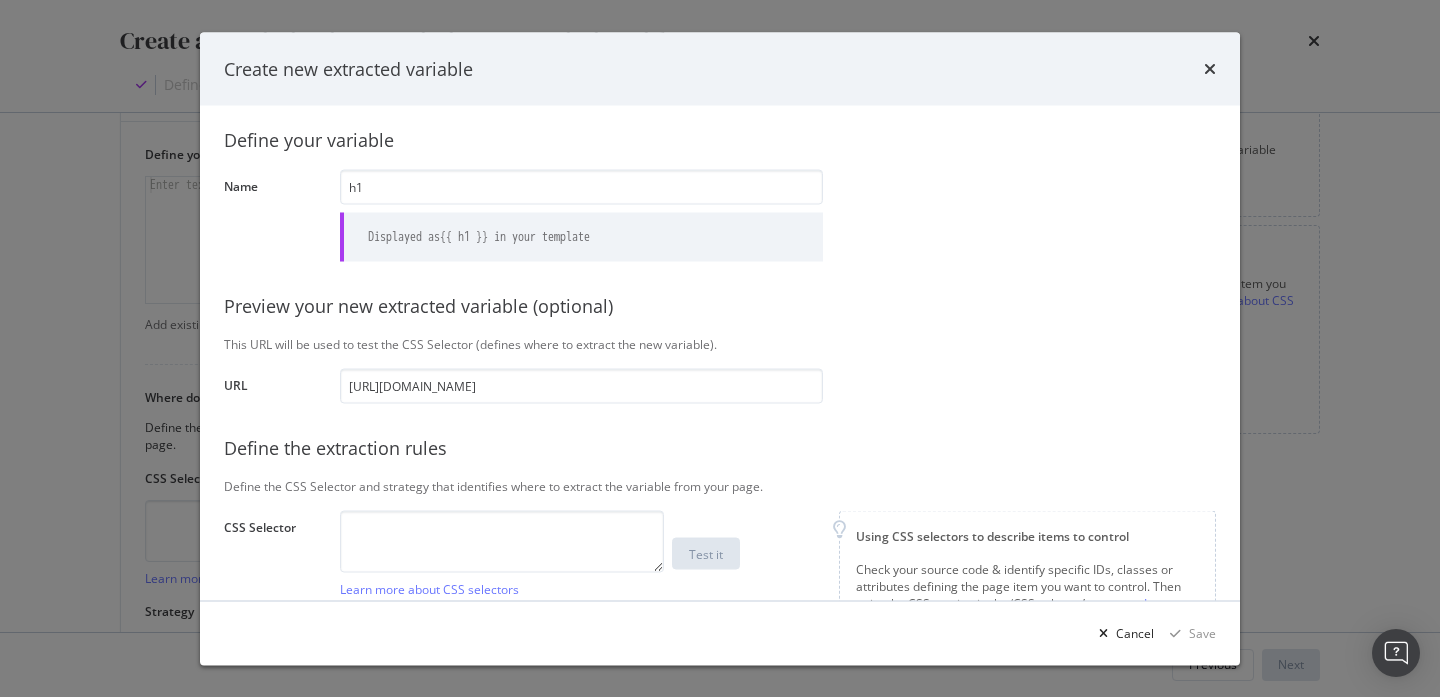 scroll, scrollTop: 269, scrollLeft: 0, axis: vertical 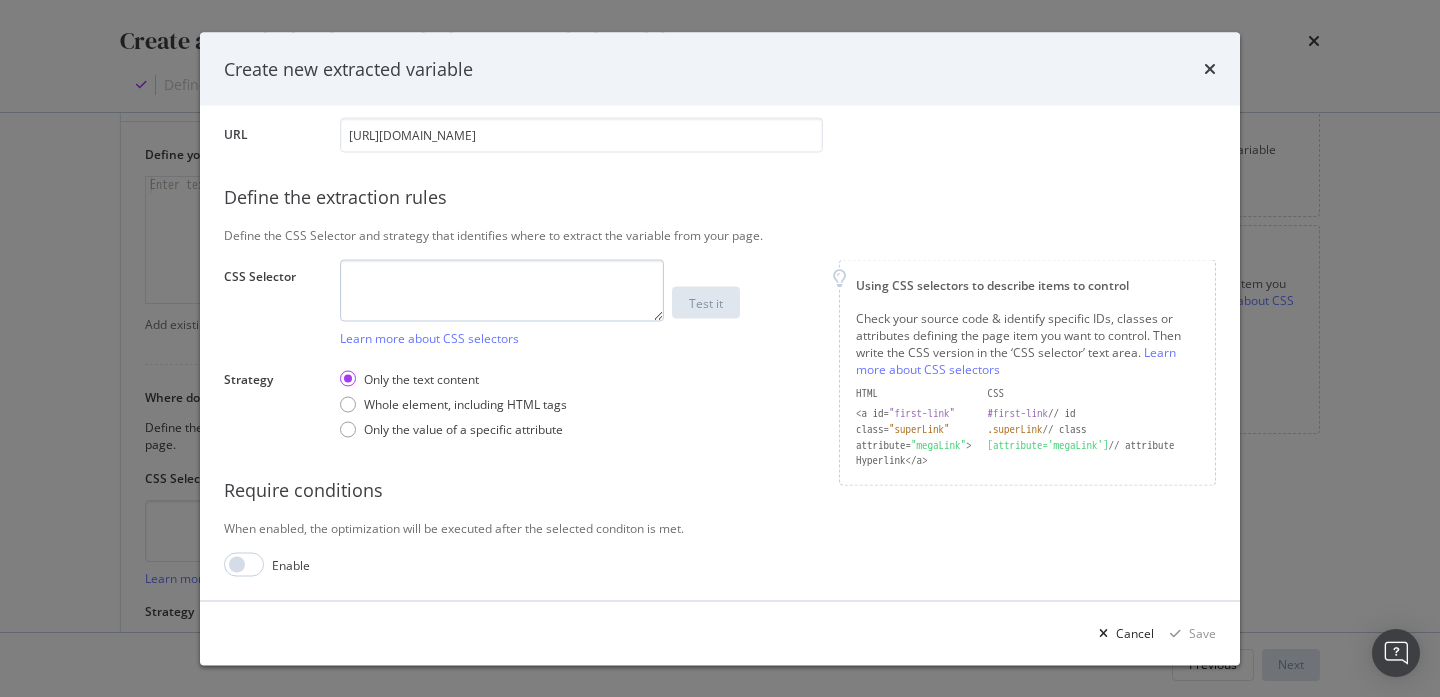 type on "h1" 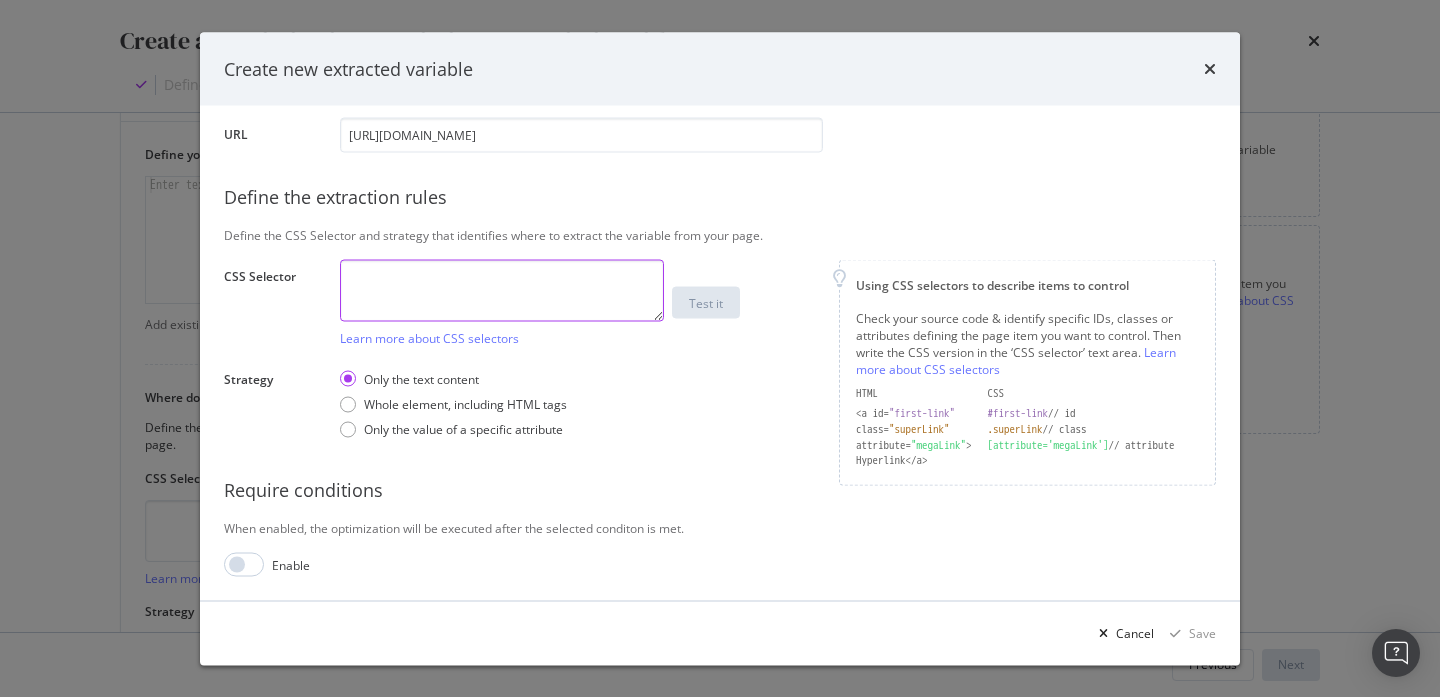 click at bounding box center [502, 290] 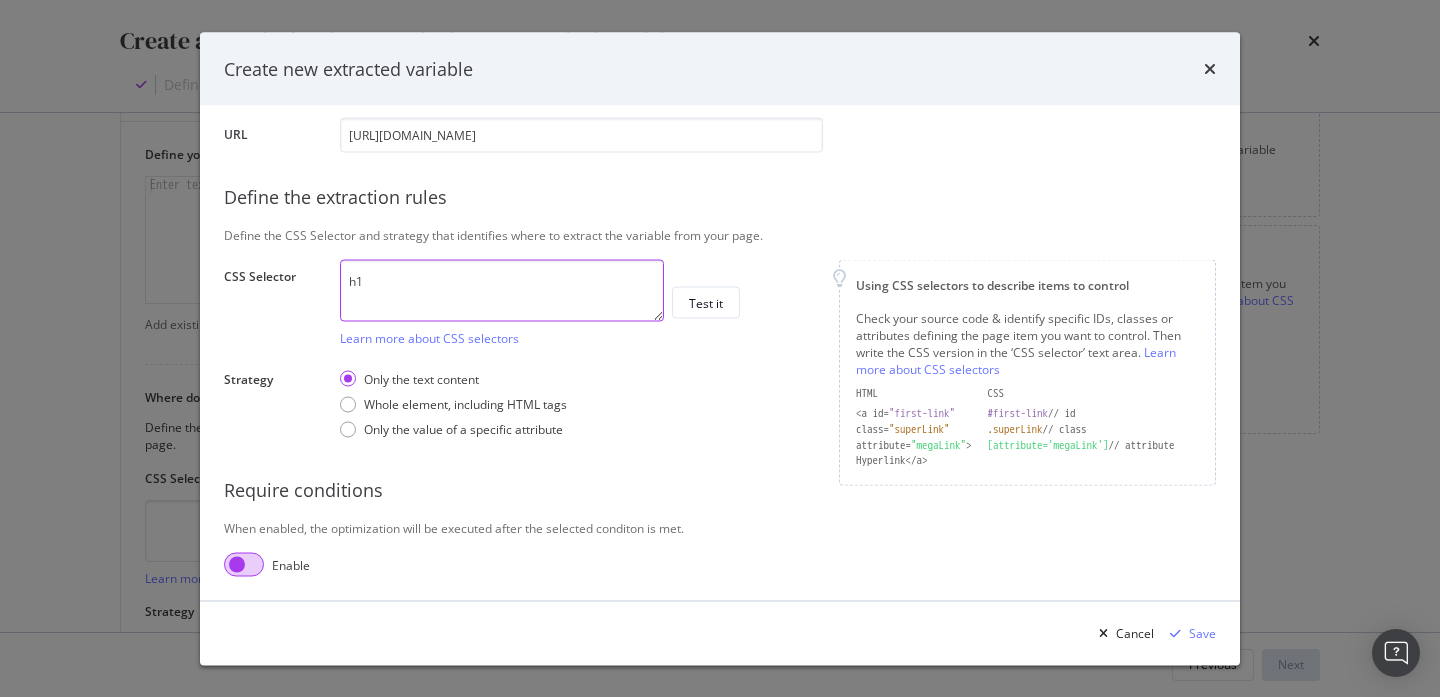 type on "h1" 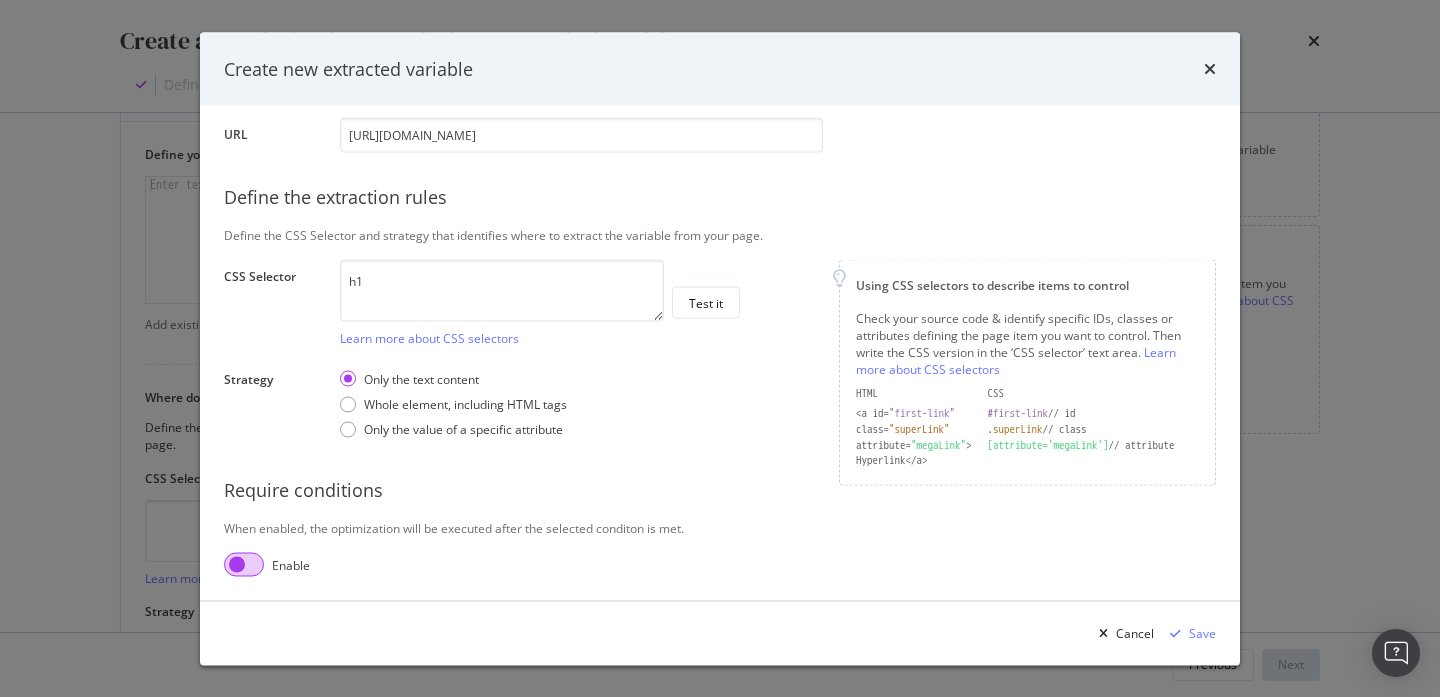 click at bounding box center [244, 565] 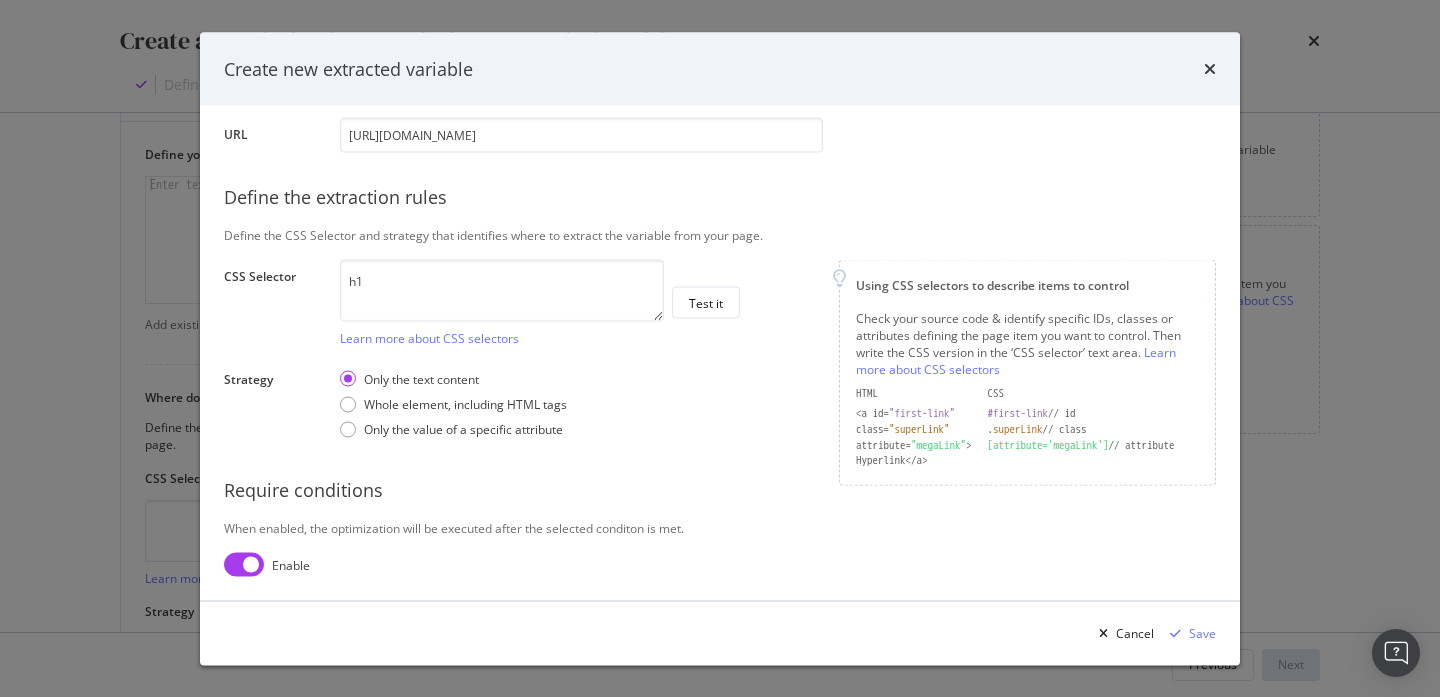 checkbox on "true" 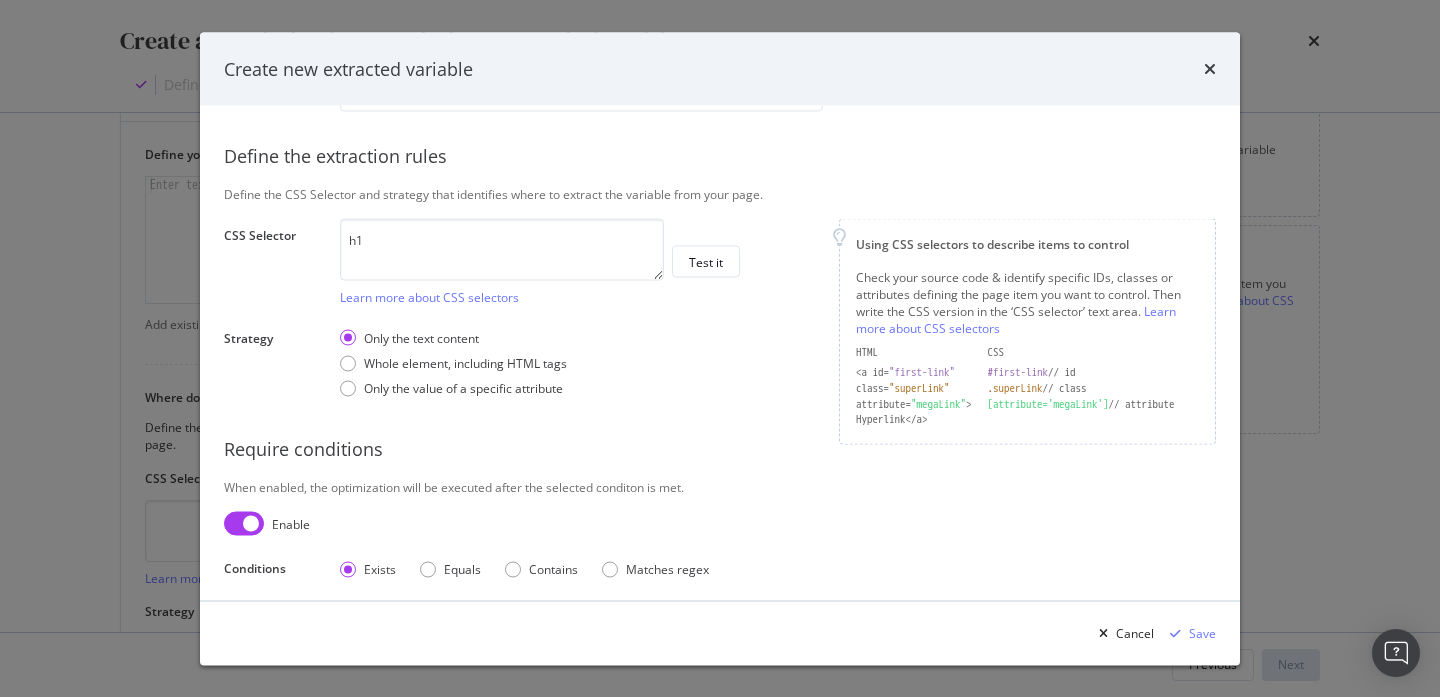 scroll, scrollTop: 320, scrollLeft: 0, axis: vertical 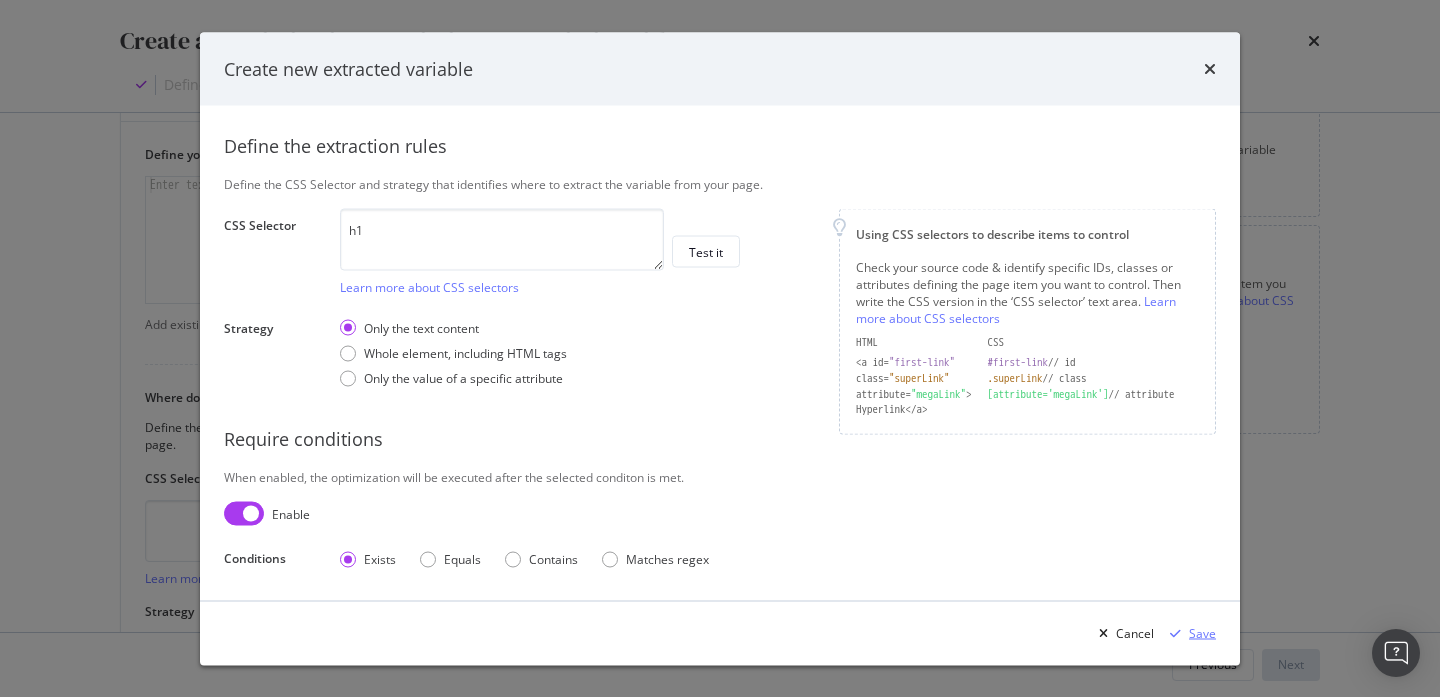 click at bounding box center (1175, 633) 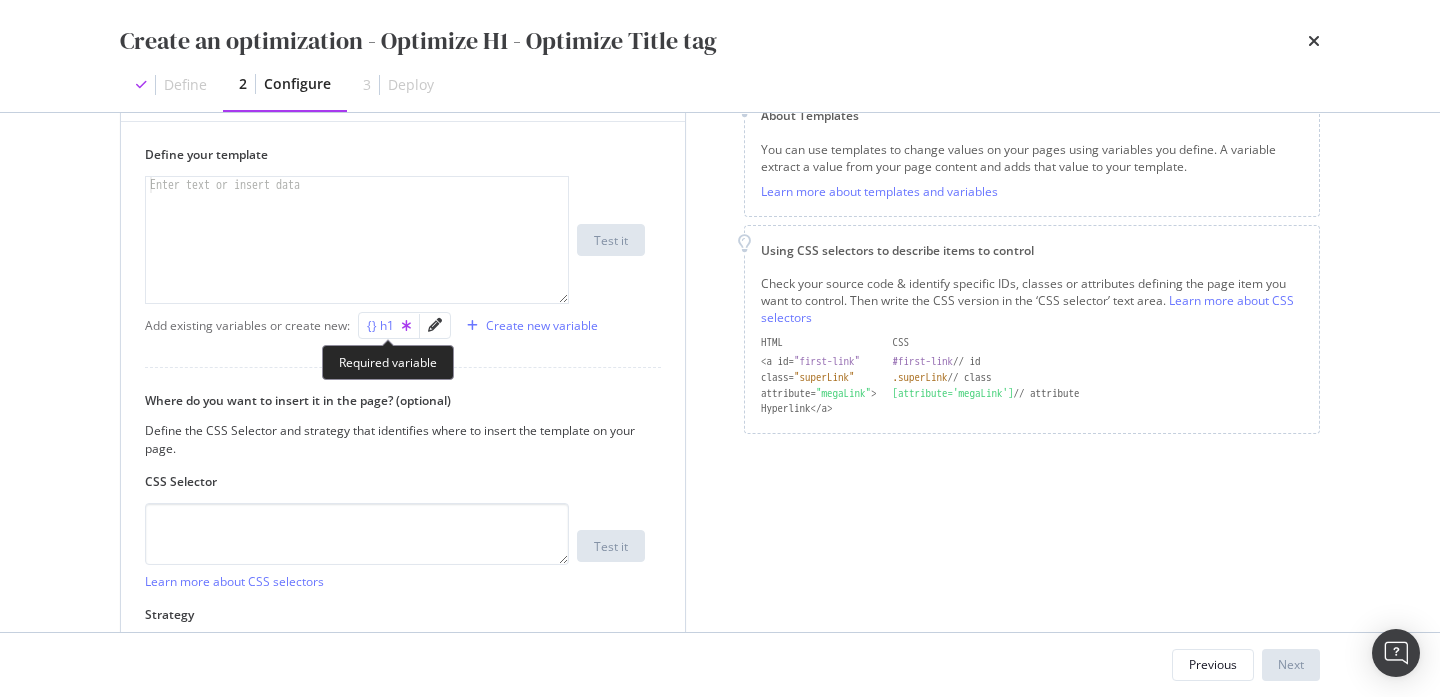 click on "{}   h1" at bounding box center (389, 325) 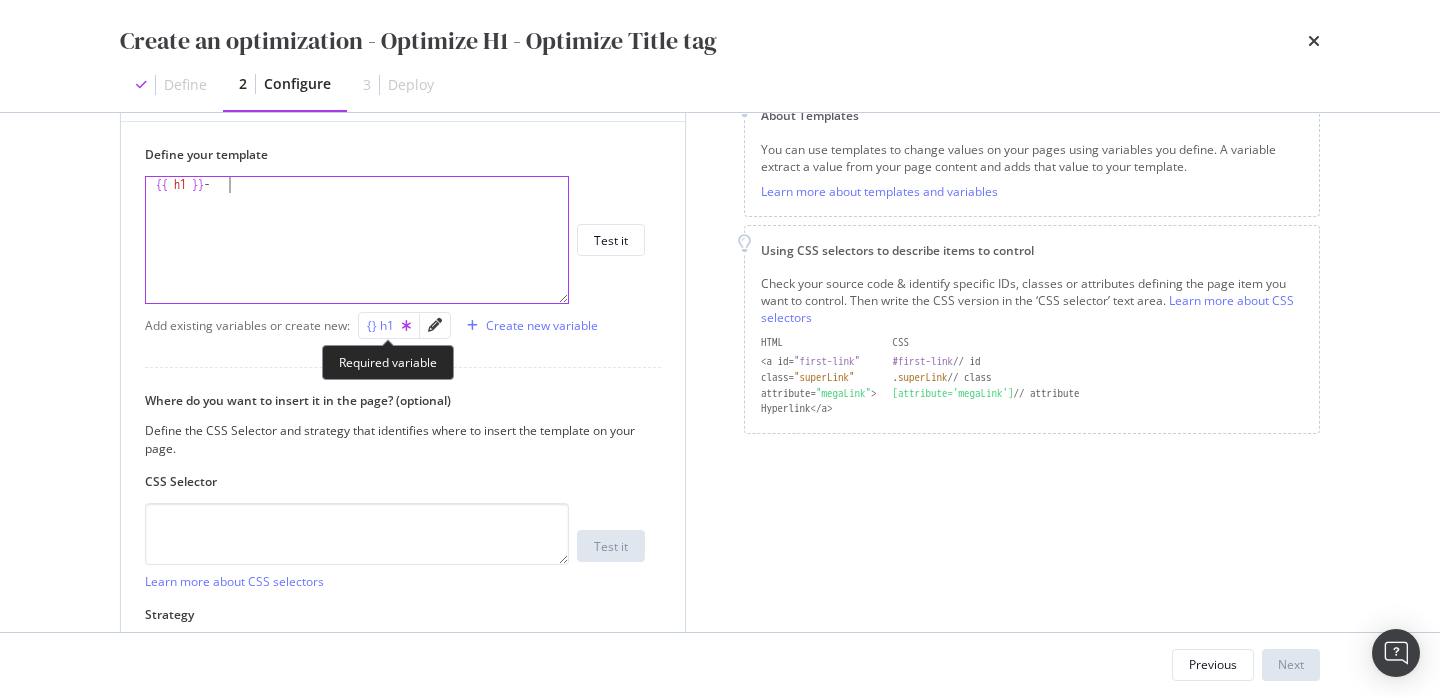 scroll, scrollTop: 0, scrollLeft: 6, axis: horizontal 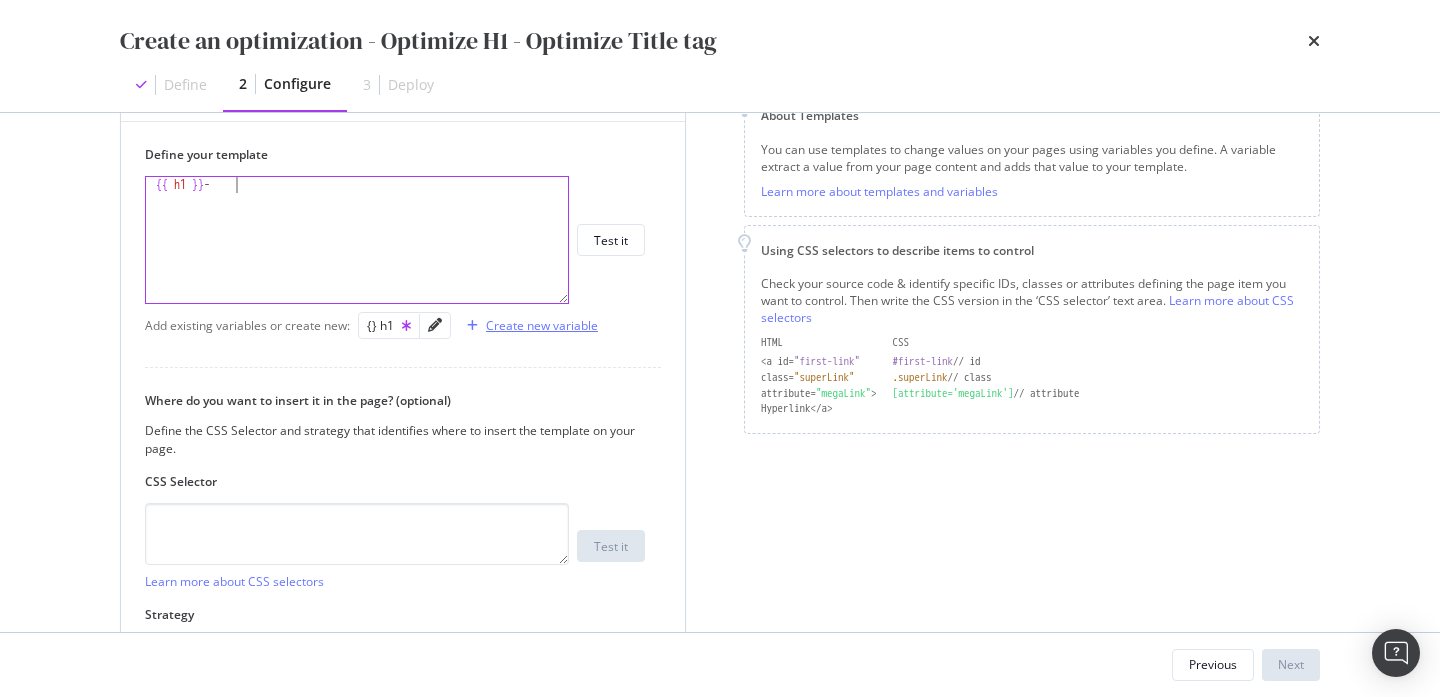 type on "{{ h1 }} -" 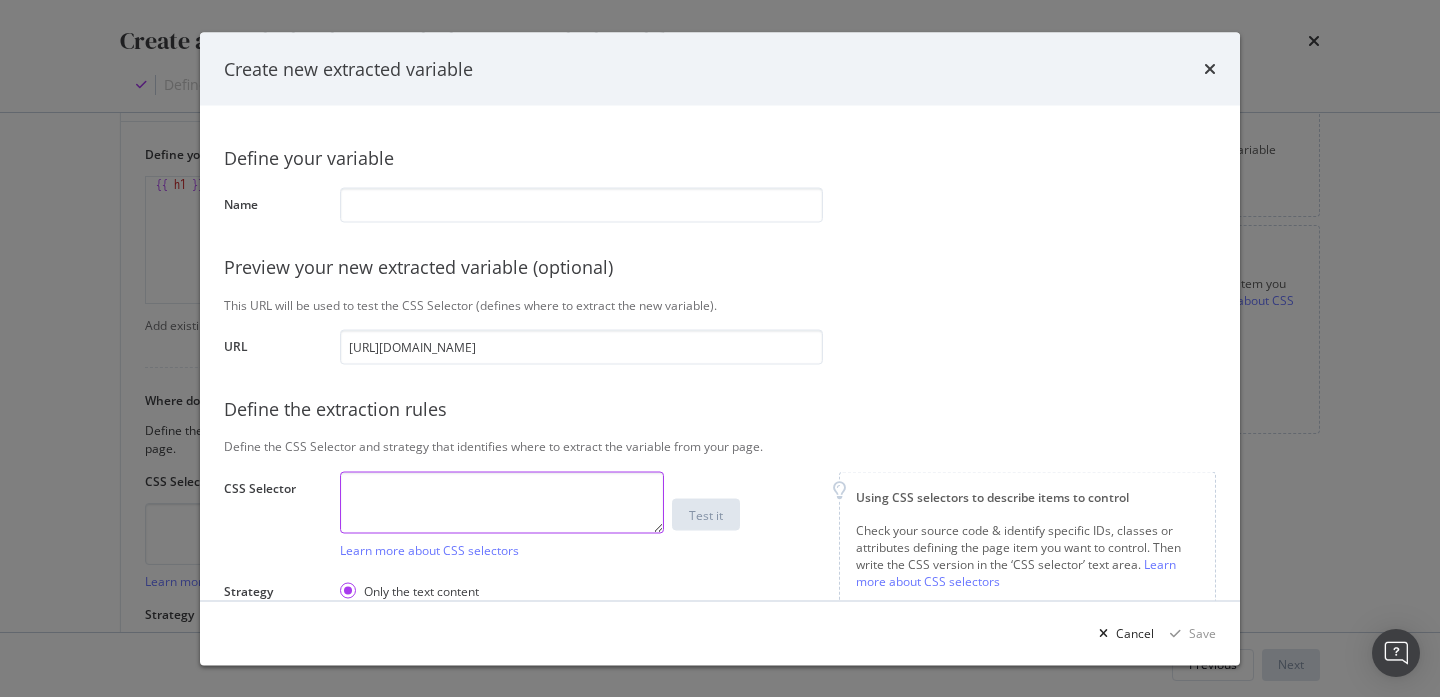 click at bounding box center (502, 502) 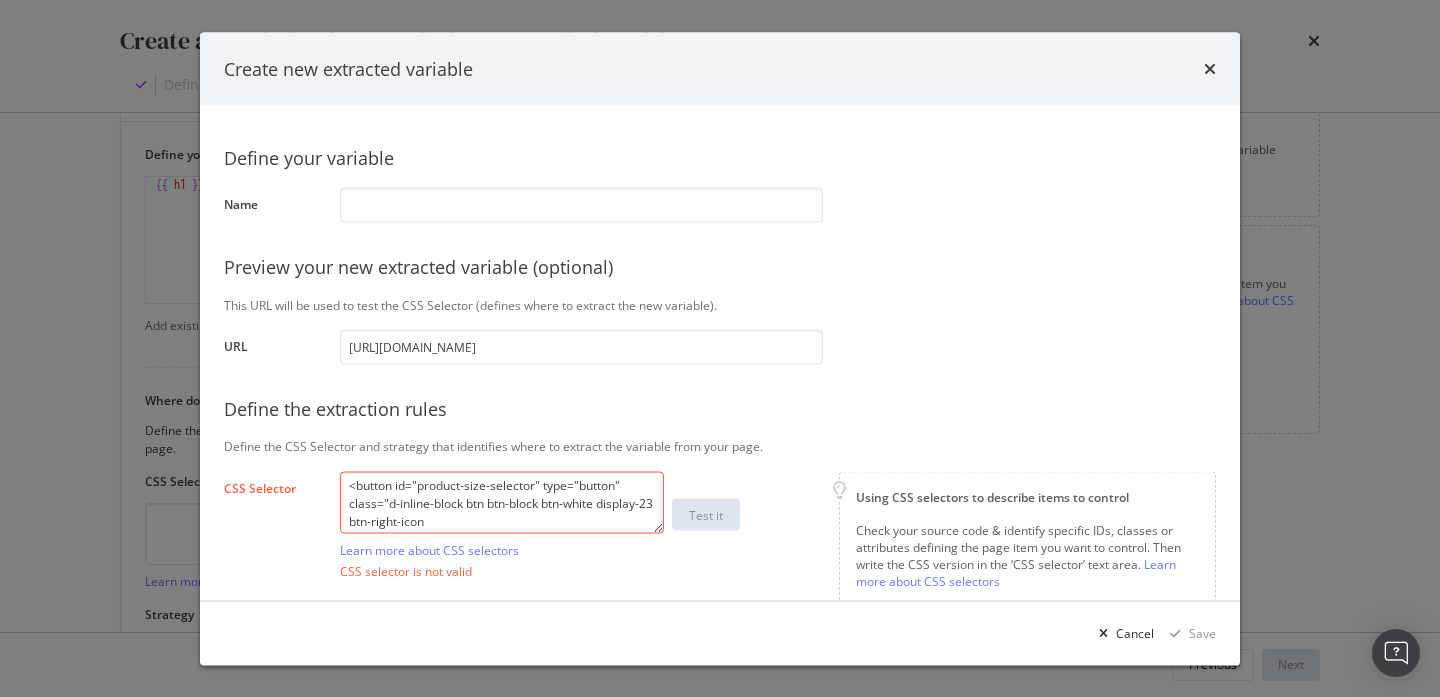 scroll, scrollTop: 9, scrollLeft: 0, axis: vertical 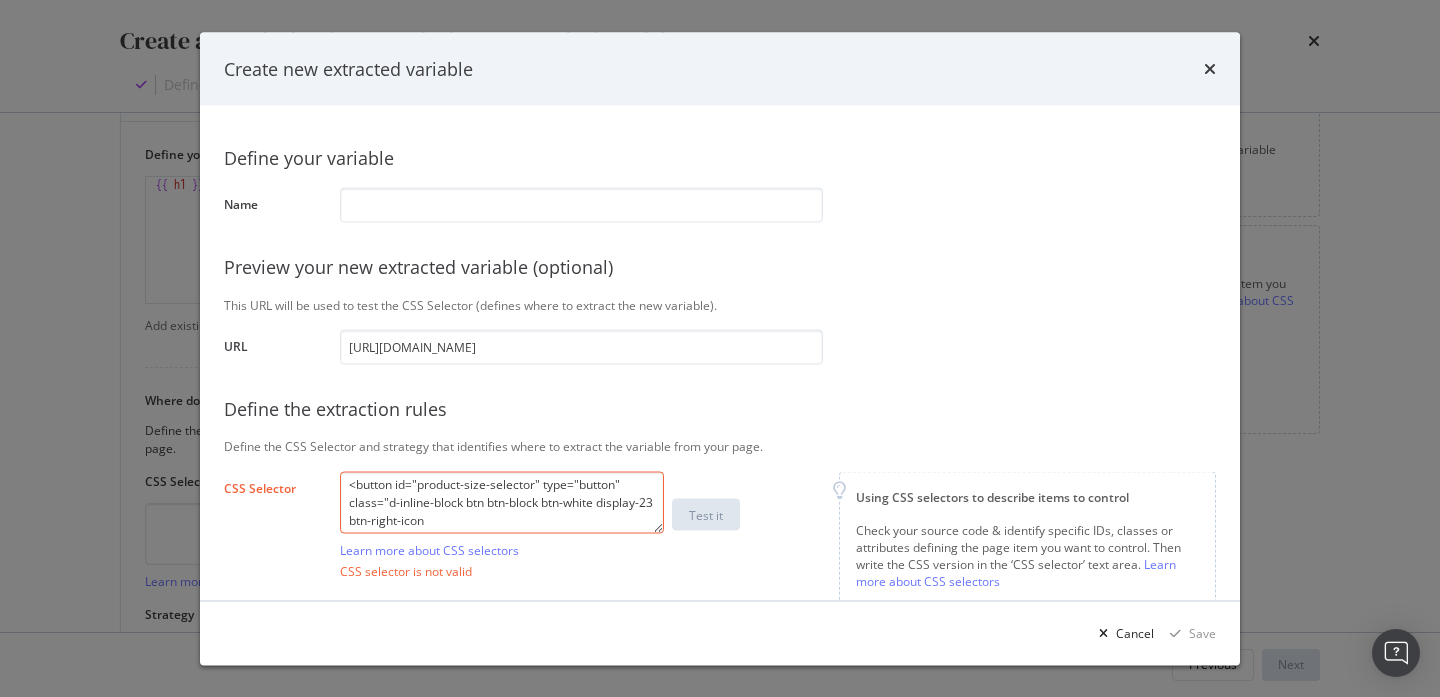 drag, startPoint x: 545, startPoint y: 484, endPoint x: 637, endPoint y: 483, distance: 92.00543 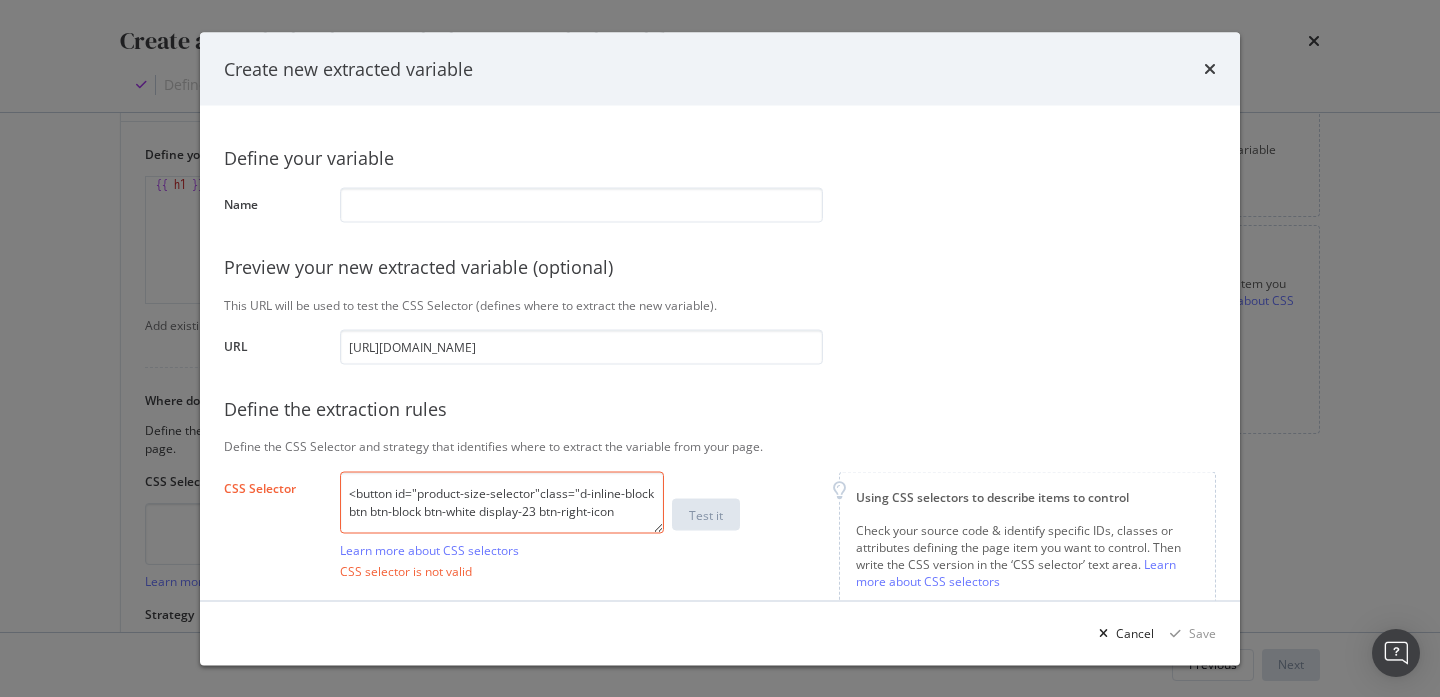 click on "<button id="product-size-selector"class="d-inline-block btn btn-block btn-white display-23 btn-right-icon" at bounding box center [502, 502] 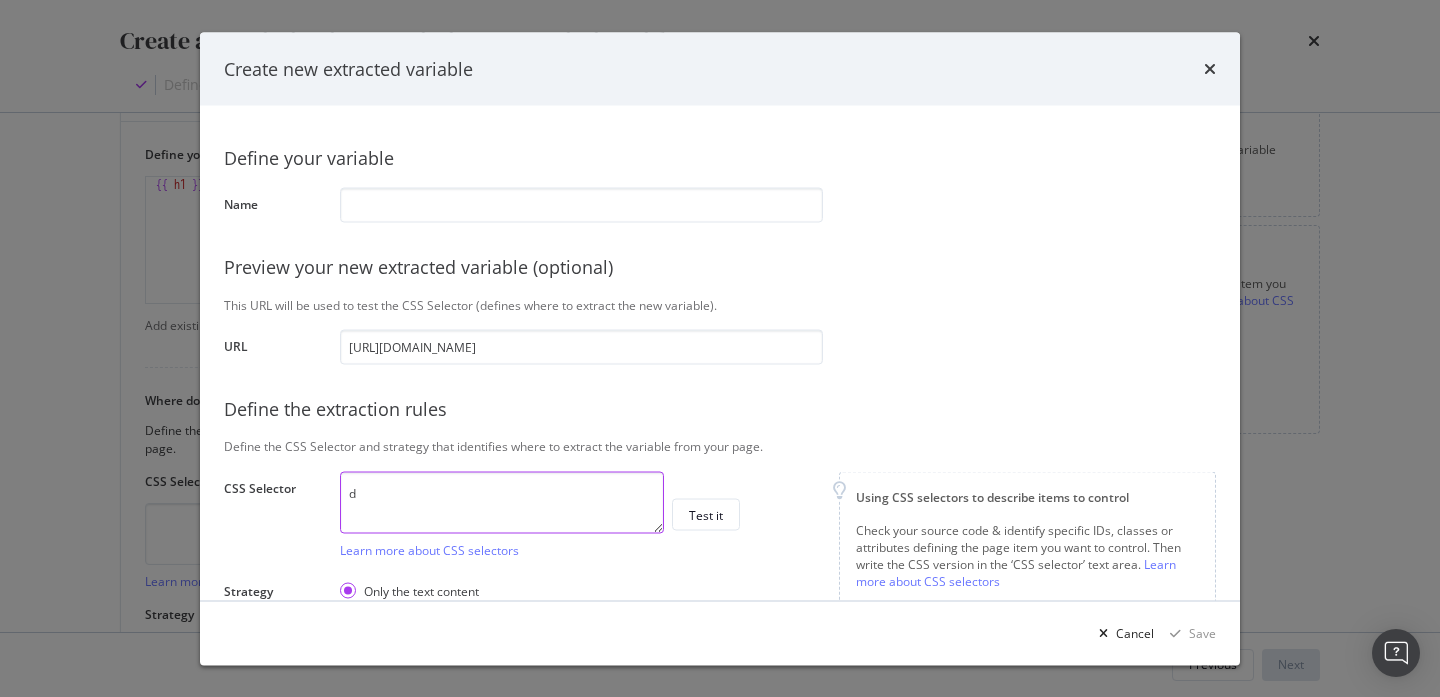 scroll, scrollTop: 0, scrollLeft: 0, axis: both 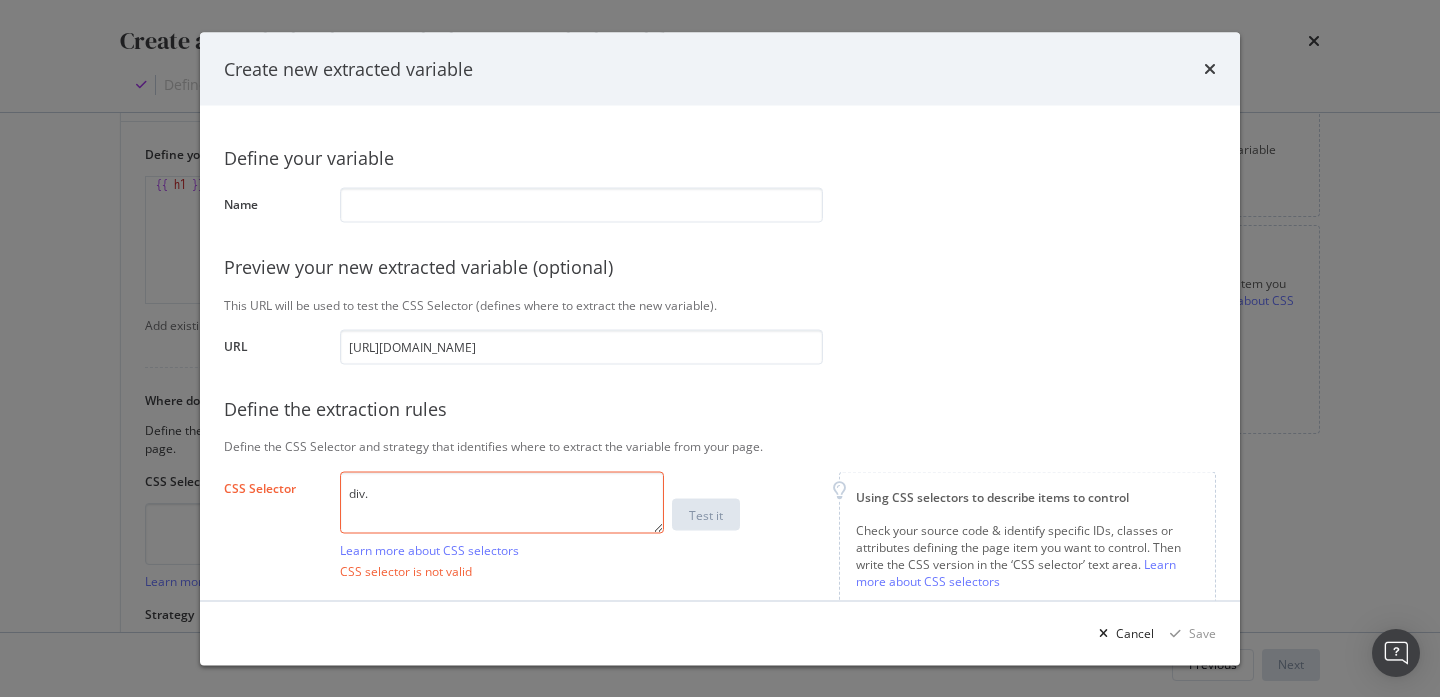 click on "div." at bounding box center (502, 502) 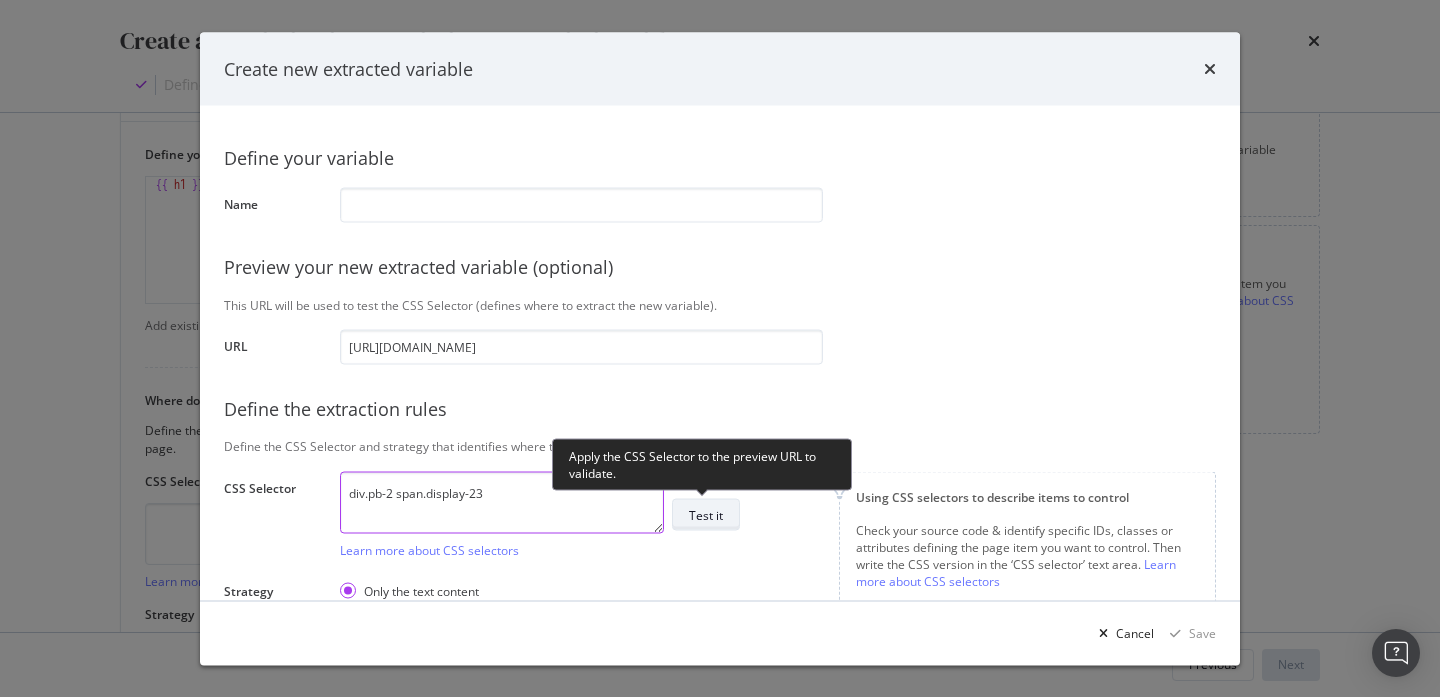 type on "div.pb-2 span.display-23" 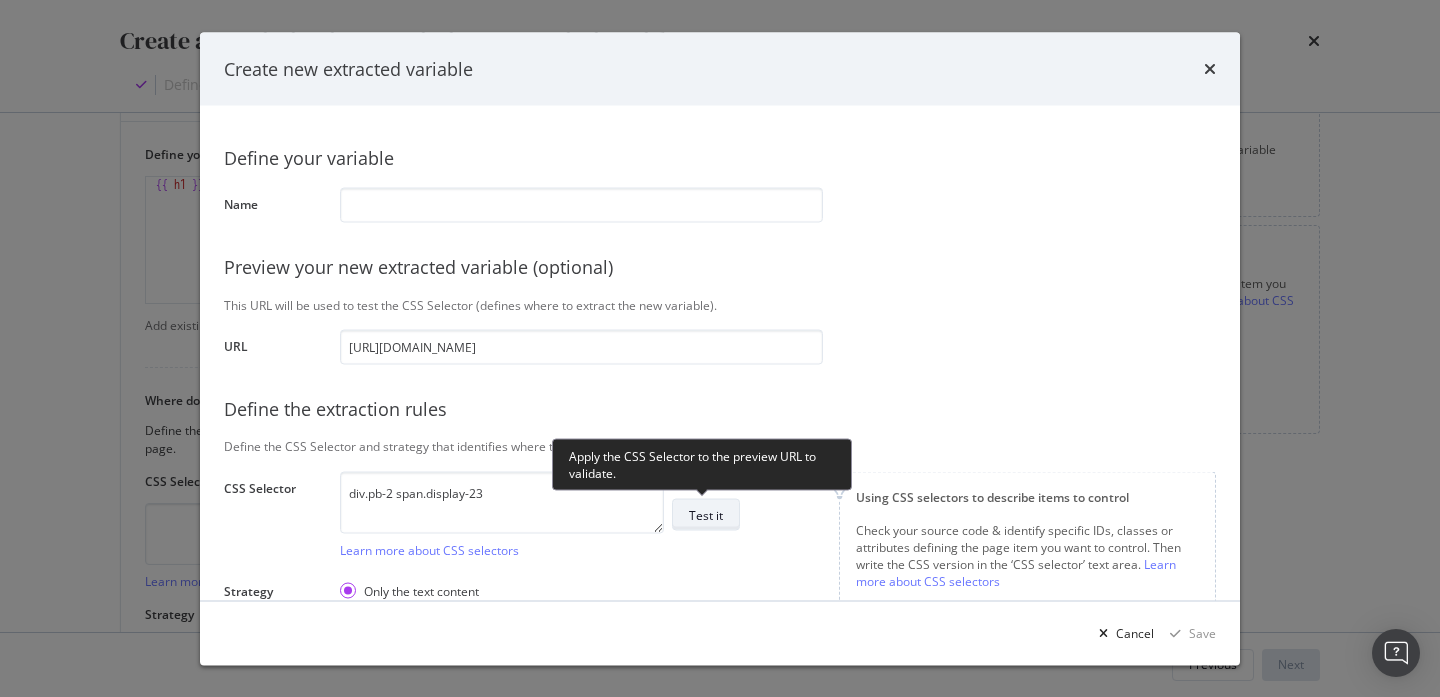 click on "Test it" at bounding box center [706, 515] 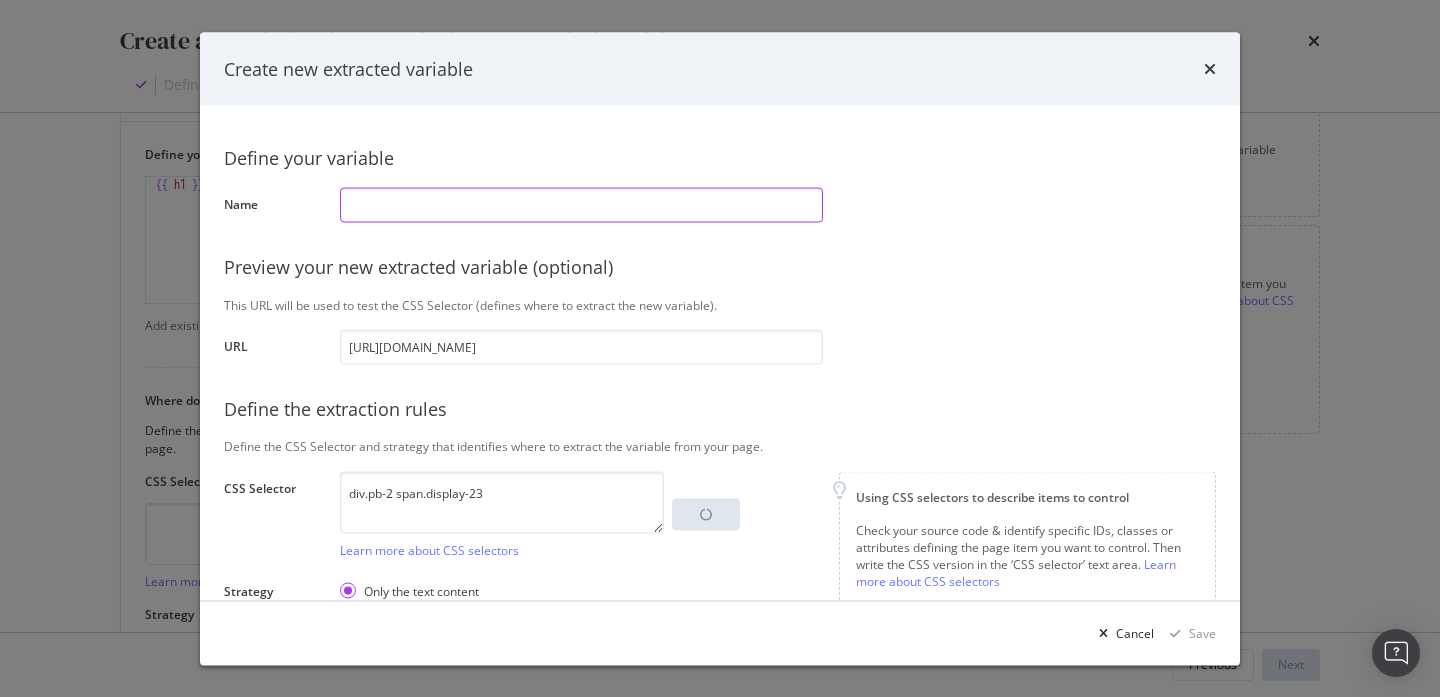 click at bounding box center (581, 204) 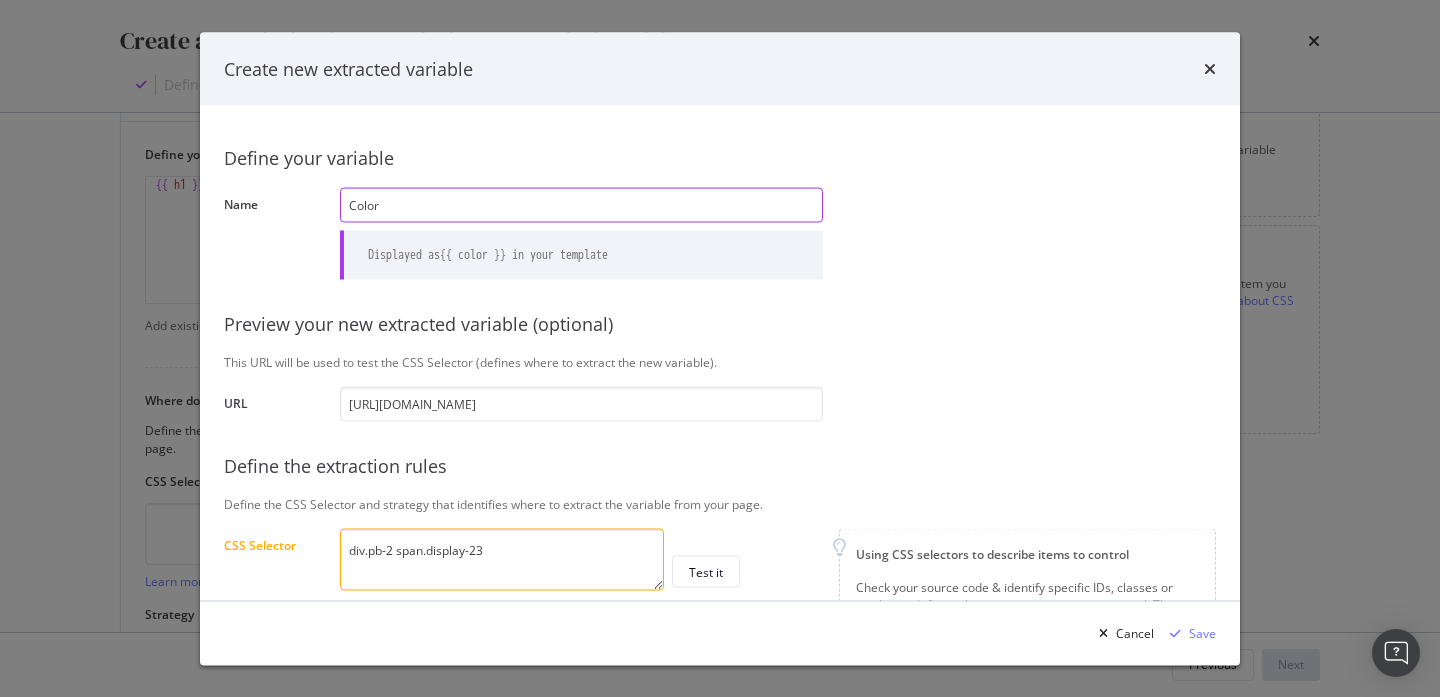 type on "Color" 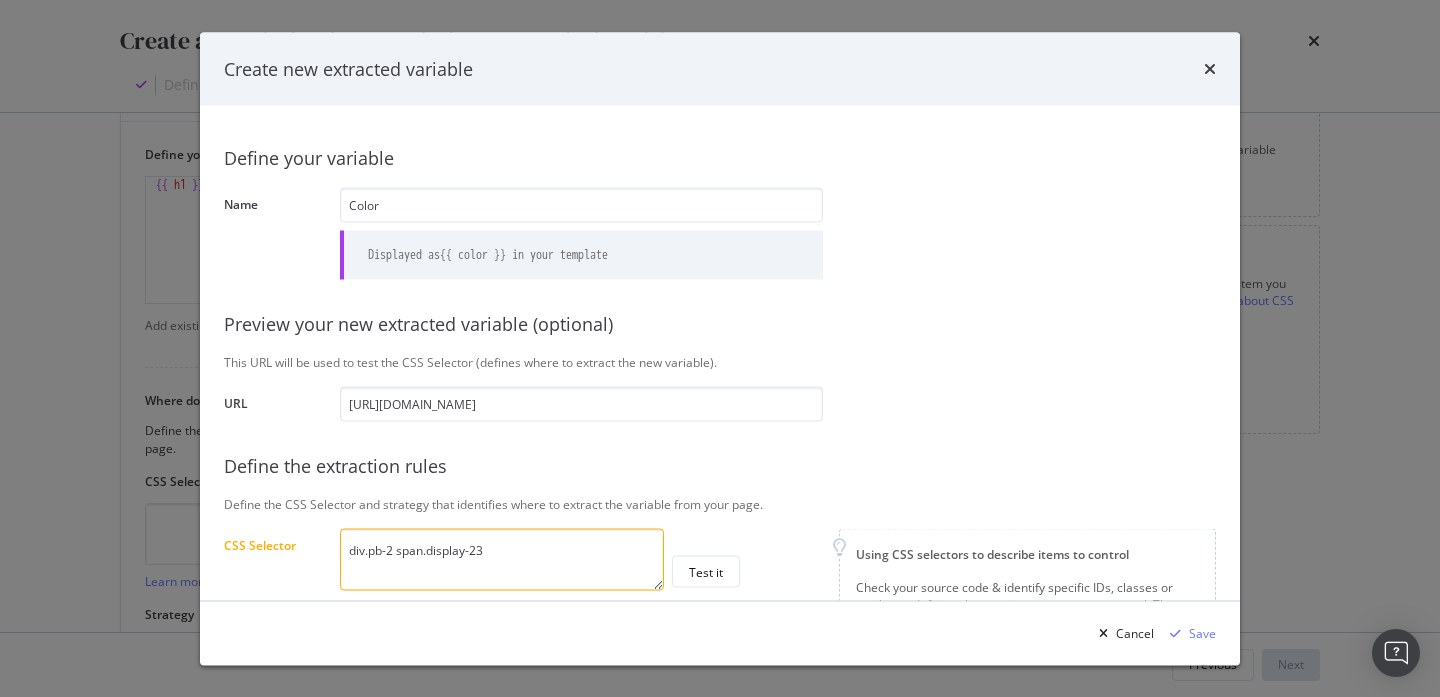 click on "Define your variable Name Color Displayed as  {{ color }}   in your template Preview your new extracted variable (optional) This URL will be used to test the CSS Selector (defines where to extract the new variable). URL https://www.ullapopken.de/de/kleider/maxikleider/maxikleid-a-linie-v-ausschnitt-langarm/p/836734515-1133 Define the extraction rules Define the CSS Selector and strategy that identifies where to extract the variable from your page. CSS Selector div.pb-2 span.display-23 Learn more about CSS selectors Test it No match for CSS Selector in the preview URL. Please define a new CSS Selector. Using CSS selectors to describe items to control Check your source code & identify specific IDs, classes or attributes defining the page item you want to control. Then write the CSS version in the ‘CSS selector’ text area.   Learn more about CSS selectors HTML CSS <a id= "first-link" #first-link   // id class= "superLink" .superLink   // class attribute= "megaLink" > [attribute='megaLink']   // attribute" at bounding box center (720, 535) 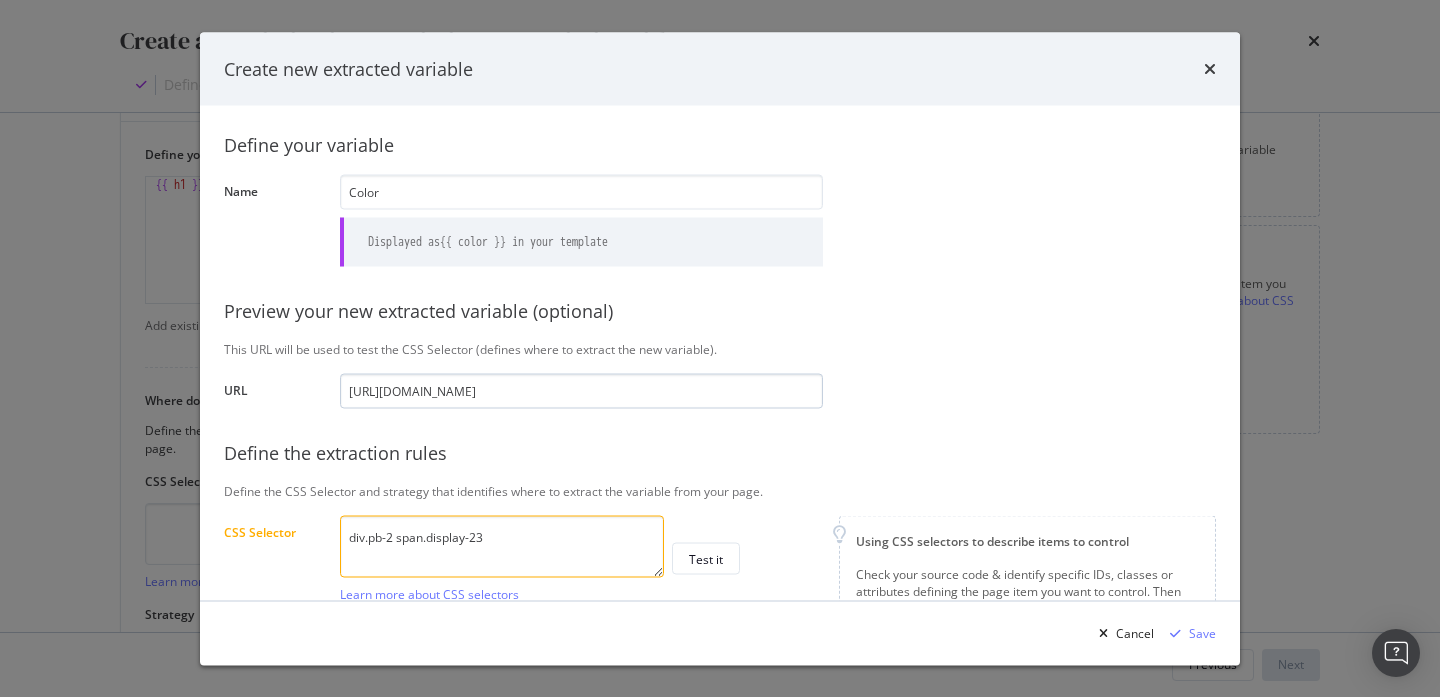 scroll, scrollTop: 104, scrollLeft: 0, axis: vertical 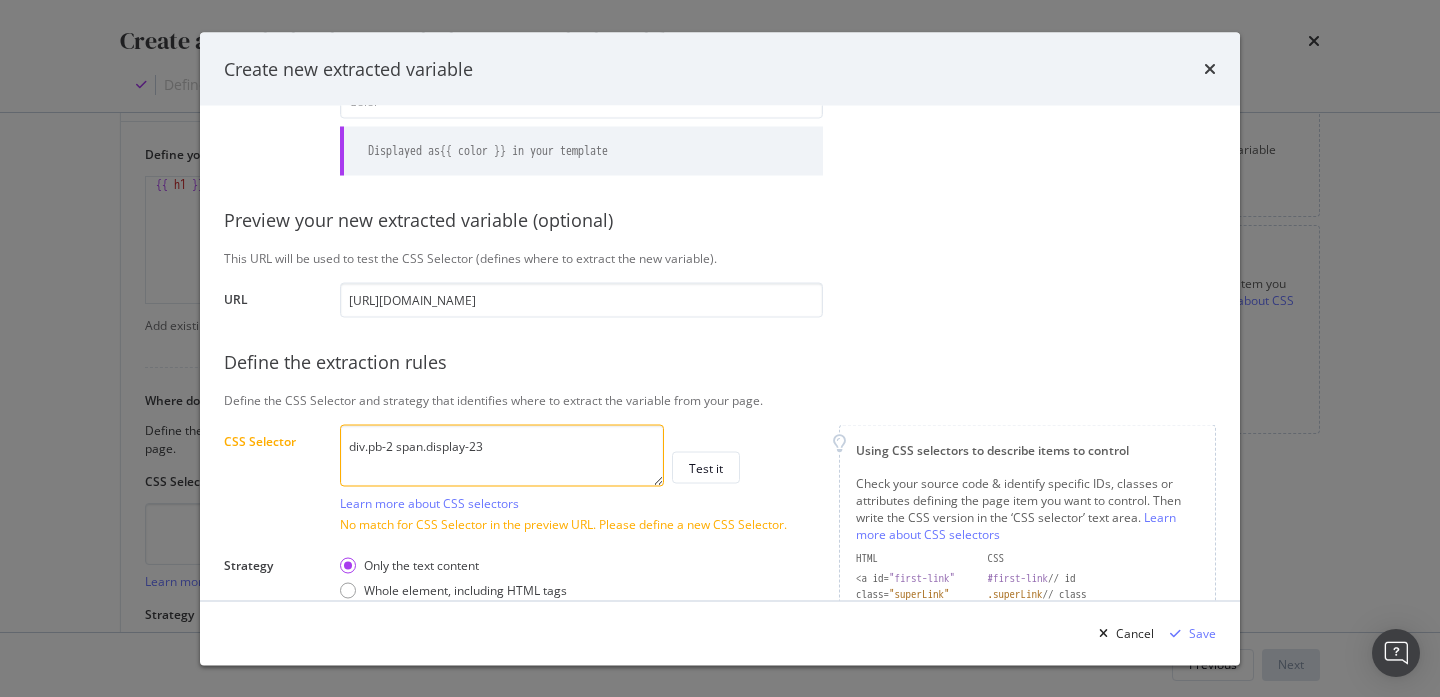 click on "div.pb-2 span.display-23" at bounding box center (502, 455) 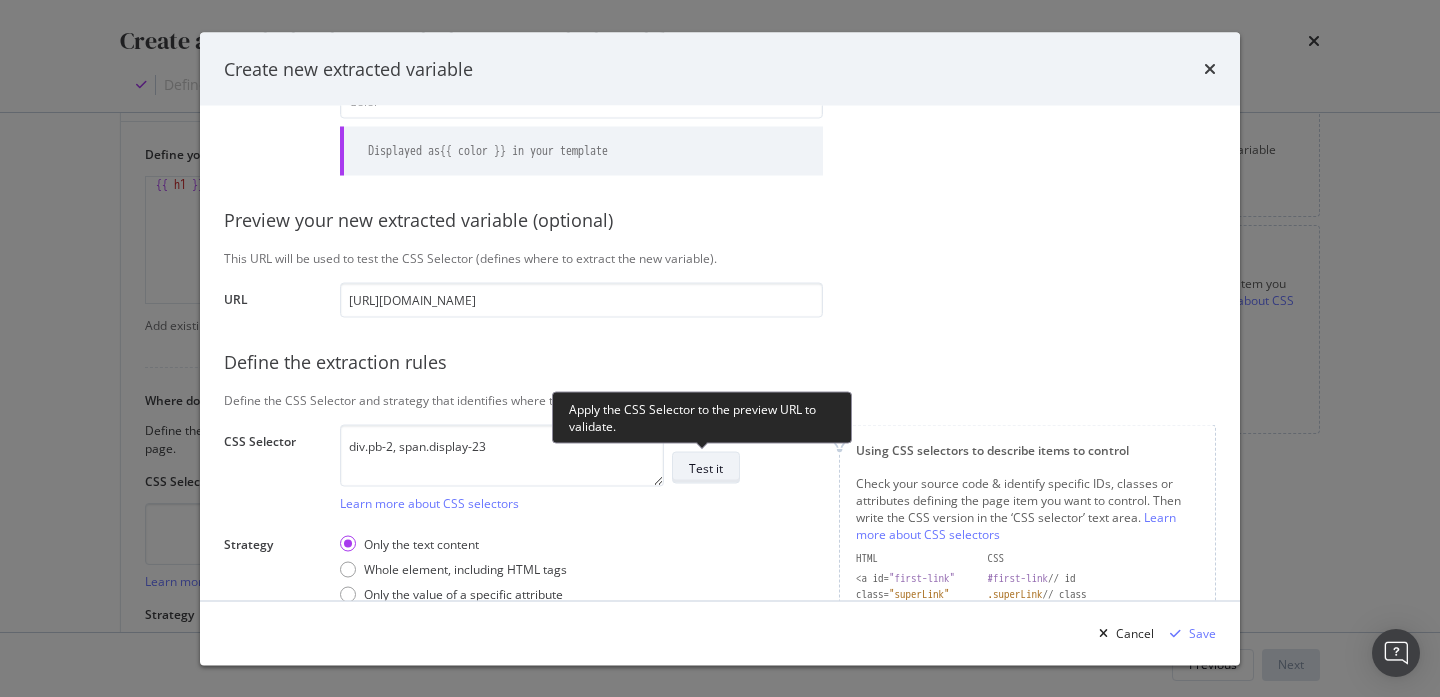 click on "Test it" at bounding box center (706, 467) 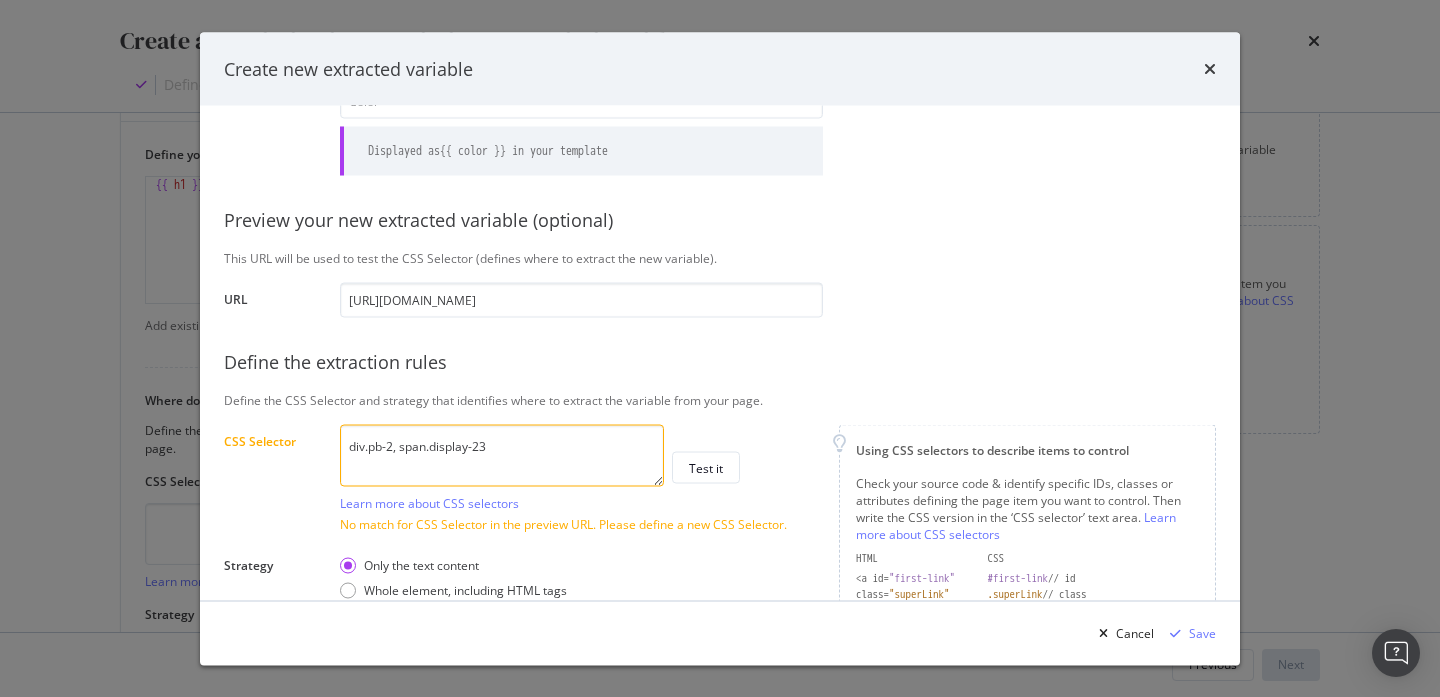 click on "div.pb-2, span.display-23" at bounding box center (502, 455) 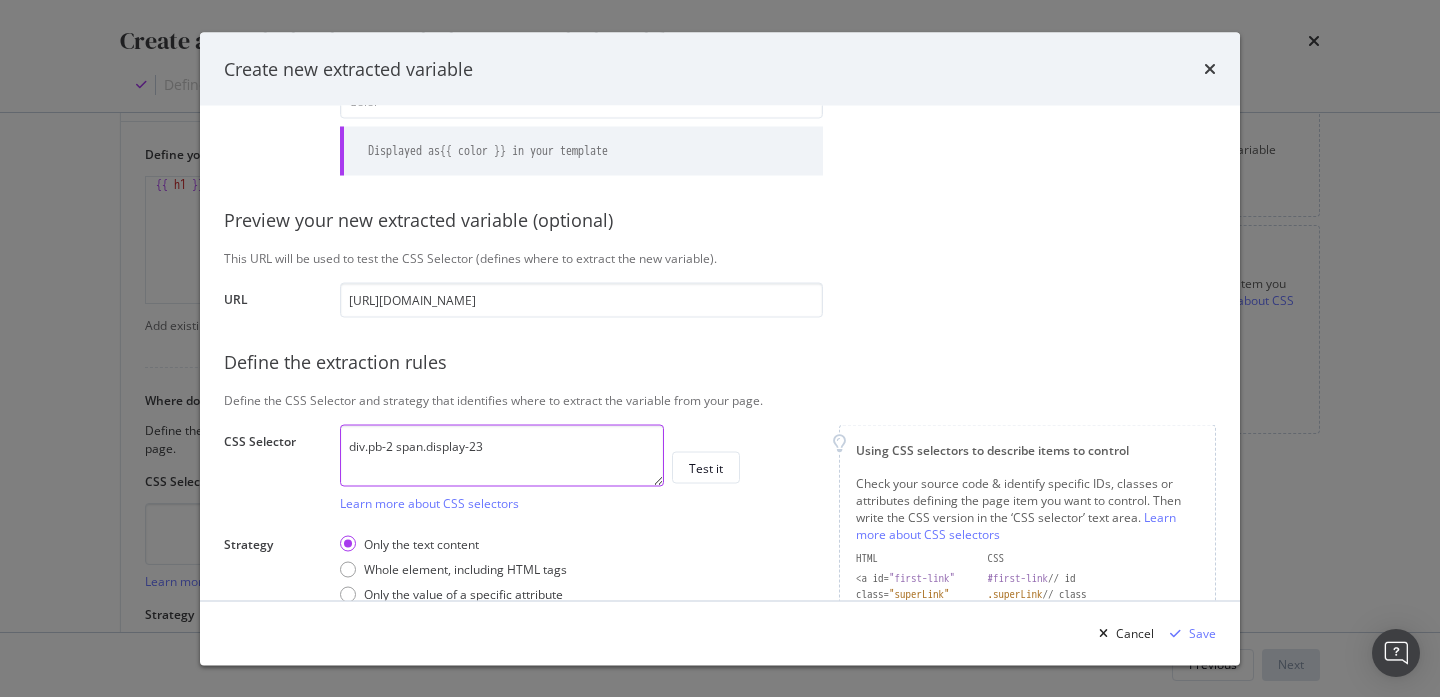 drag, startPoint x: 404, startPoint y: 449, endPoint x: 514, endPoint y: 449, distance: 110 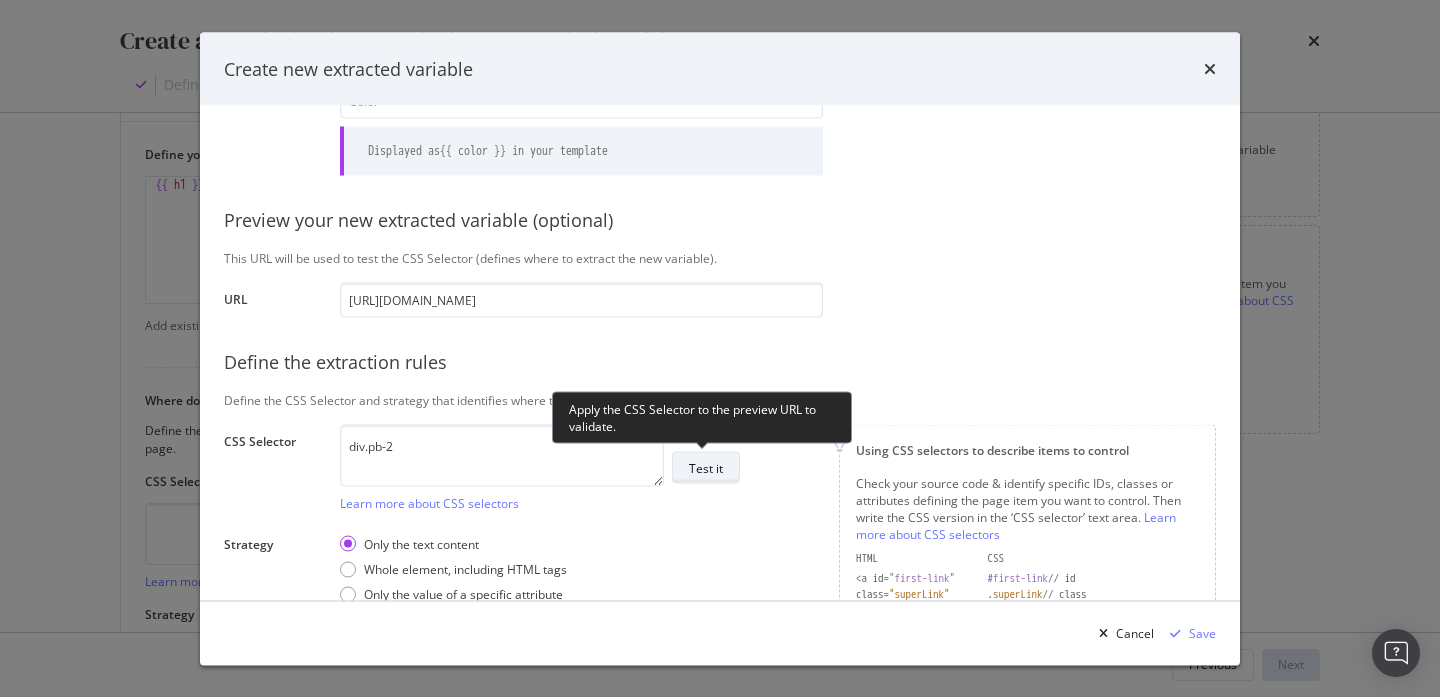 click on "Test it" at bounding box center [706, 467] 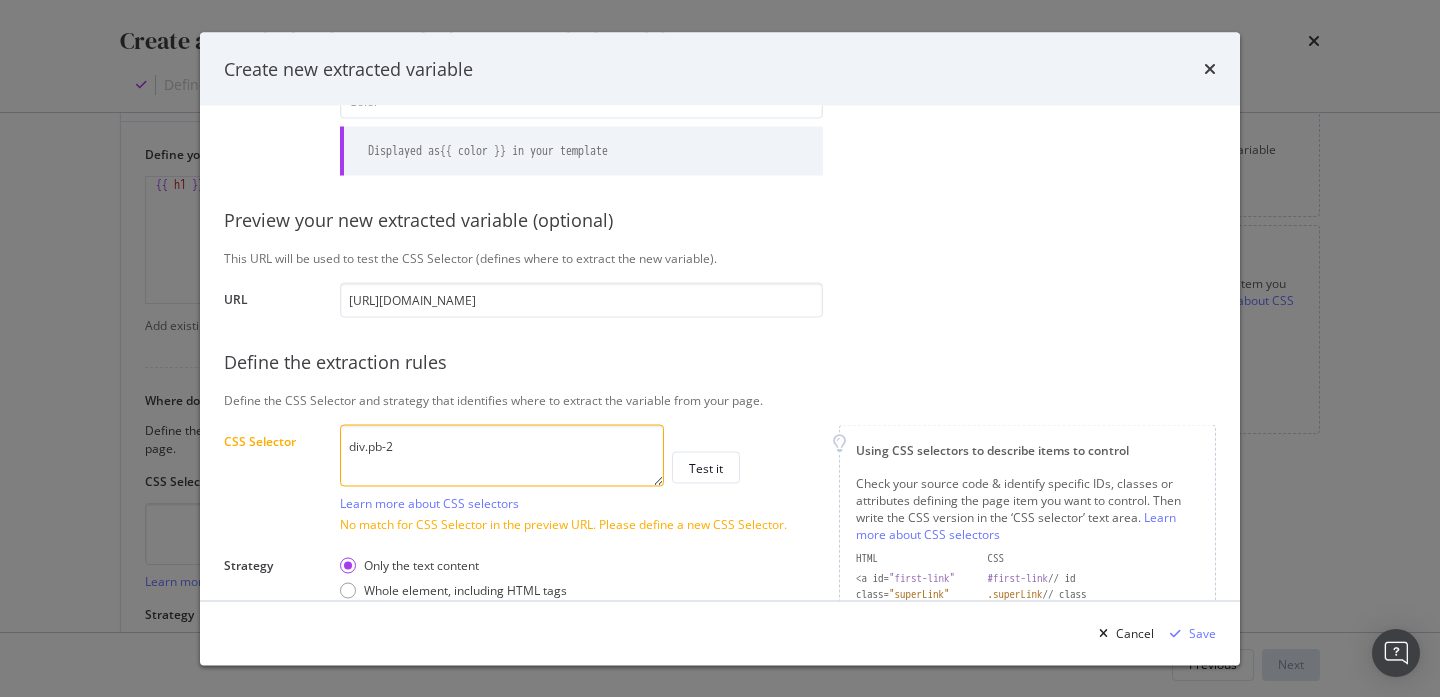 click on "div.pb-2" at bounding box center [502, 455] 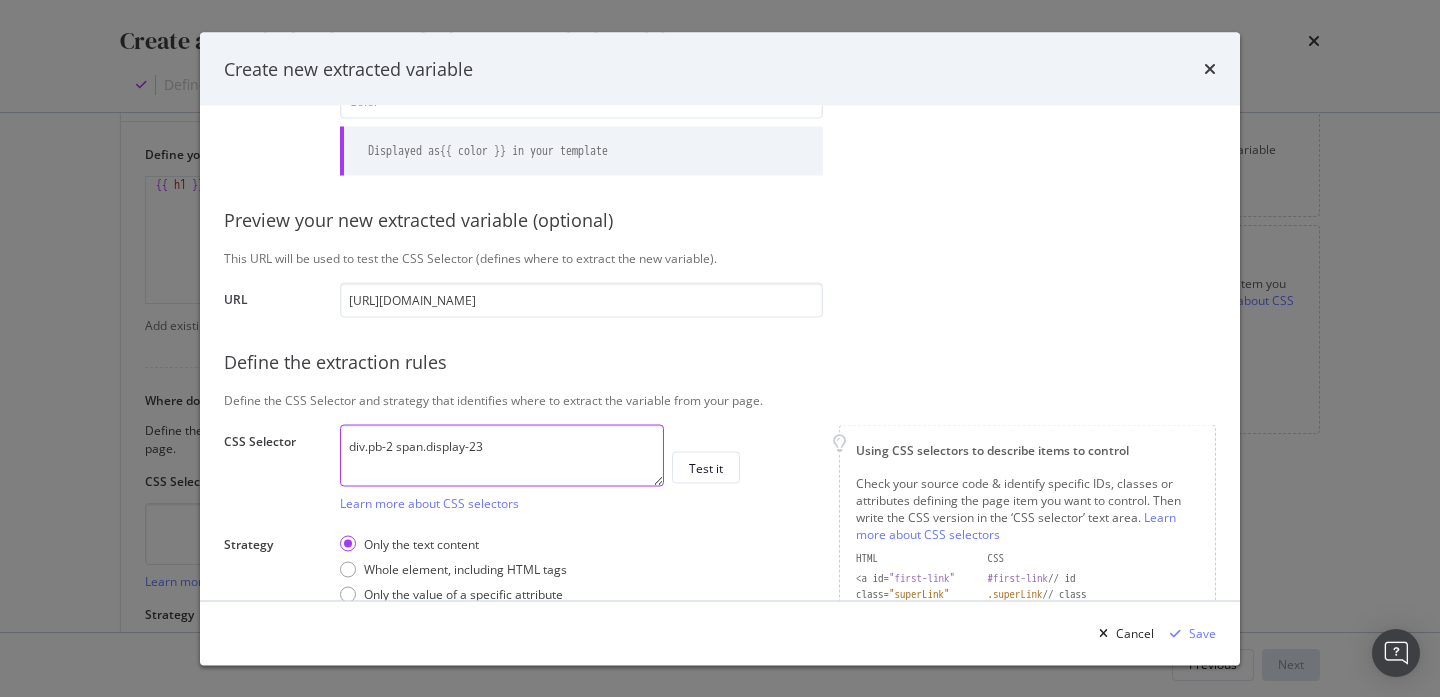 drag, startPoint x: 393, startPoint y: 442, endPoint x: 301, endPoint y: 457, distance: 93.214806 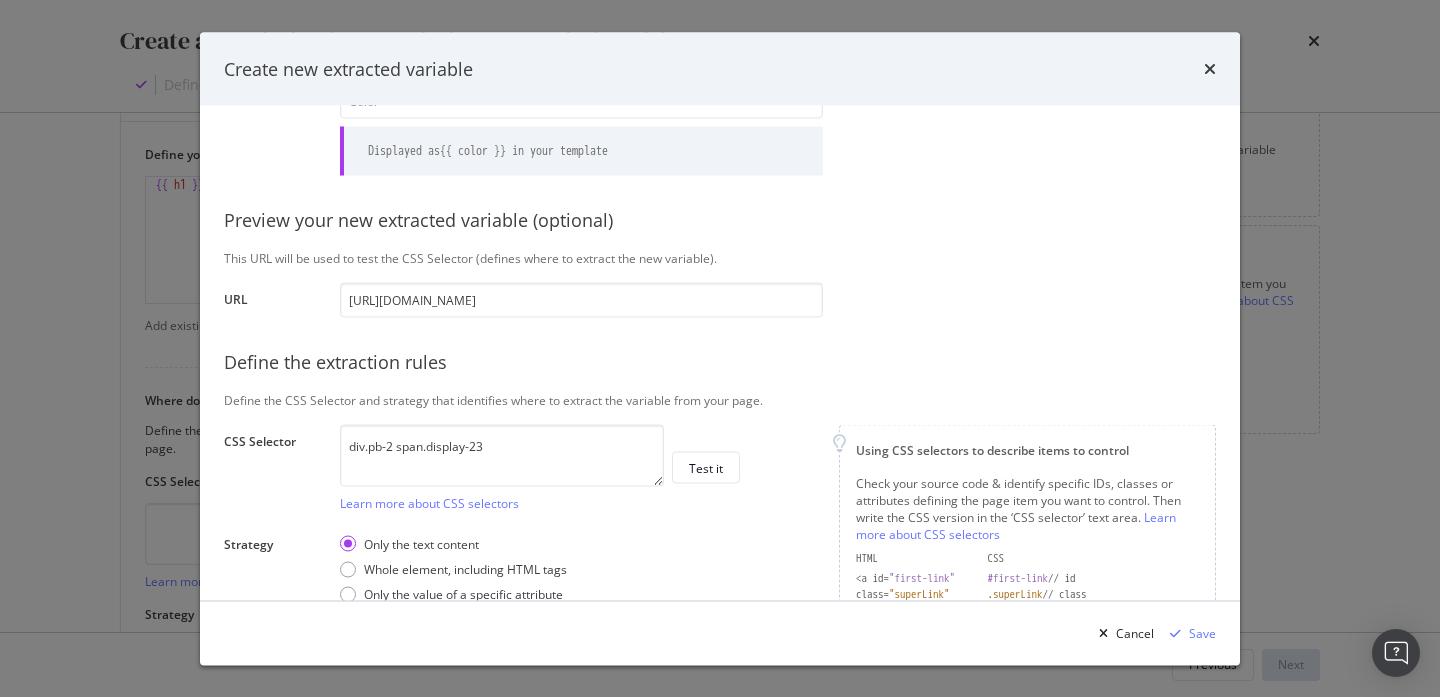click on "CSS Selector" at bounding box center [274, 469] 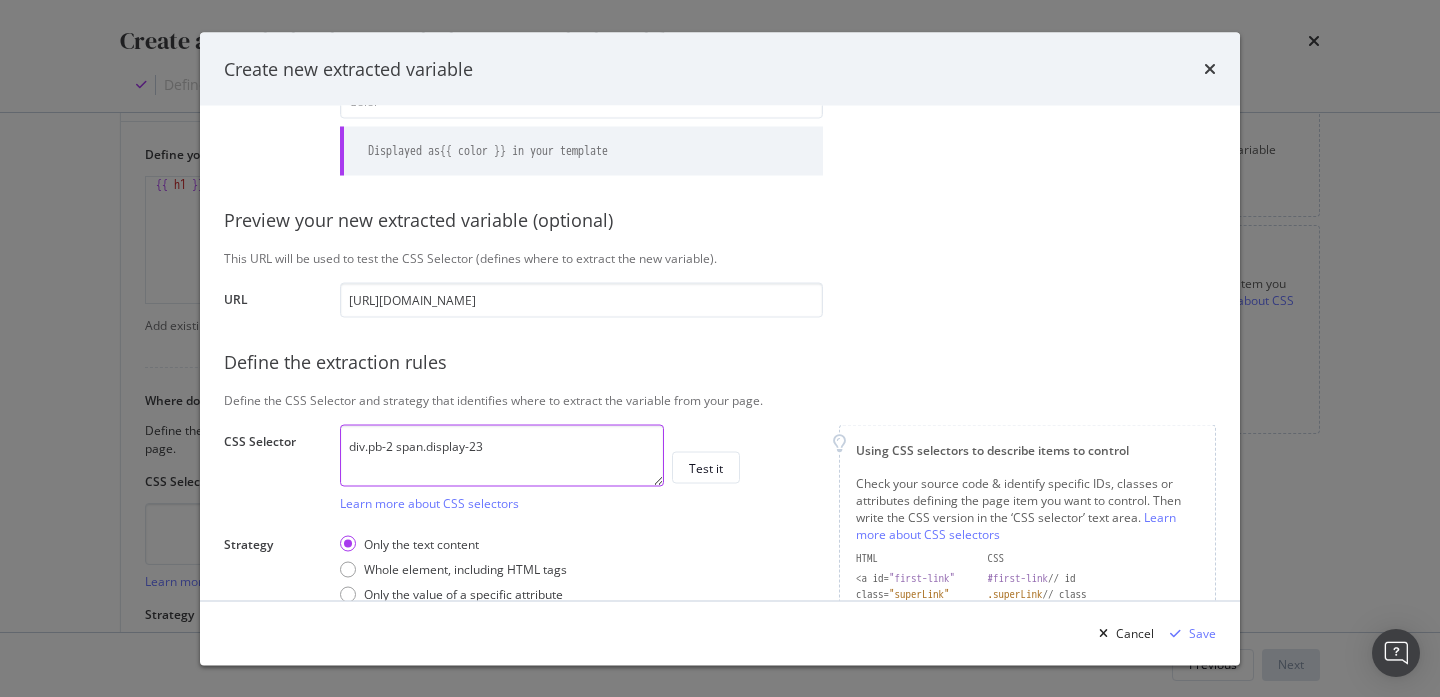 click on "div.pb-2 span.display-23" at bounding box center [502, 455] 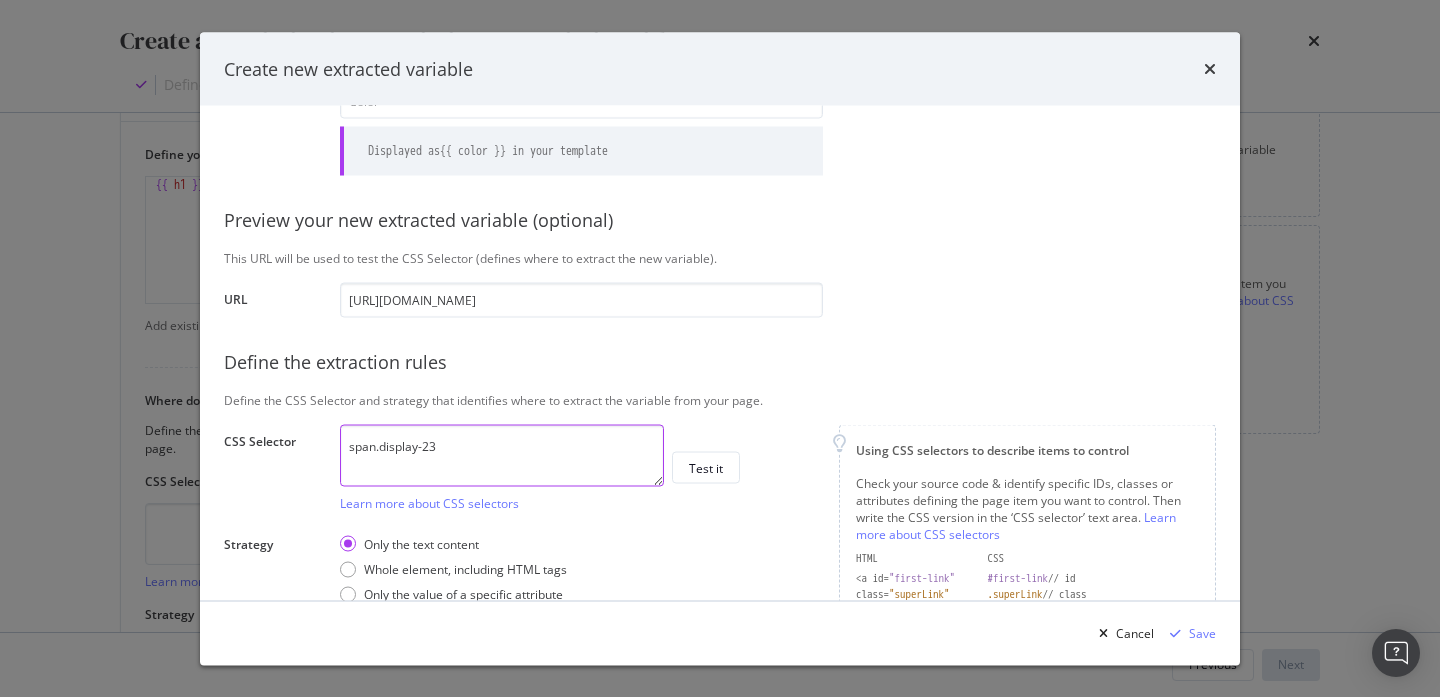 click on "span.display-23" at bounding box center (502, 455) 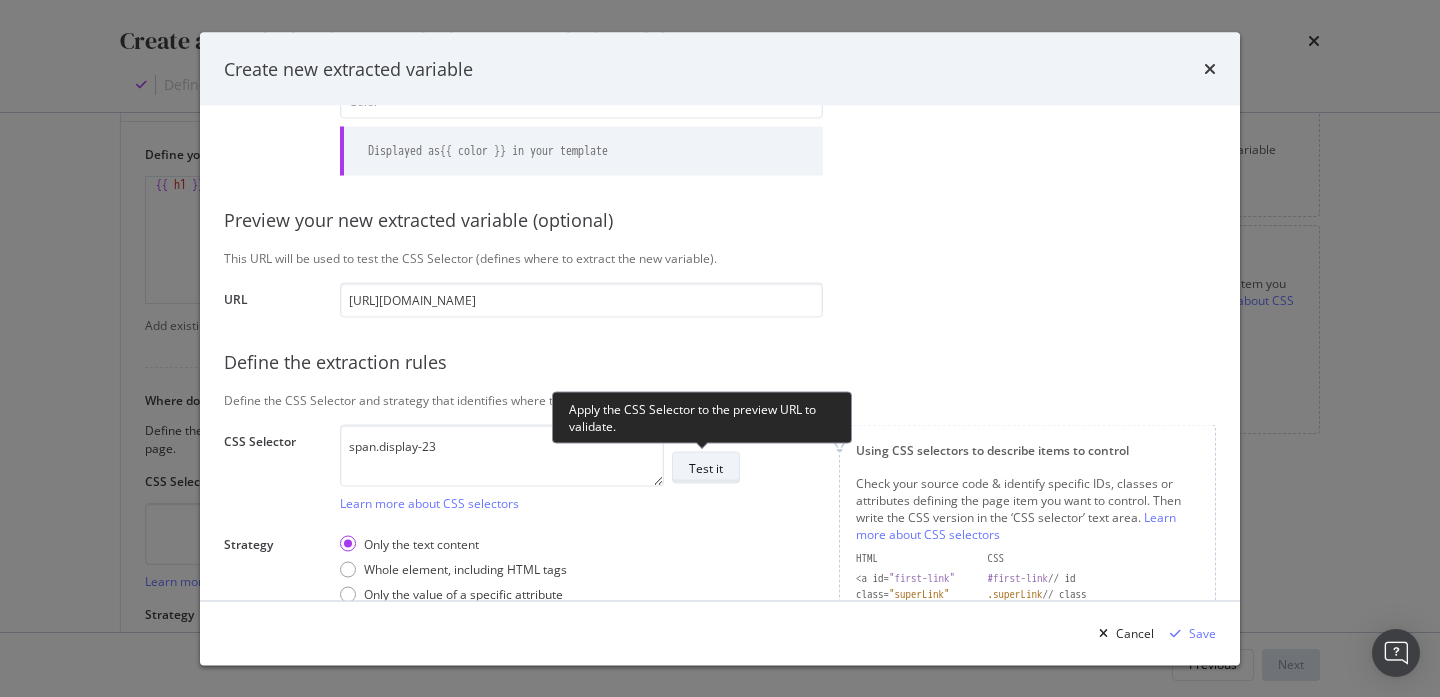 click on "Test it" at bounding box center (706, 467) 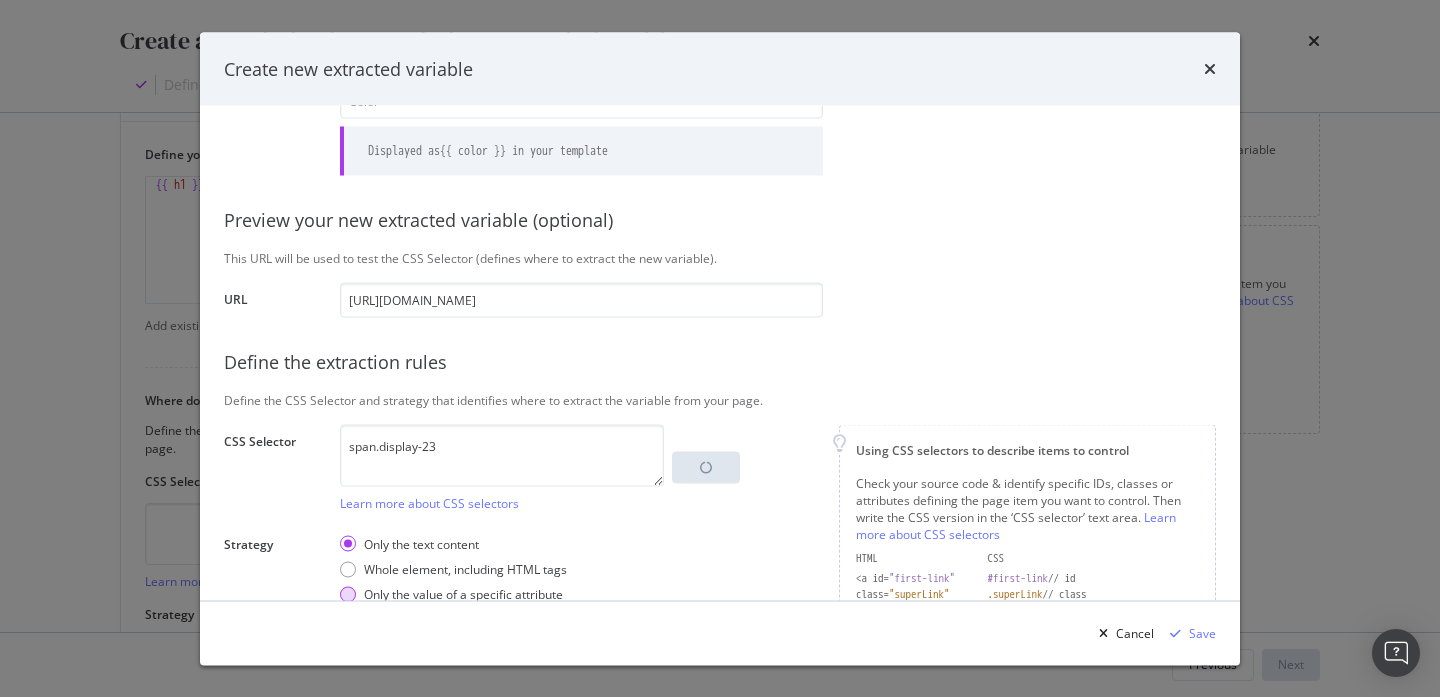 scroll, scrollTop: 269, scrollLeft: 0, axis: vertical 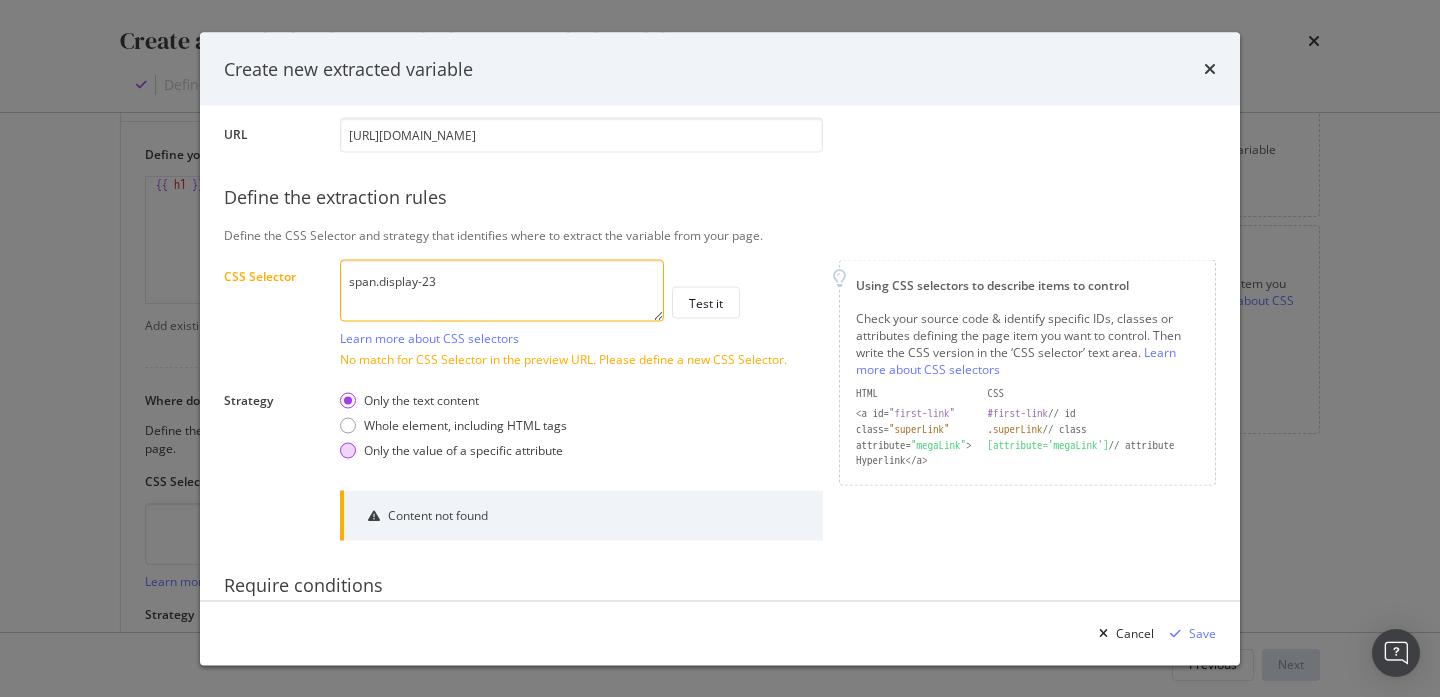 click at bounding box center [348, 450] 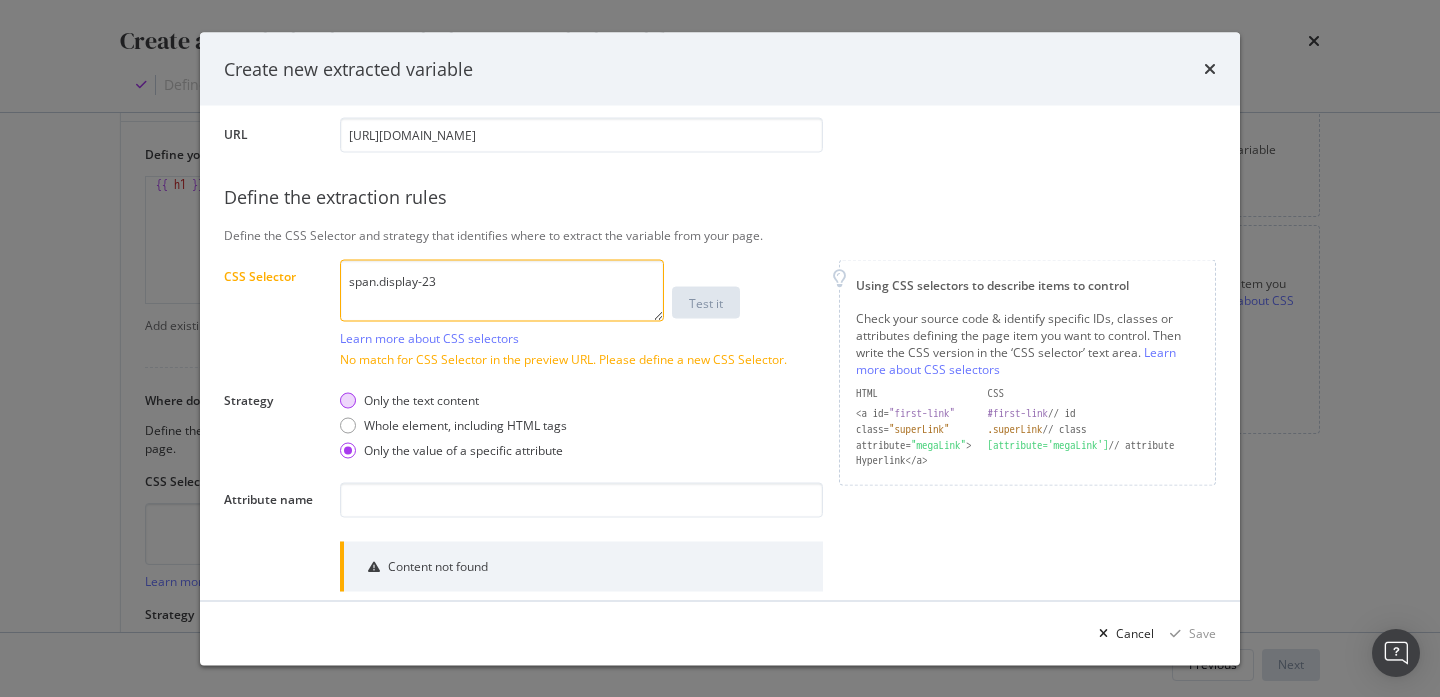 click at bounding box center [348, 400] 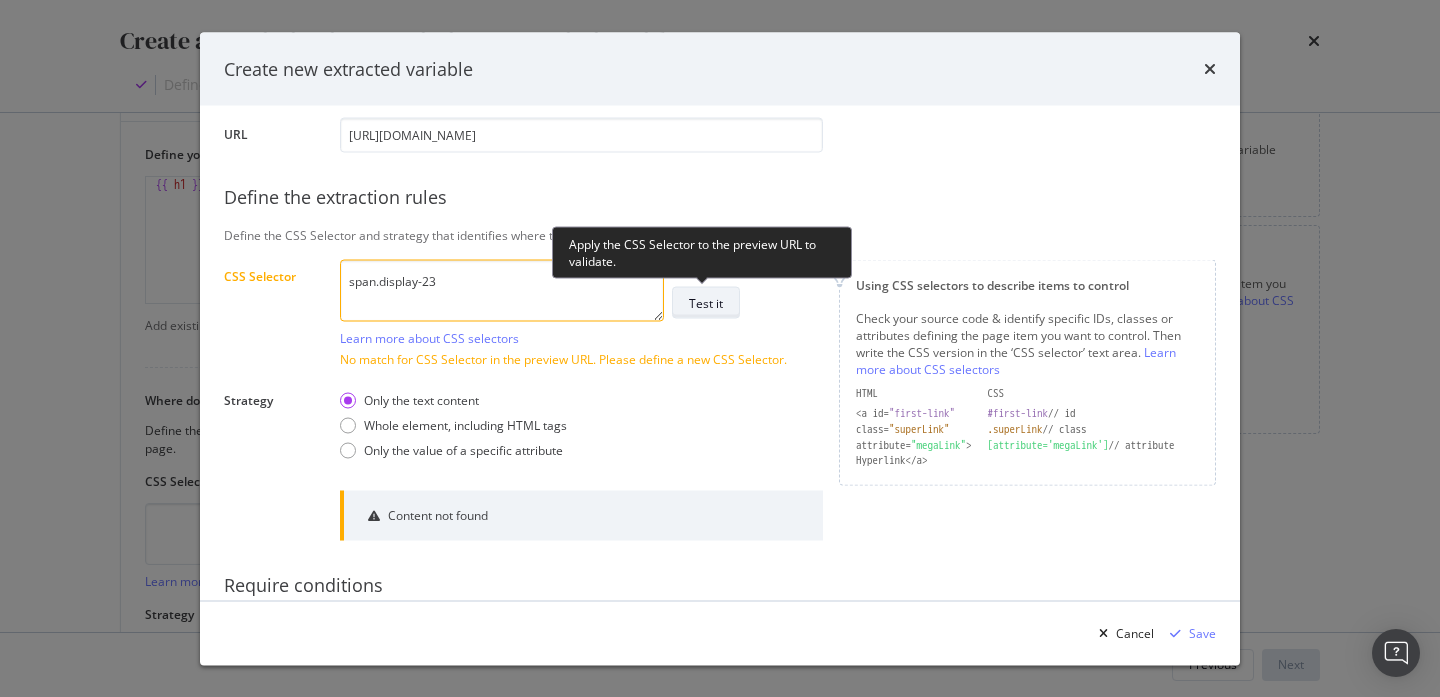 click on "Test it" at bounding box center (706, 303) 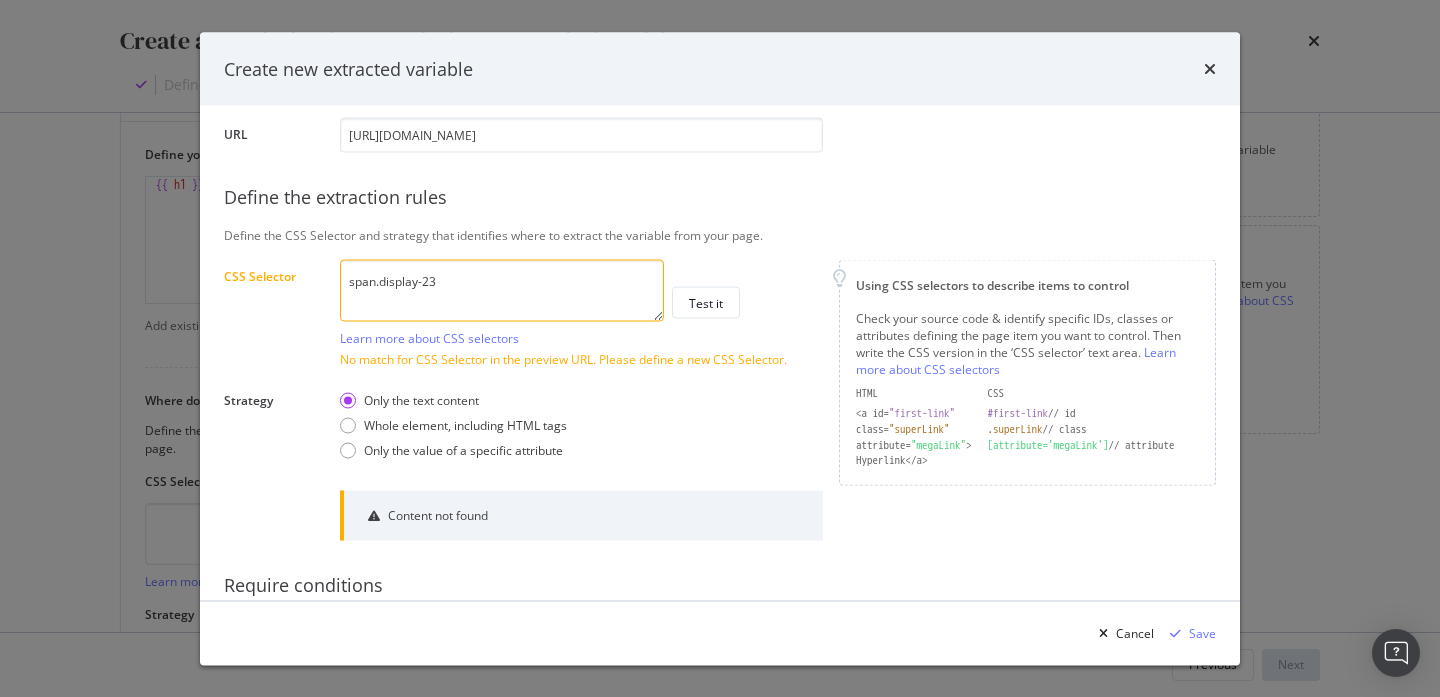 scroll, scrollTop: 242, scrollLeft: 0, axis: vertical 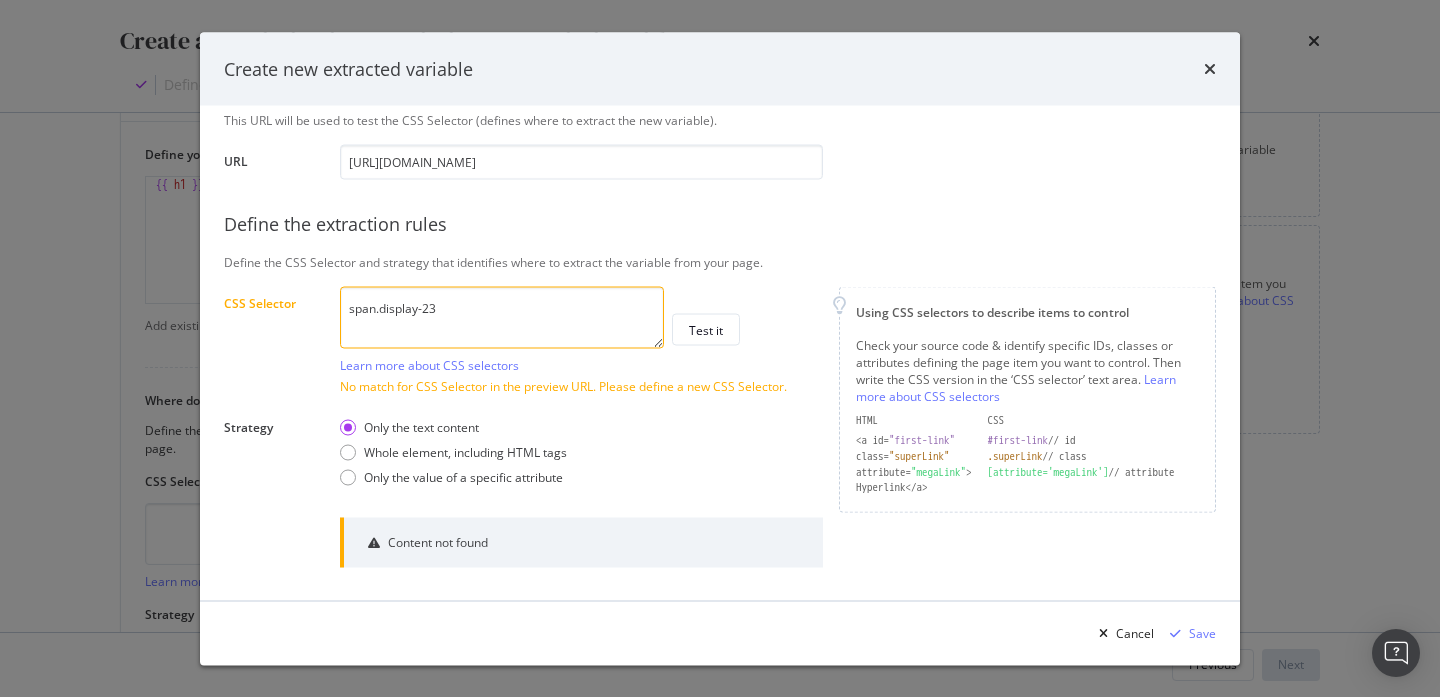 click on "span.display-23" at bounding box center (502, 317) 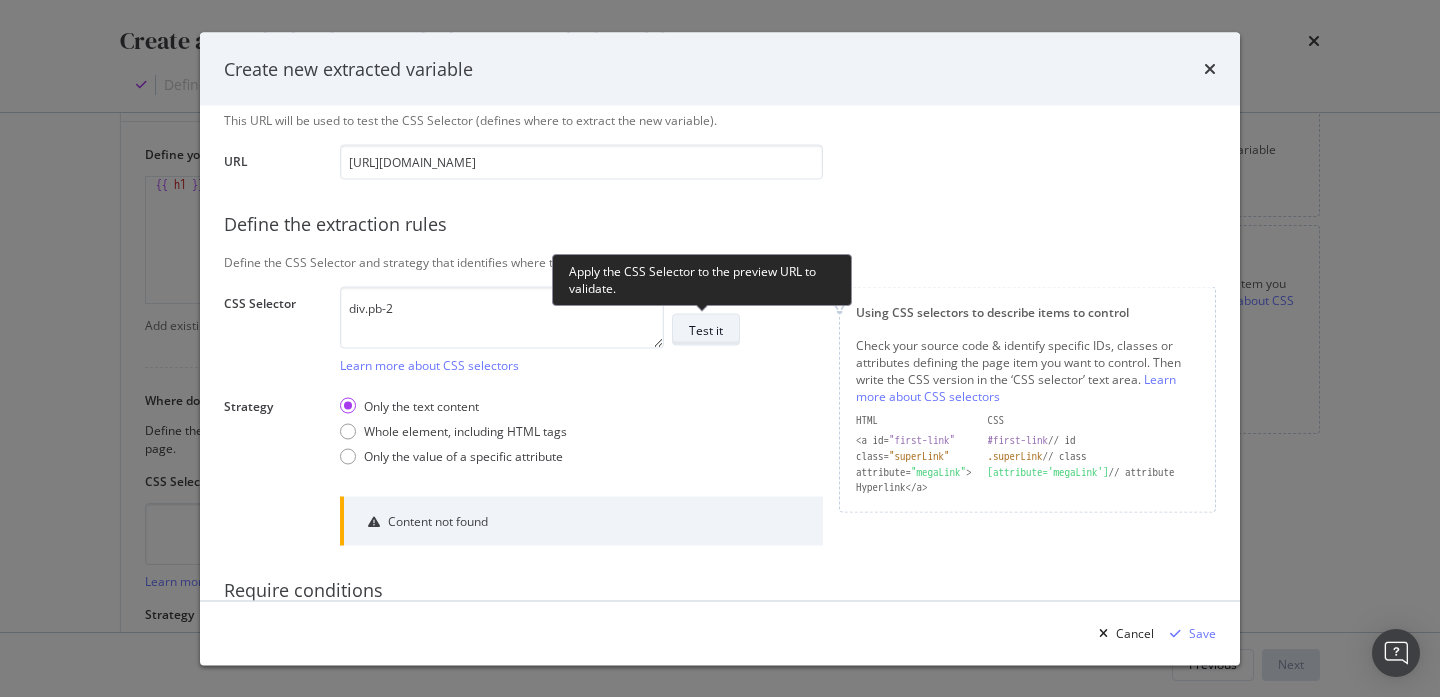 click on "Test it" at bounding box center (706, 329) 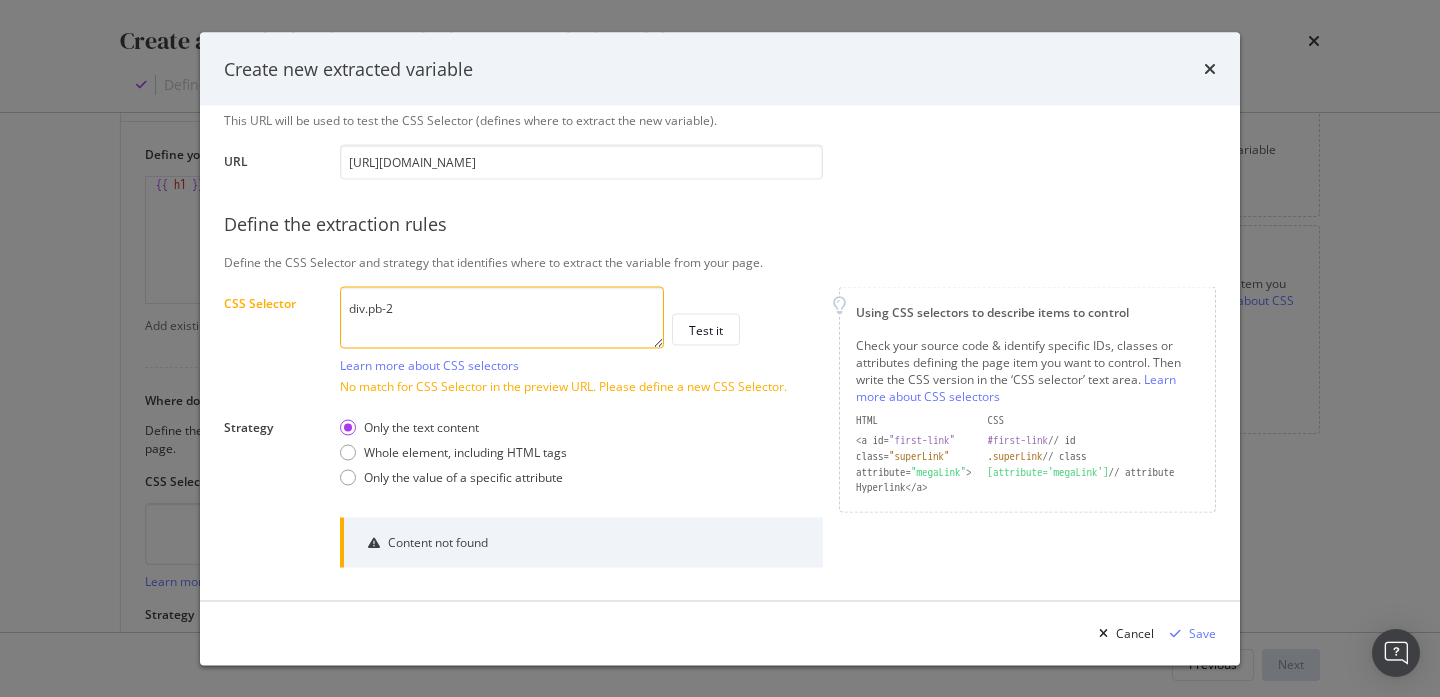 click on "div.pb-2" at bounding box center (502, 317) 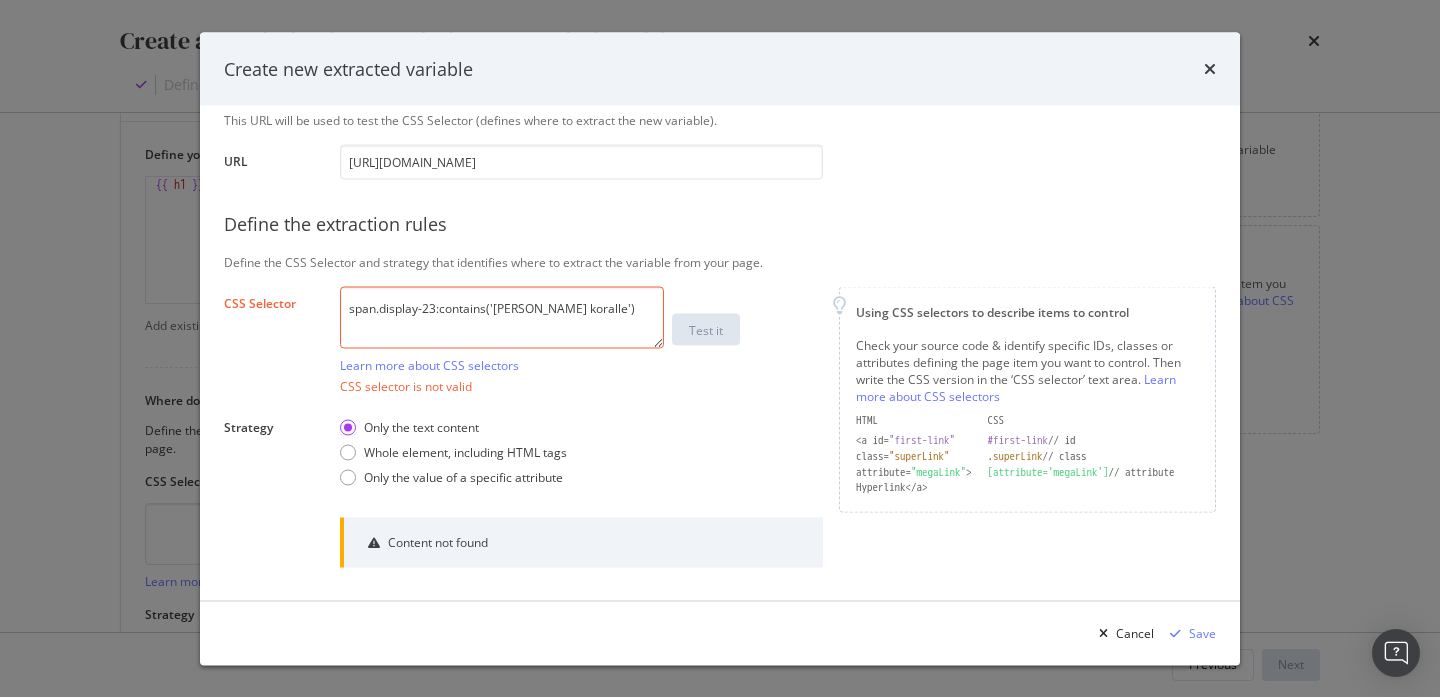 click on "span.display-23:contains('dunkel koralle')" at bounding box center [502, 317] 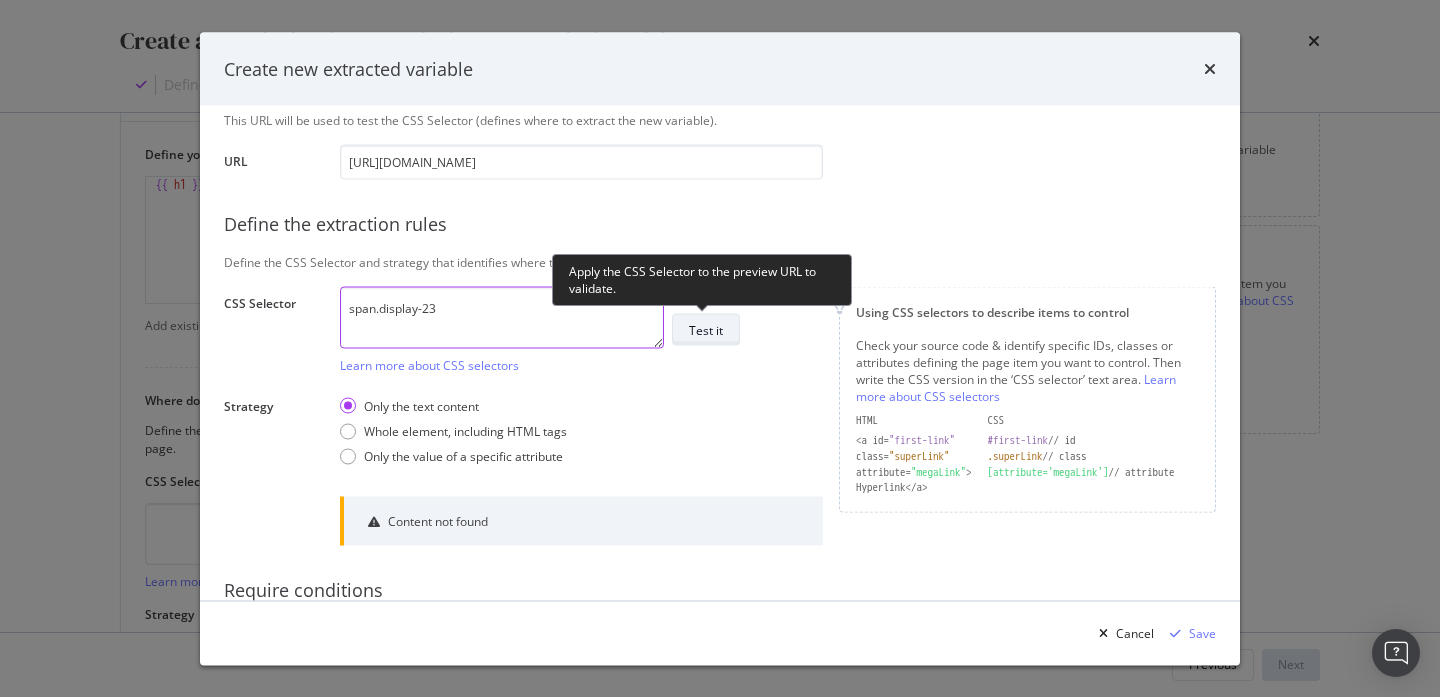 type on "span.display-23" 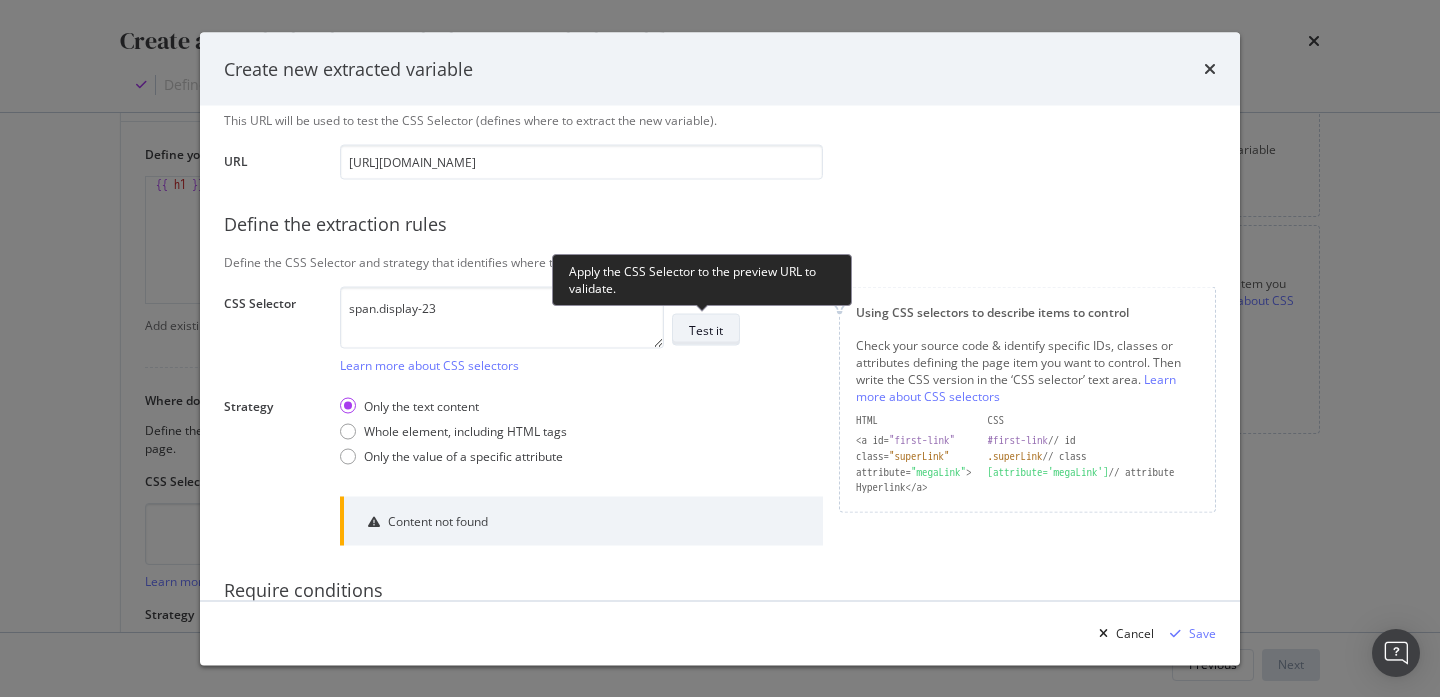 click on "Test it" at bounding box center (706, 329) 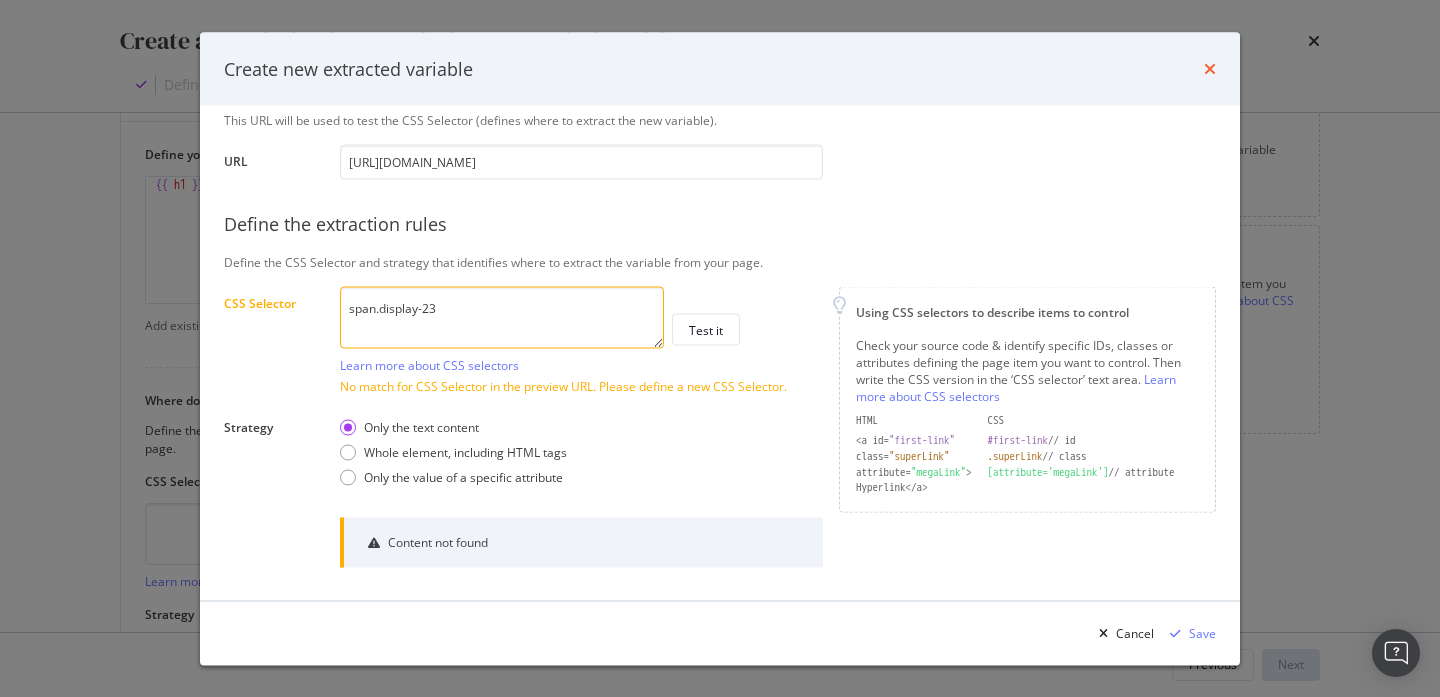 click at bounding box center (1210, 69) 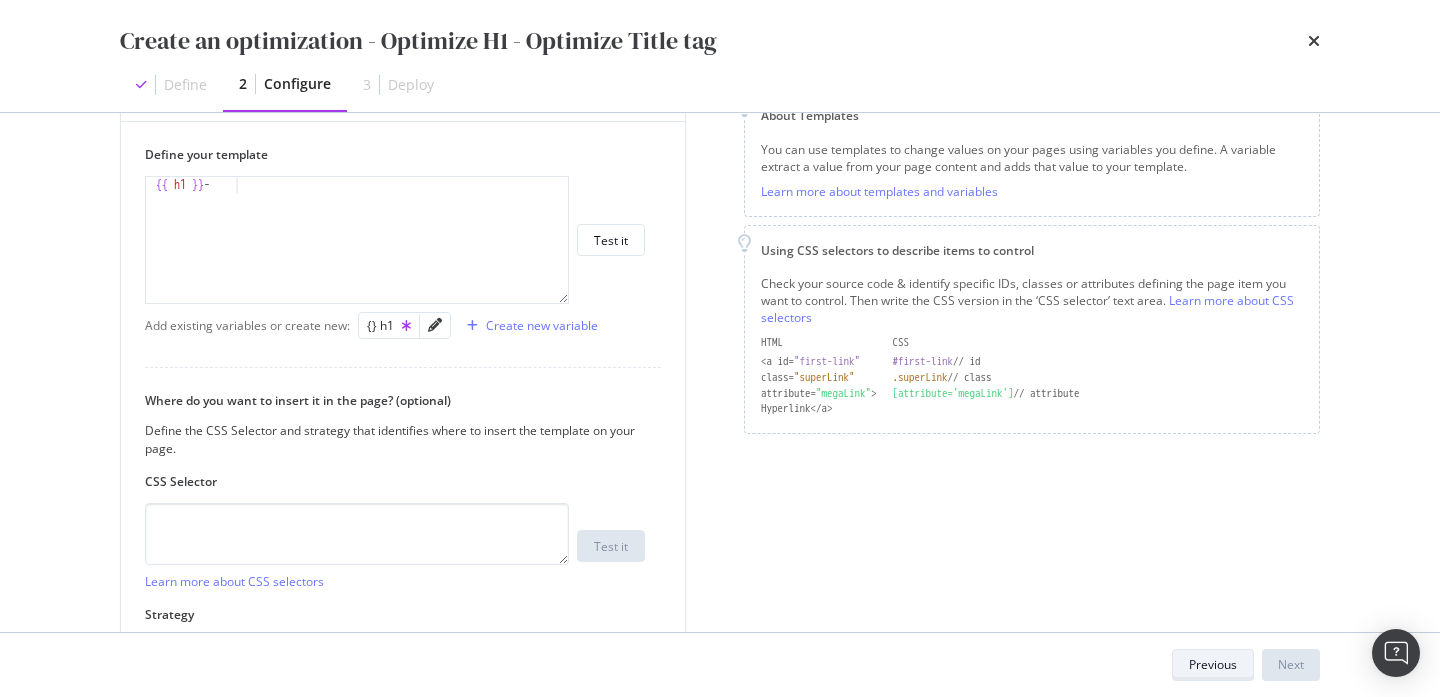 click on "Previous" at bounding box center (1213, 664) 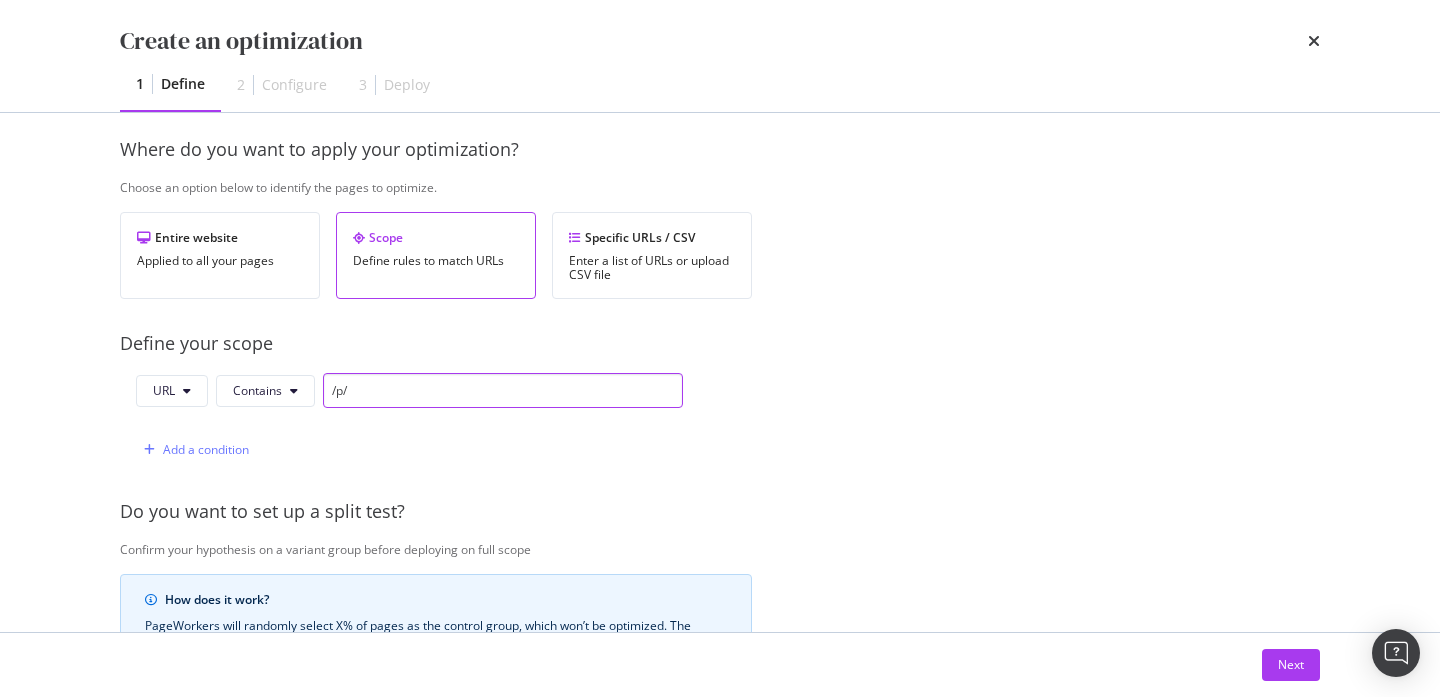 click on "/p/" at bounding box center [503, 390] 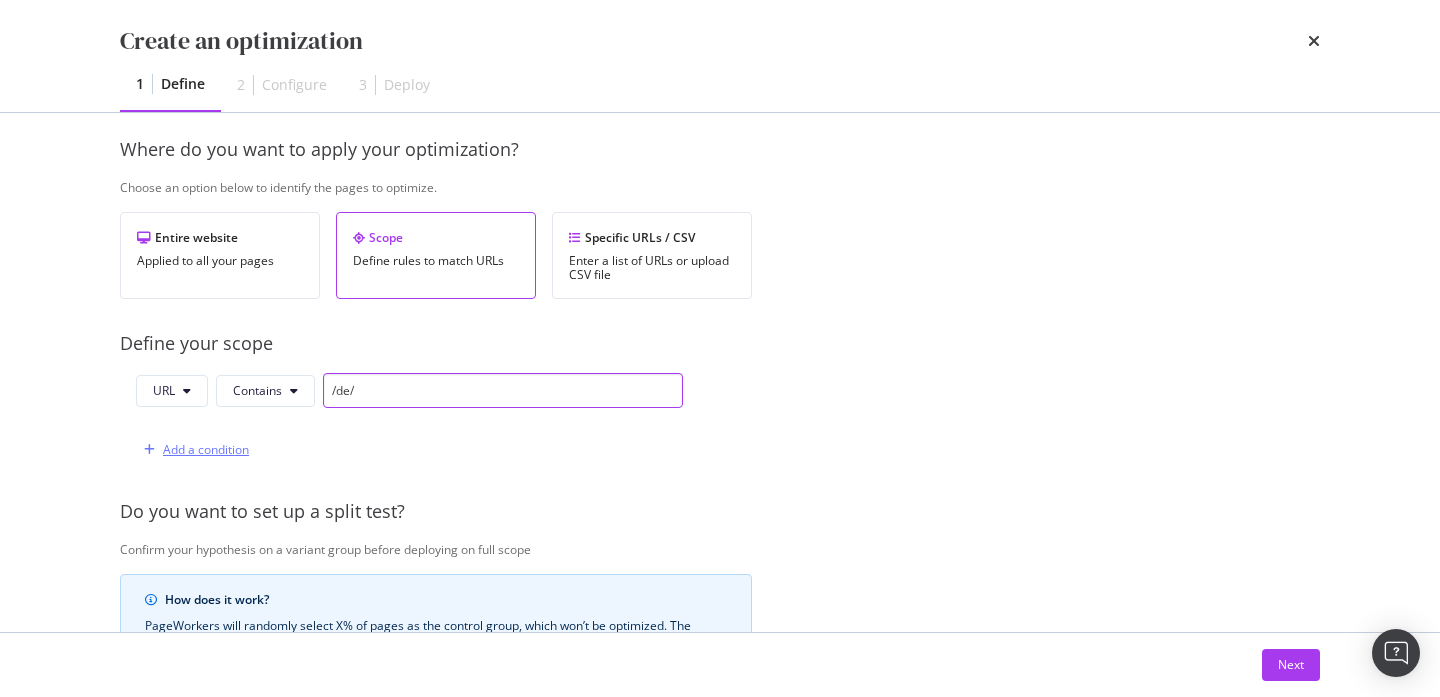 type on "/de/" 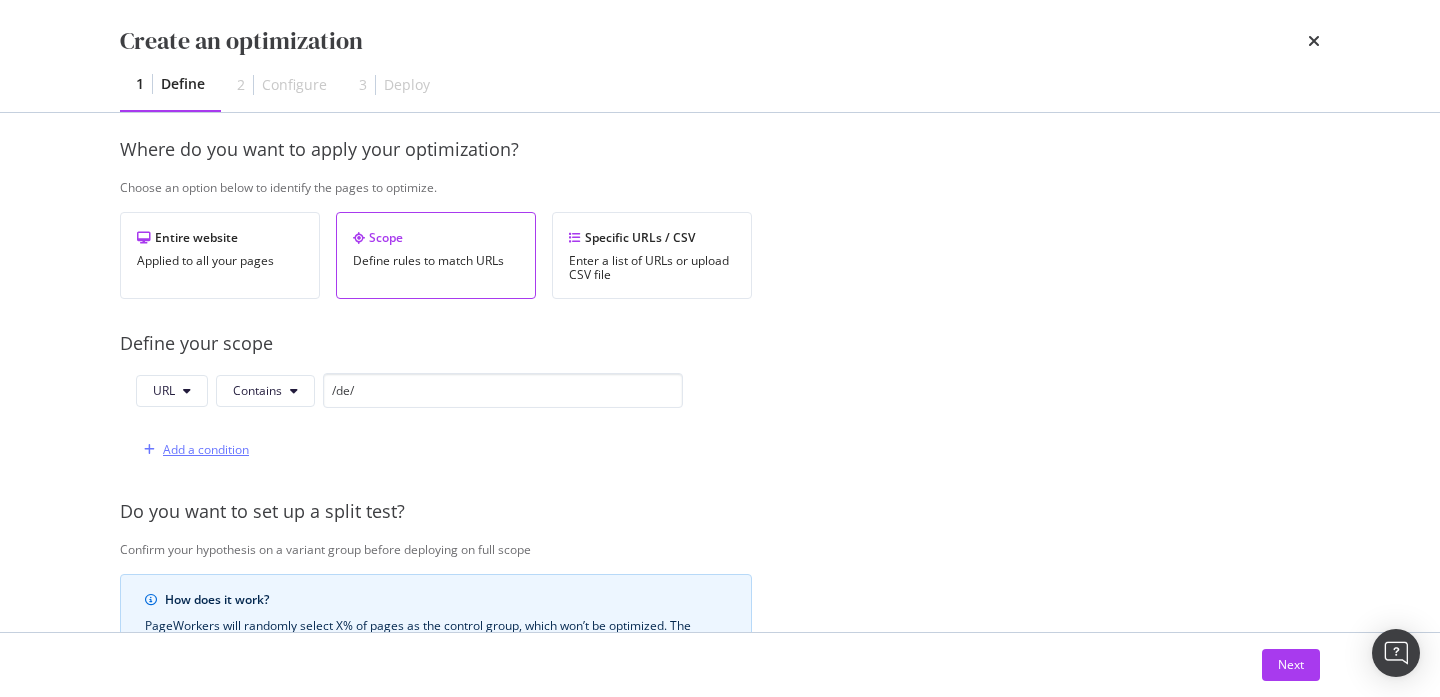 click on "Add a condition" at bounding box center [206, 449] 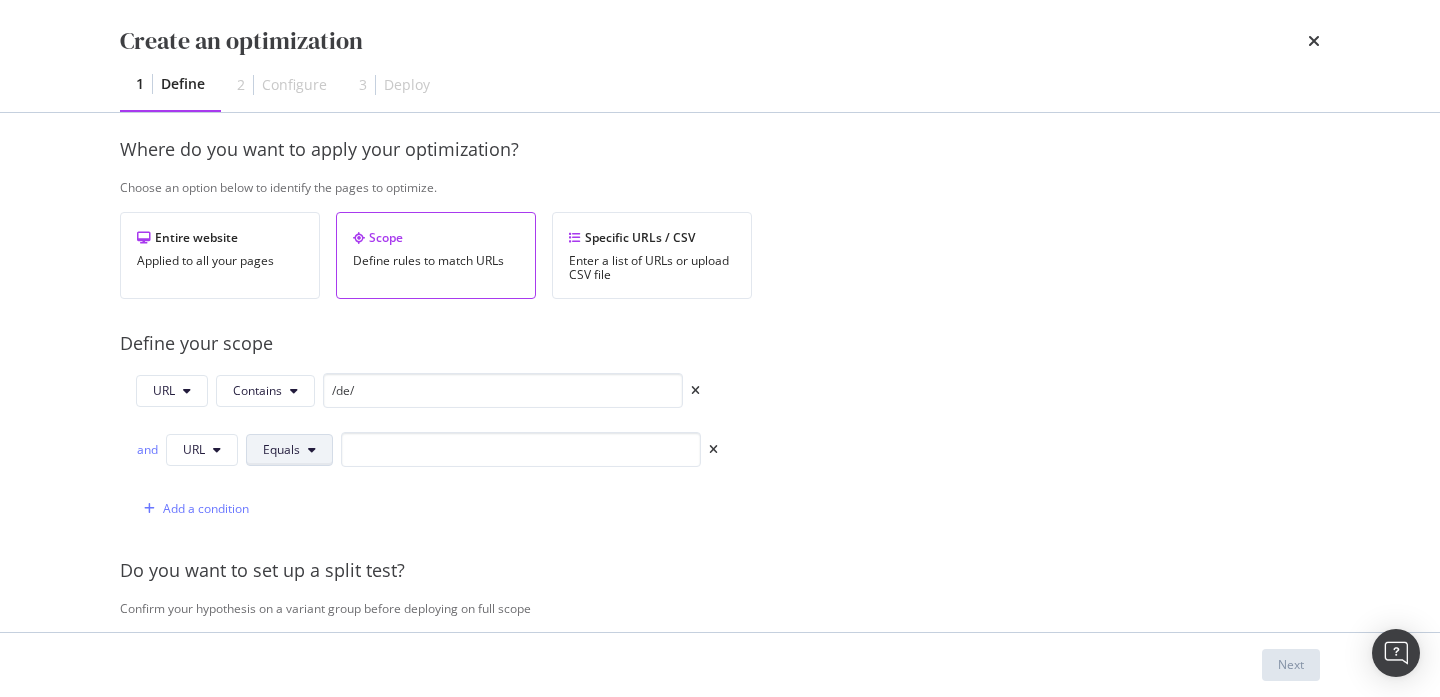 click on "Equals" at bounding box center (281, 449) 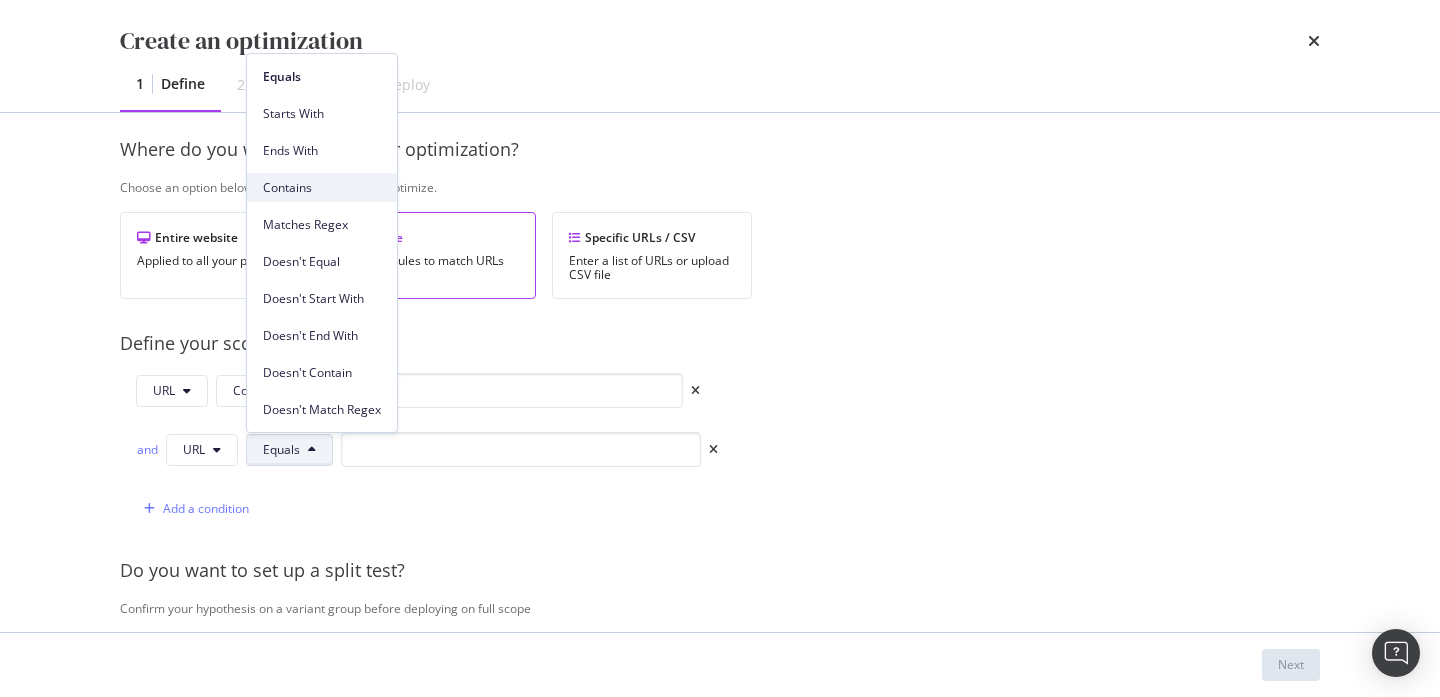 click on "Contains" at bounding box center [322, 188] 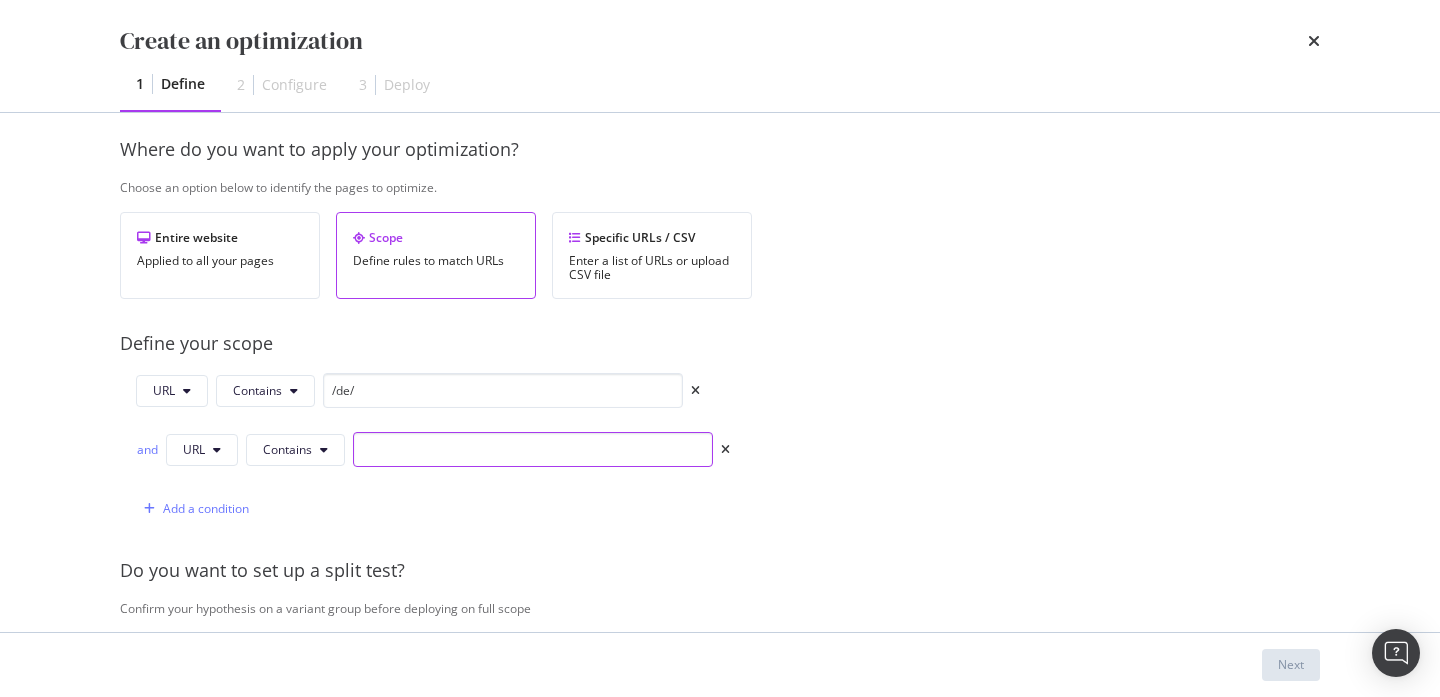 click at bounding box center (533, 449) 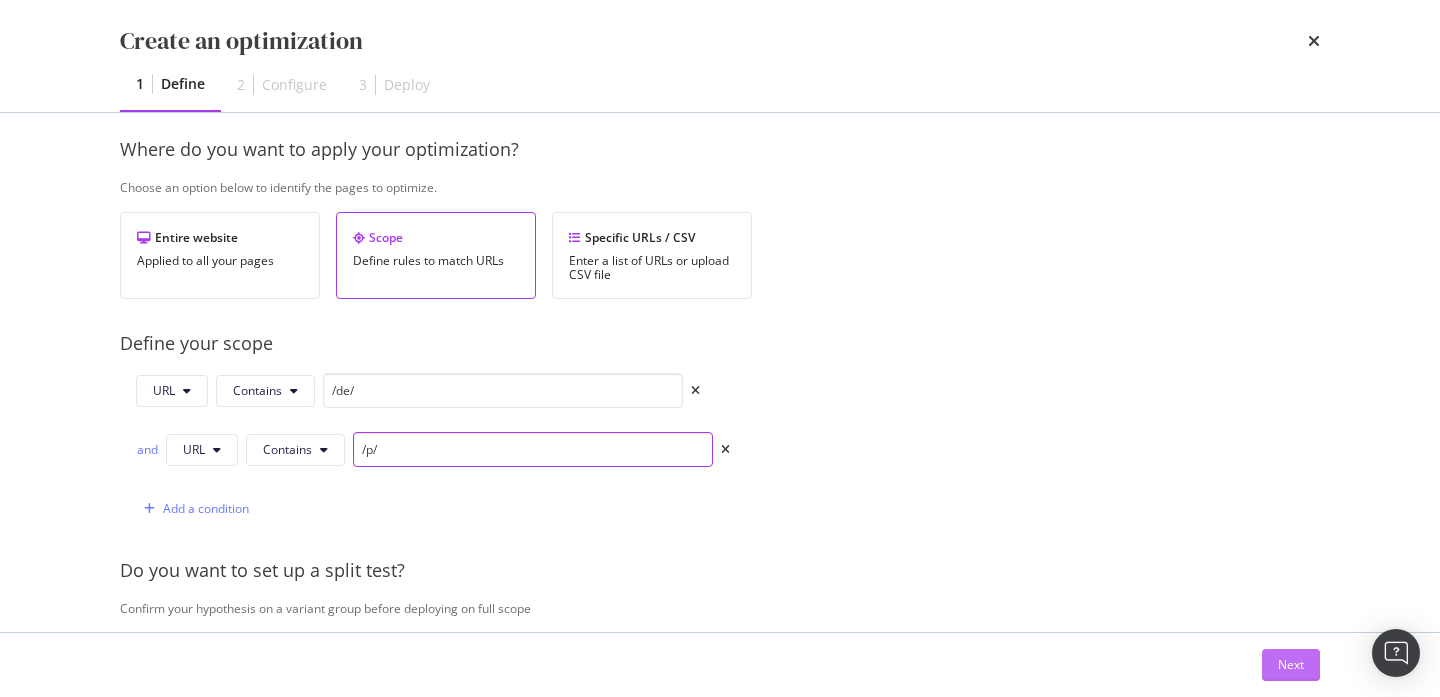 type on "/p/" 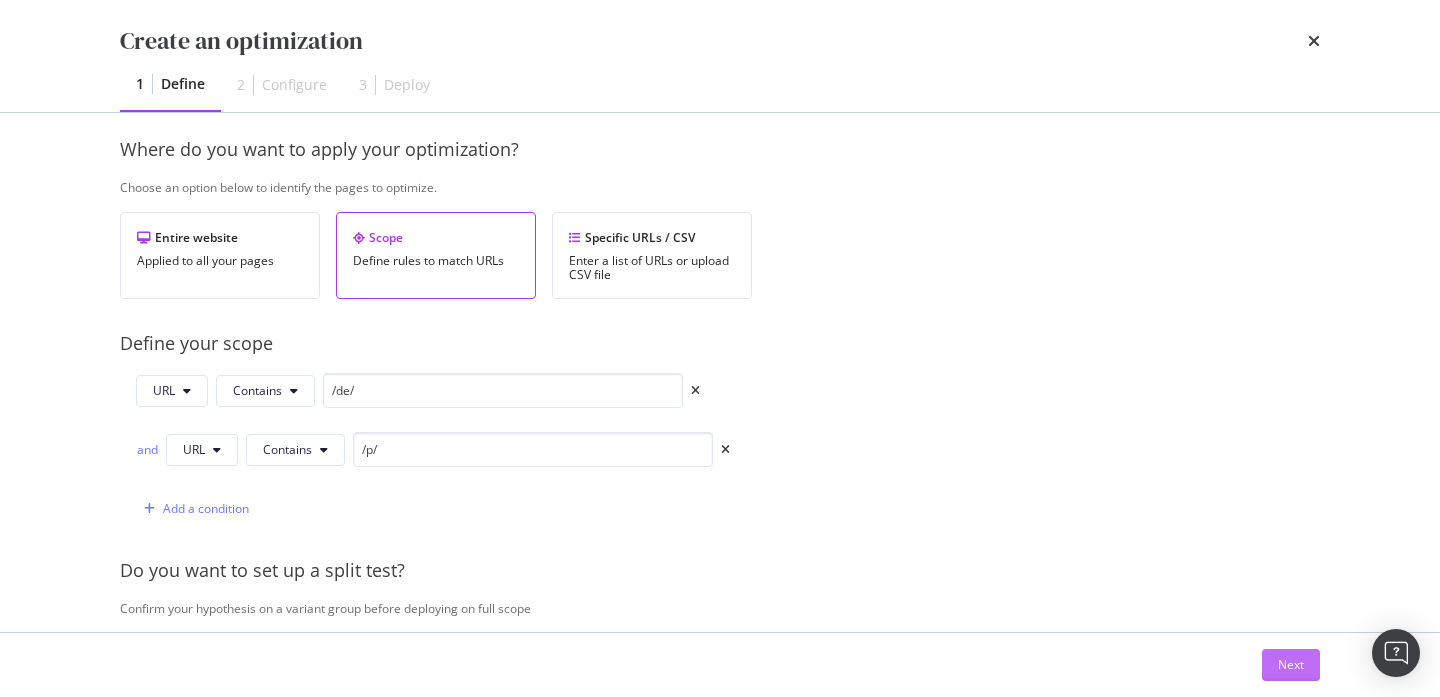 click on "Next" at bounding box center [1291, 664] 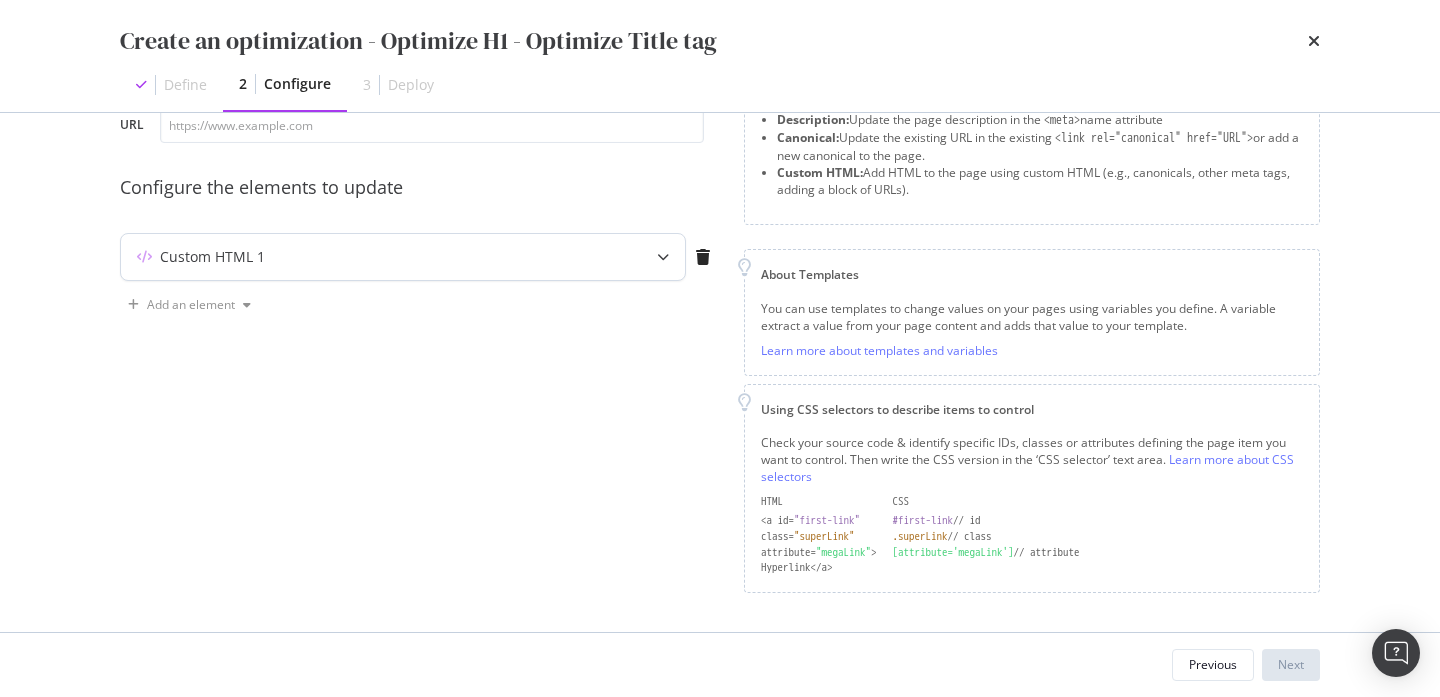 click on "Custom HTML 1" at bounding box center [363, 257] 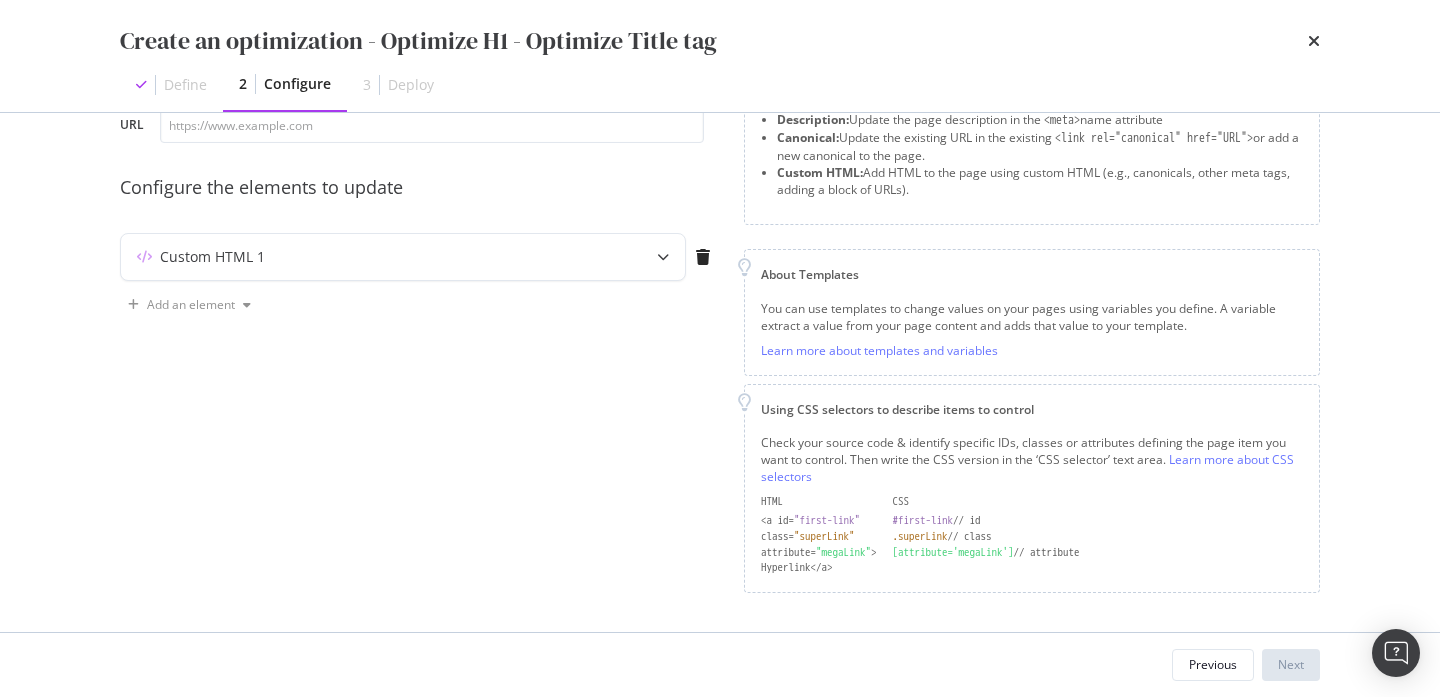 click on "Preview your optimization (optional) This URL will be used to test the CSS Selector (defines where to insert the new value) and template (defines how you want to provide your new value). URL Configure the elements to update Custom HTML 1 Add an element" at bounding box center [420, 308] 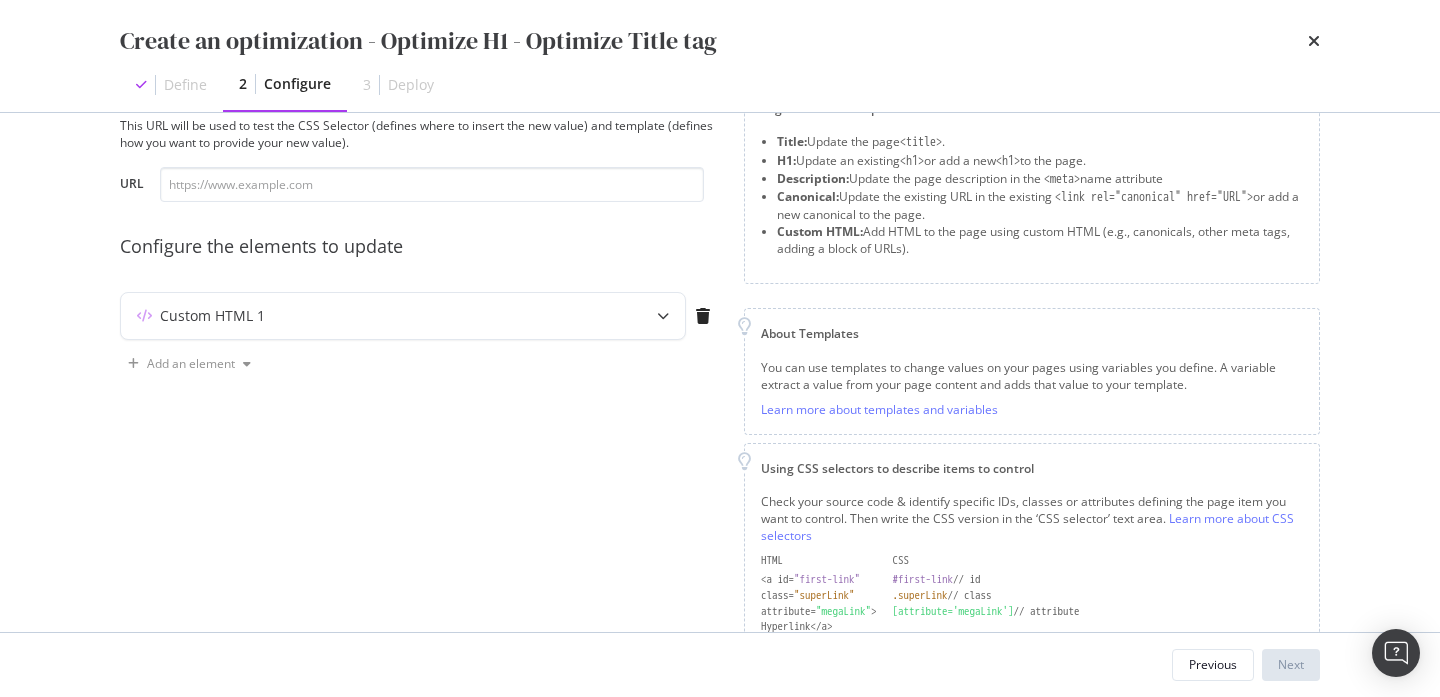 scroll, scrollTop: 0, scrollLeft: 0, axis: both 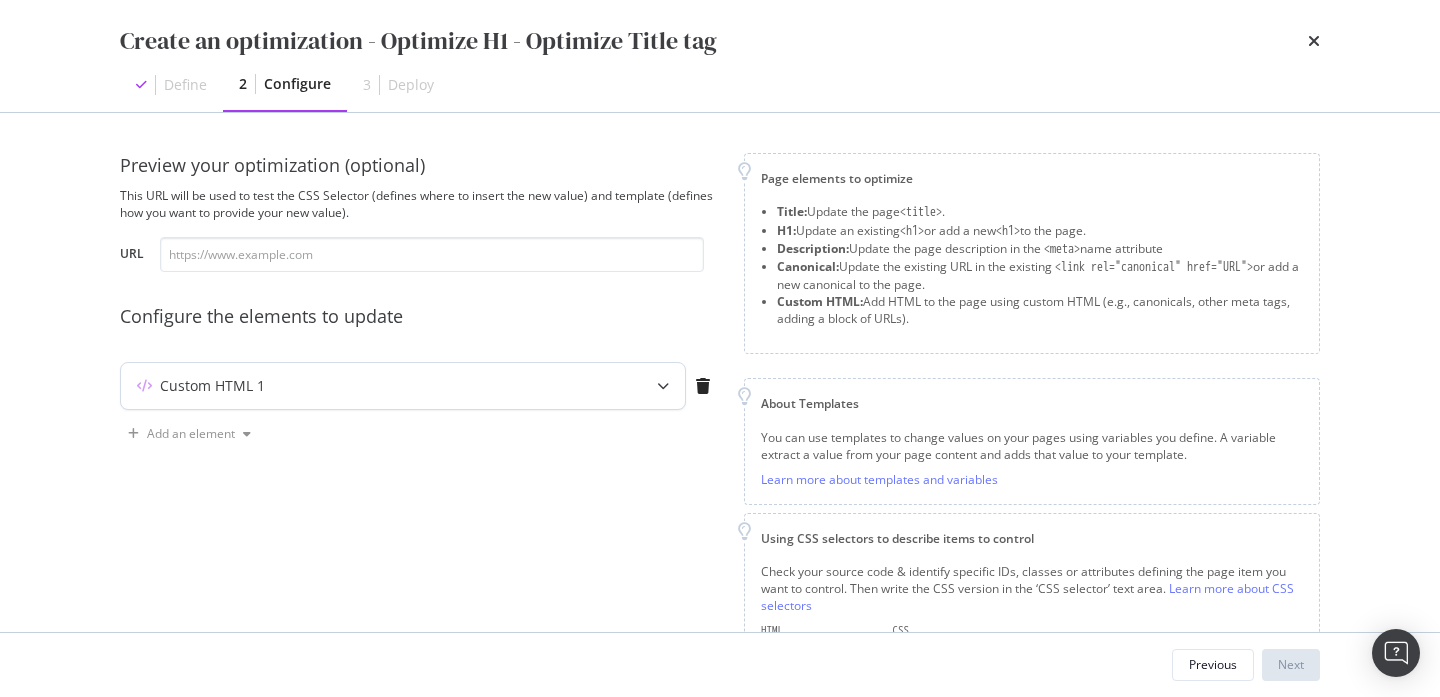 click on "Custom HTML 1" at bounding box center [403, 386] 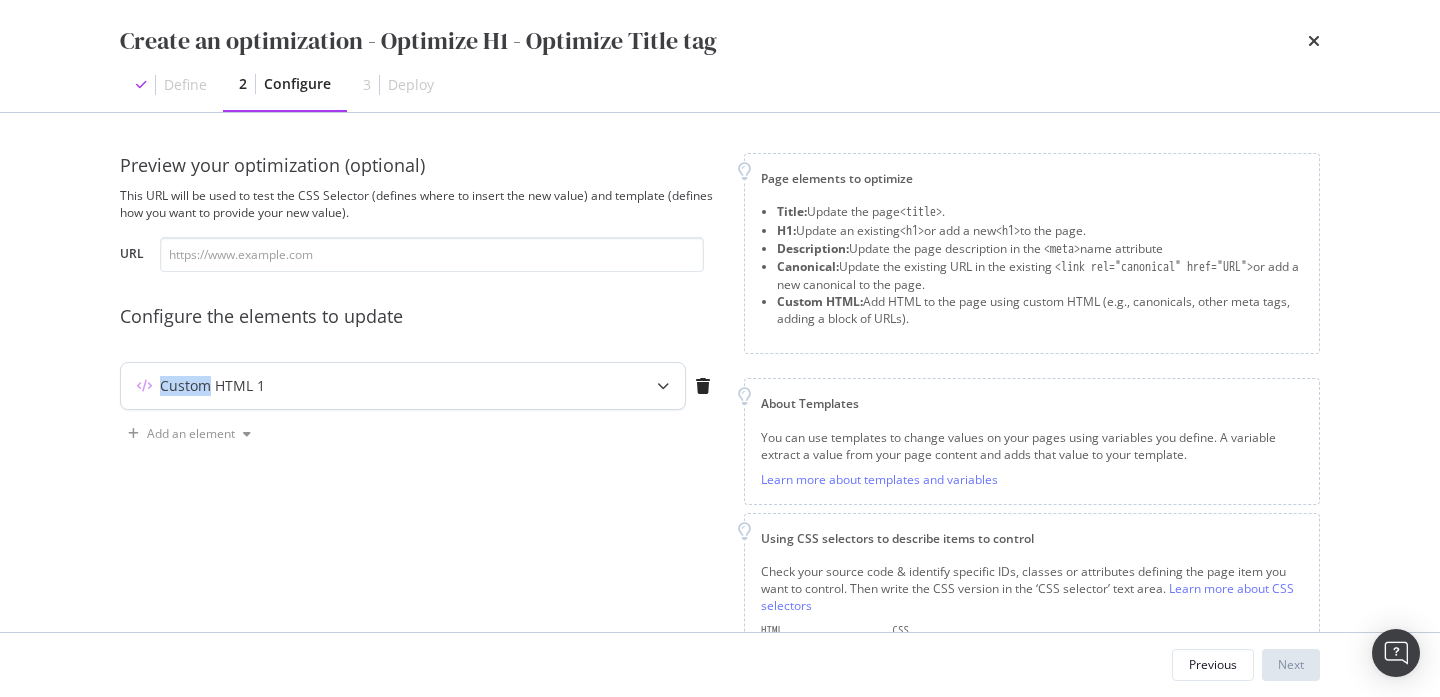 click on "Custom HTML 1" at bounding box center [212, 386] 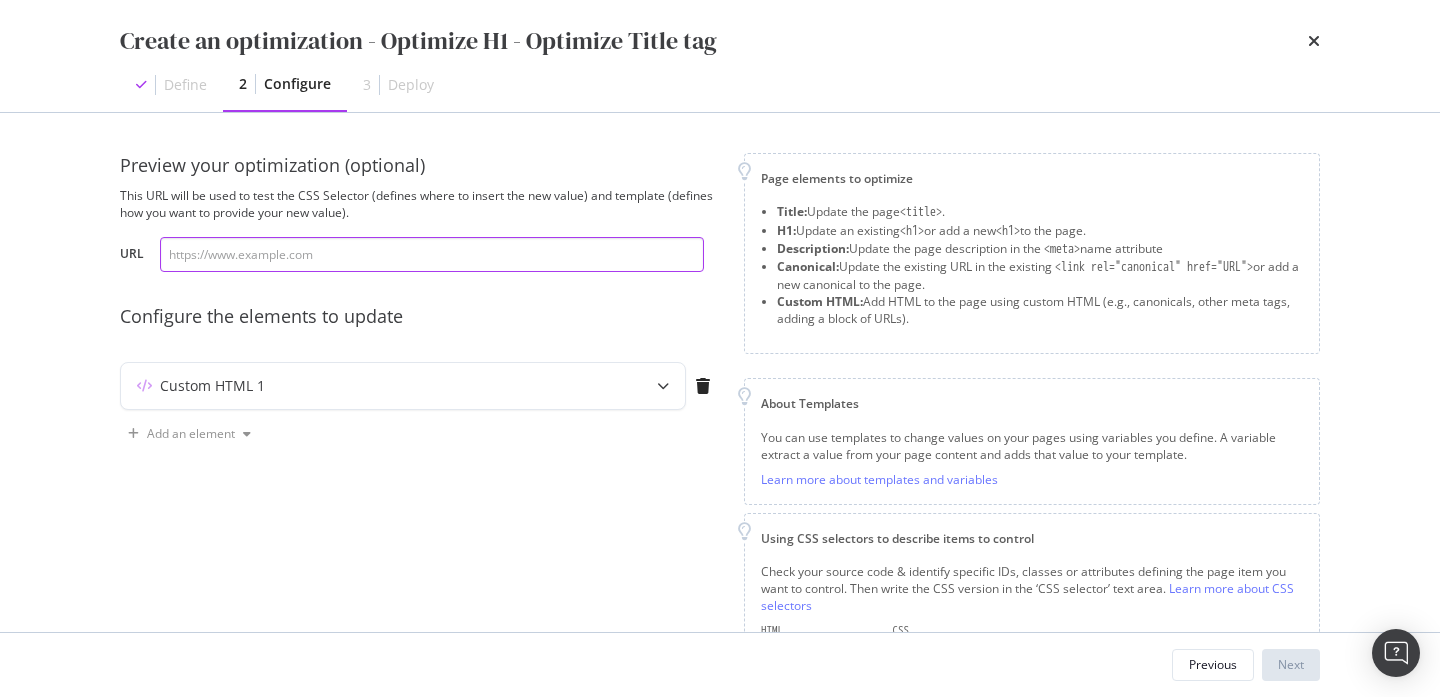 click at bounding box center (432, 254) 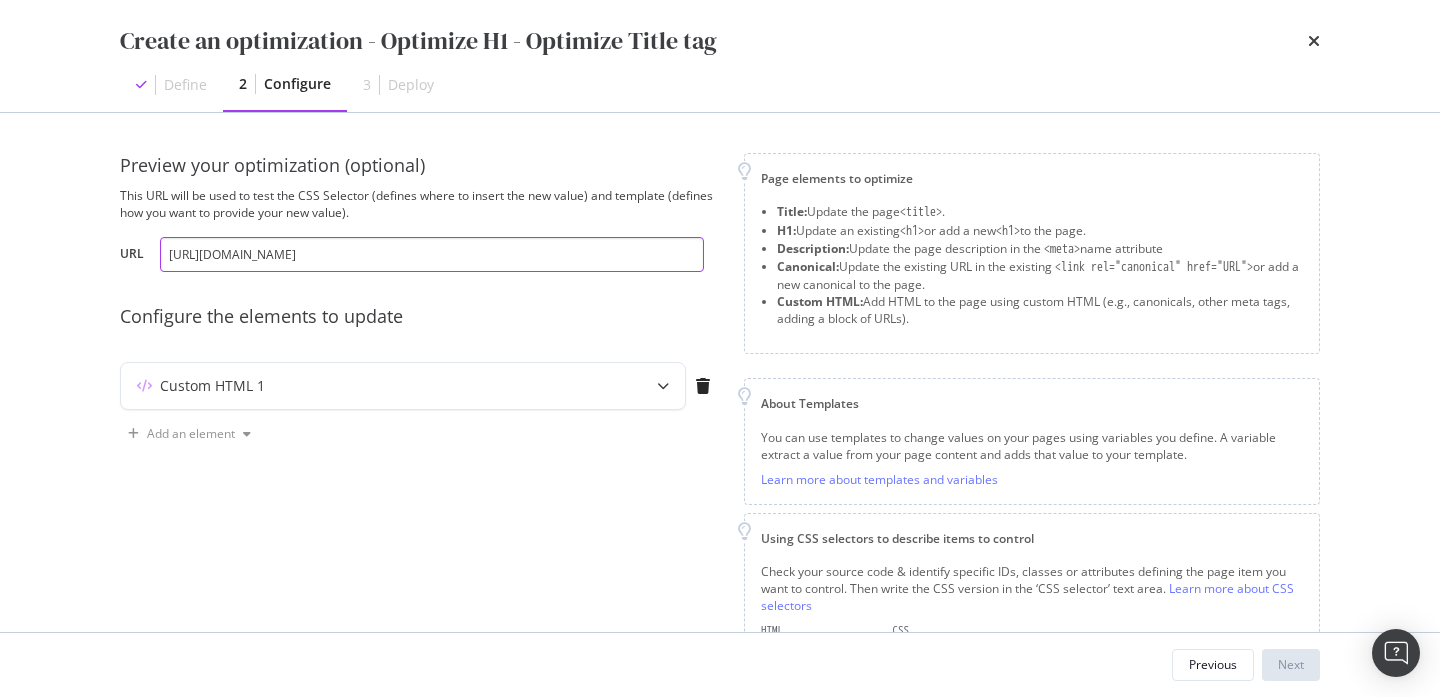 scroll, scrollTop: 0, scrollLeft: 81, axis: horizontal 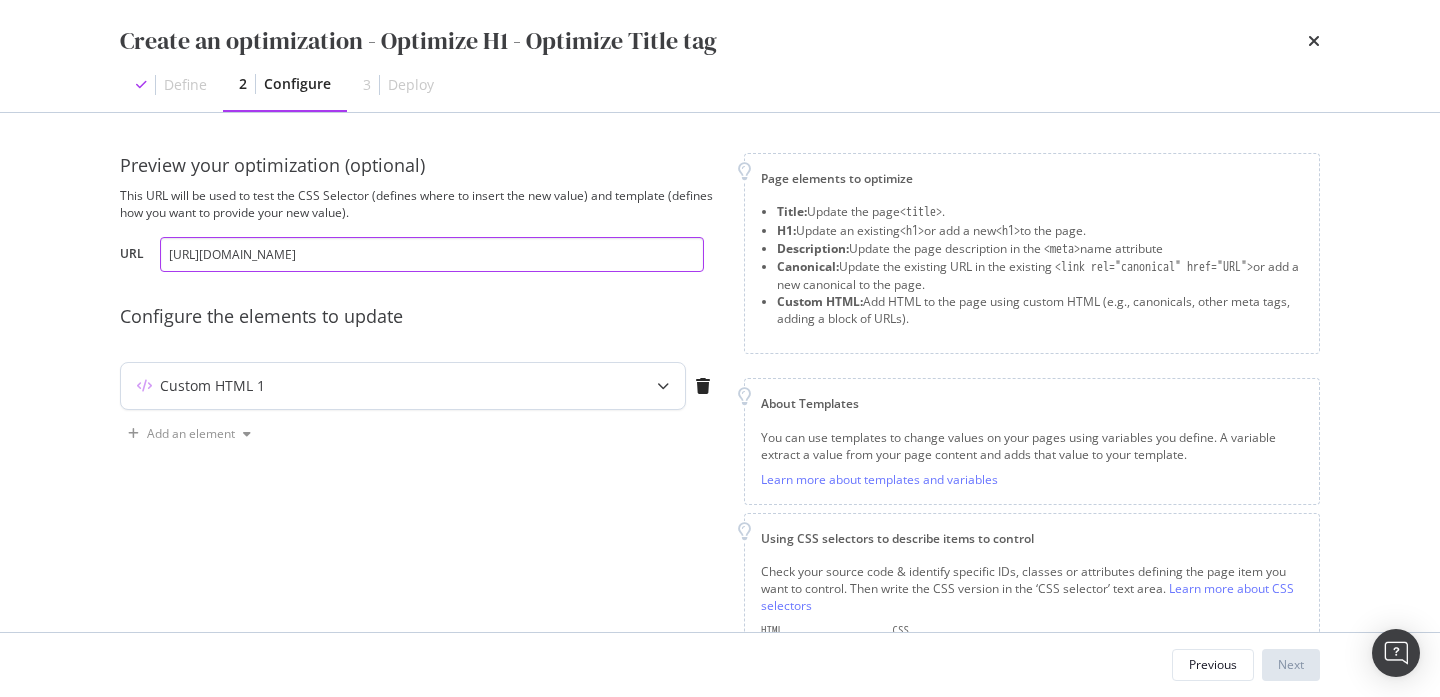 type on "[URL][DOMAIN_NAME]" 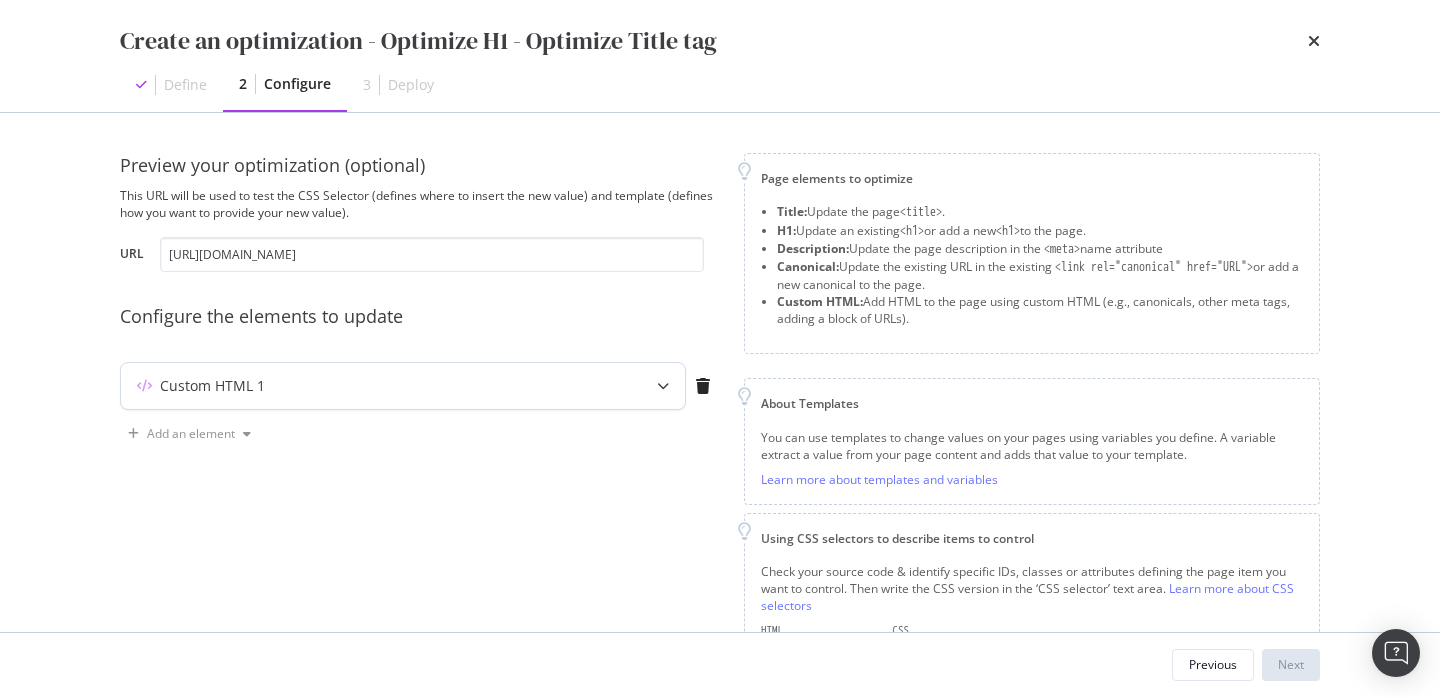 scroll, scrollTop: 0, scrollLeft: 0, axis: both 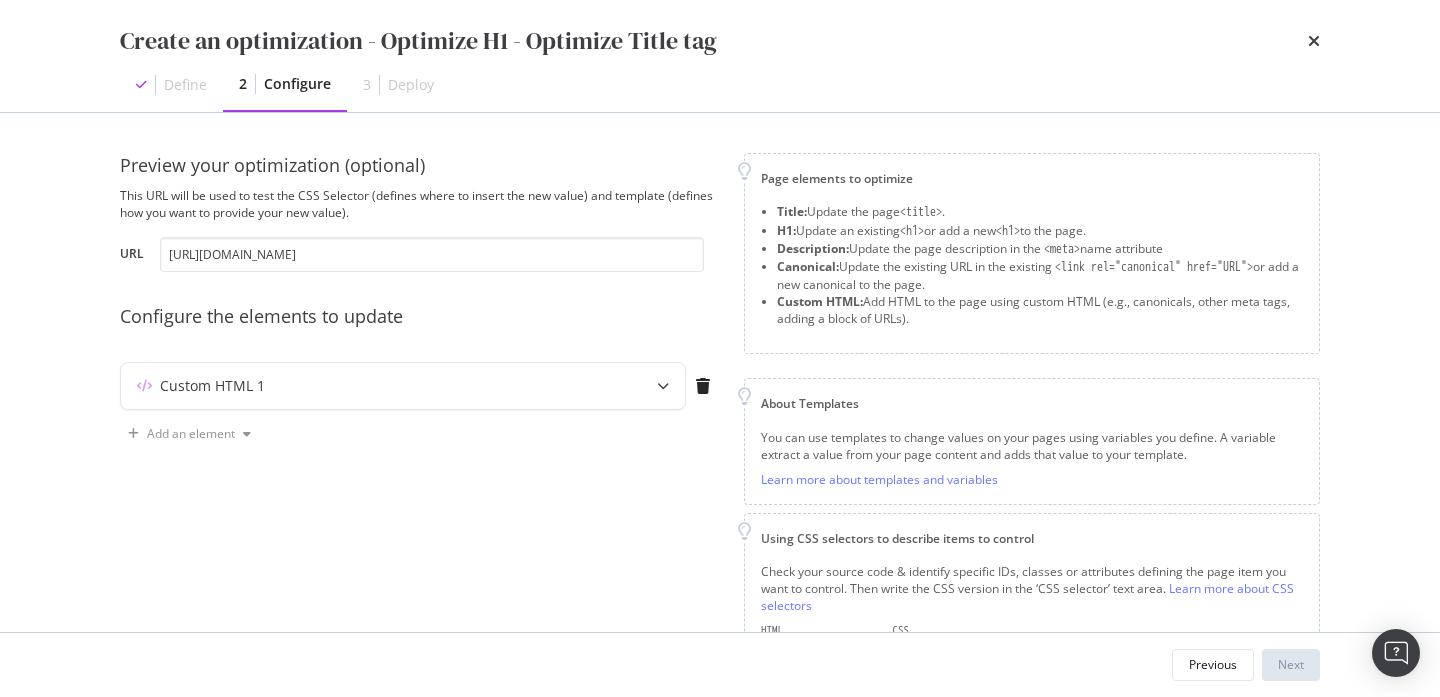 click at bounding box center (1314, 41) 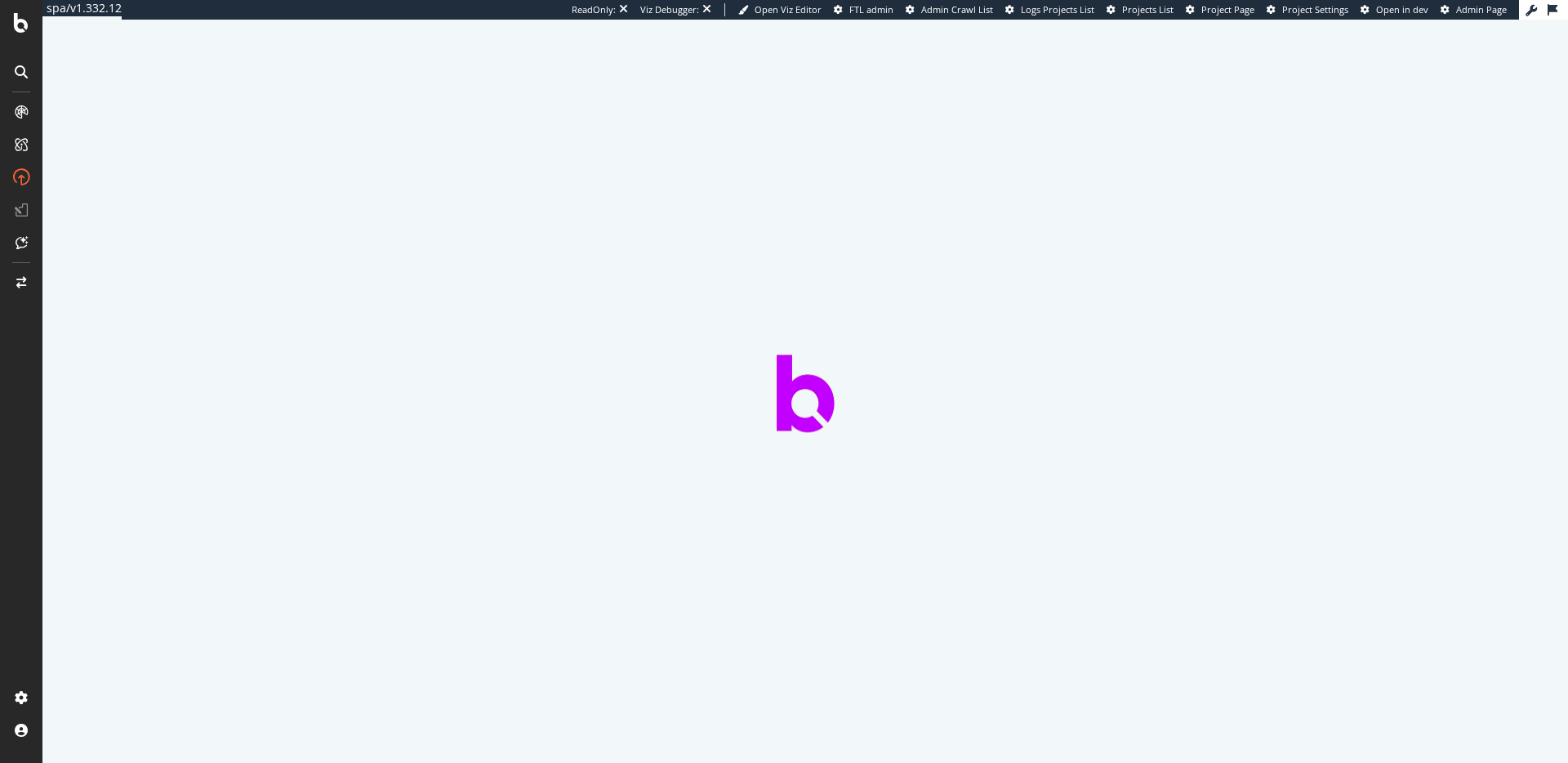 scroll, scrollTop: 0, scrollLeft: 0, axis: both 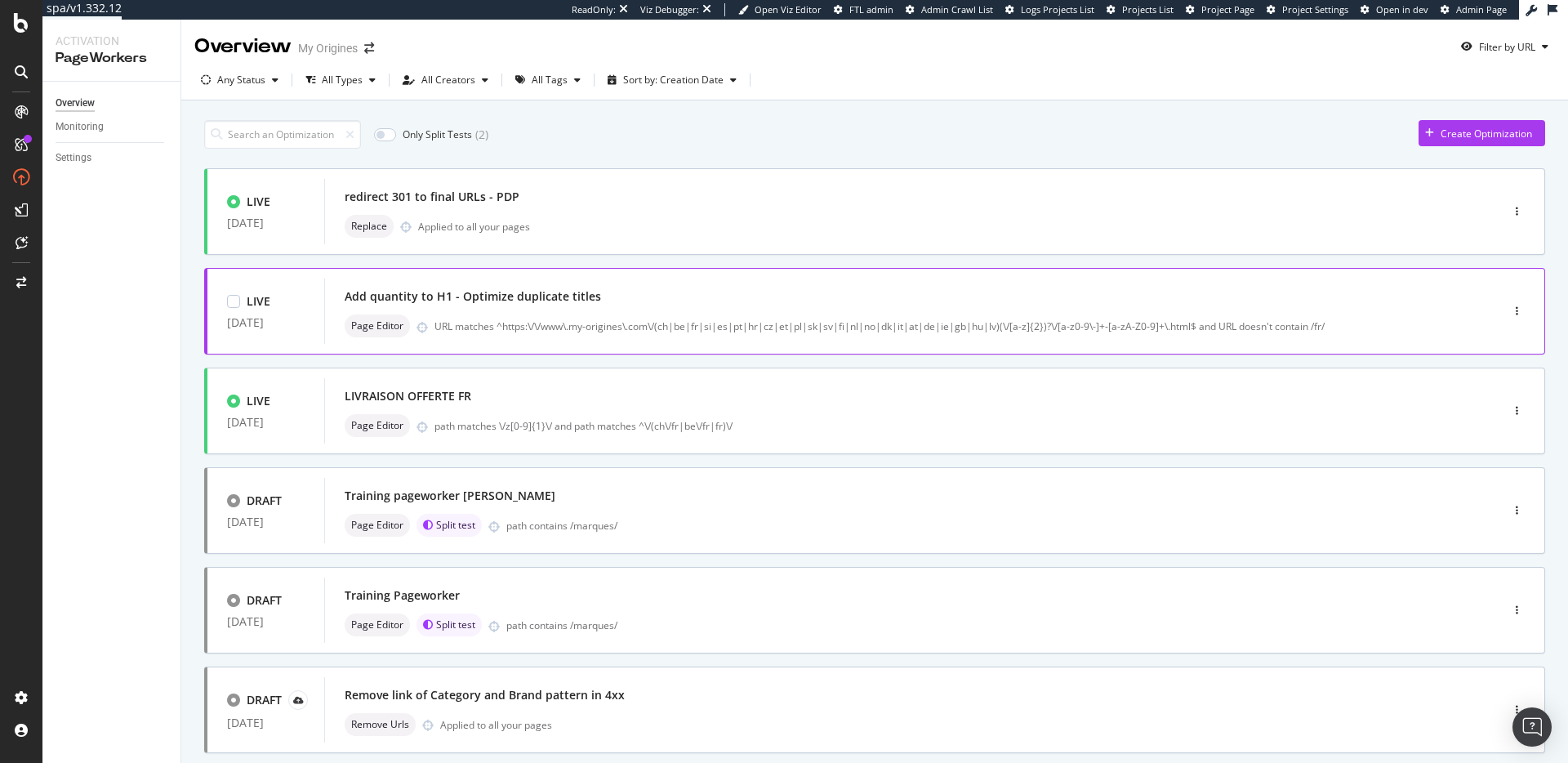 click on "Add quantity to H1 - Optimize duplicate titles" at bounding box center (888, 297) 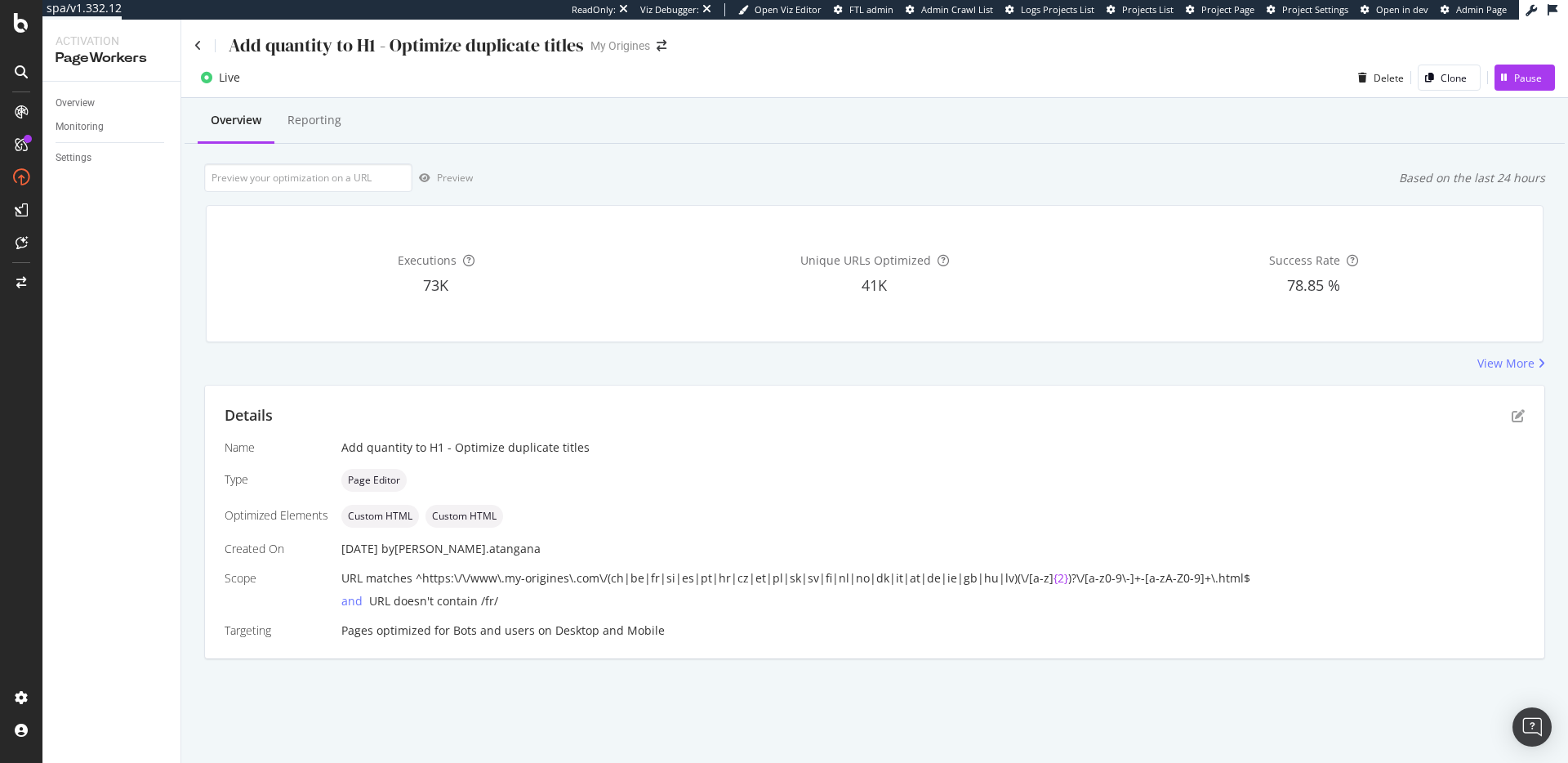 click on "Details Name Add quantity to H1 - Optimize duplicate titles Type Page Editor Optimized Elements Custom HTML Custom HTML Created On 09 Jul. 2025  by  renaud.atangana Scope URL matches ^https:\/\/www\.my-origines\.com\/(ch|be|fr|si|es|pt|hr|cz|et|pl|sk|sv|fi|nl|no|dk|it|at|de|ie|gb|hu|lv)(\/[a-z] {2} )?\/[a-z0-9\-]+-[a-zA-Z0-9]+\.html$ and URL doesn't contain /fr/ Targeting Pages optimized for Bots and users on Desktop and Mobile" at bounding box center (875, 522) 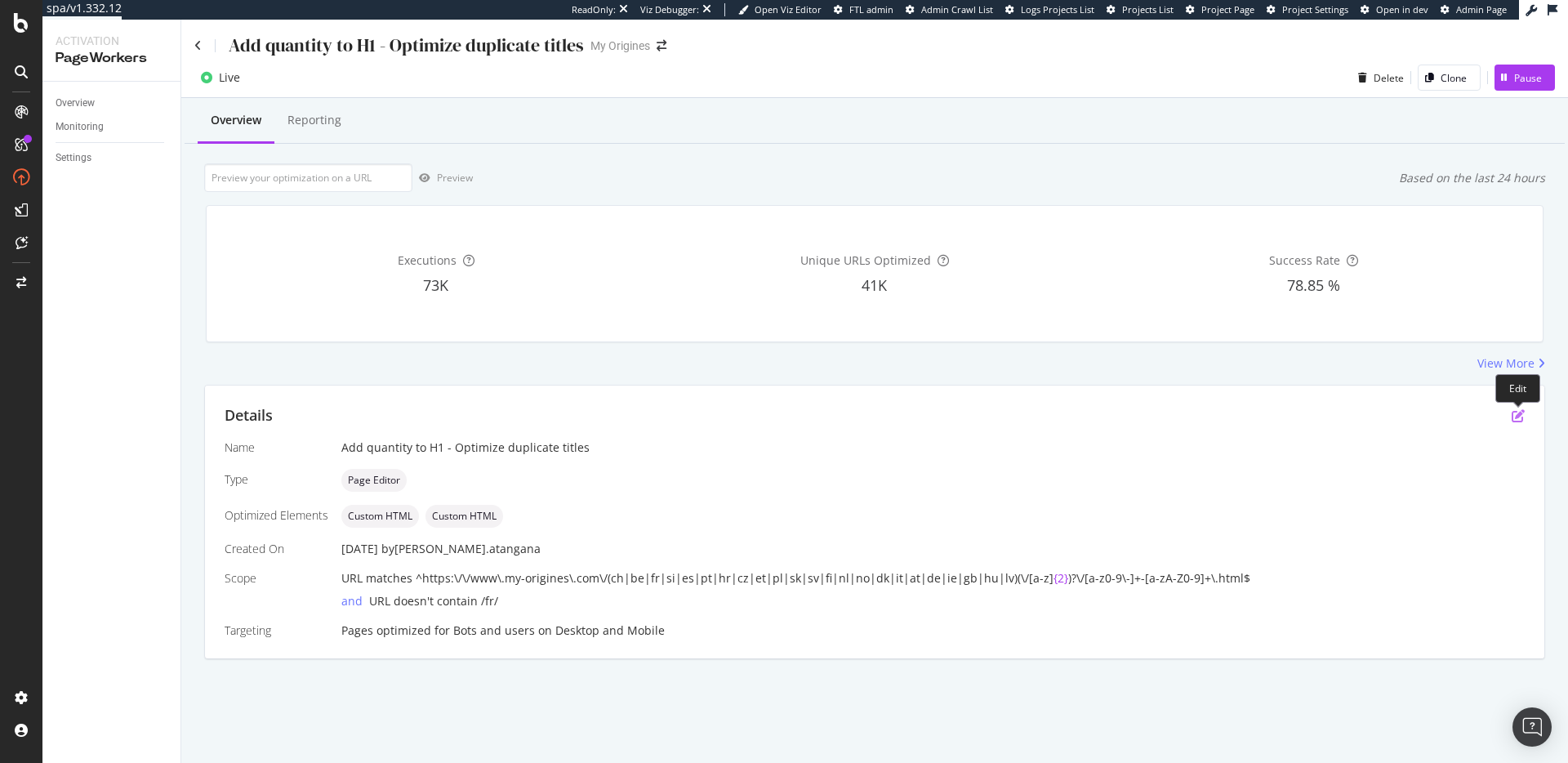 click at bounding box center (1518, 416) 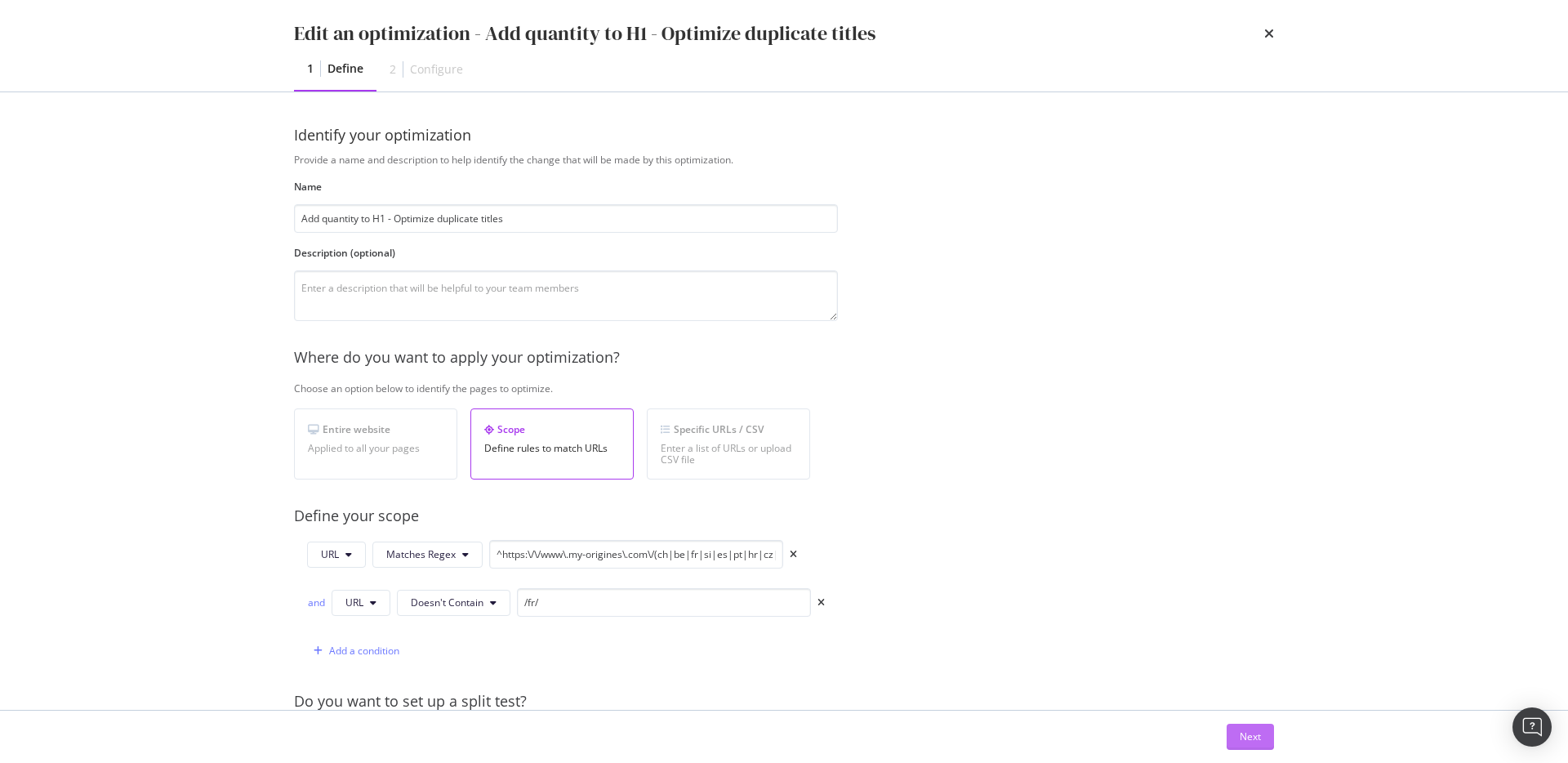 click on "Next" at bounding box center (1250, 736) 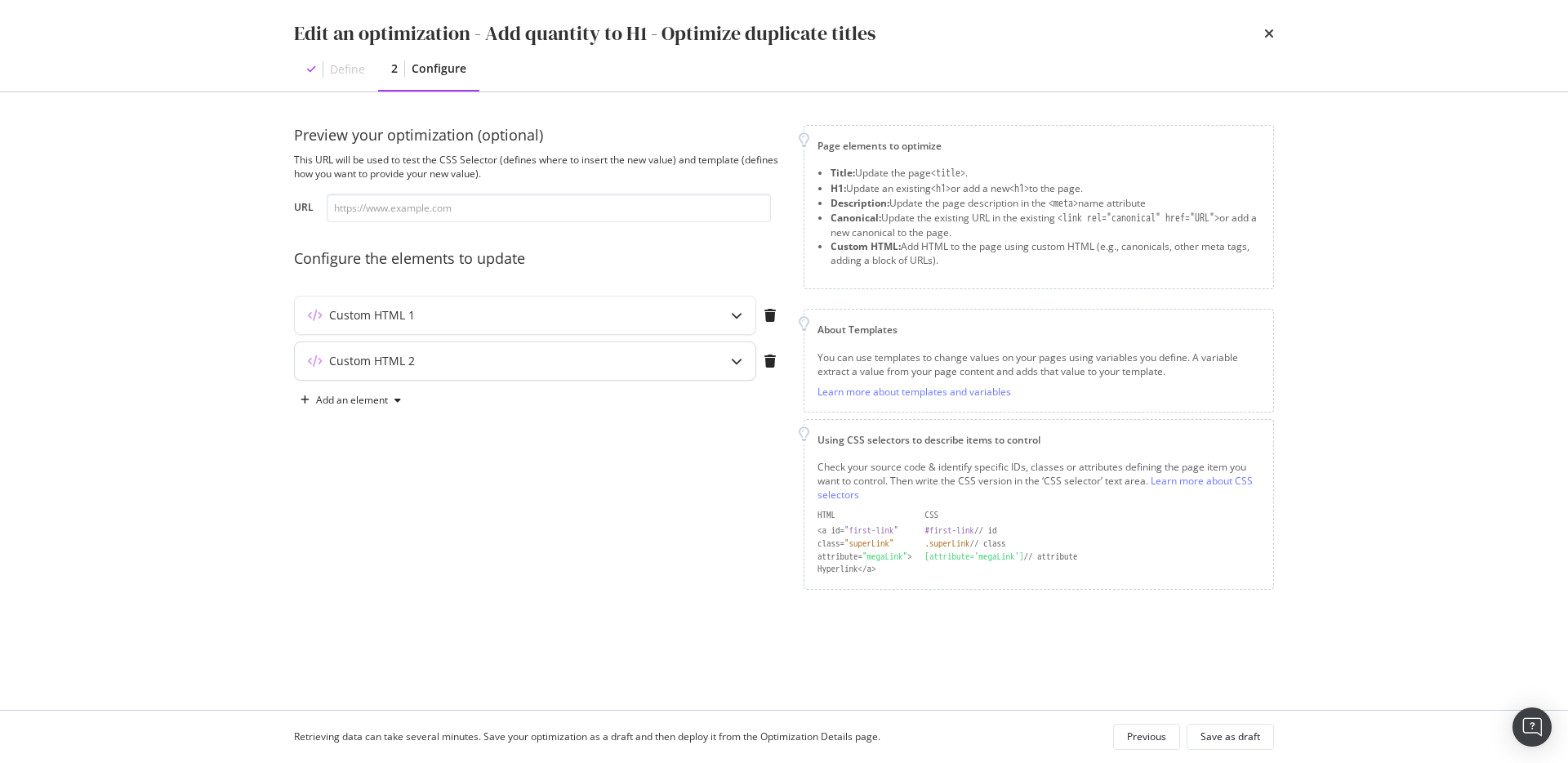 click on "Custom HTML 2" at bounding box center [525, 361] 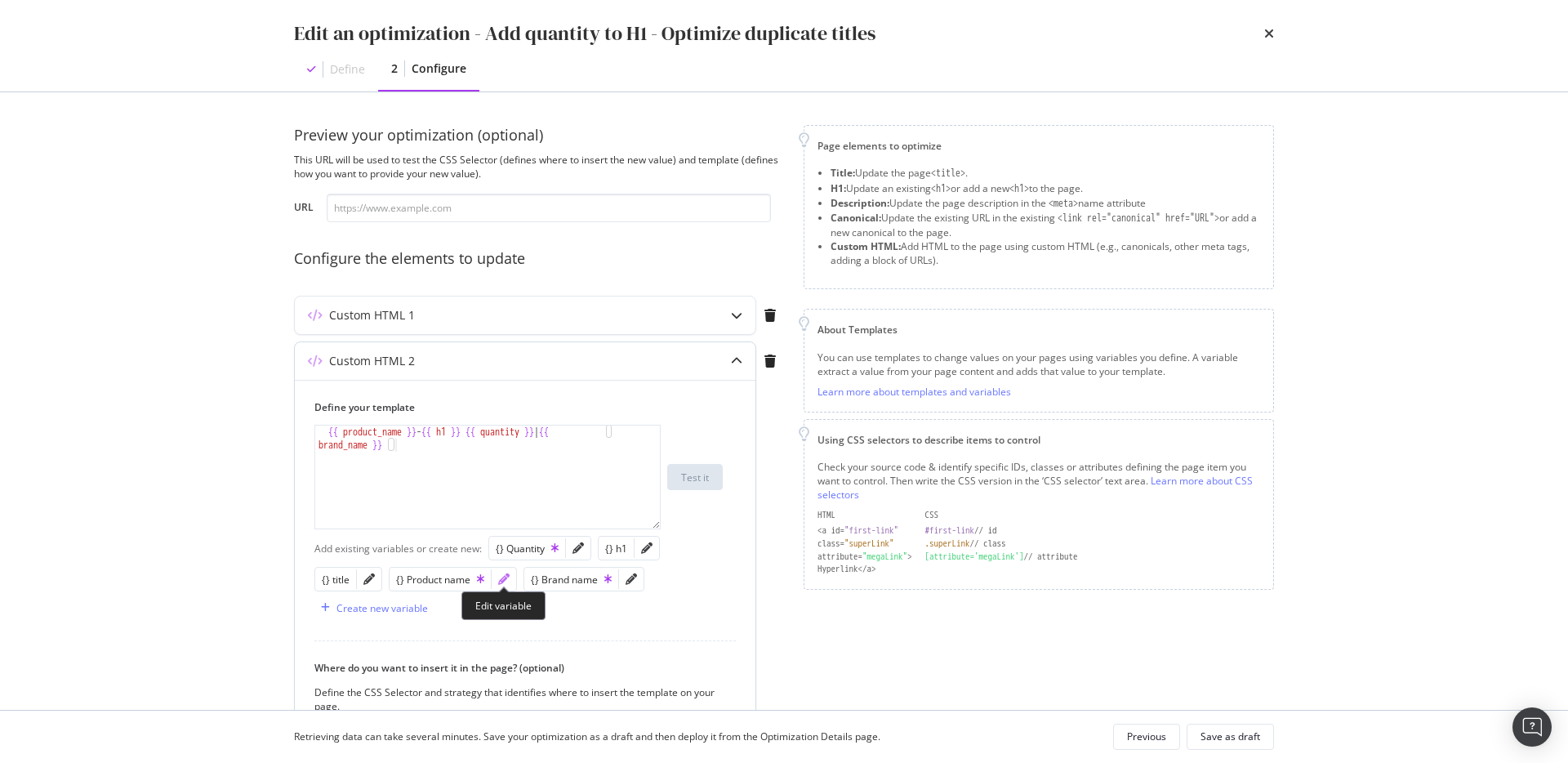 click at bounding box center (504, 579) 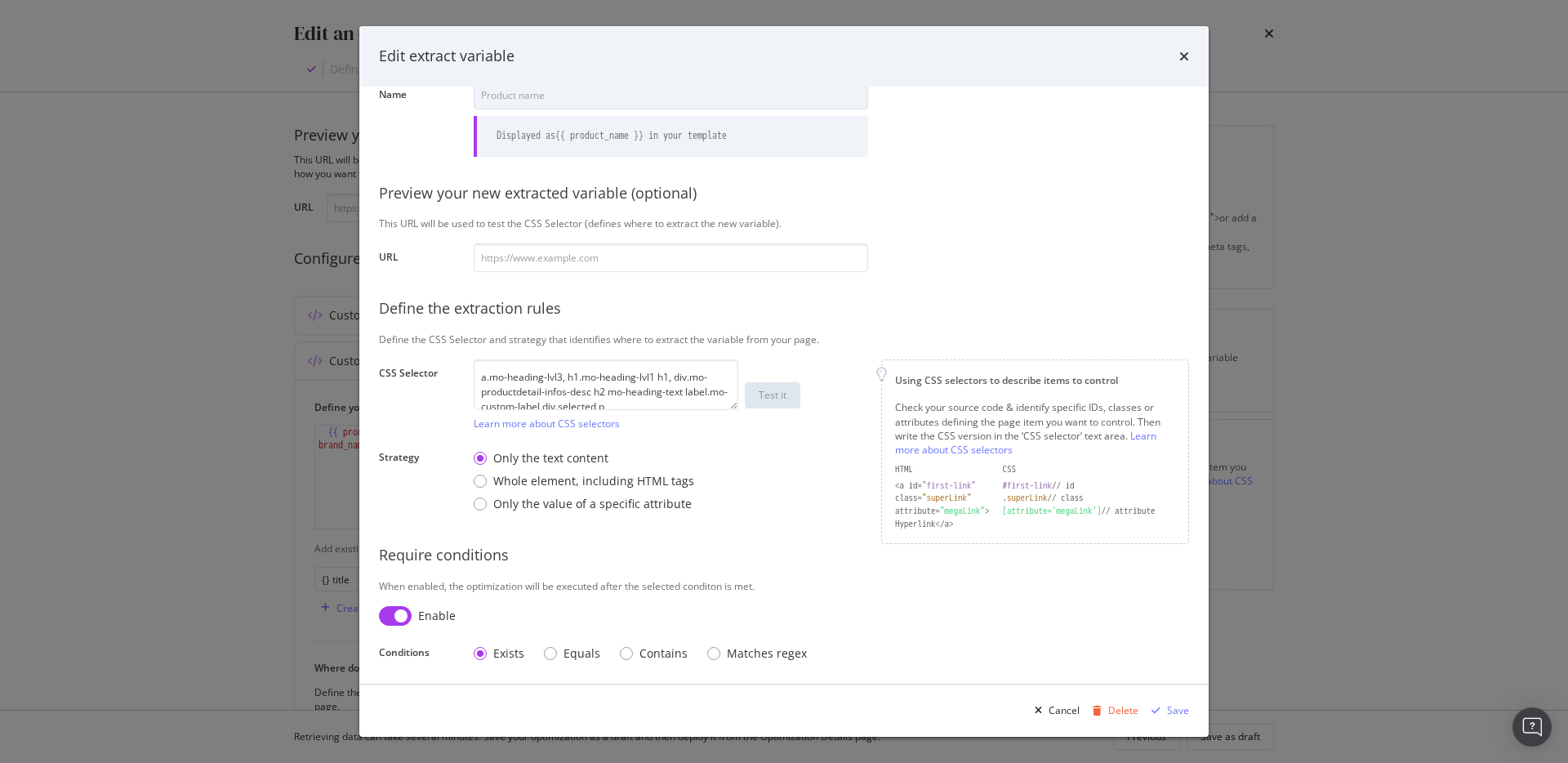 scroll, scrollTop: 75, scrollLeft: 0, axis: vertical 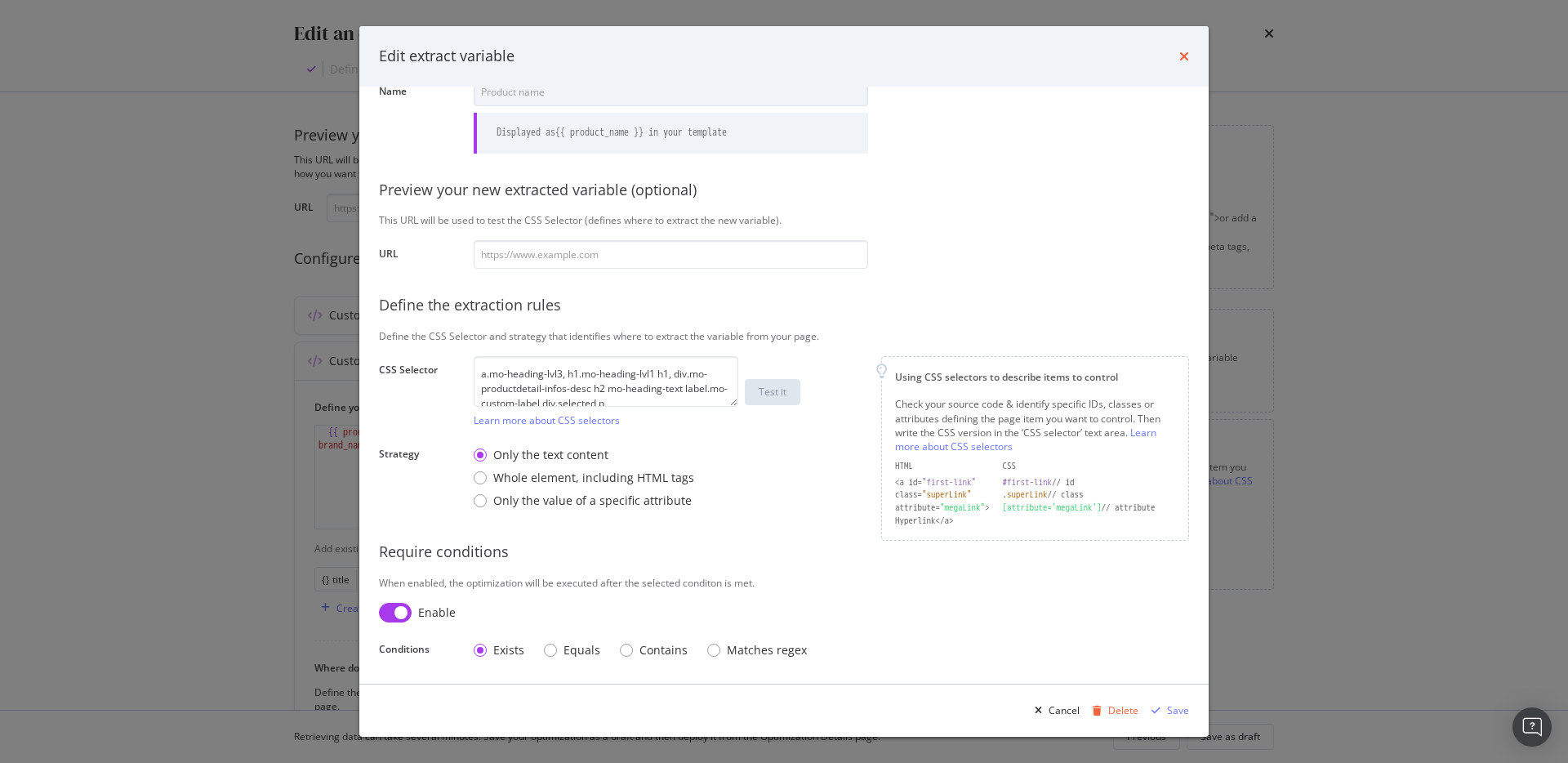 click at bounding box center [1184, 56] 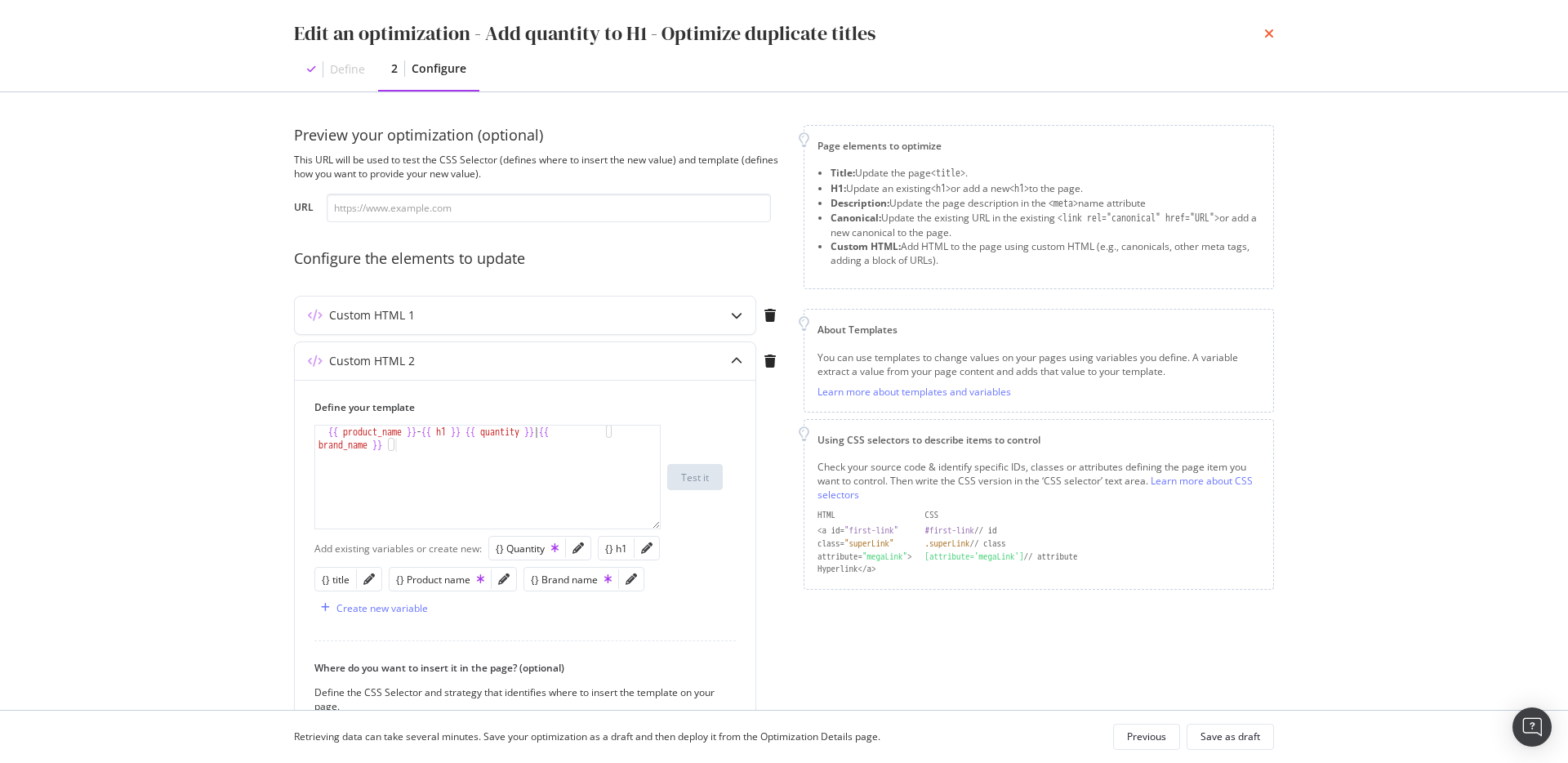 click at bounding box center (1269, 33) 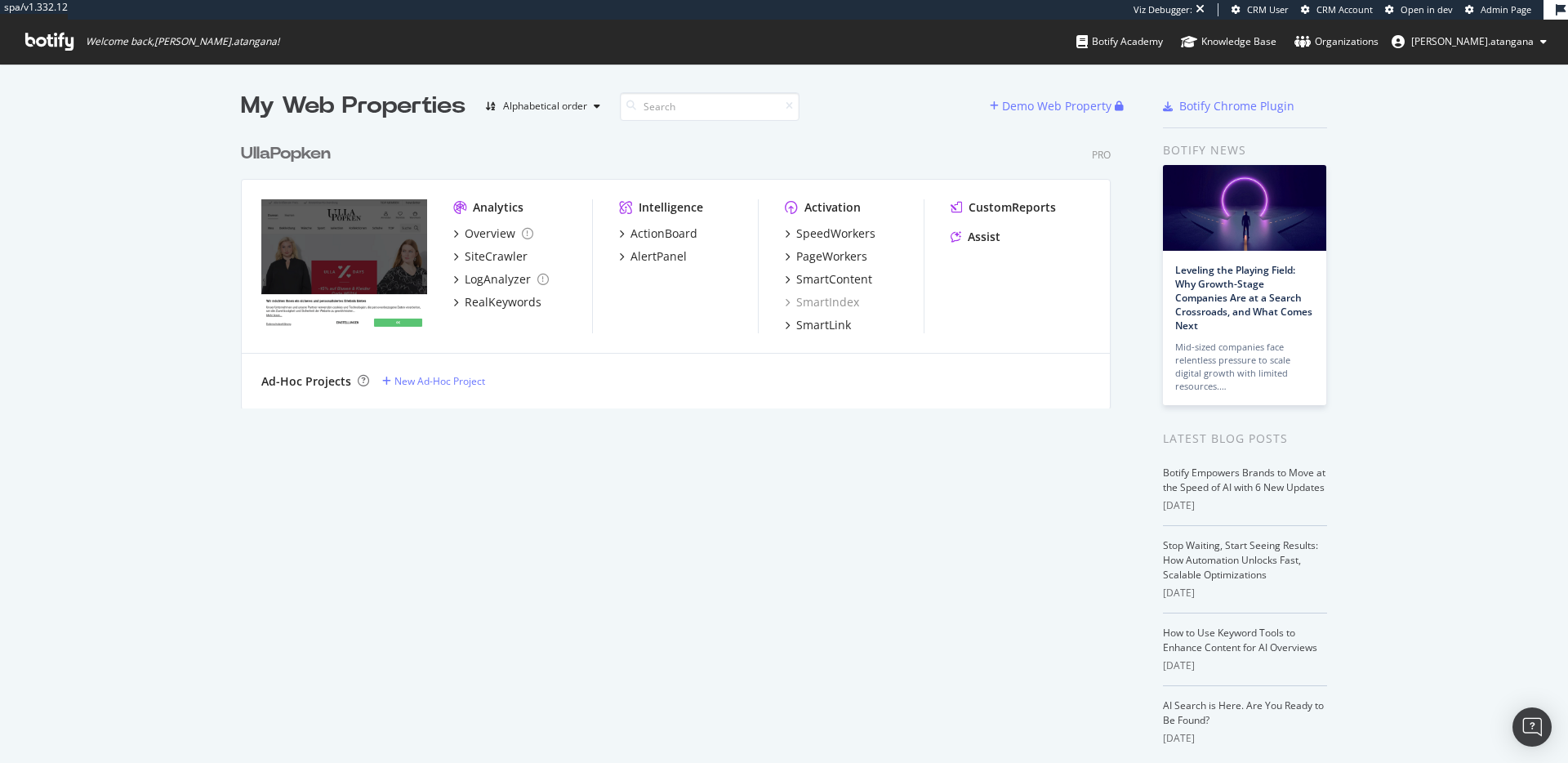 scroll, scrollTop: 0, scrollLeft: 0, axis: both 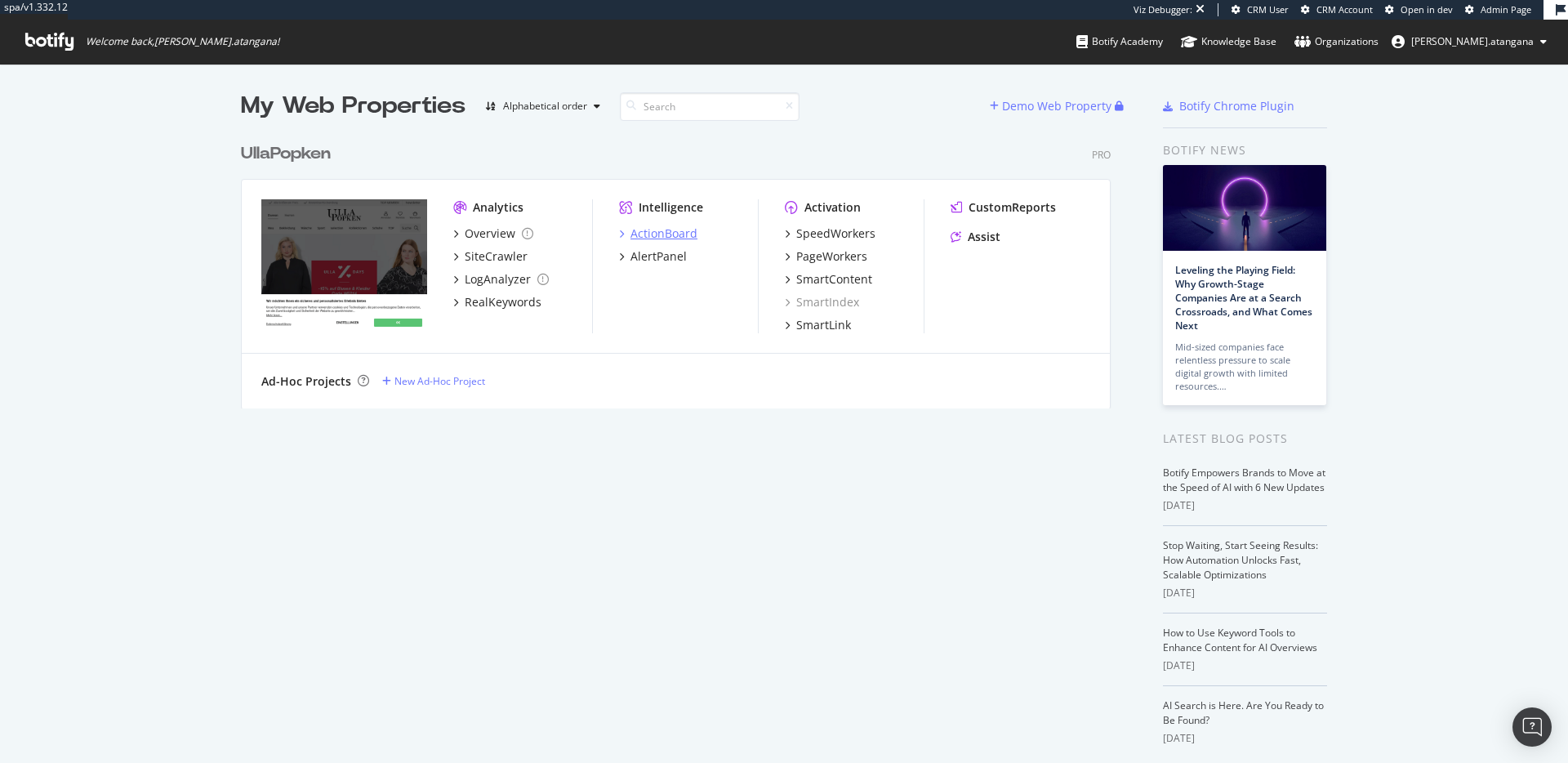 click on "ActionBoard" at bounding box center (664, 234) 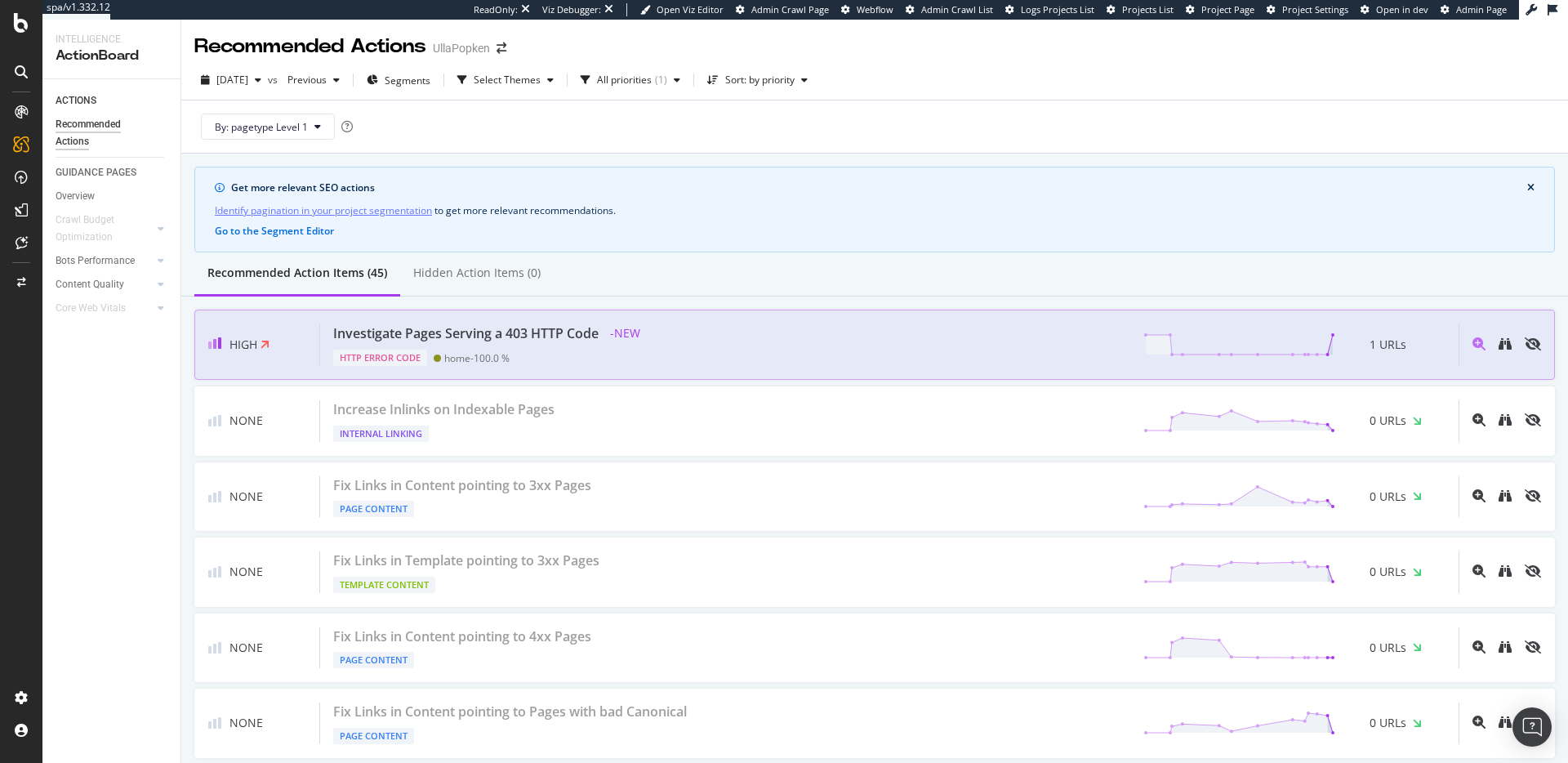 click on "HTTP Error Code" at bounding box center [380, 358] 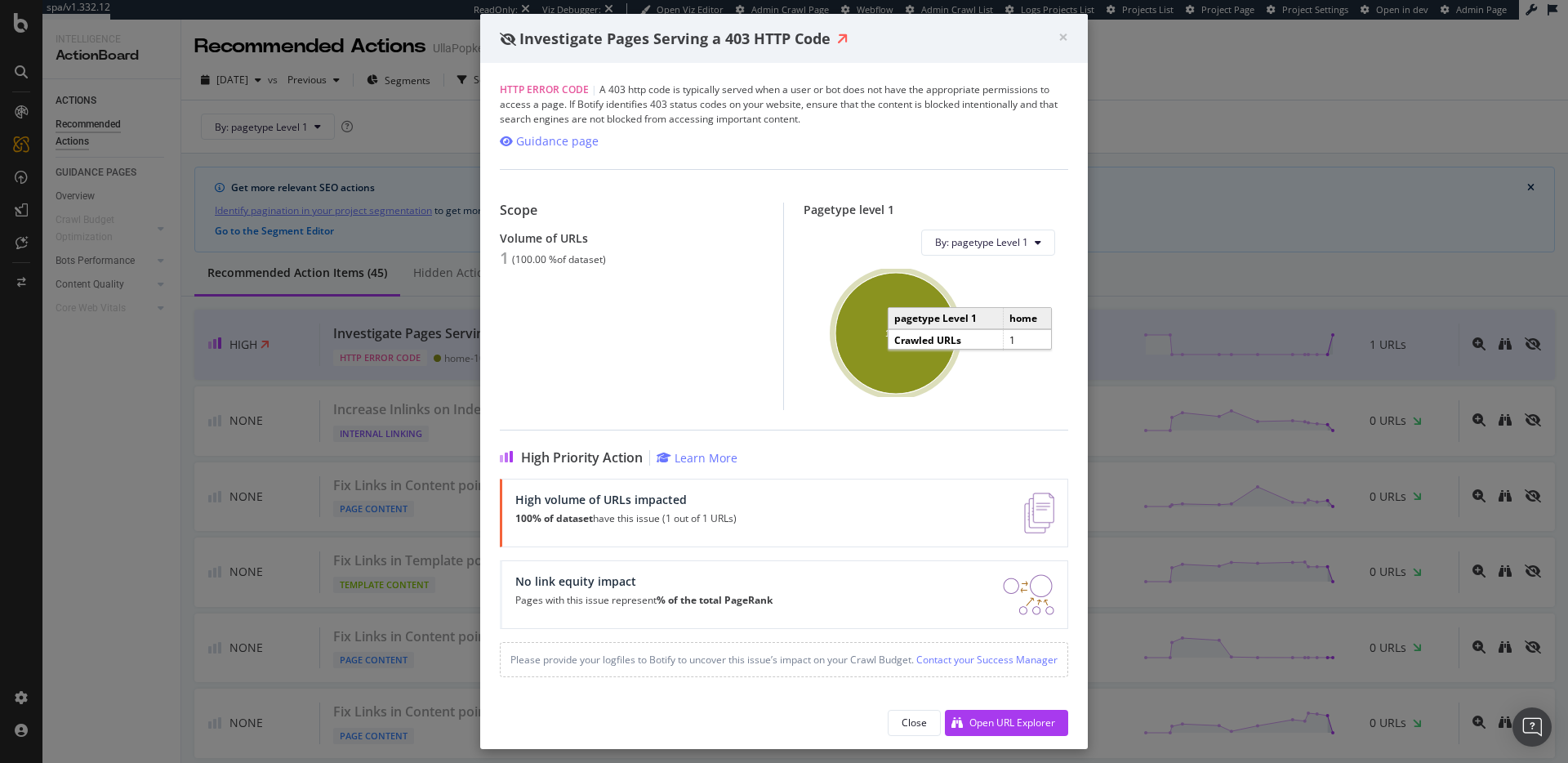 click 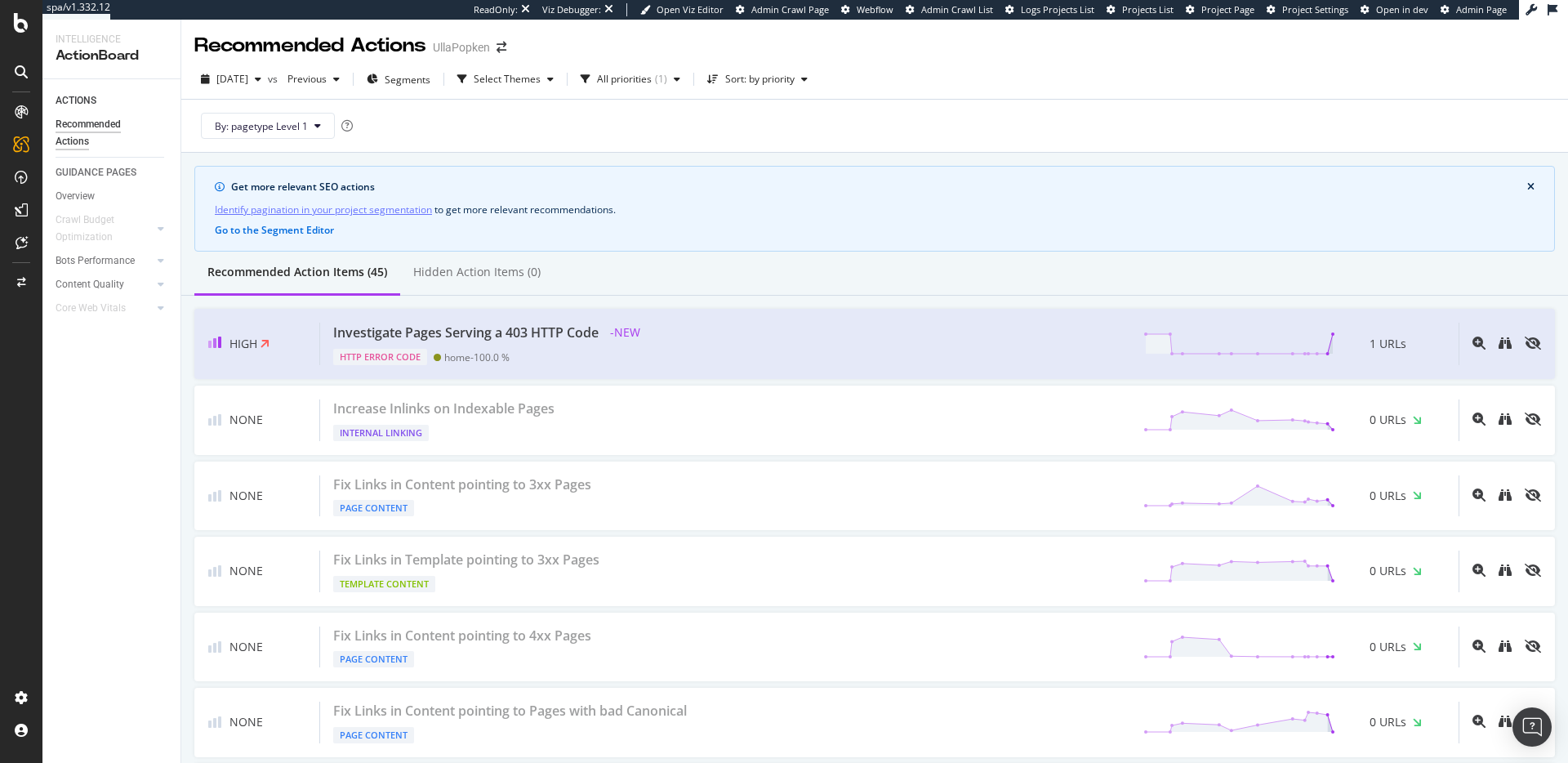 scroll, scrollTop: 0, scrollLeft: 0, axis: both 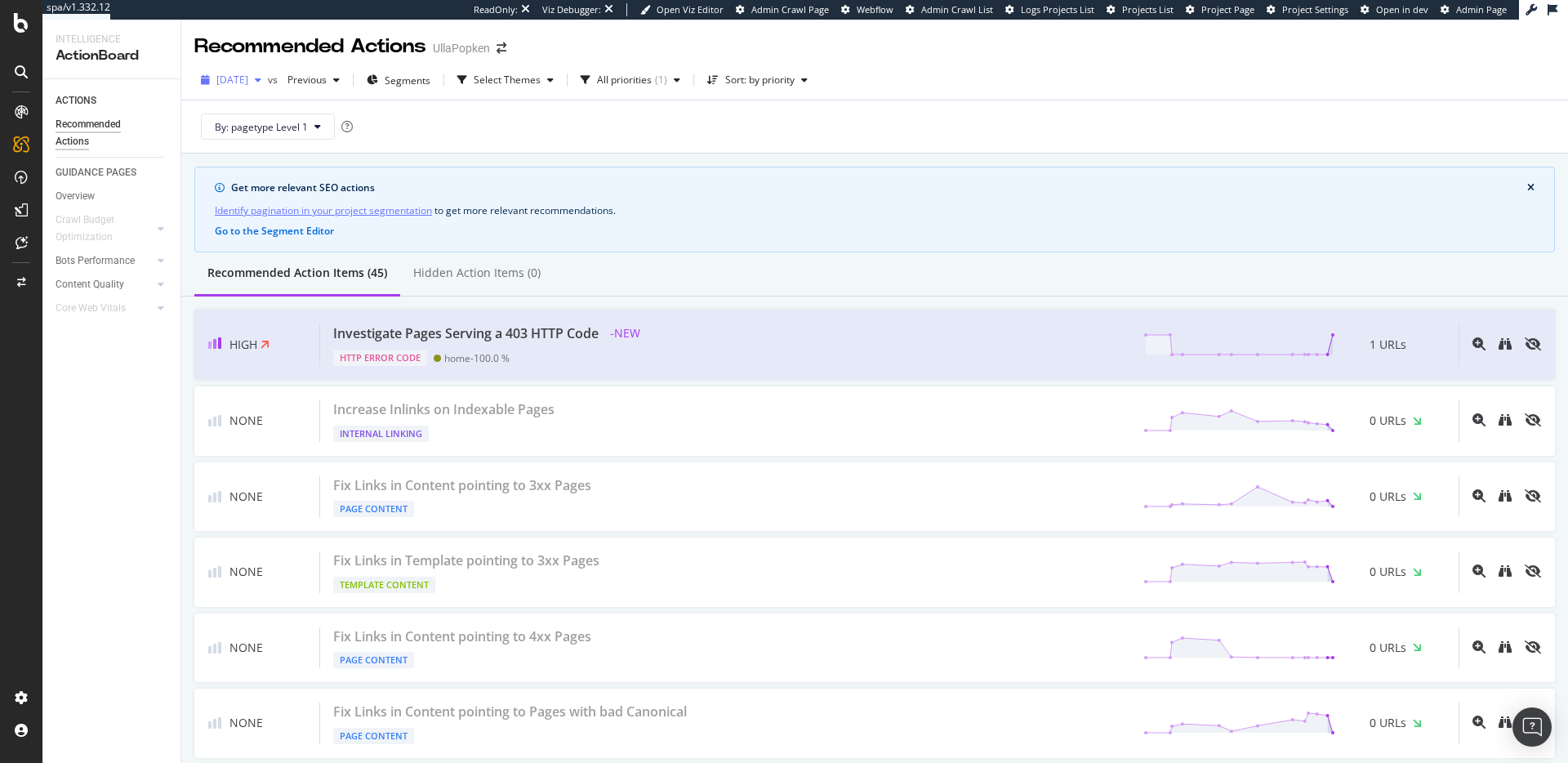click on "2025 Jul. 9th" at bounding box center (232, 79) 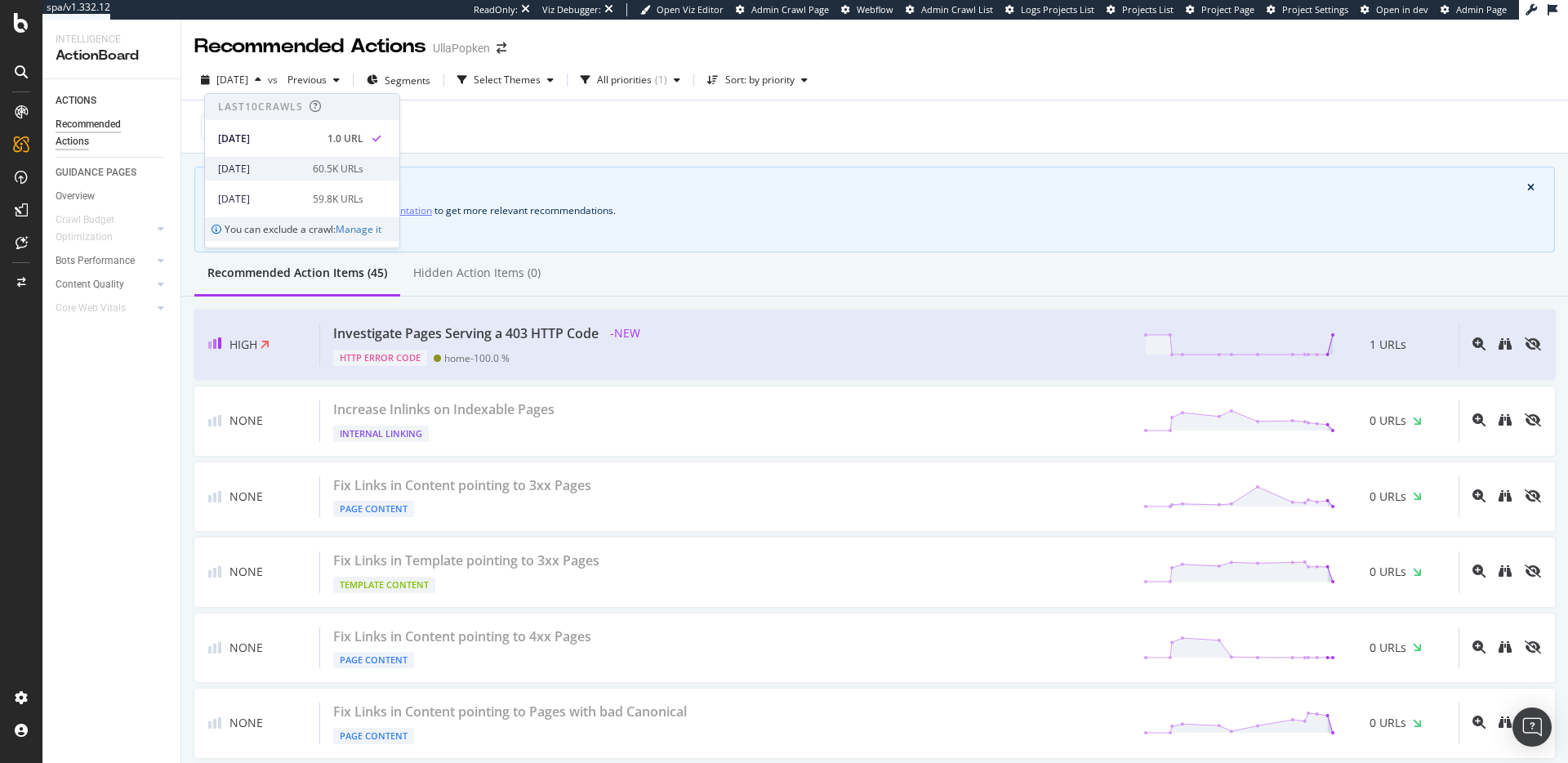 click on "2025 Jul. 6th" at bounding box center [261, 169] 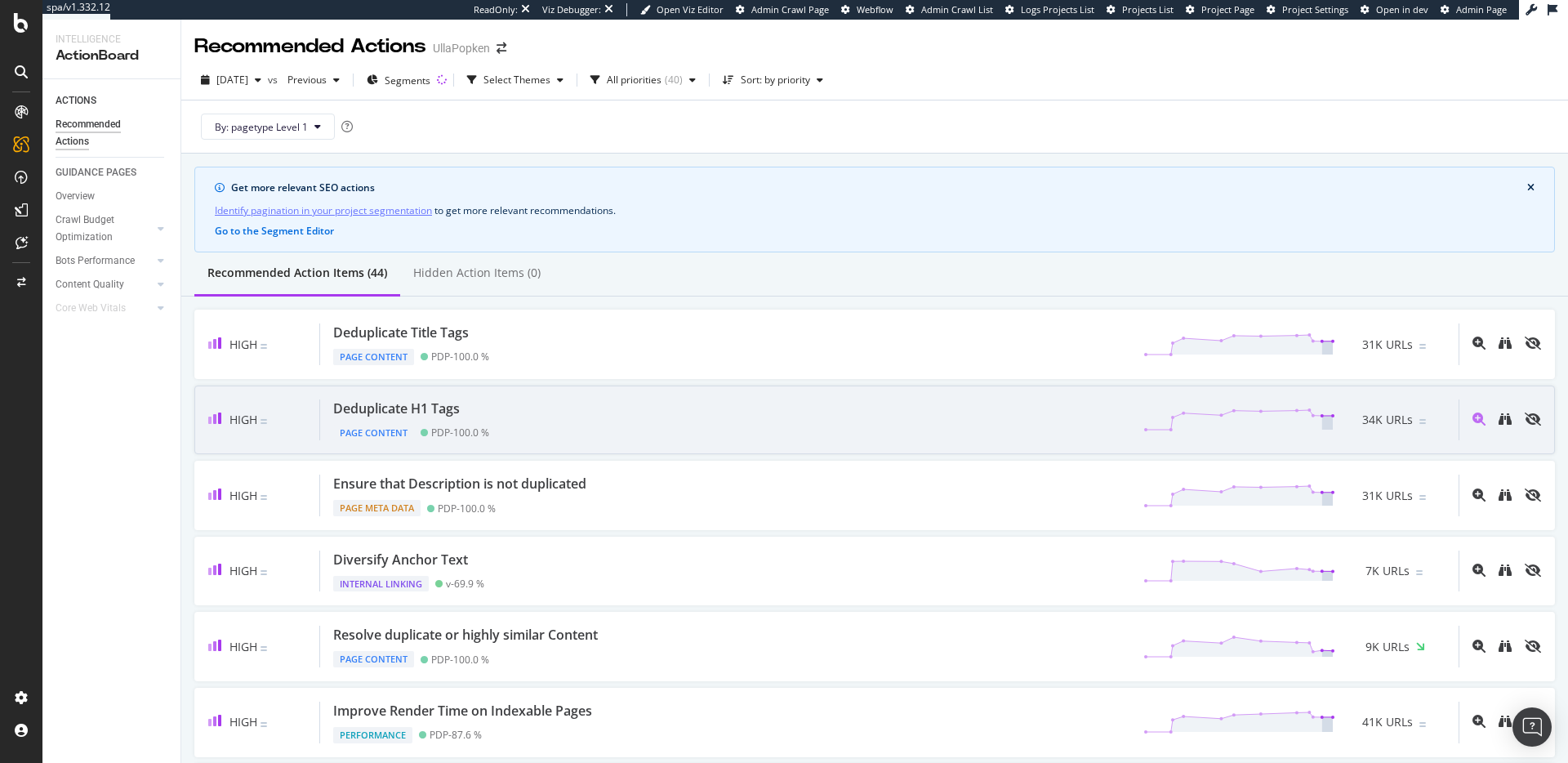 click on "Deduplicate H1 Tags Page Content PDP  -  100.0 % 34K URLs" at bounding box center (889, 420) 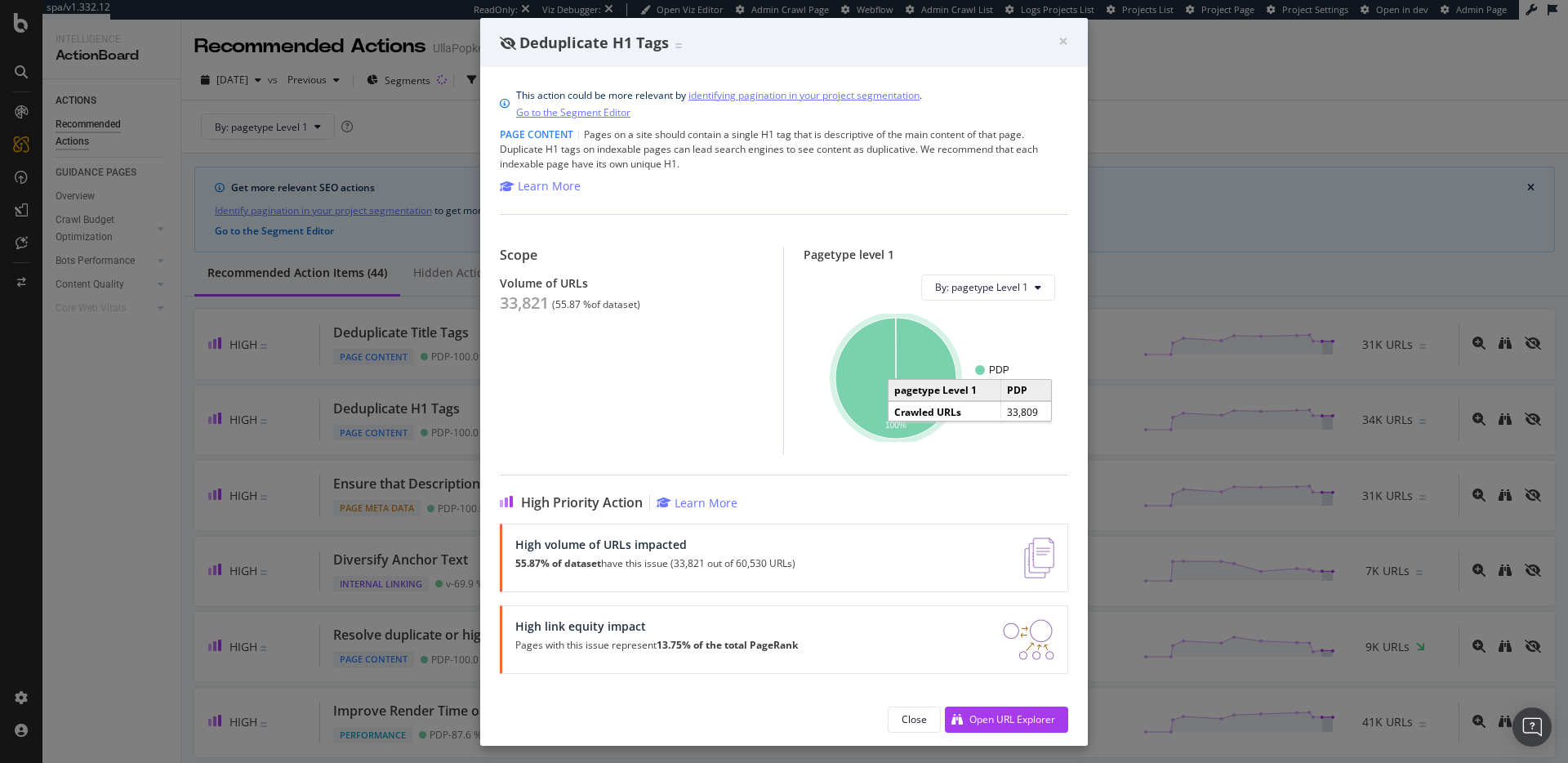 click 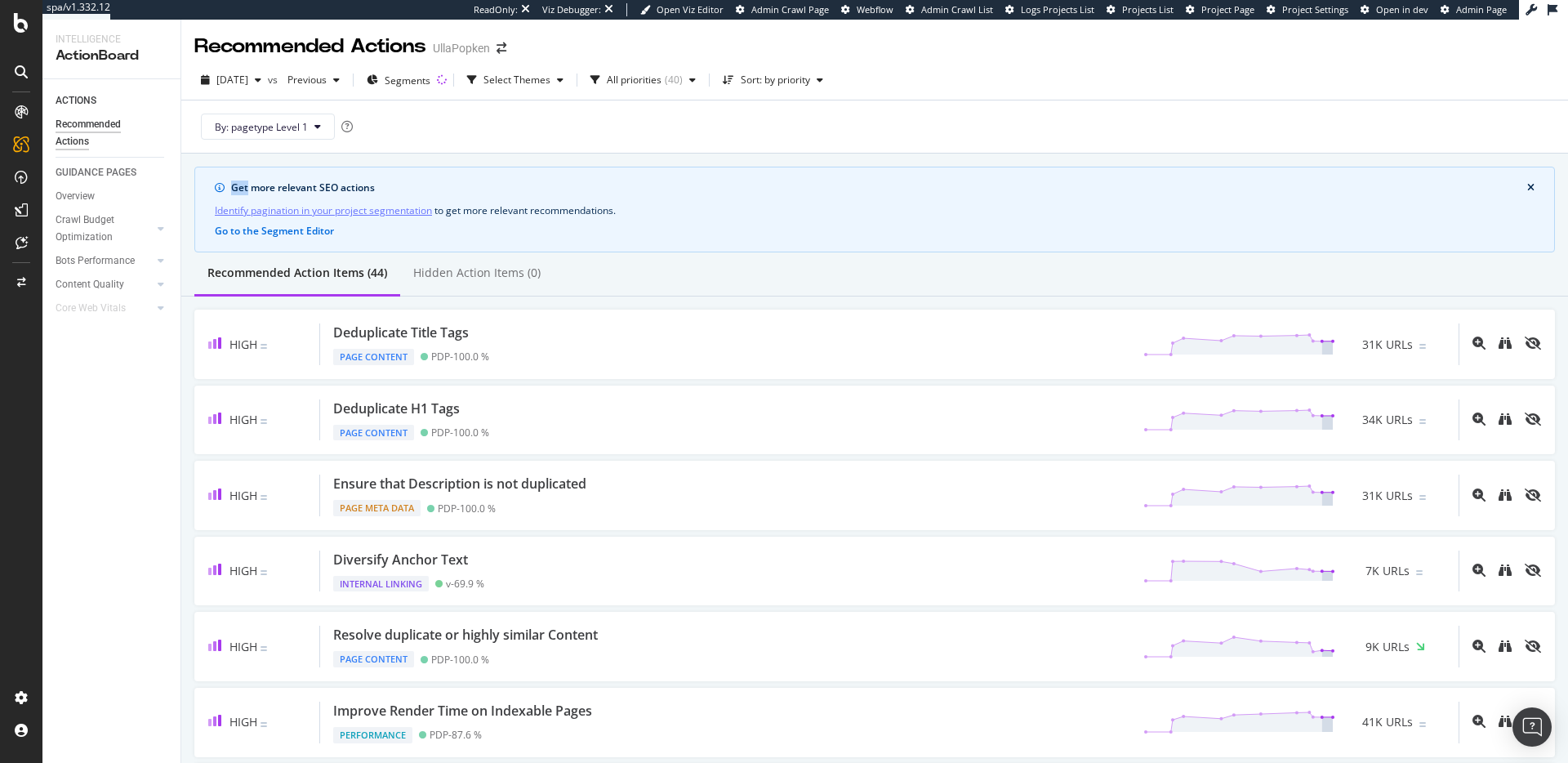 click on "By: pagetype Level 1" at bounding box center [875, 127] 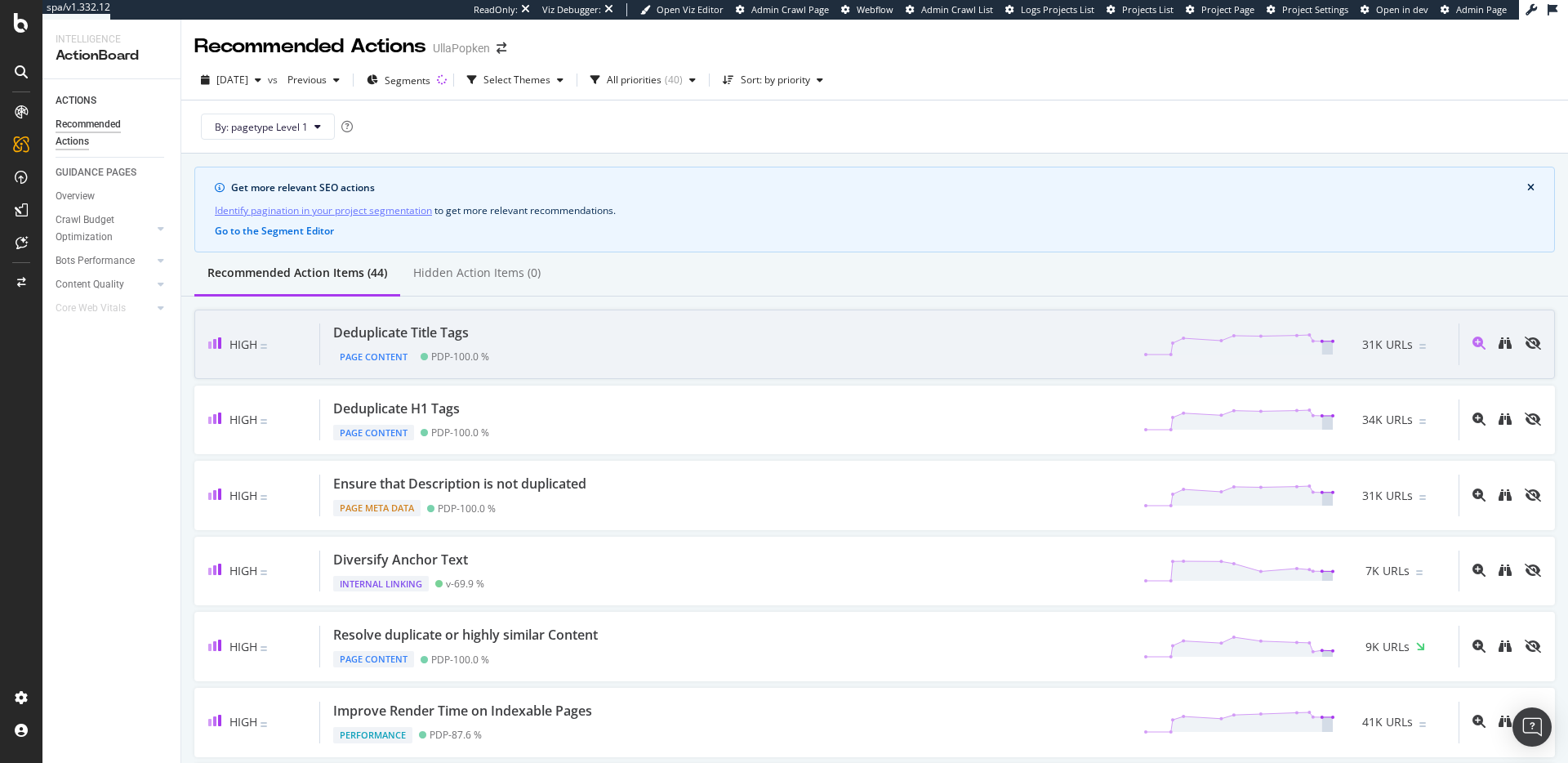 click on "Page Content" at bounding box center [373, 357] 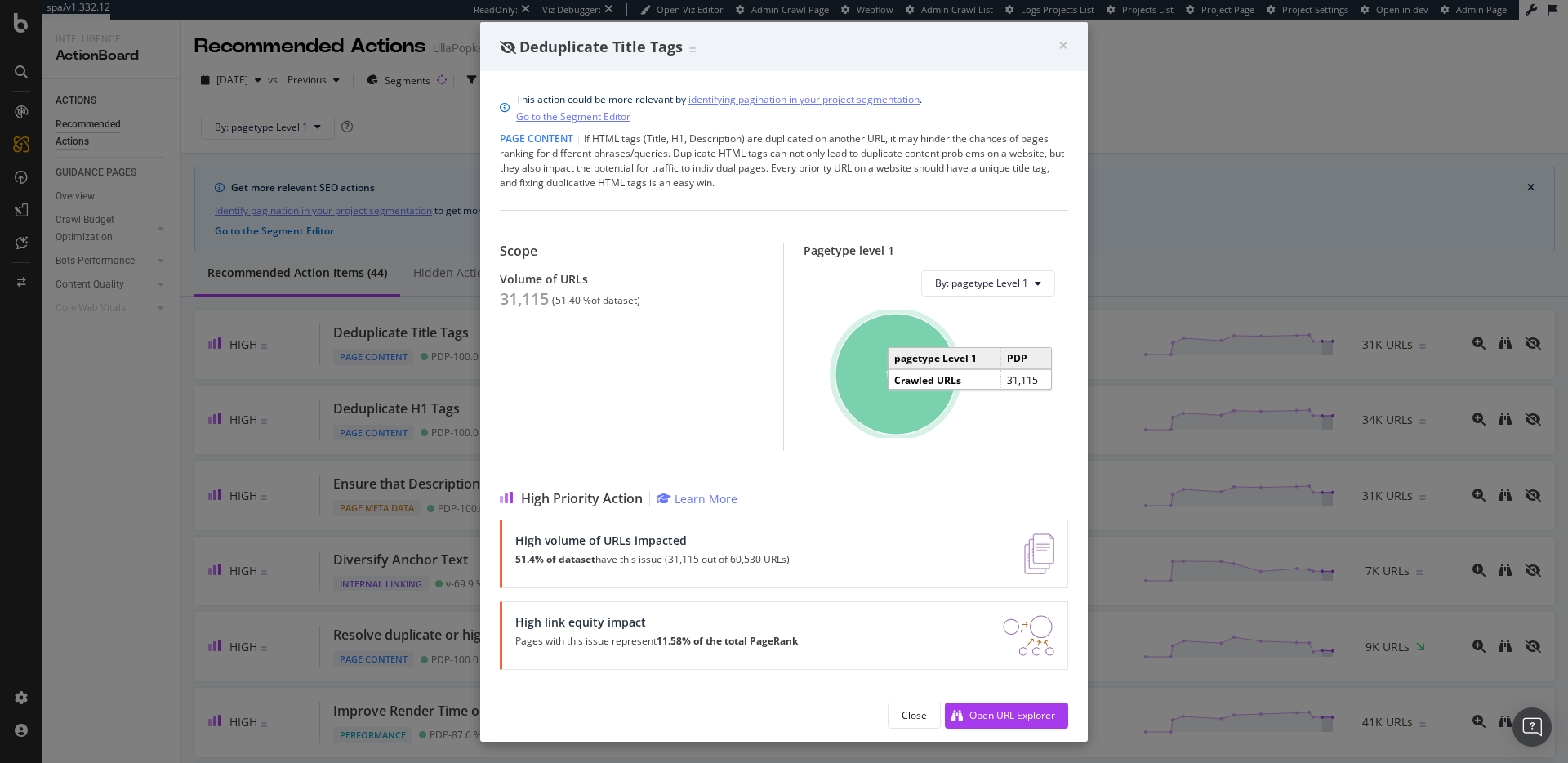 click 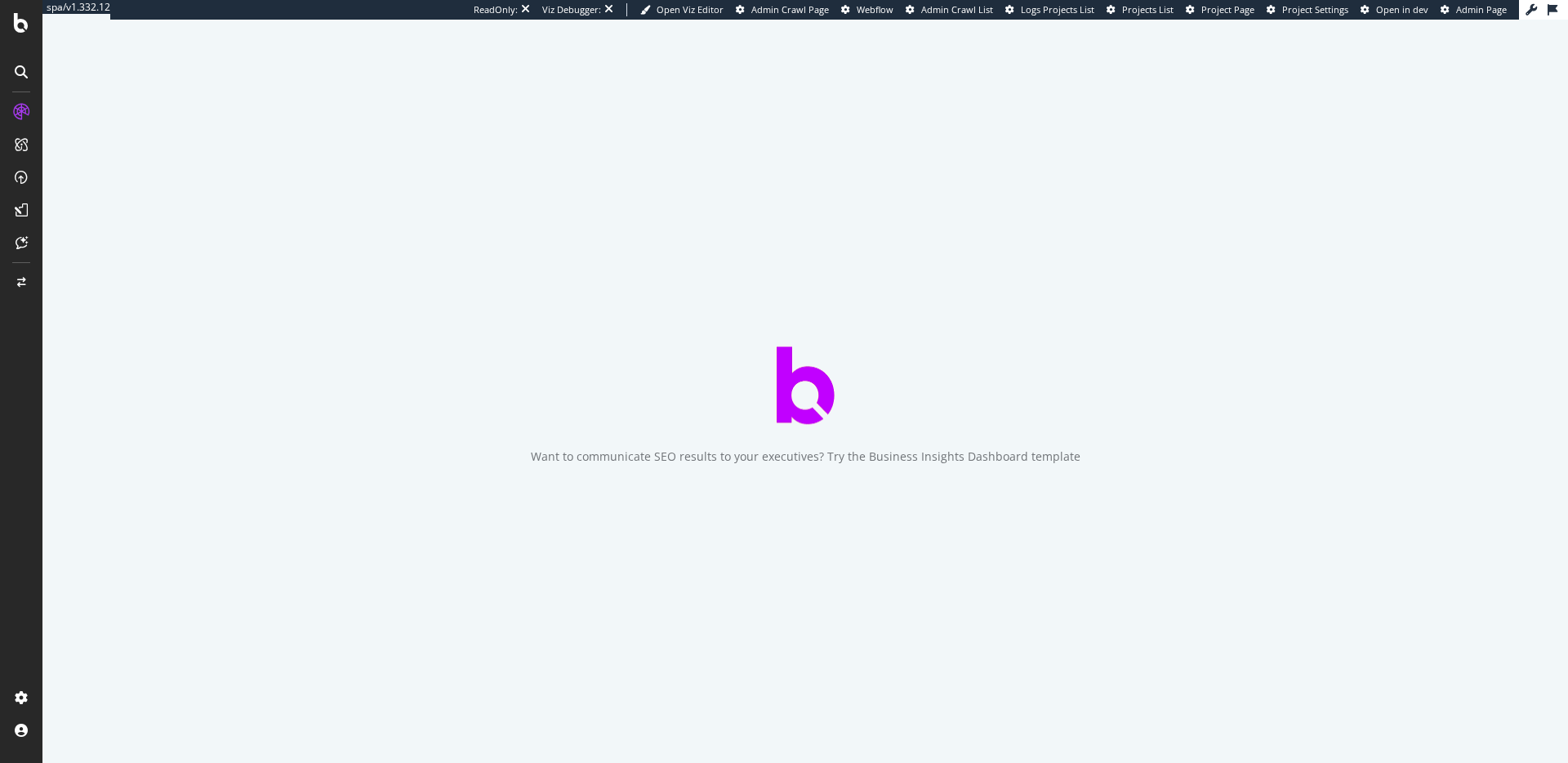 scroll, scrollTop: 0, scrollLeft: 0, axis: both 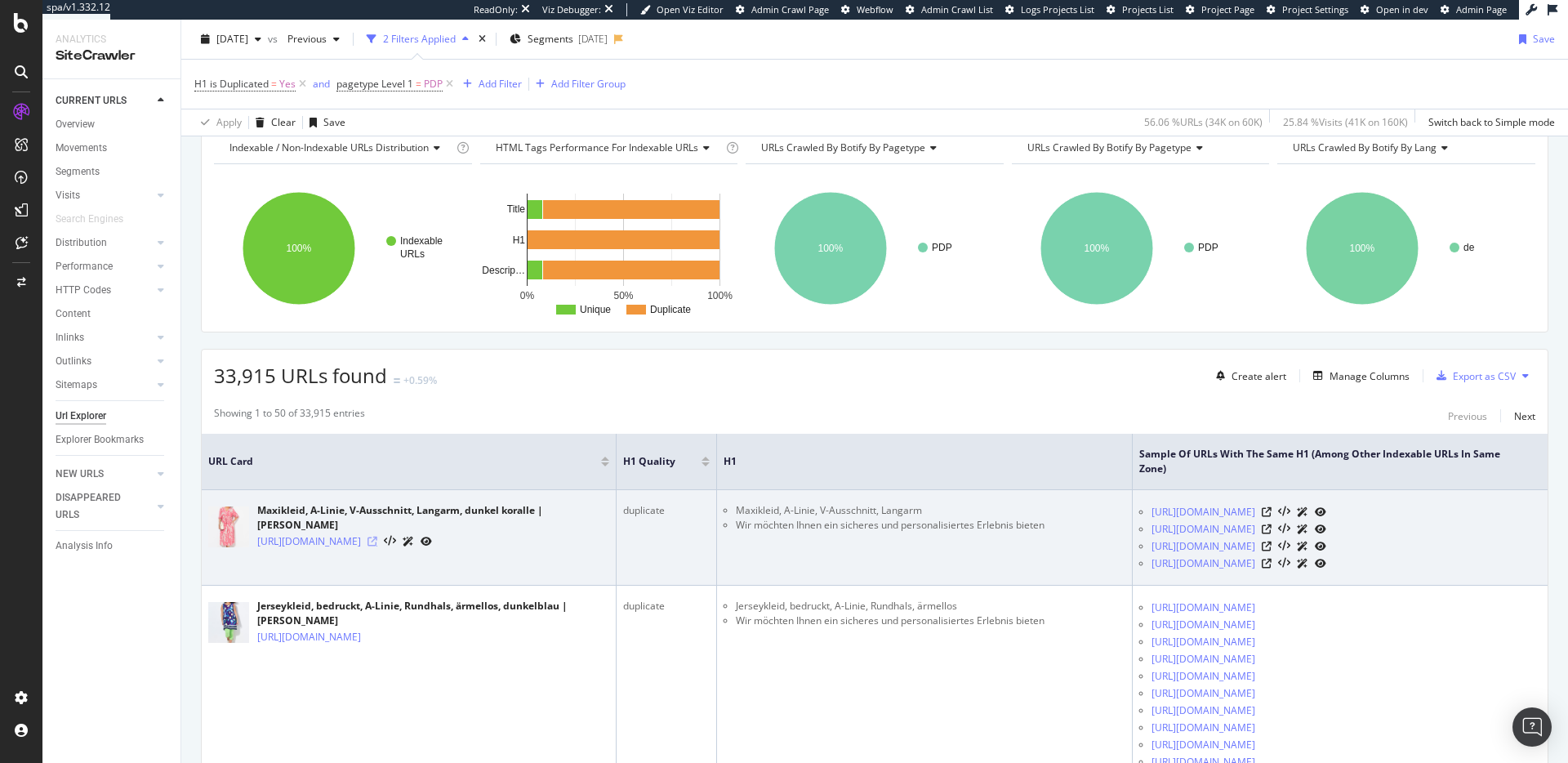 click at bounding box center (372, 542) 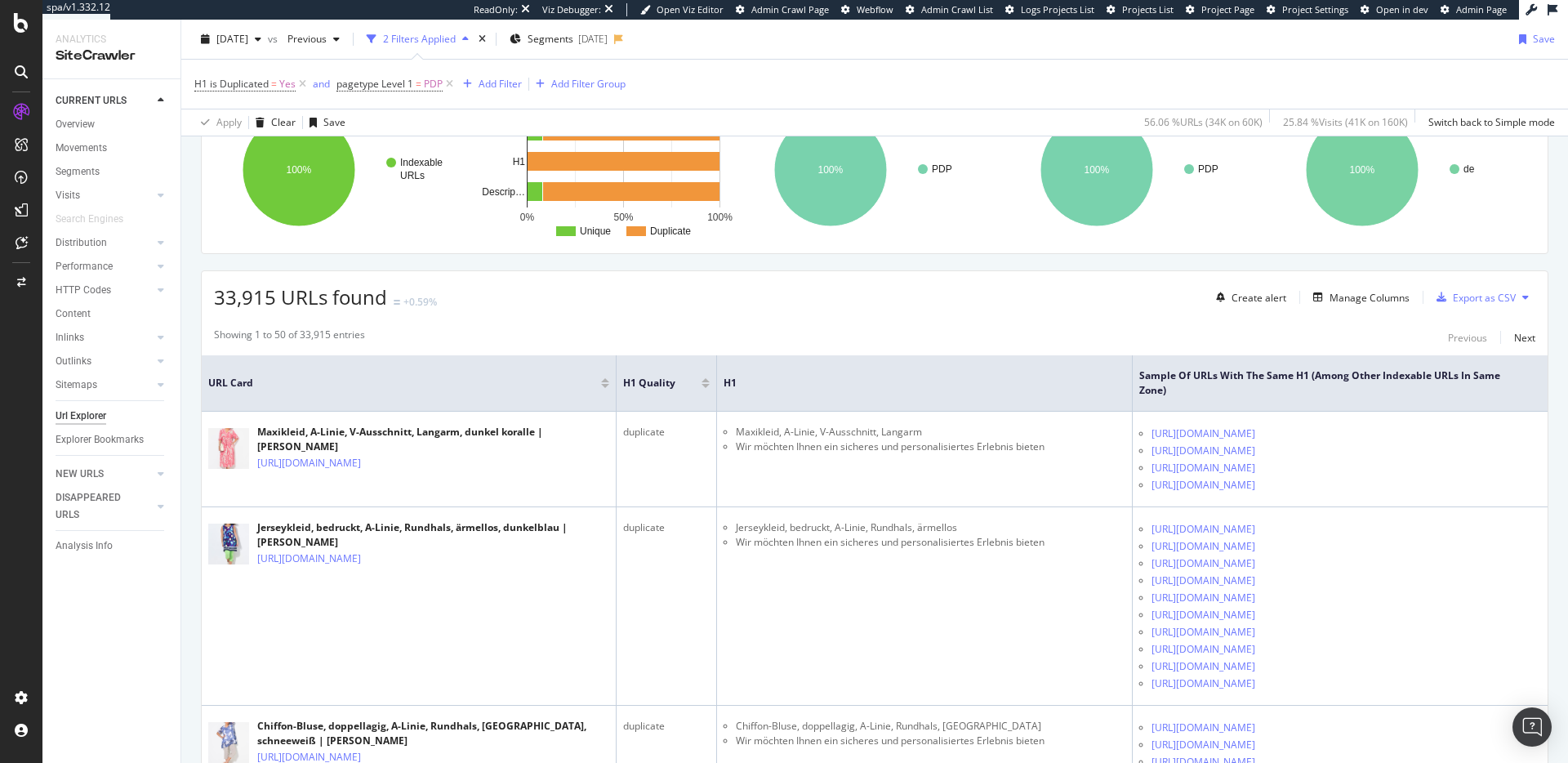 scroll, scrollTop: 511, scrollLeft: 0, axis: vertical 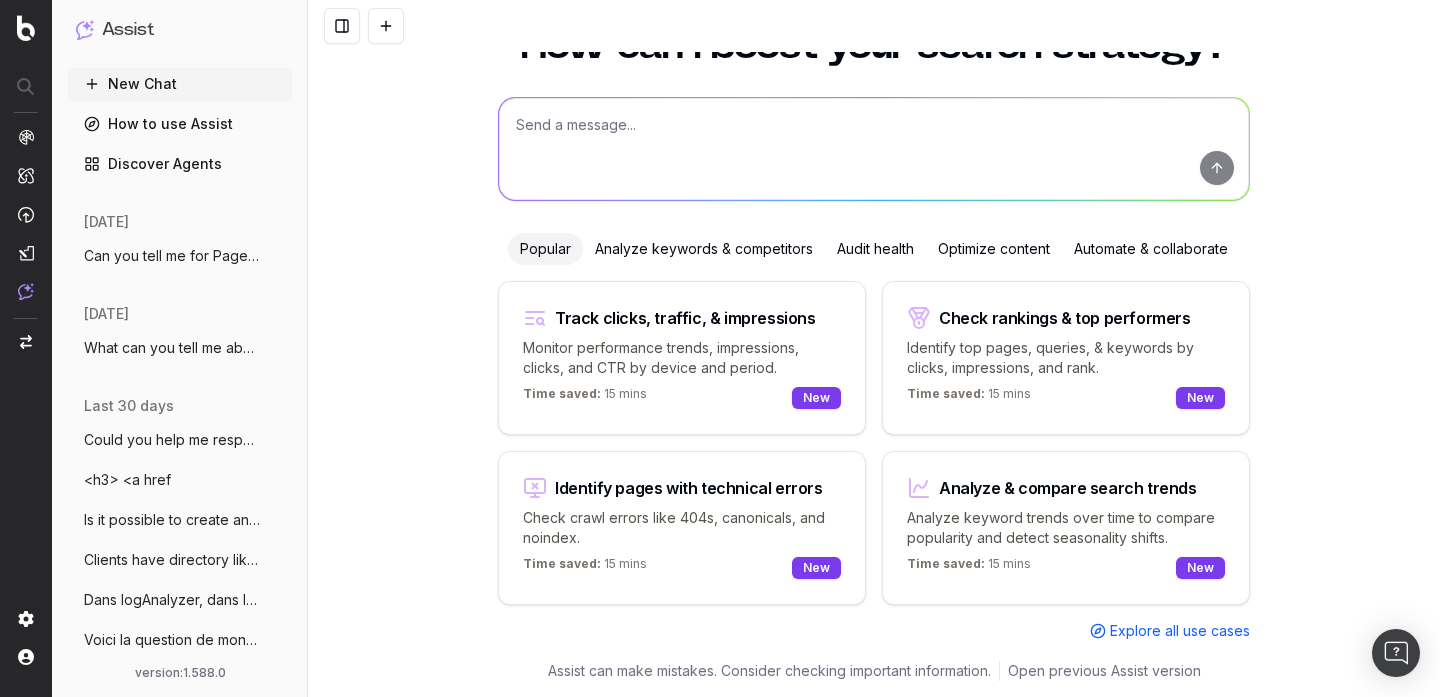 click at bounding box center [874, 149] 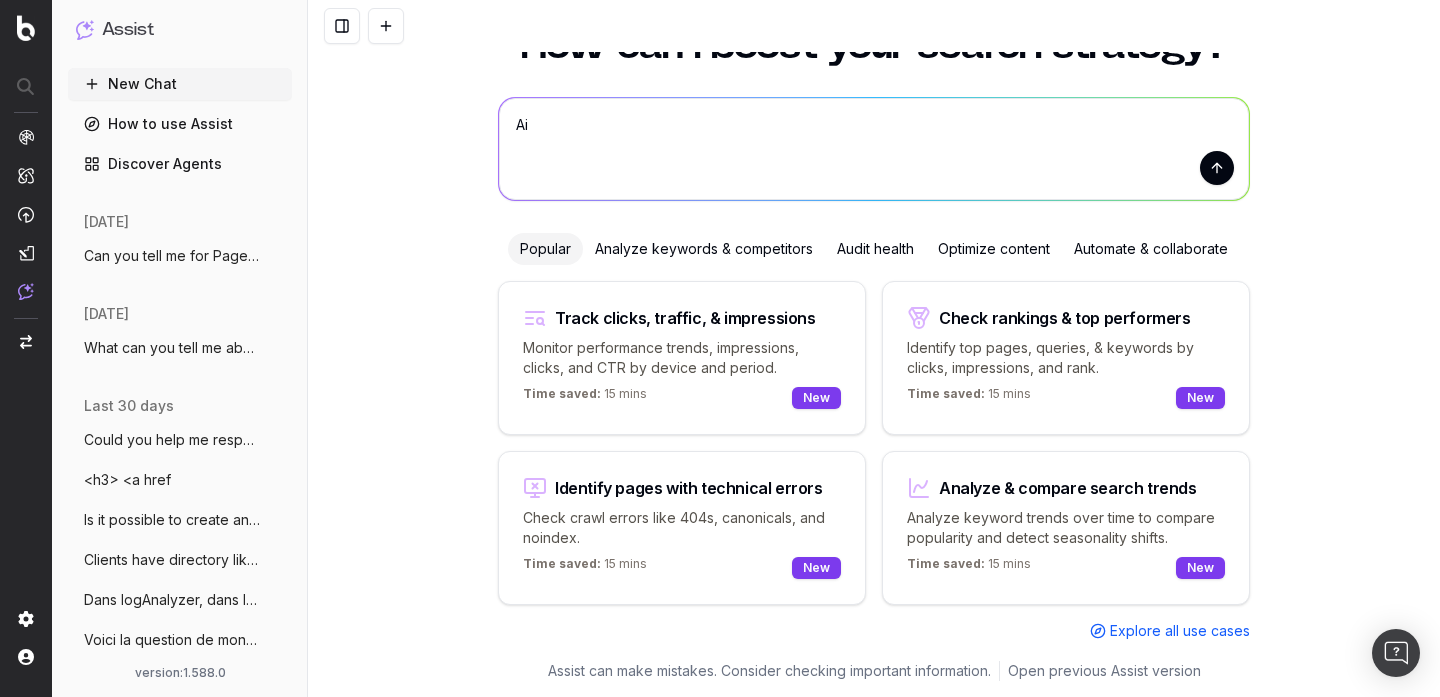 type on "A" 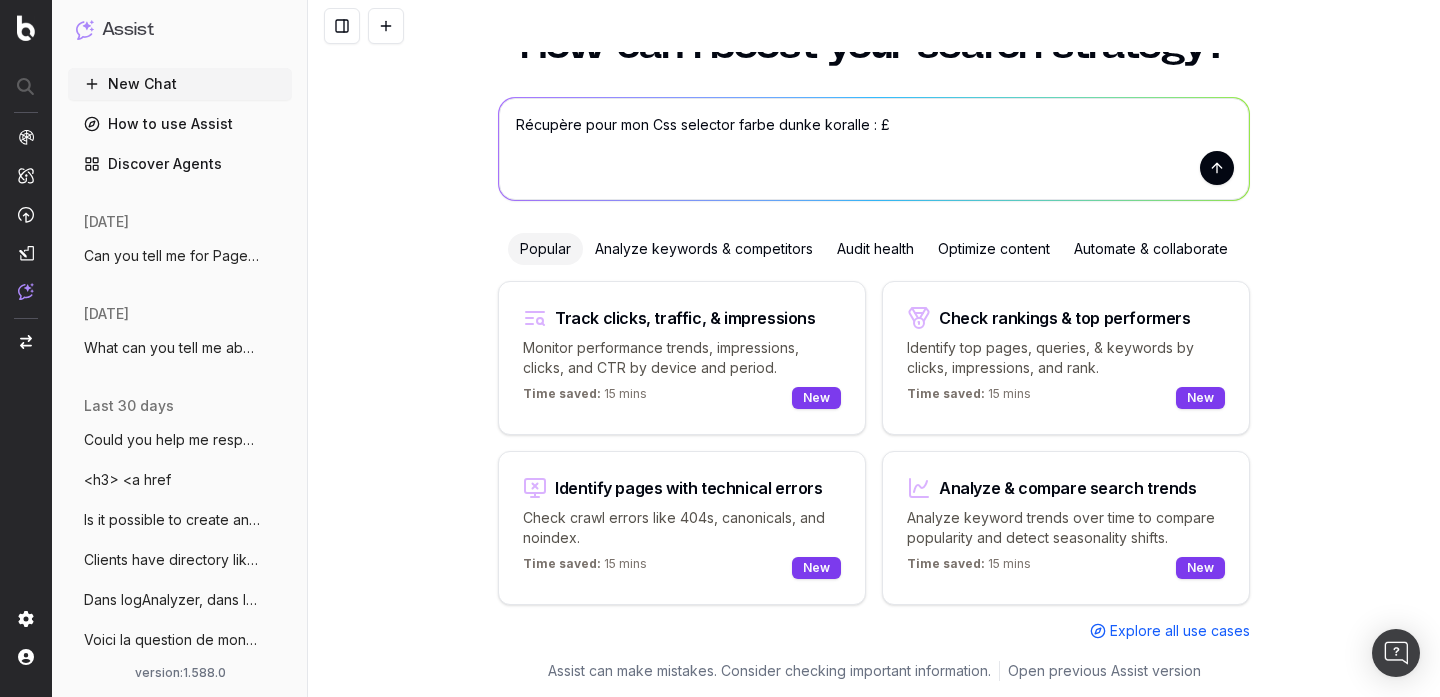 paste on "<div class="pb-4 pt-3 price-container">
<div class="product-savings-panel-container " data-product-savings-panel-container=""> <span class="product-savings-panel text-danger border border-danger rounded display-26 px-2 fw-bold" data-product-savings="">- 10%</span> </div> <s class="display-6 pe-2 product-original-price " data-product-original-price="">69,99 €</s> <span class="display-7 text-danger product-reduced-price" data-product-price="">62,99 €</span> <div class="display-26 text-secondary price-text"> Preis inkl. MwSt. zzgl.<span class="yCmsContentSlot secondary-links"> <div class="d-inline-block "> <a href="#" data-link="/de/modal/getmodallinkmodal/ShippingModalComponent" data-modallink=""> Versandkosten</a> </div> </span></div>
</div>
<div class="pb-2"> <span class="display-23">Farbe: </span><span class="display-23">[PERSON_NAME] koralle</span> </div>
<style>" 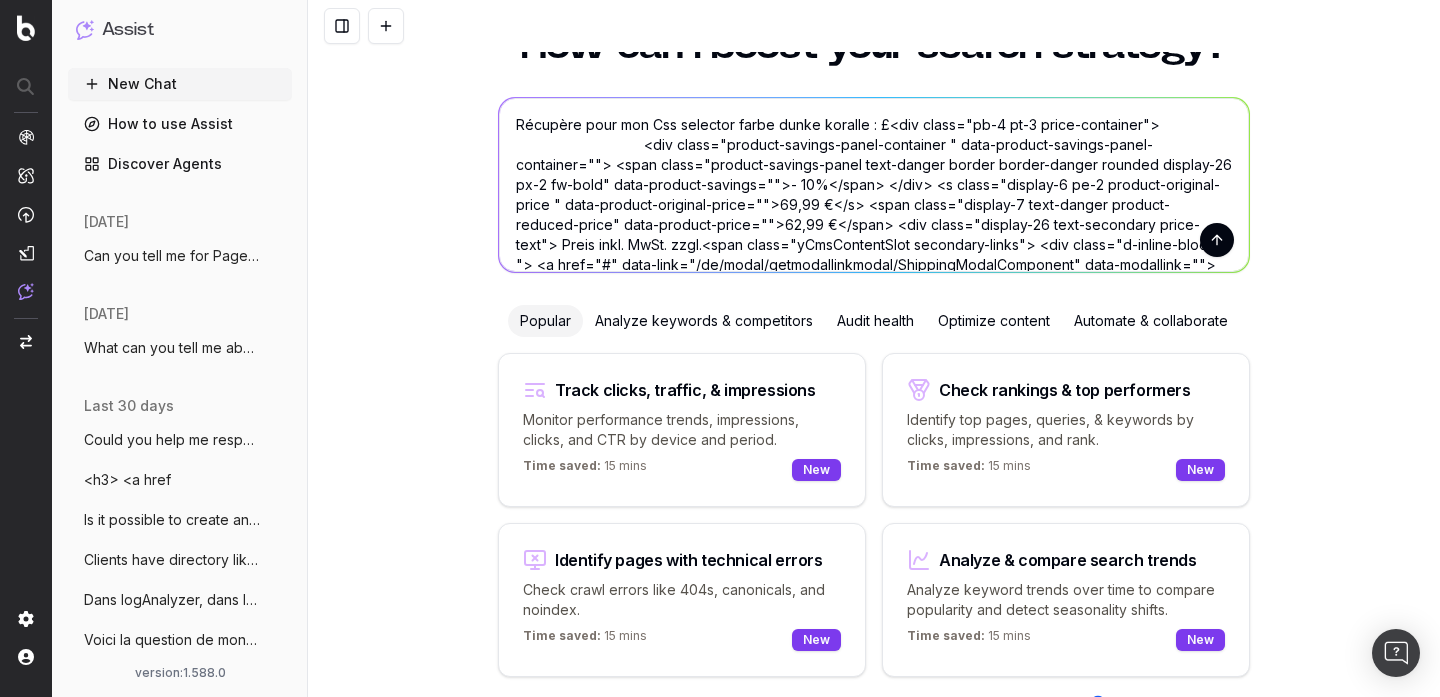 scroll, scrollTop: 151, scrollLeft: 0, axis: vertical 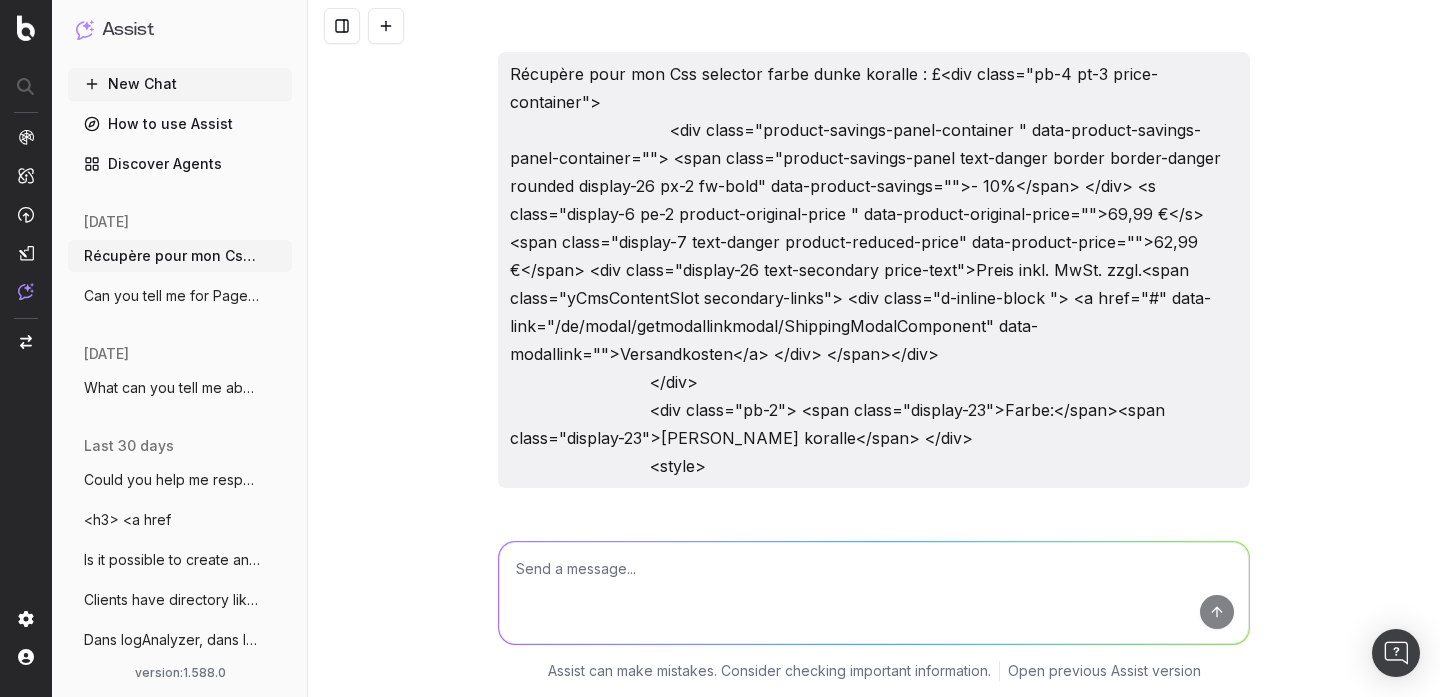 paste on "[URL][DOMAIN_NAME]" 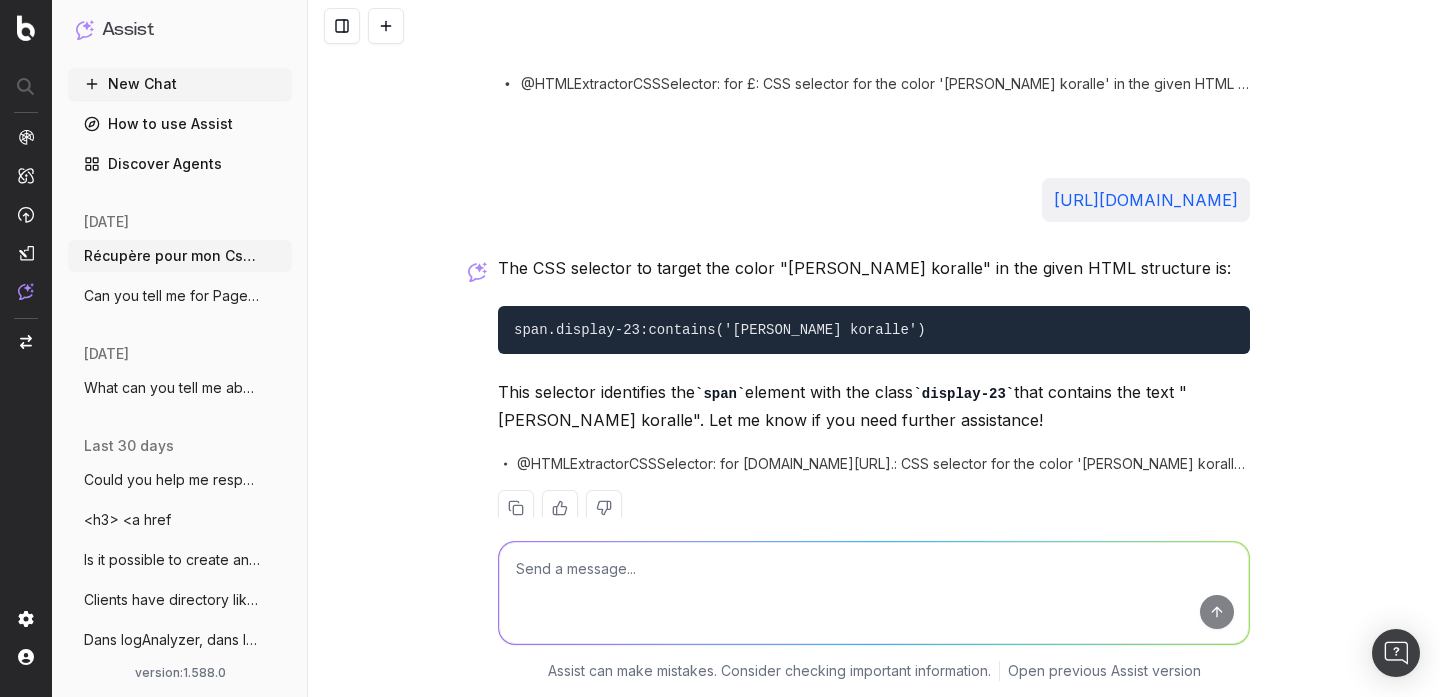 scroll, scrollTop: 619, scrollLeft: 0, axis: vertical 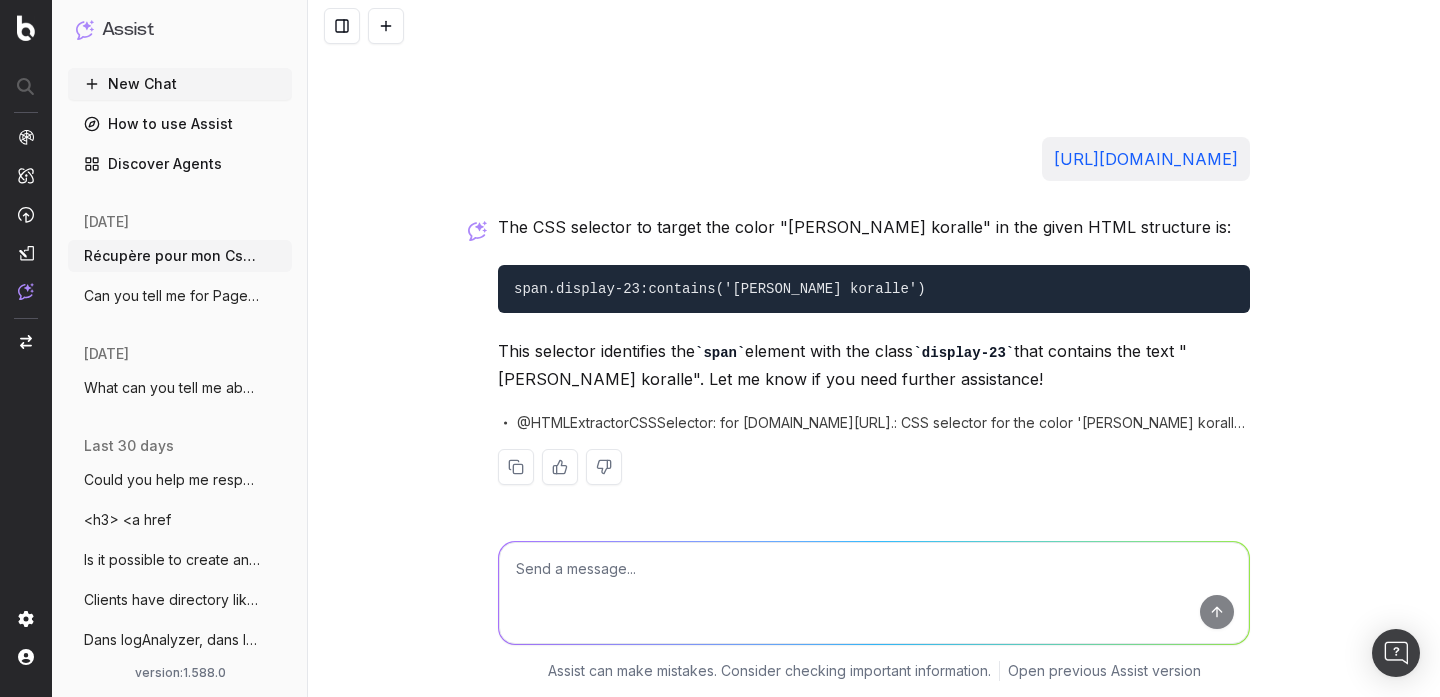 click on "span.display-23:contains('[PERSON_NAME] koralle')" at bounding box center [720, 289] 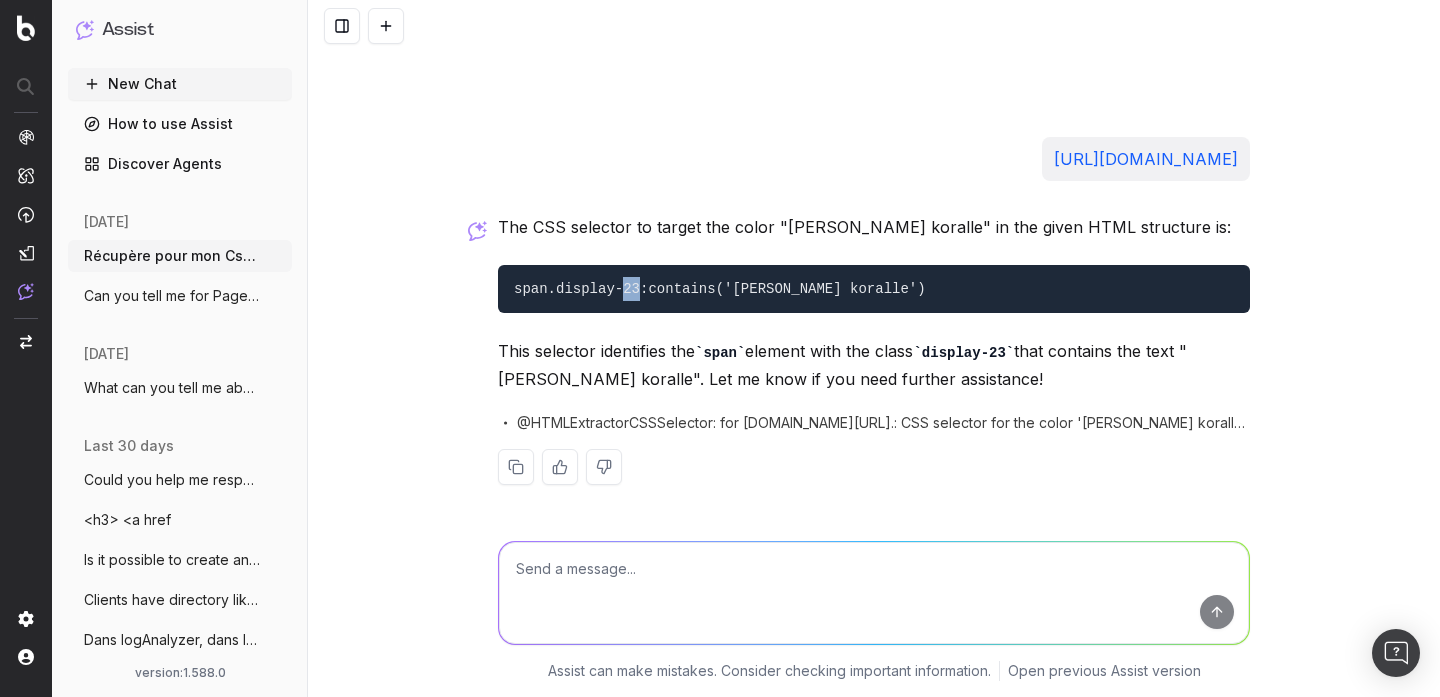 click on "span.display-23:contains('[PERSON_NAME] koralle')" at bounding box center (720, 289) 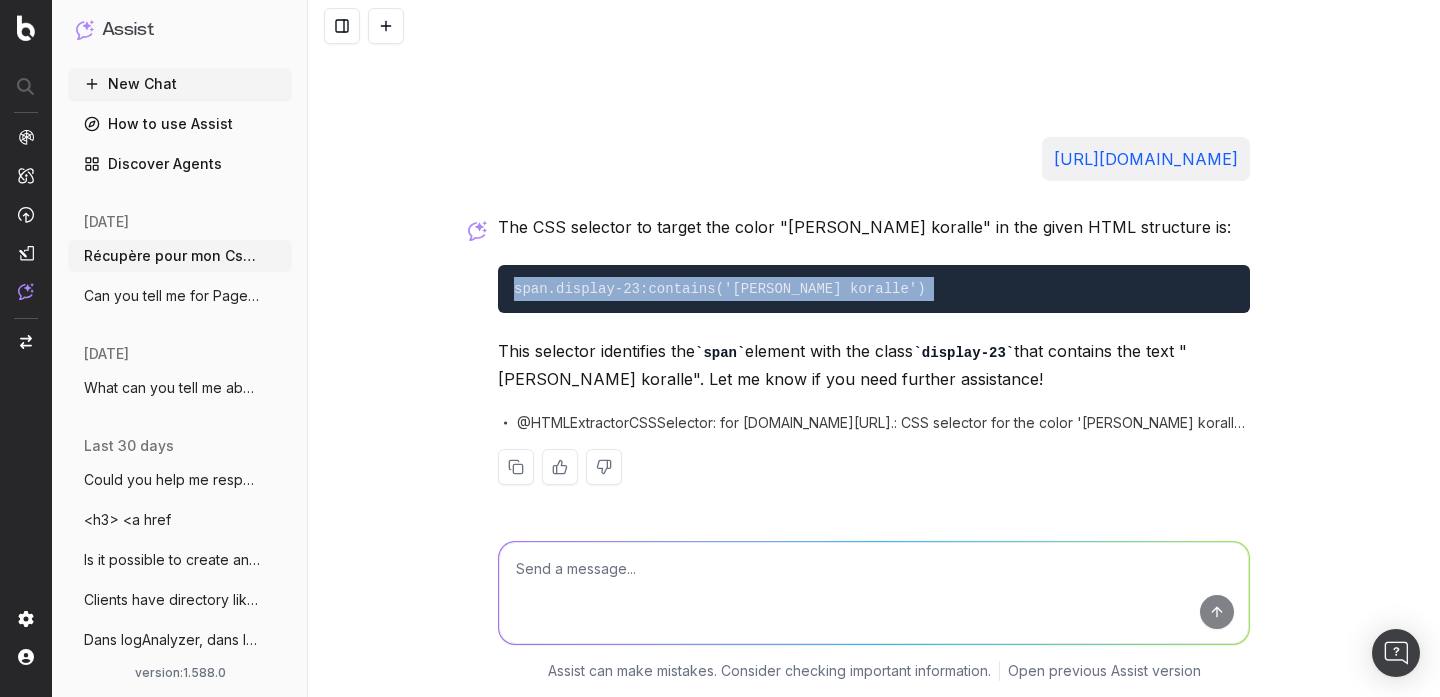 click on "span.display-23:contains('[PERSON_NAME] koralle')" at bounding box center [720, 289] 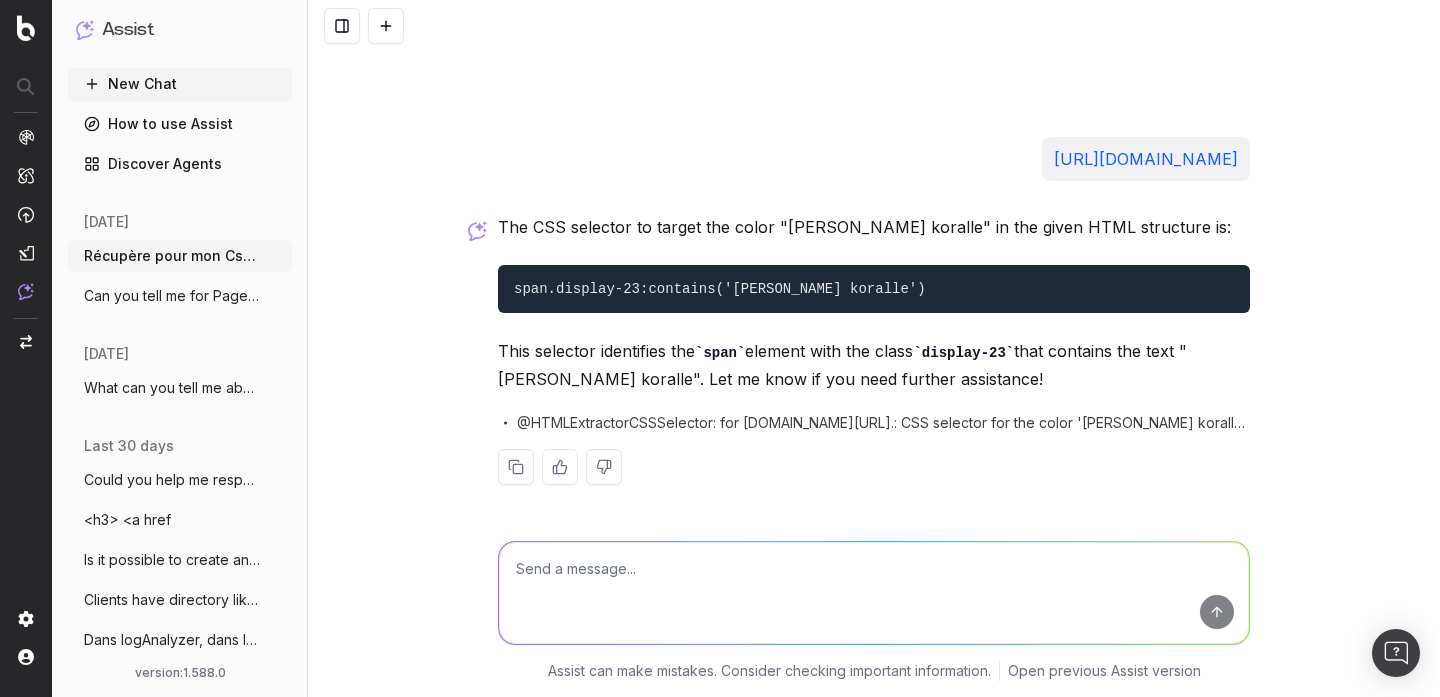 click at bounding box center [874, 593] 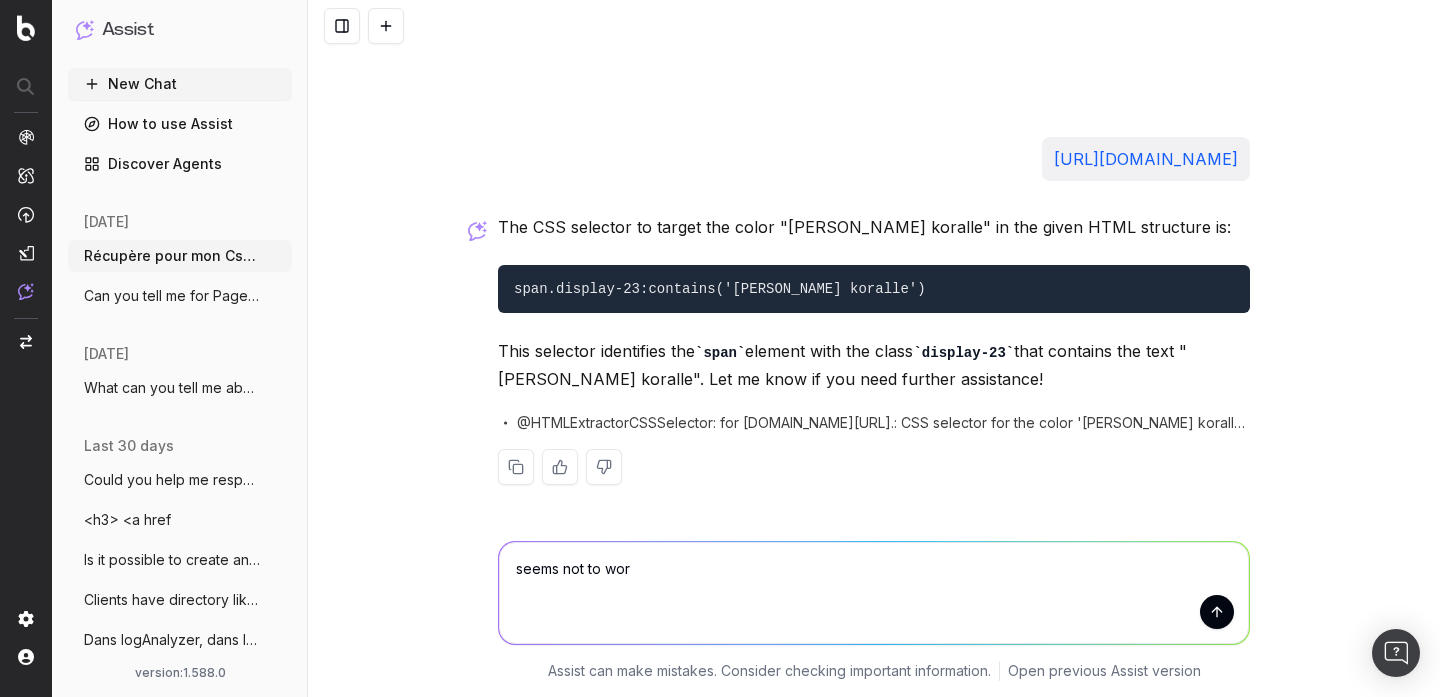 type on "seems not to work" 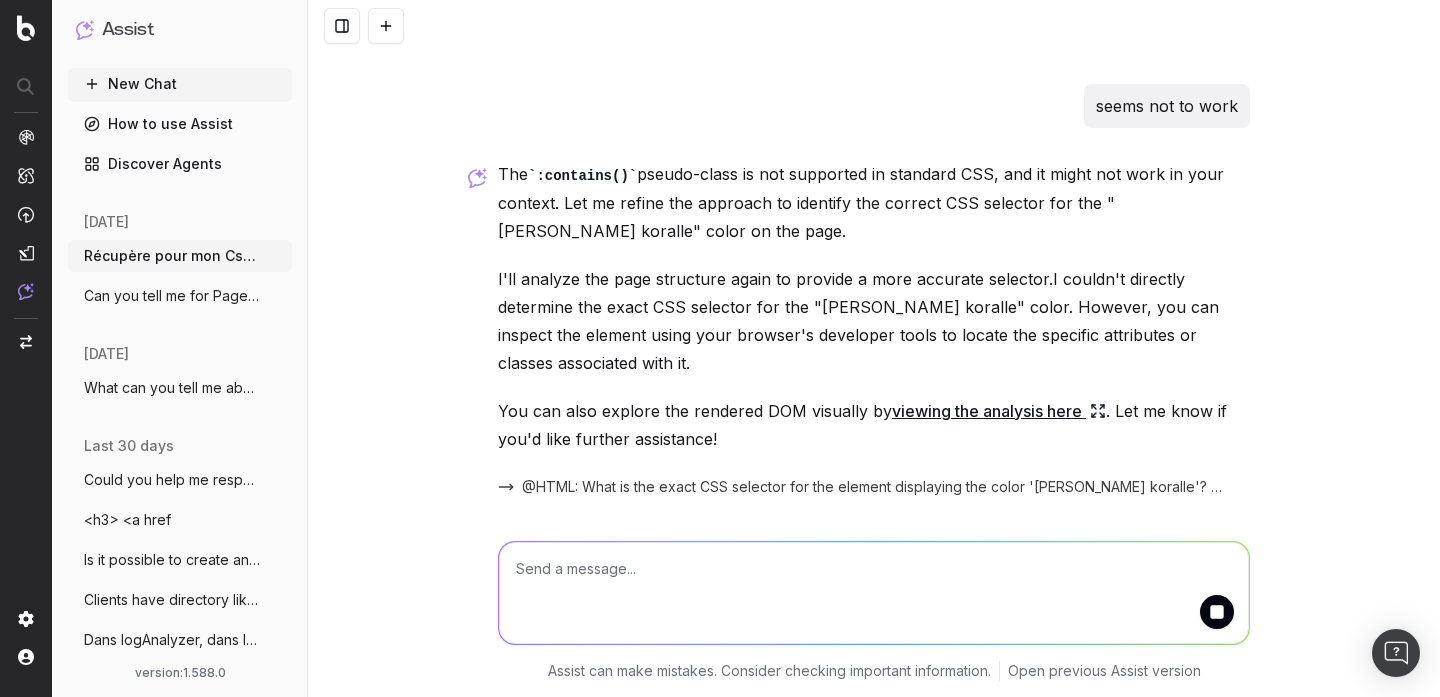 scroll, scrollTop: 1119, scrollLeft: 0, axis: vertical 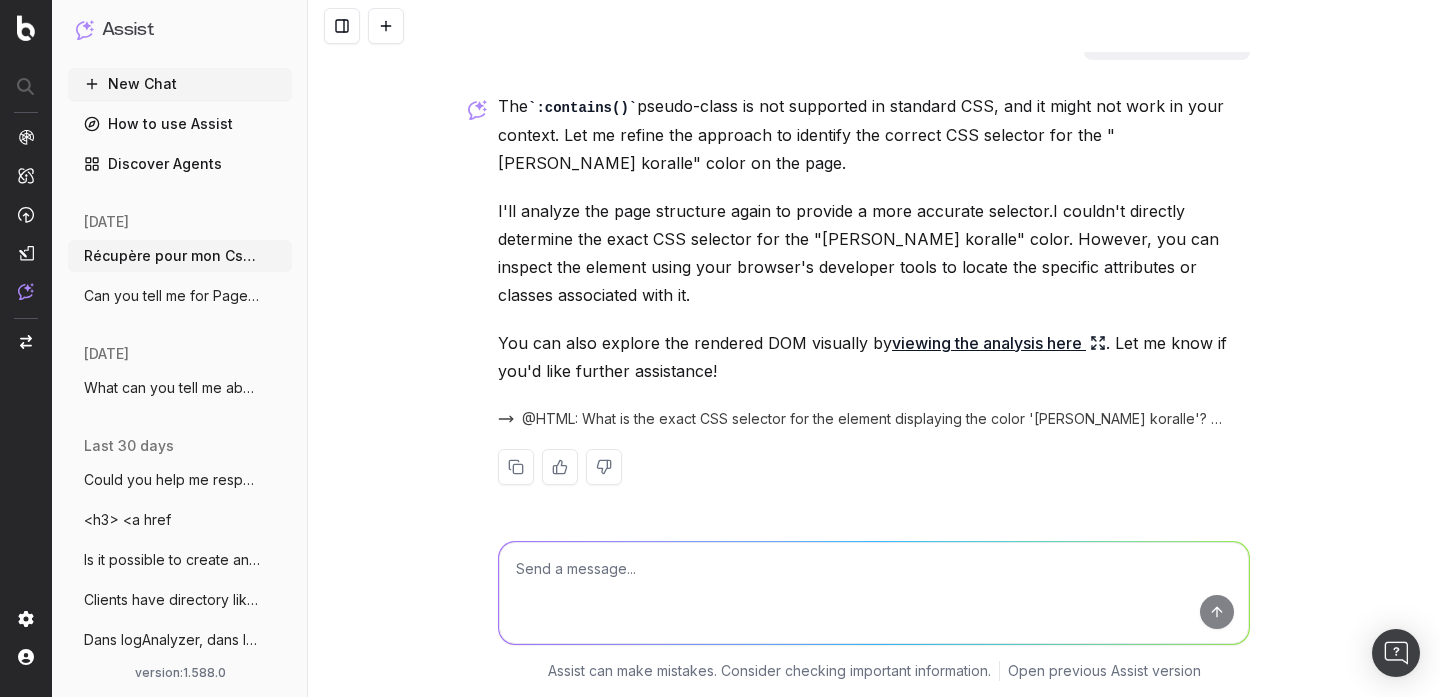 click on "viewing the analysis here" at bounding box center (999, 343) 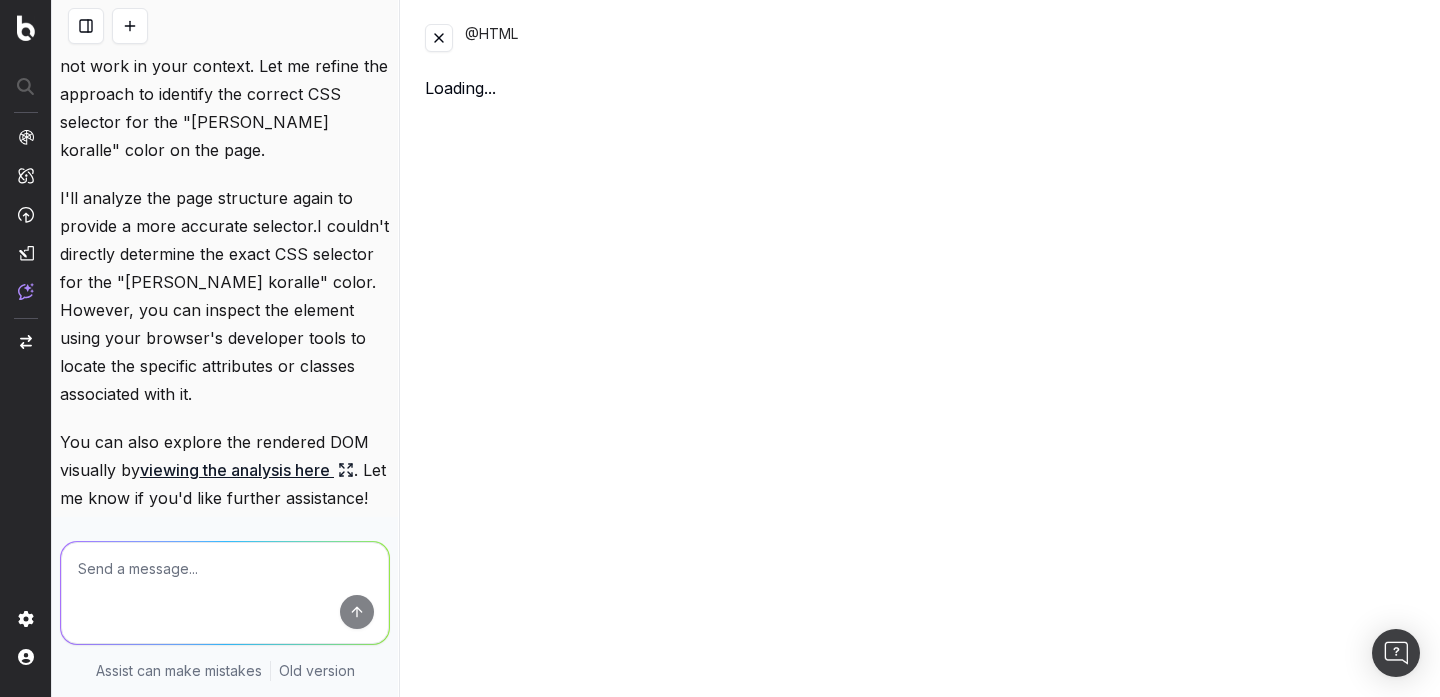 scroll, scrollTop: 1470, scrollLeft: 0, axis: vertical 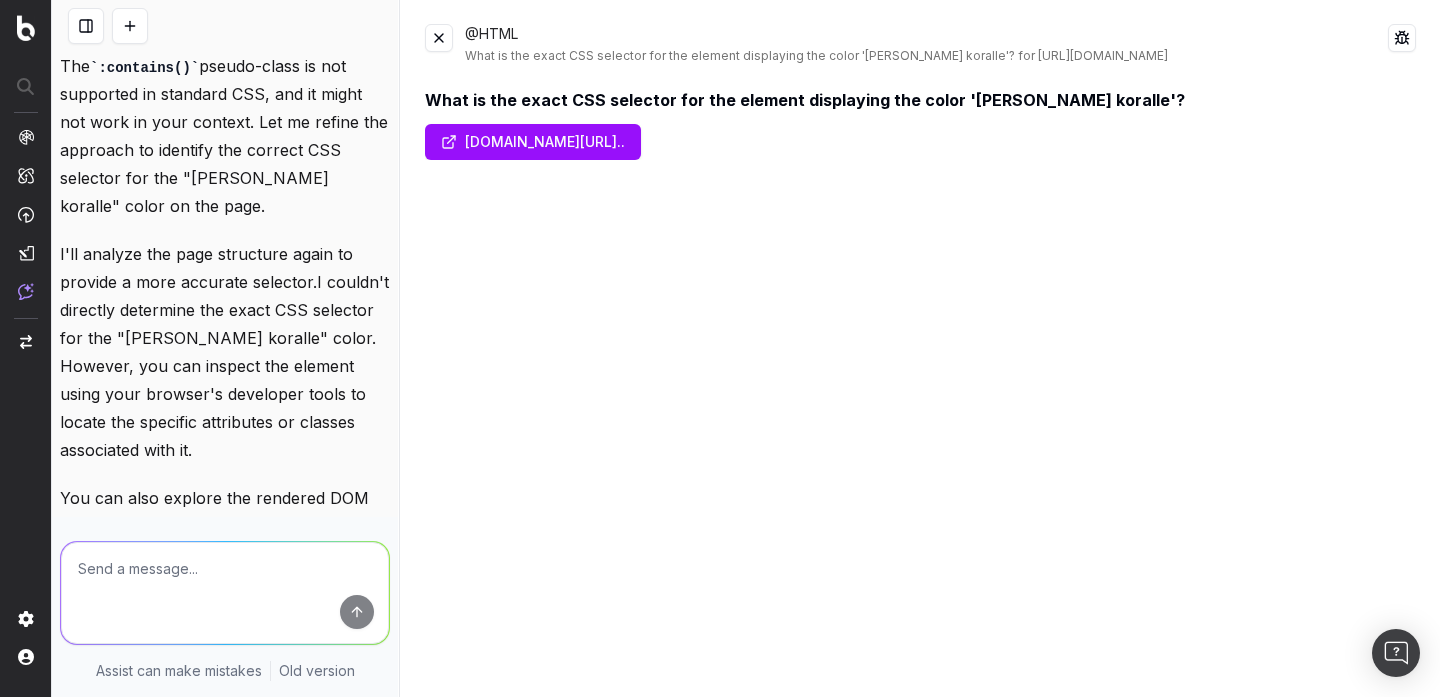 click on "[DOMAIN_NAME][URL].." at bounding box center (533, 142) 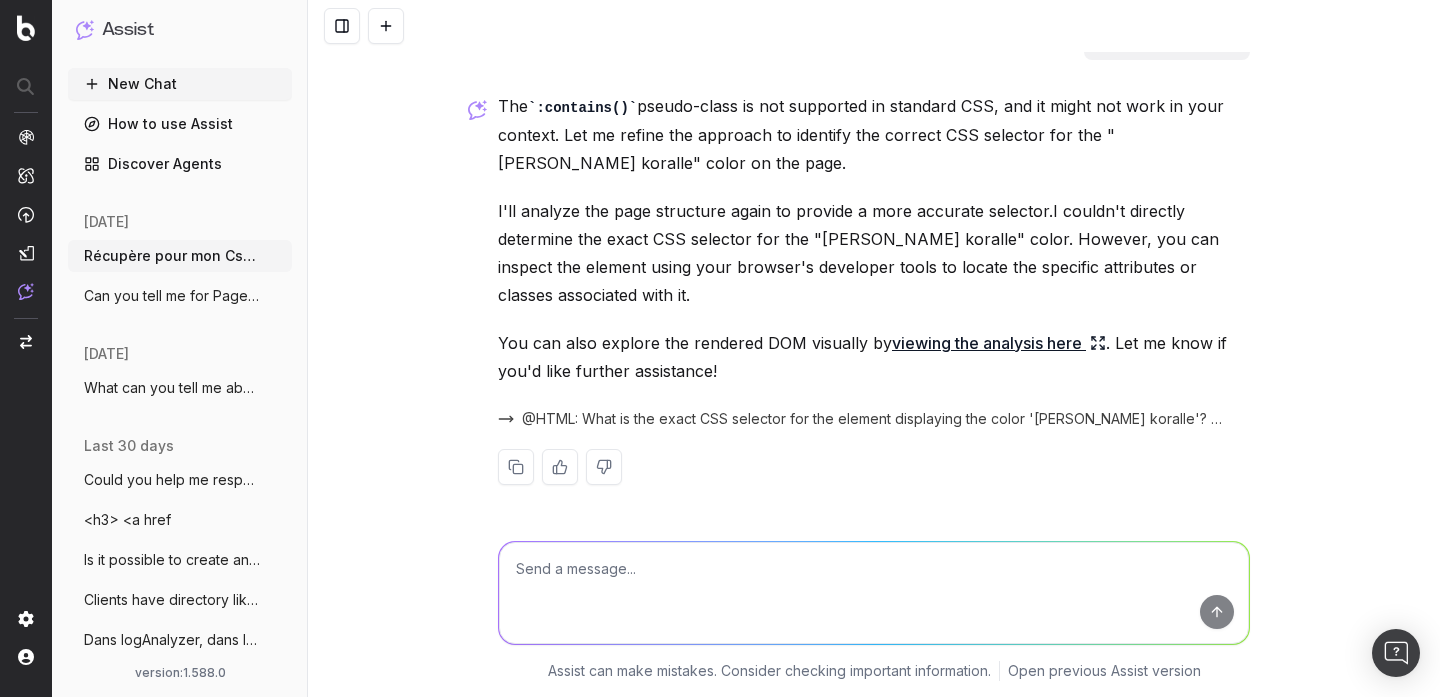 scroll, scrollTop: 1119, scrollLeft: 0, axis: vertical 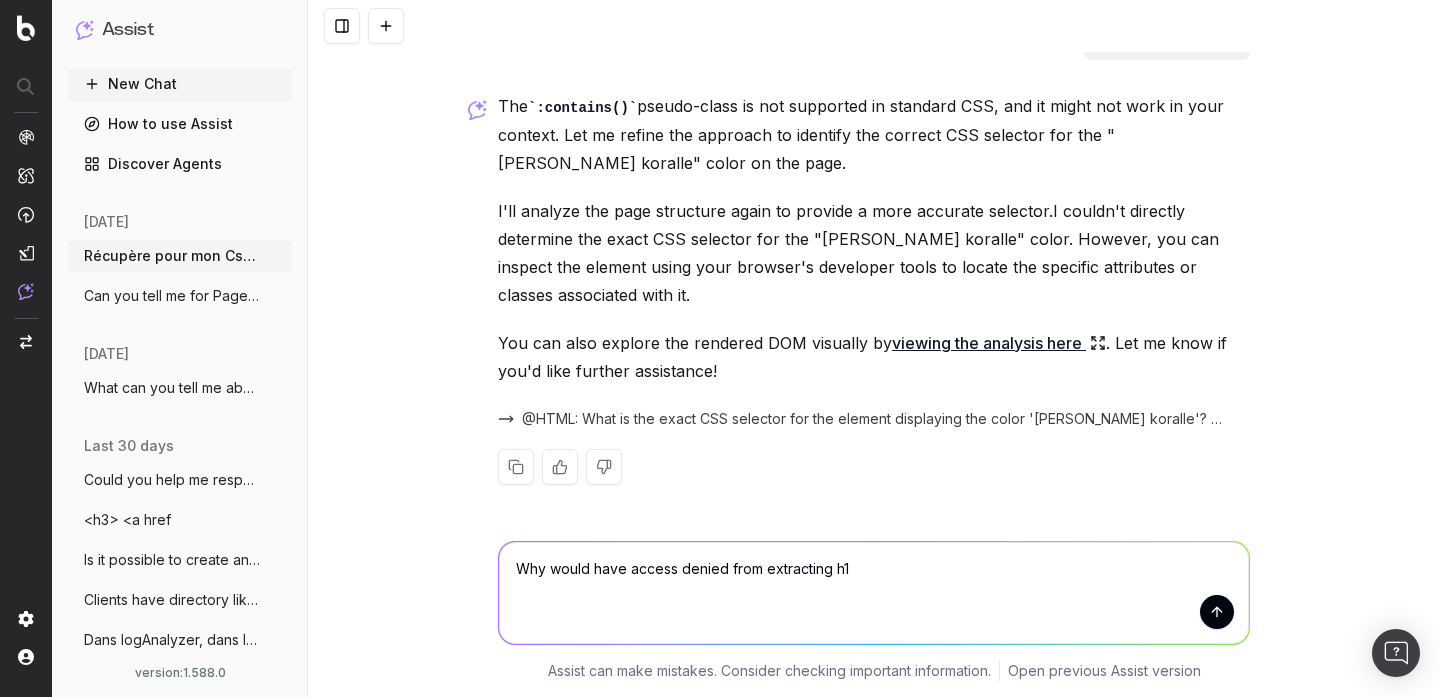 type on "Why would have access denied from extracting h1?" 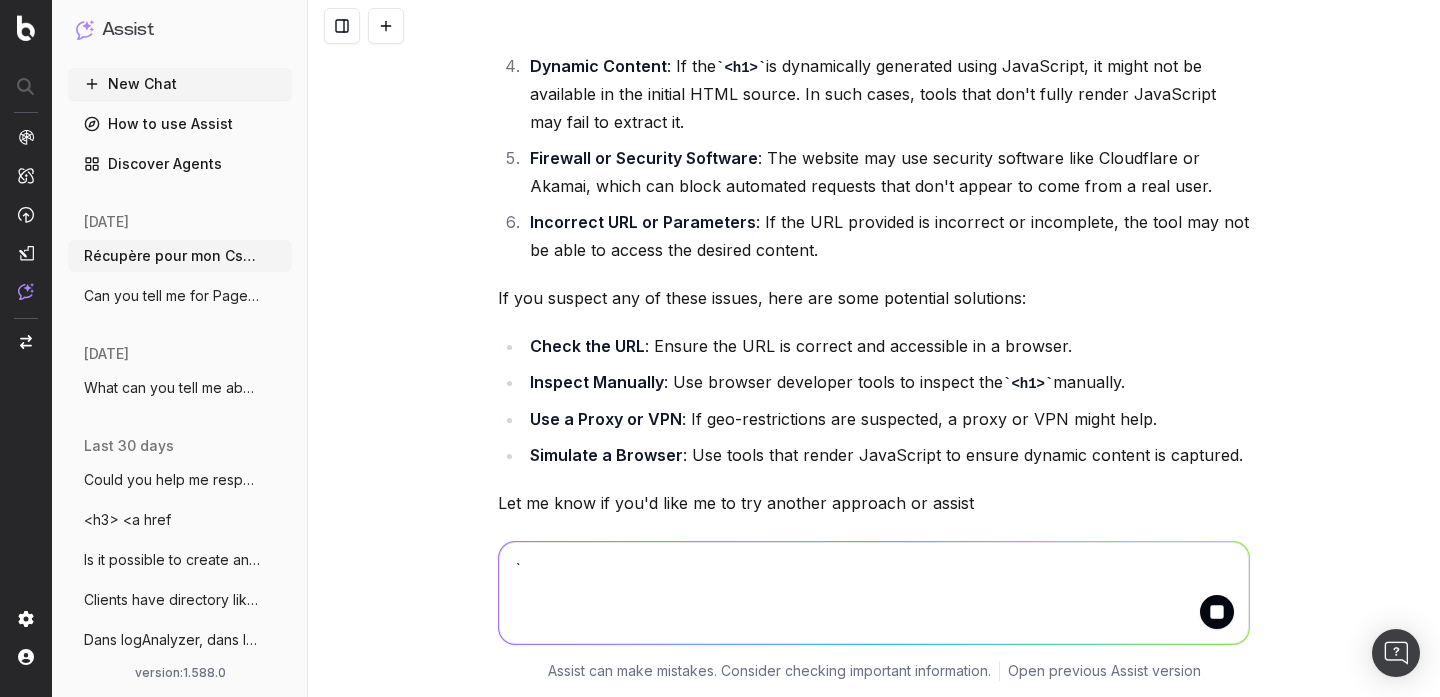scroll, scrollTop: 2043, scrollLeft: 0, axis: vertical 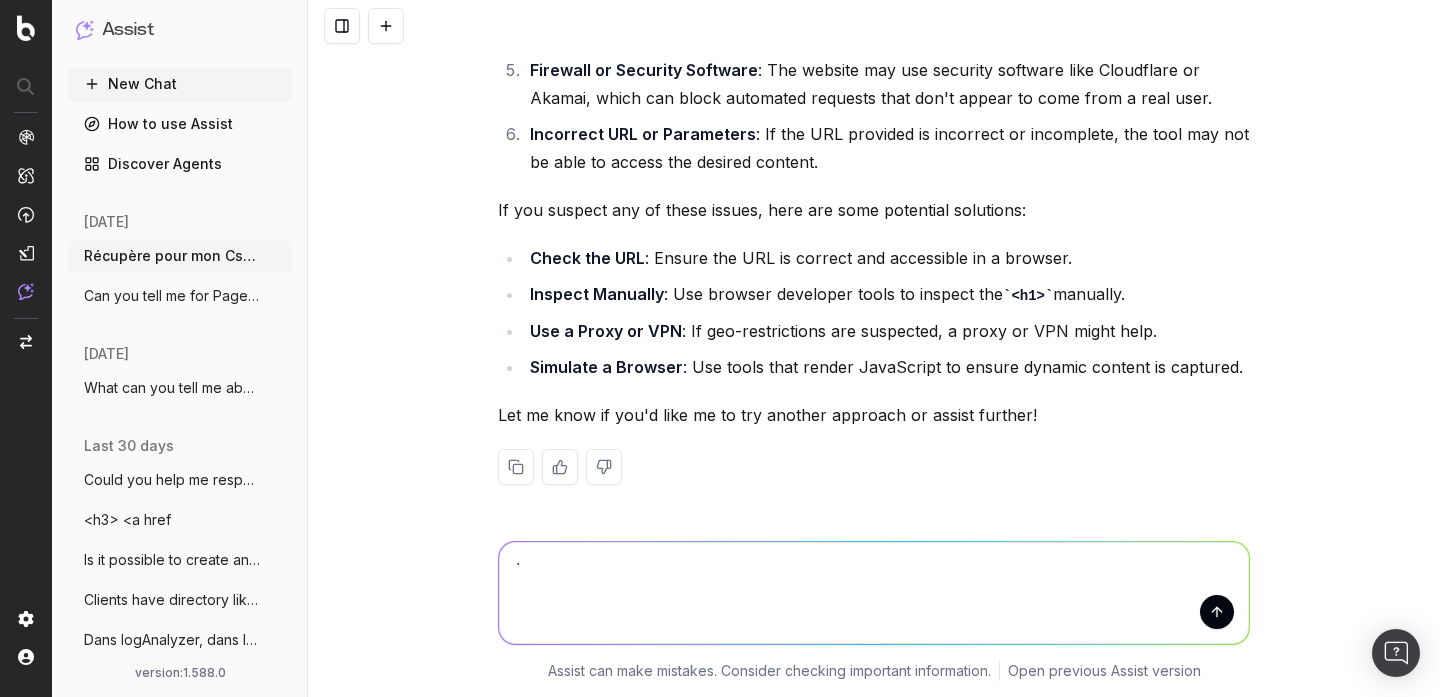 type on "`" 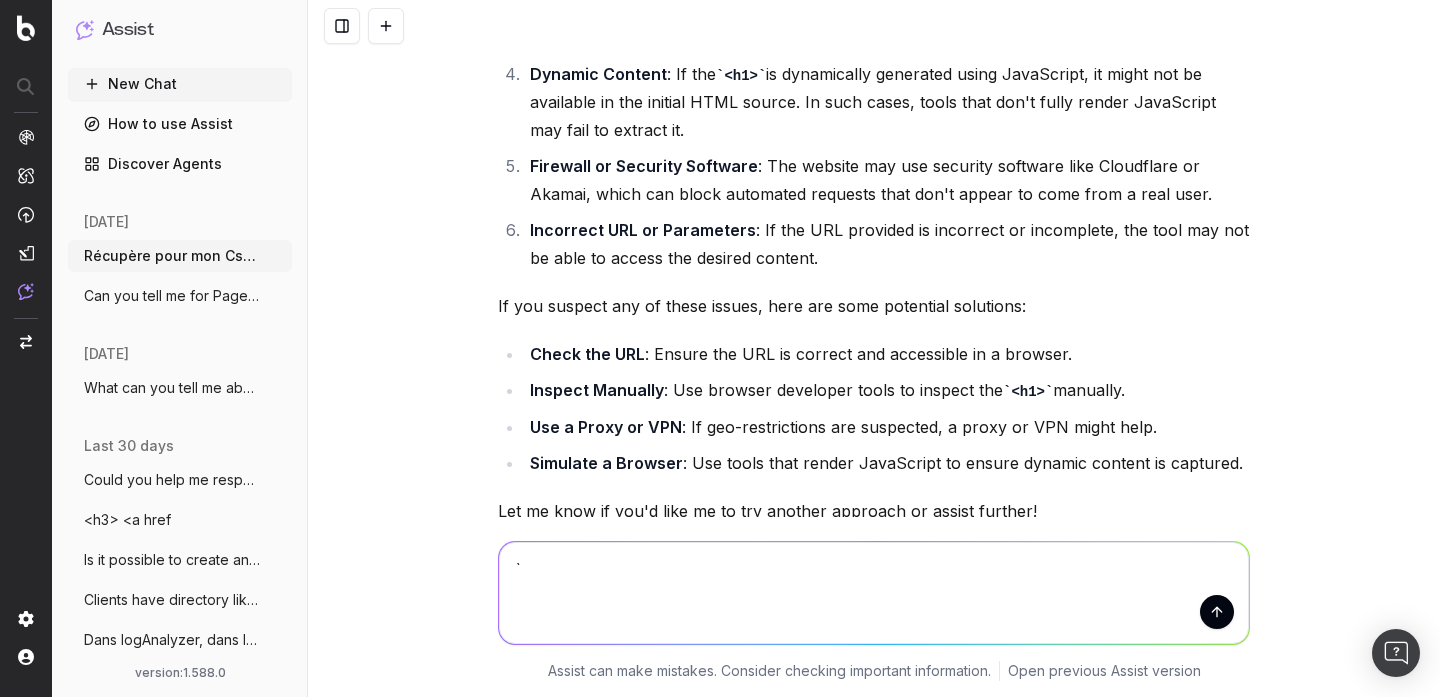 scroll, scrollTop: 1925, scrollLeft: 0, axis: vertical 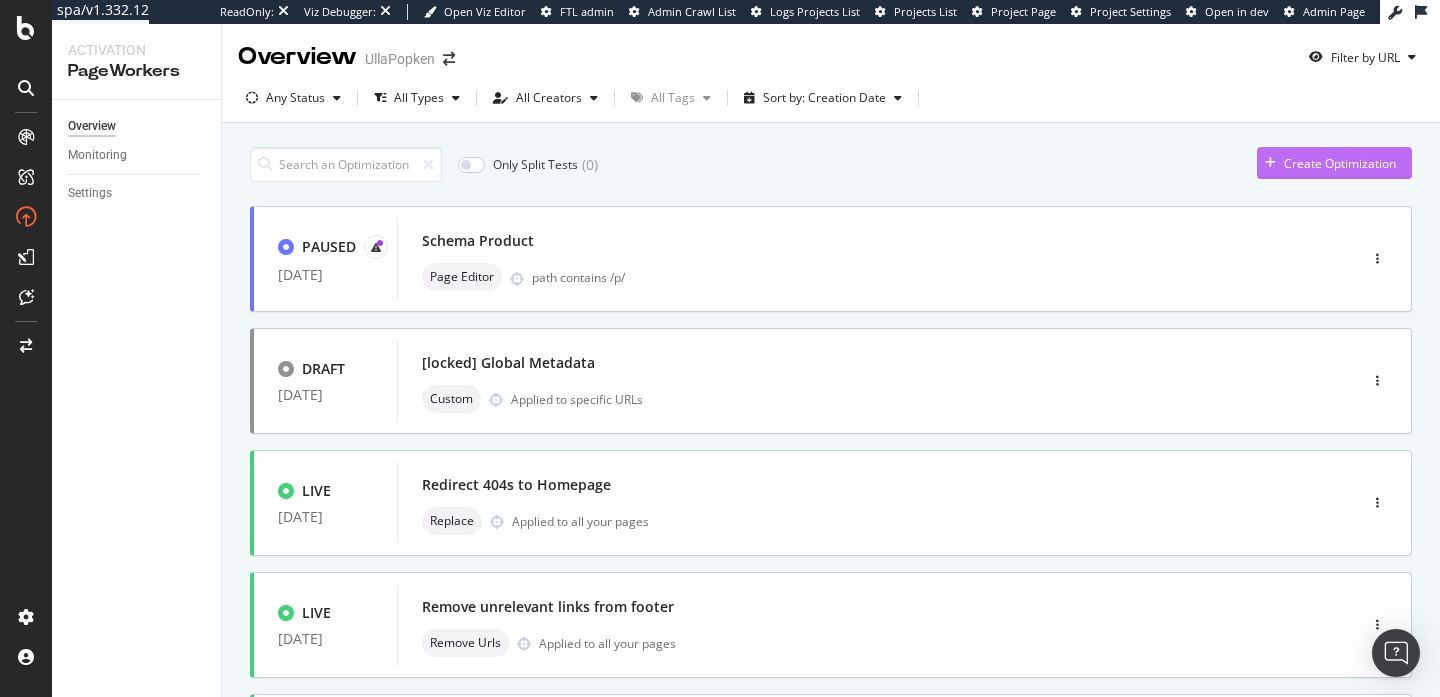 click on "Create Optimization" at bounding box center [1340, 163] 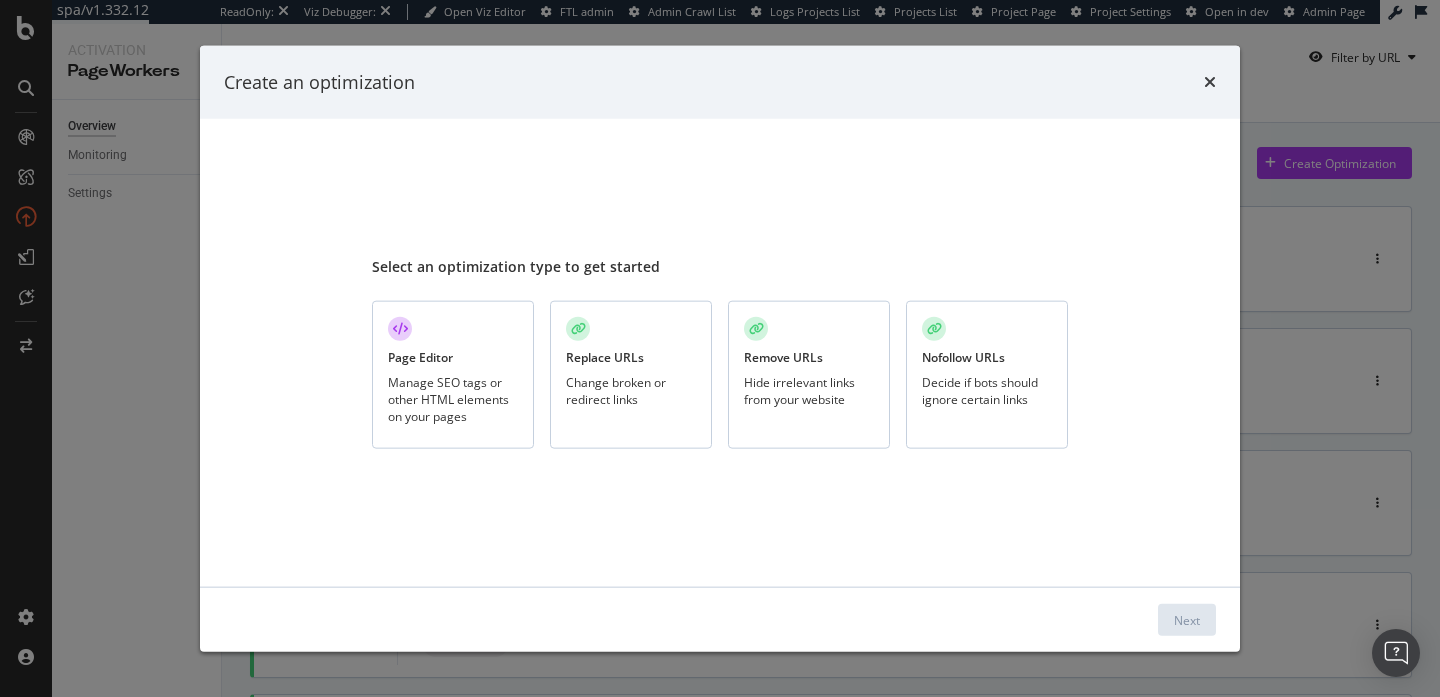 click on "Manage SEO tags or other HTML elements on your pages" at bounding box center [453, 399] 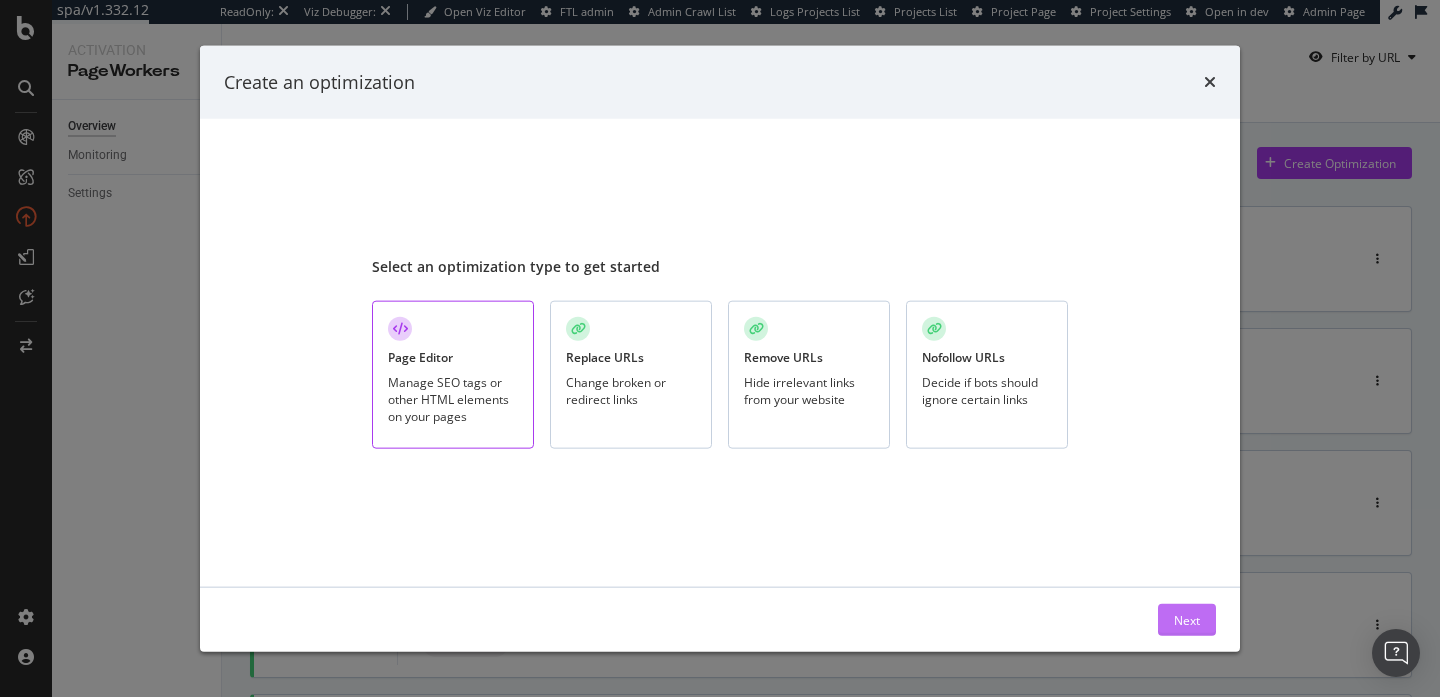 click on "Next" at bounding box center [1187, 620] 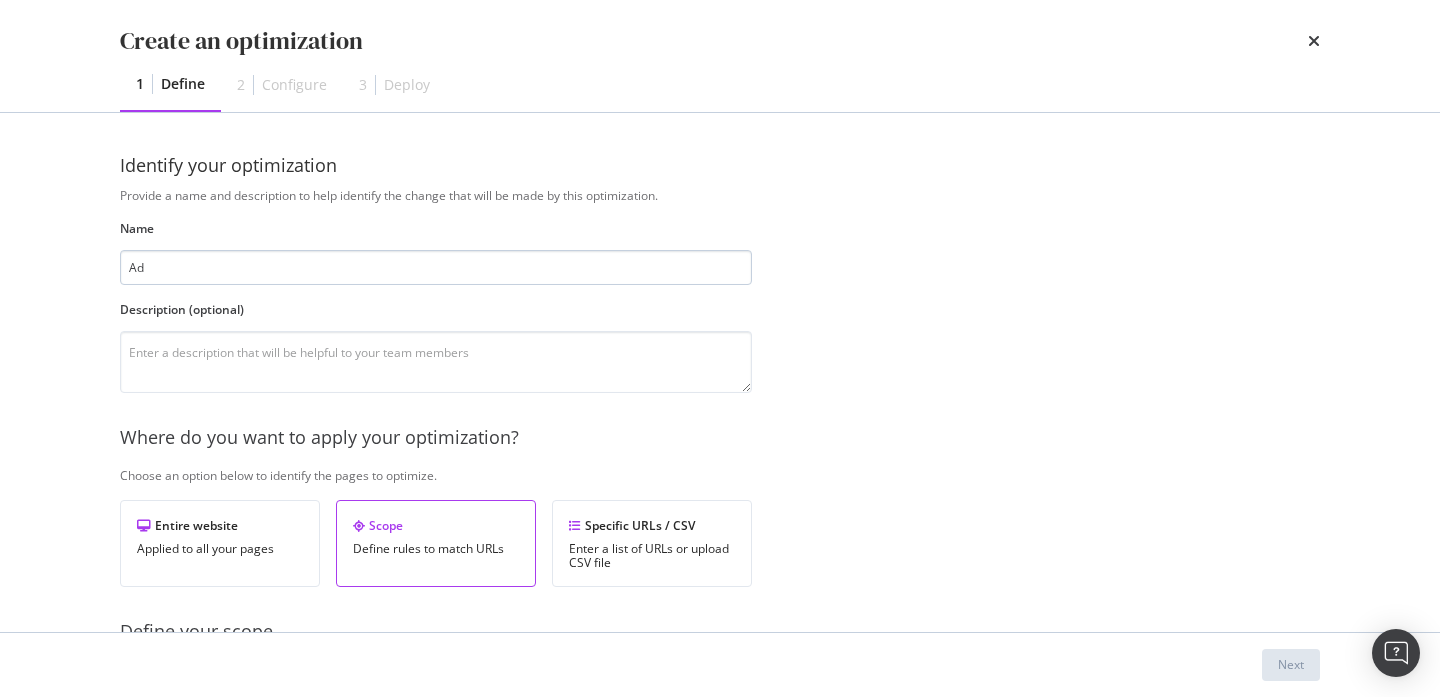 type on "A" 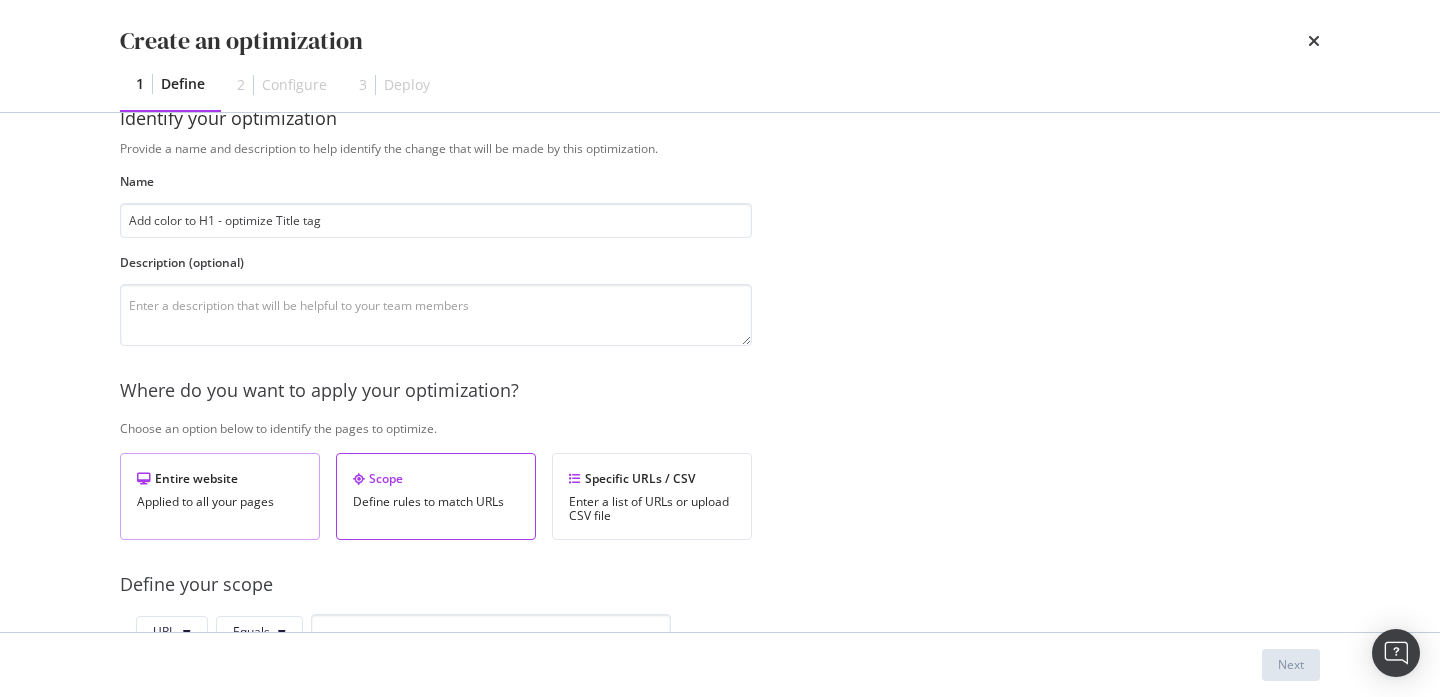 scroll, scrollTop: 156, scrollLeft: 0, axis: vertical 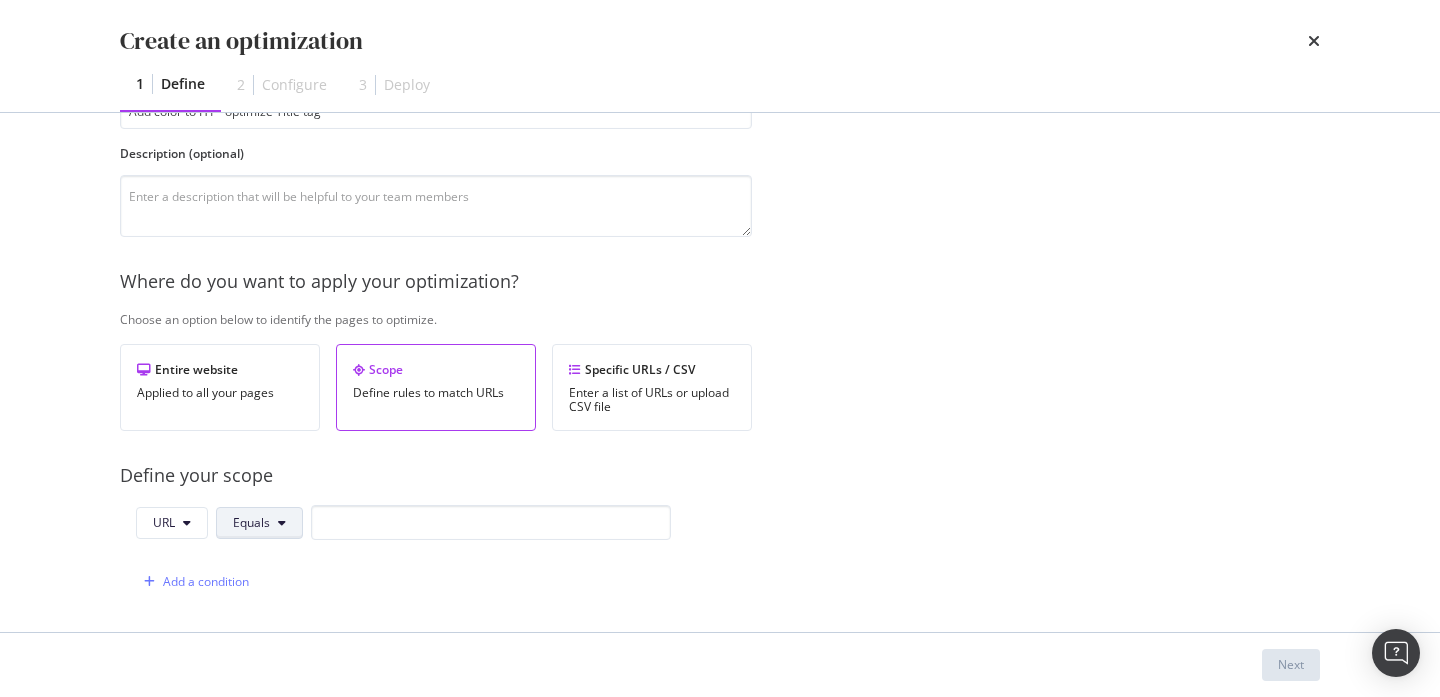 type on "Add color to H1 - optimize Title tag" 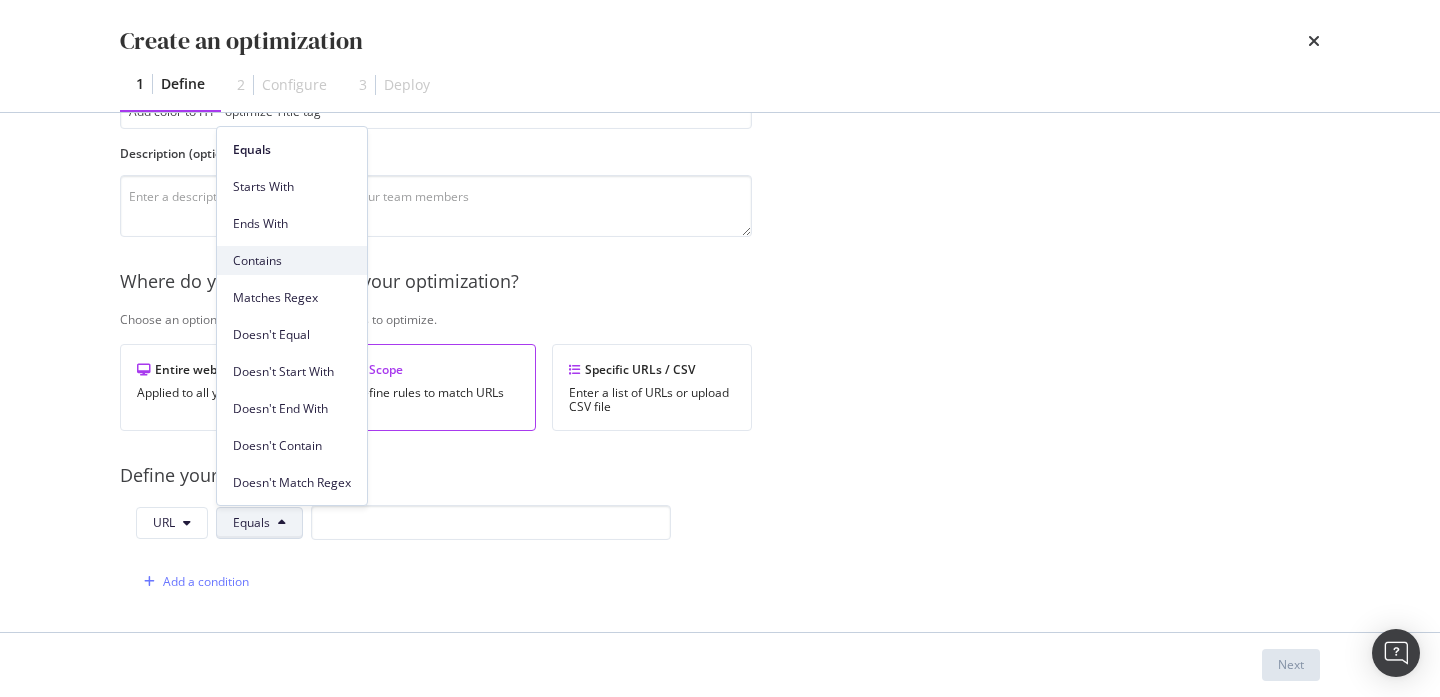 click on "Contains" at bounding box center [292, 261] 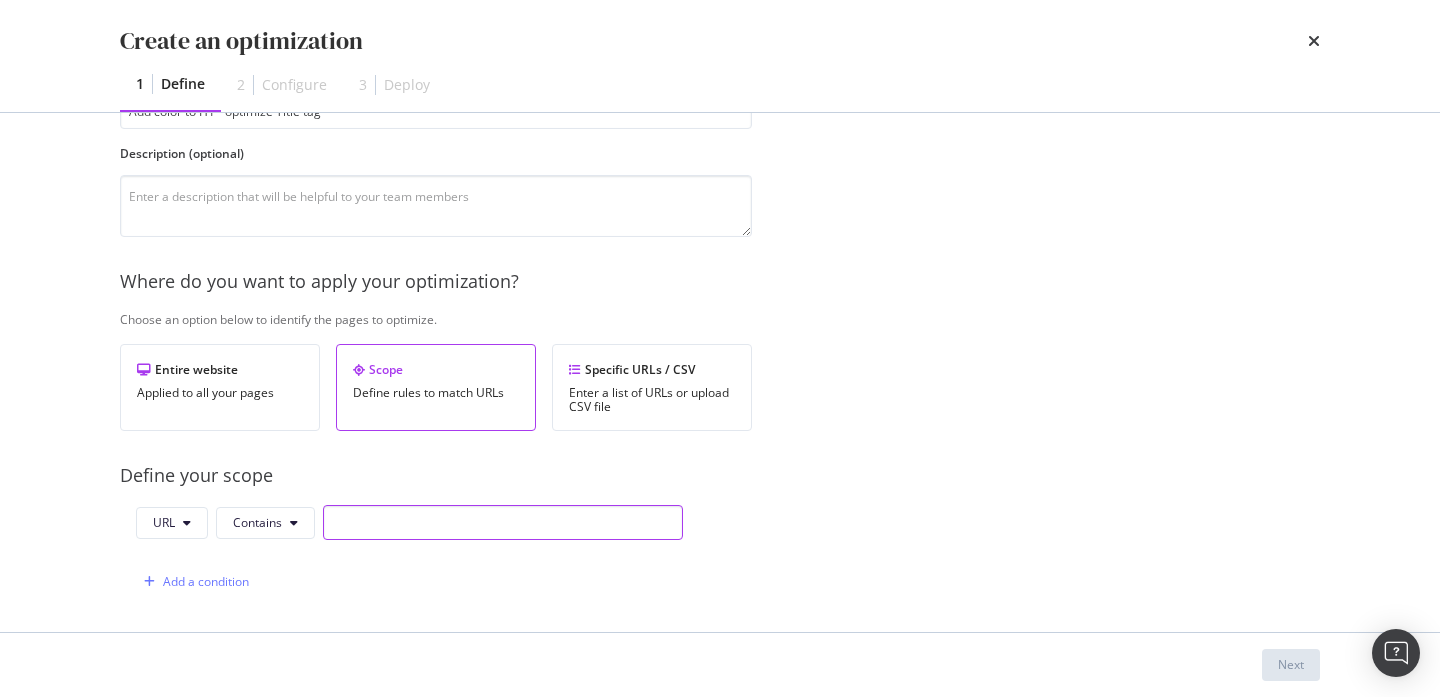 click at bounding box center (503, 522) 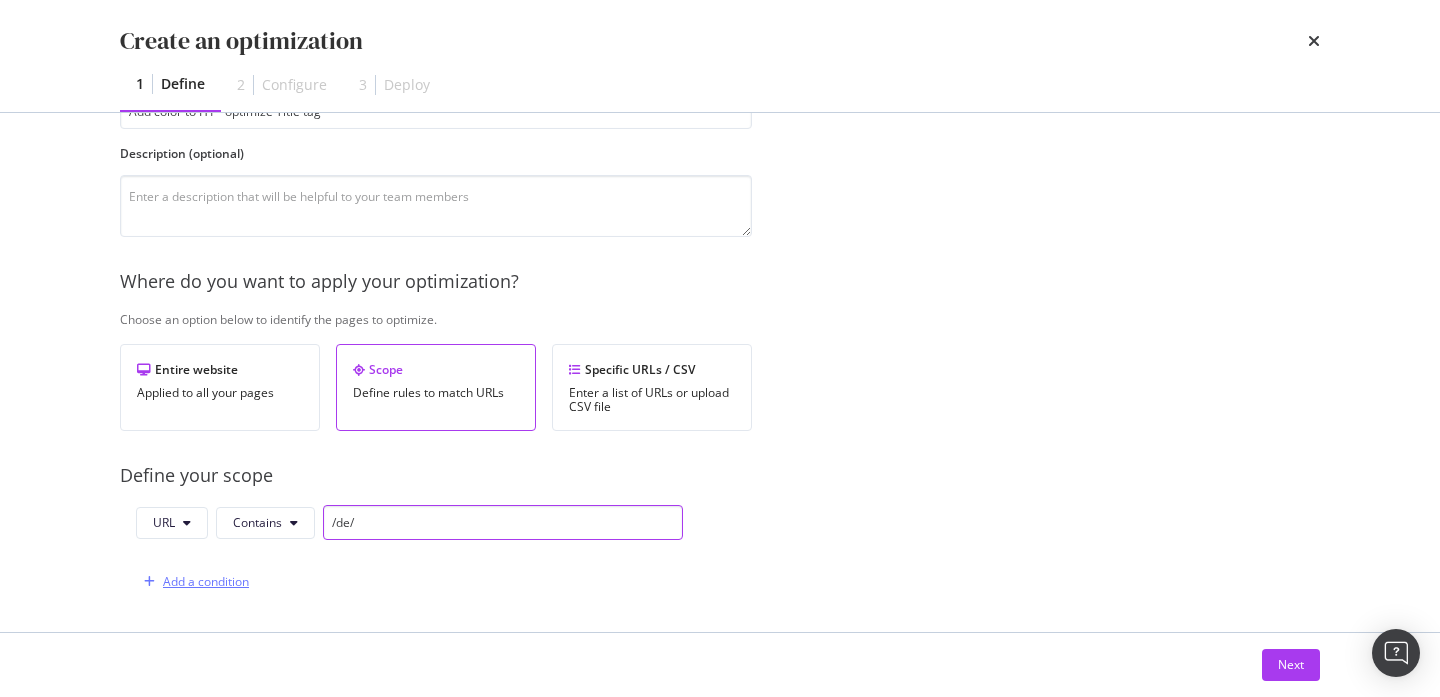 type on "/de/" 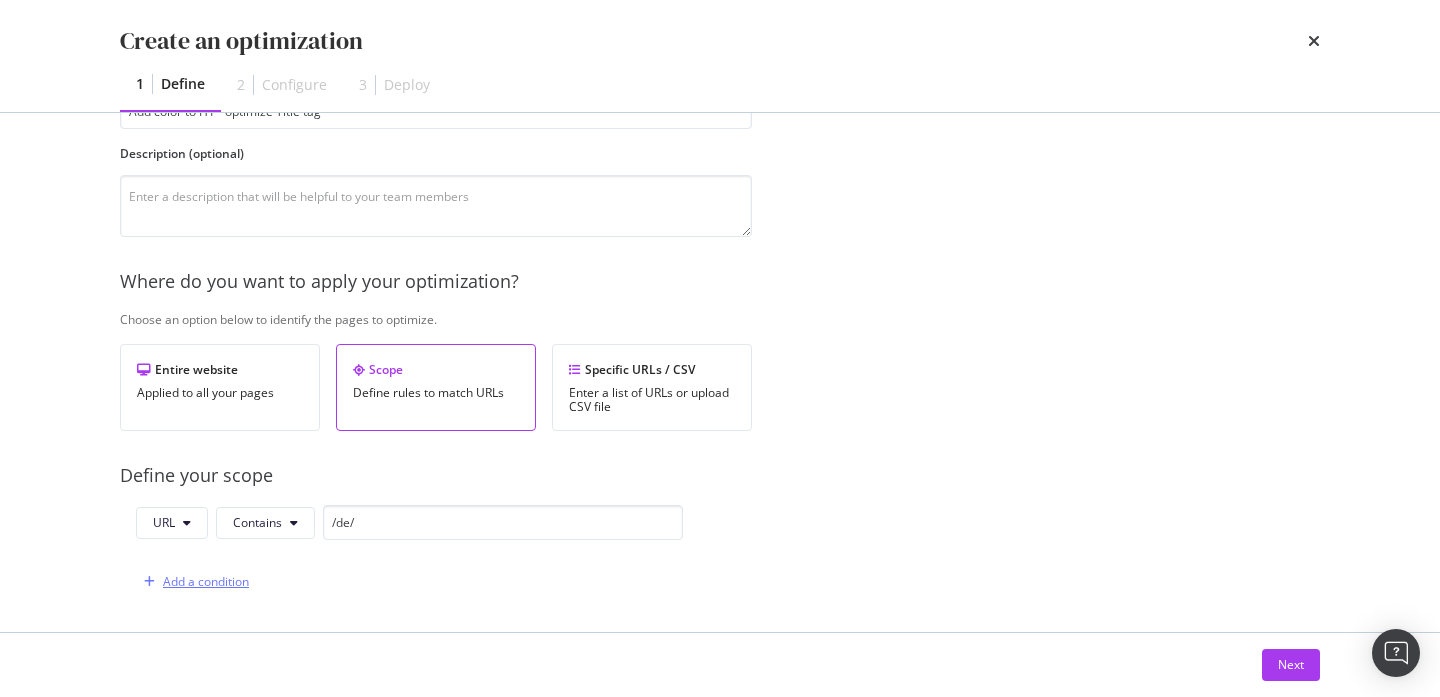 click on "Add a condition" at bounding box center [206, 581] 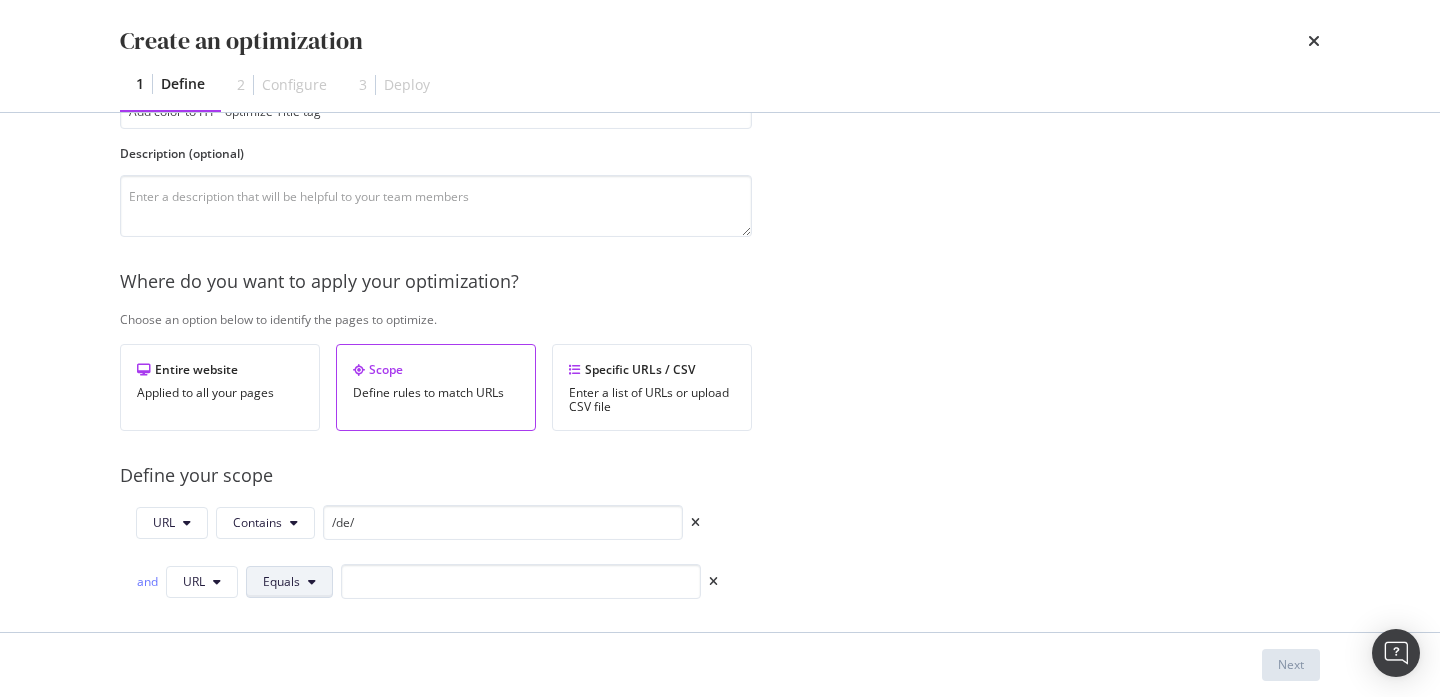 click on "Equals" at bounding box center [289, 582] 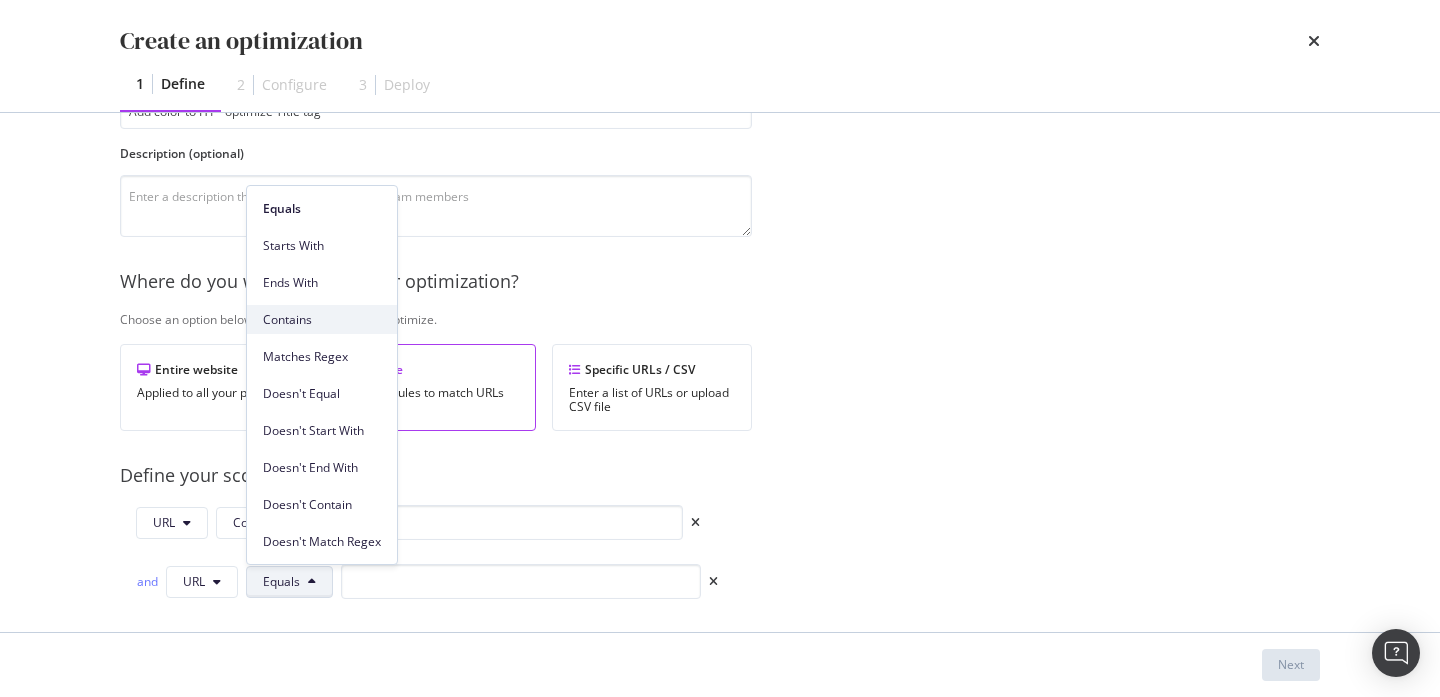 click on "Contains" at bounding box center (322, 320) 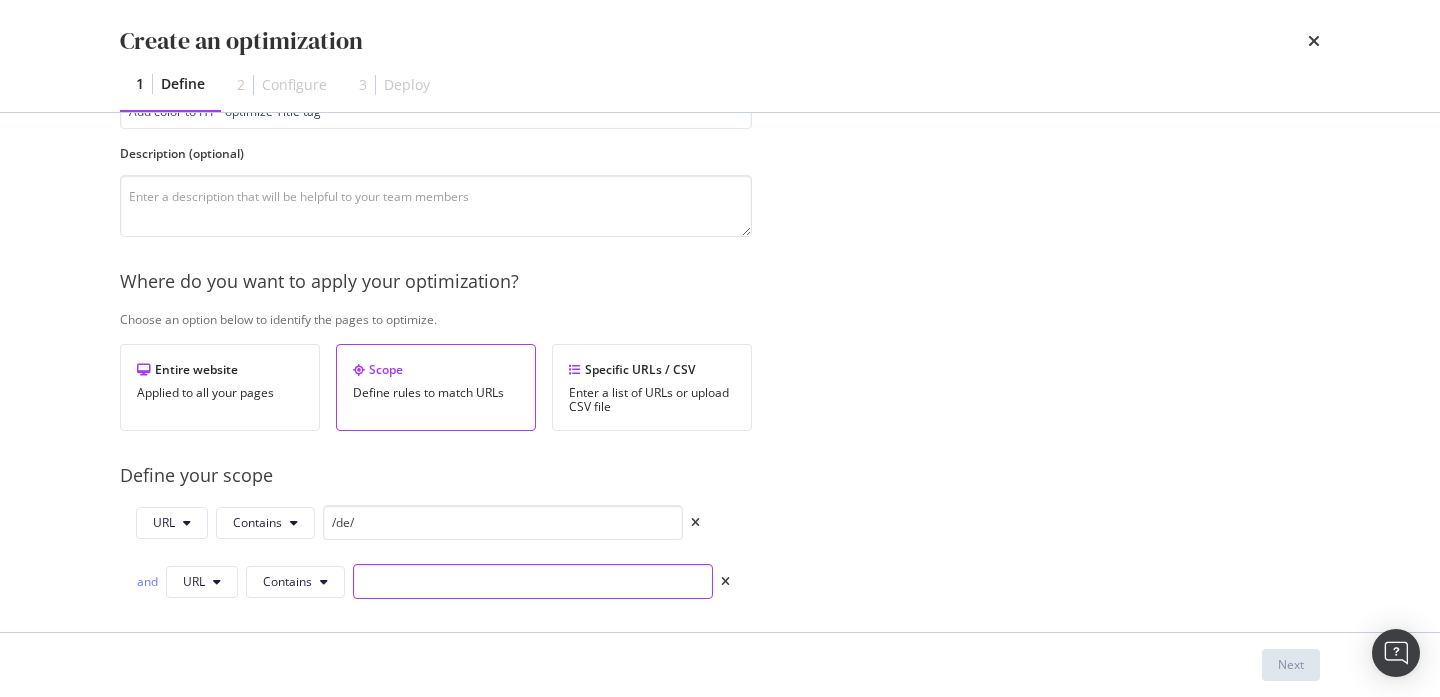 click at bounding box center [533, 581] 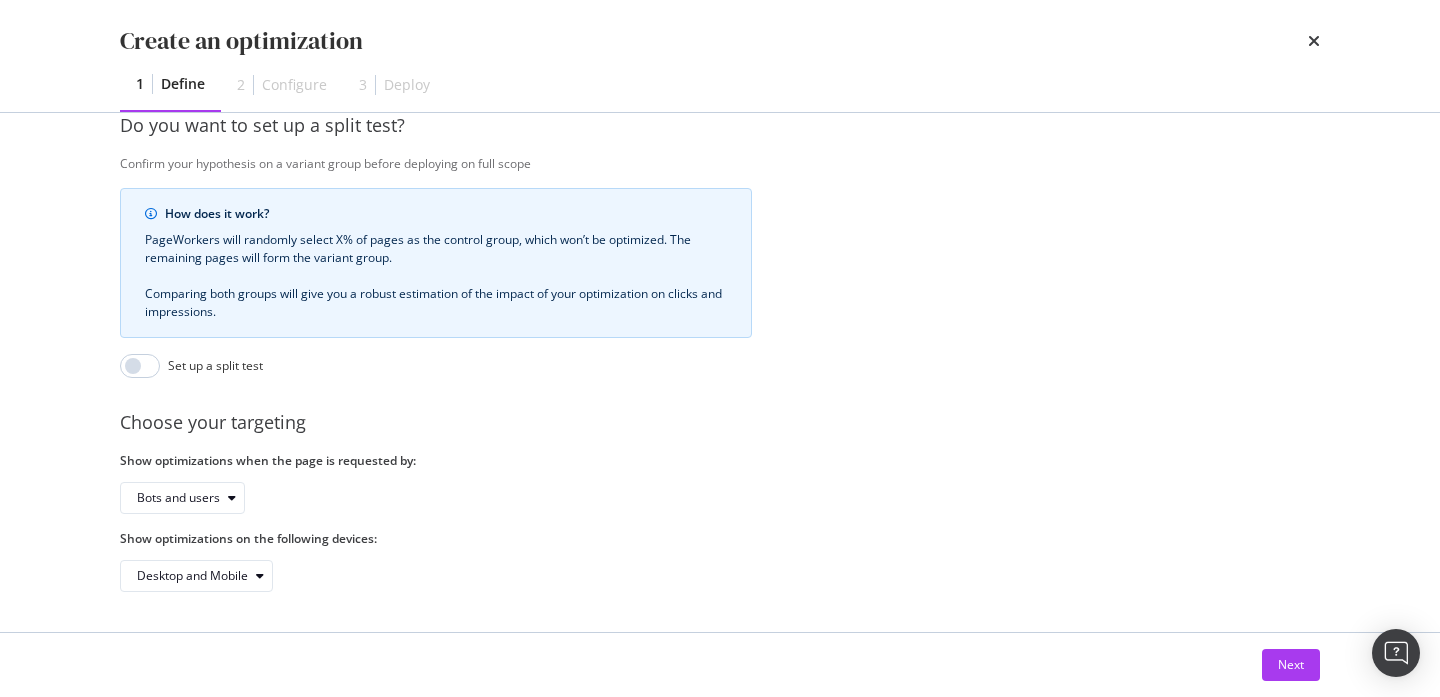 scroll, scrollTop: 748, scrollLeft: 0, axis: vertical 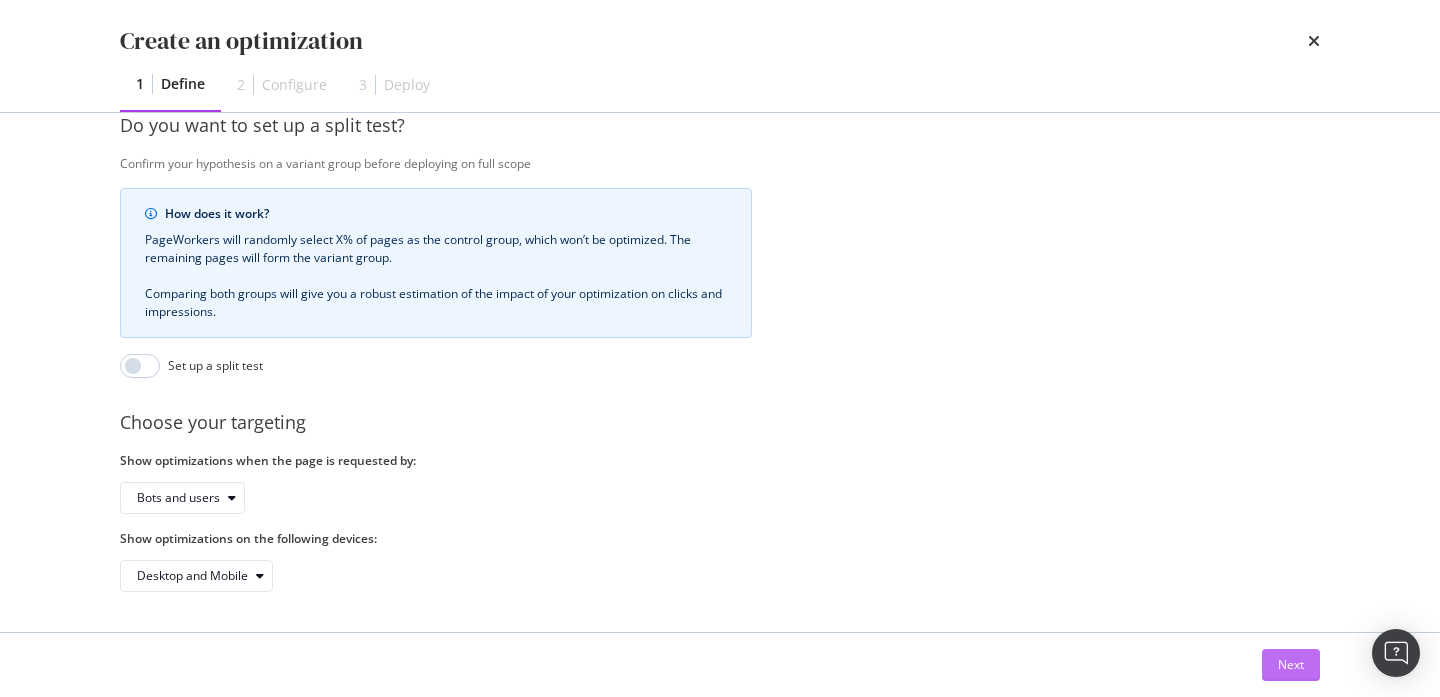 type on "/p/" 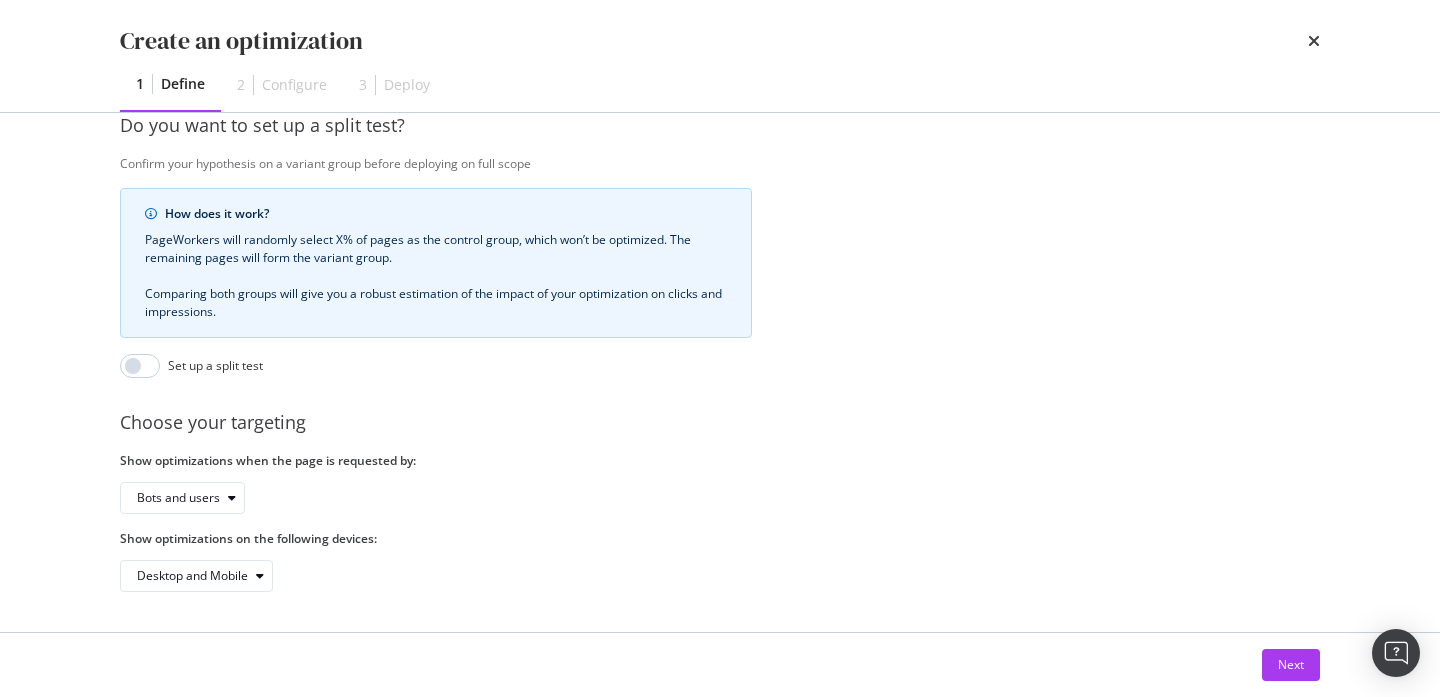 scroll, scrollTop: 0, scrollLeft: 0, axis: both 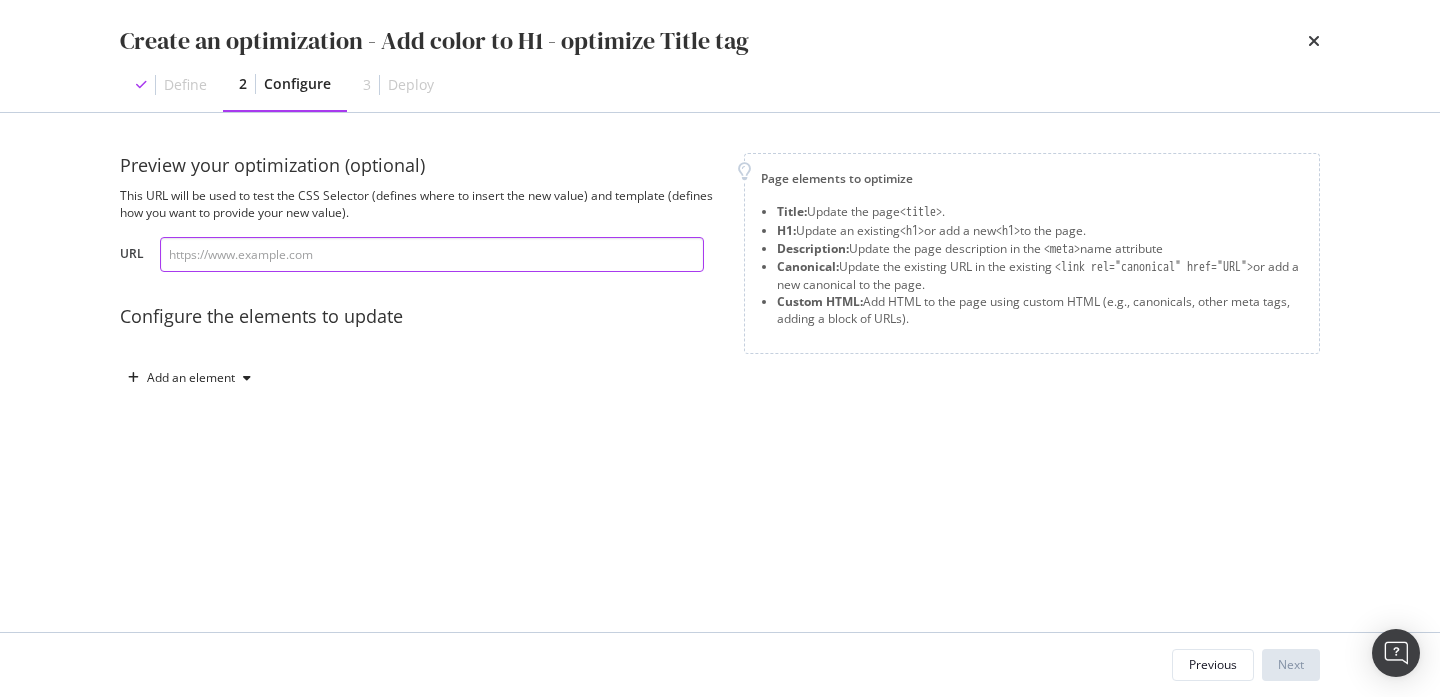 click at bounding box center [432, 254] 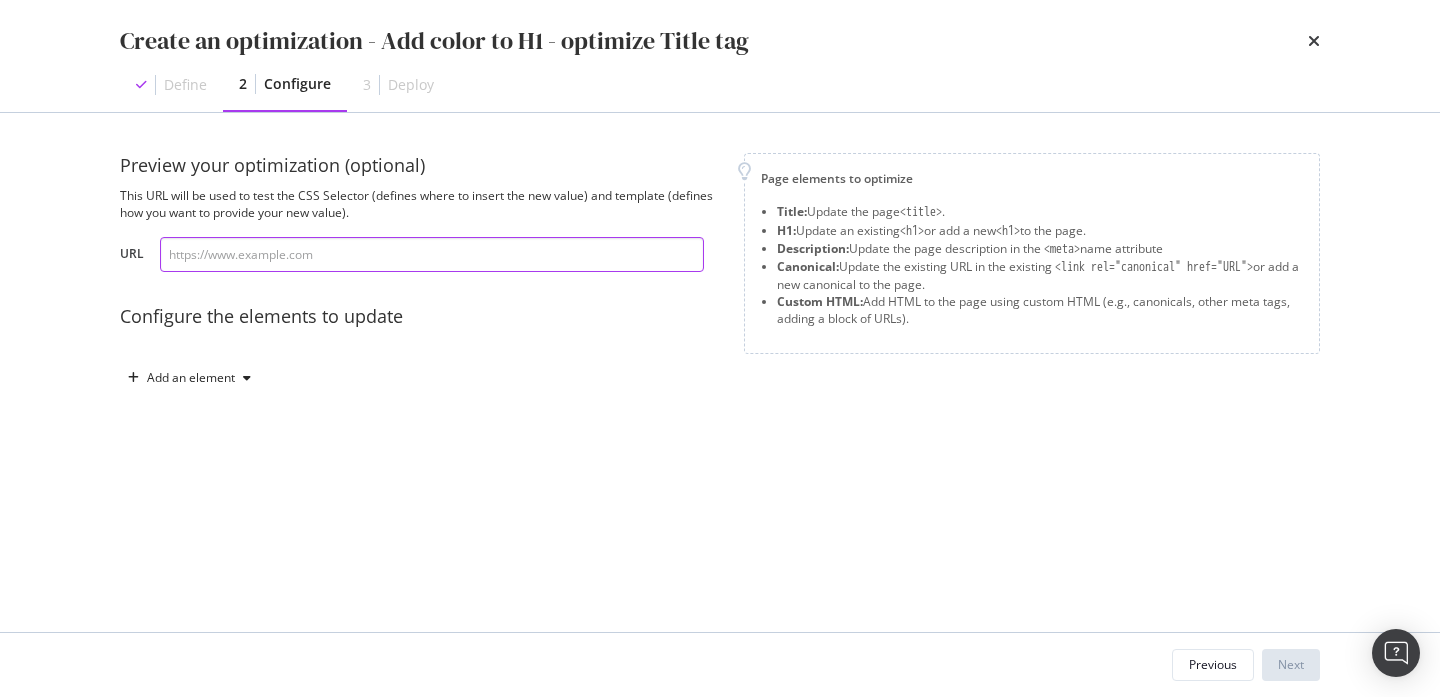paste on "[URL][DOMAIN_NAME]" 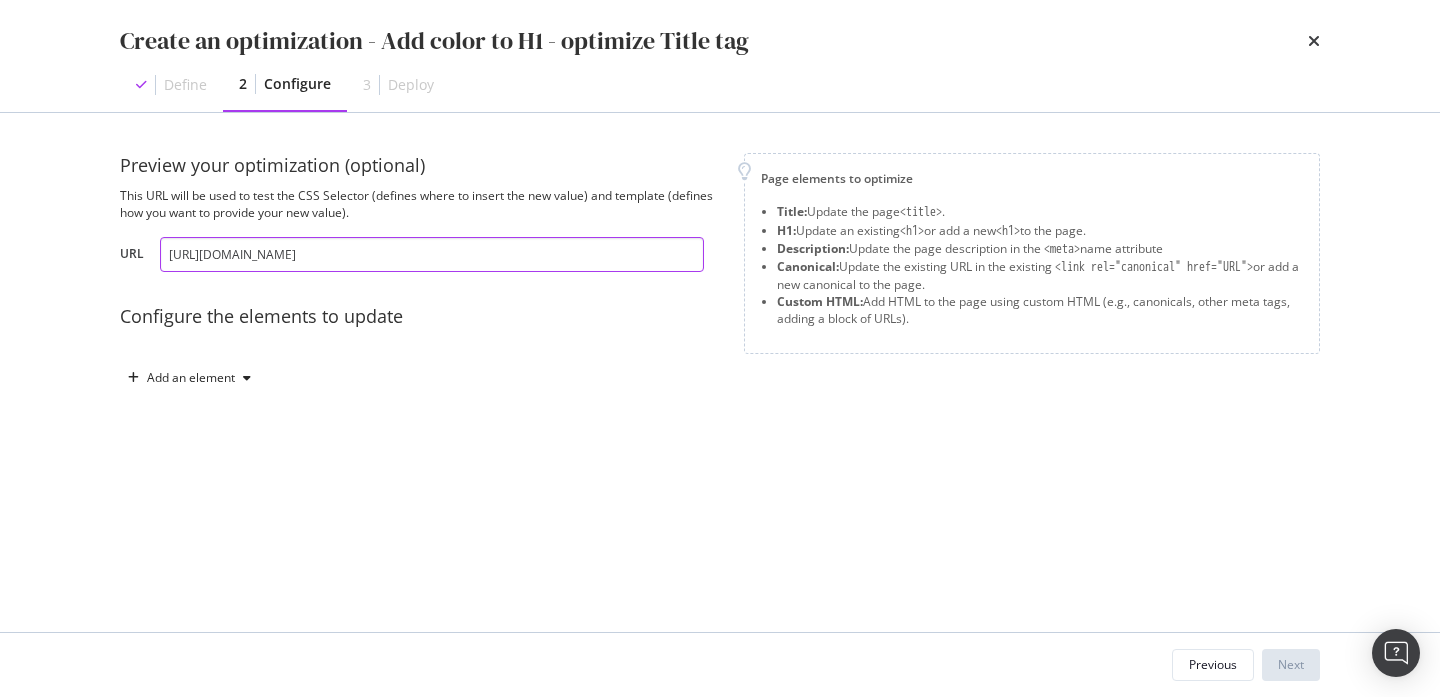 scroll, scrollTop: 0, scrollLeft: 81, axis: horizontal 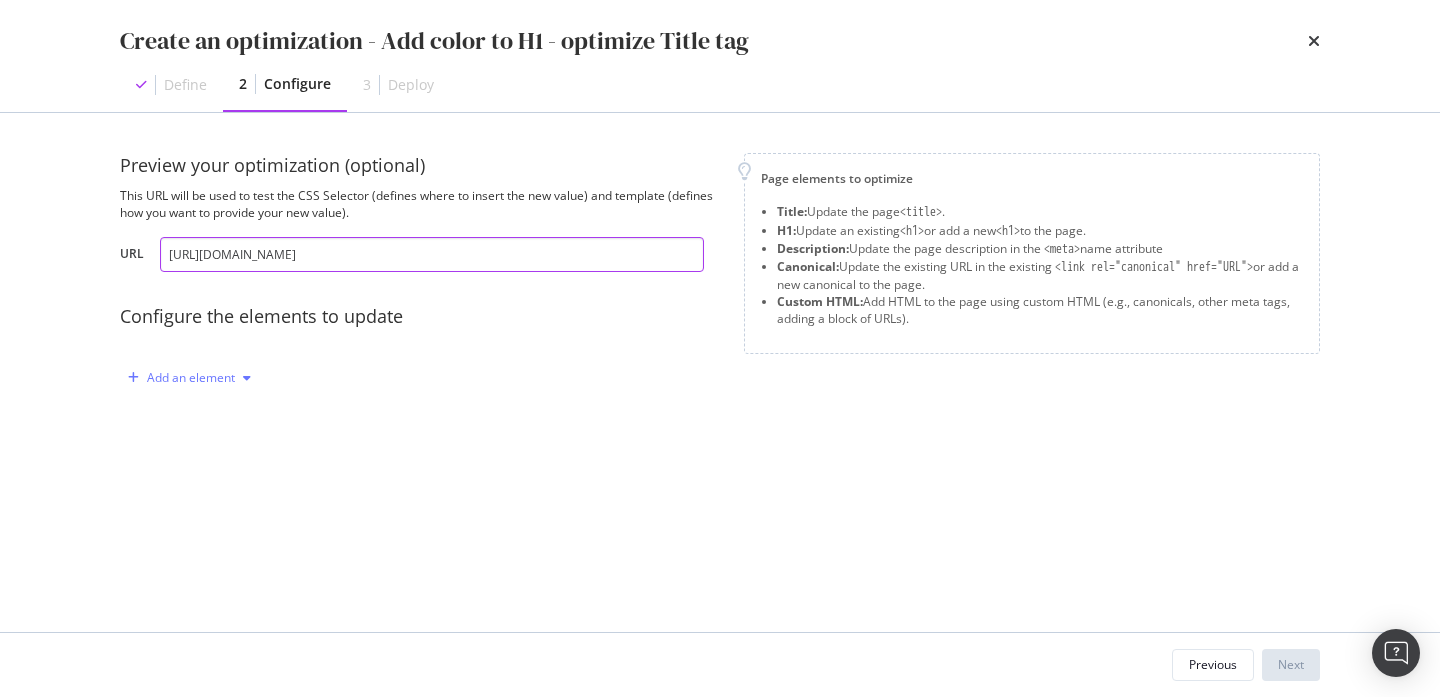 type on "[URL][DOMAIN_NAME]" 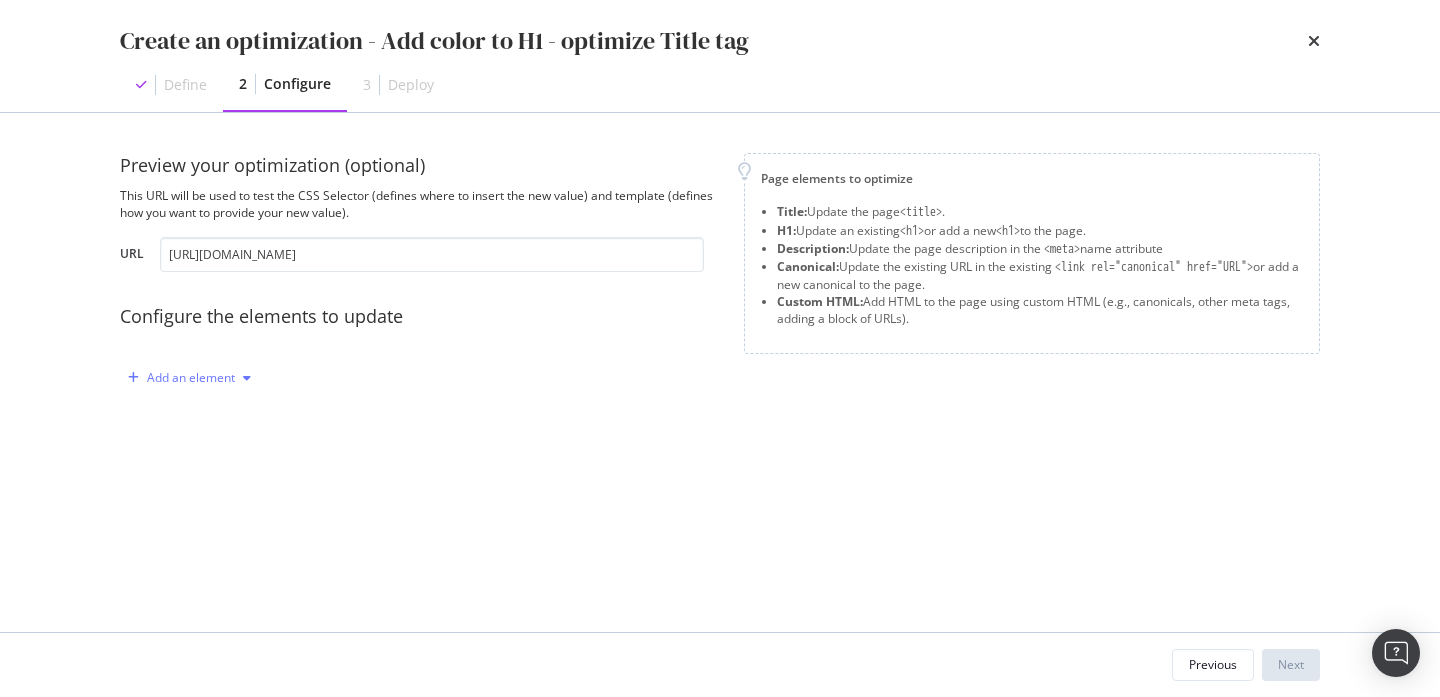 click on "Add an element" at bounding box center [191, 378] 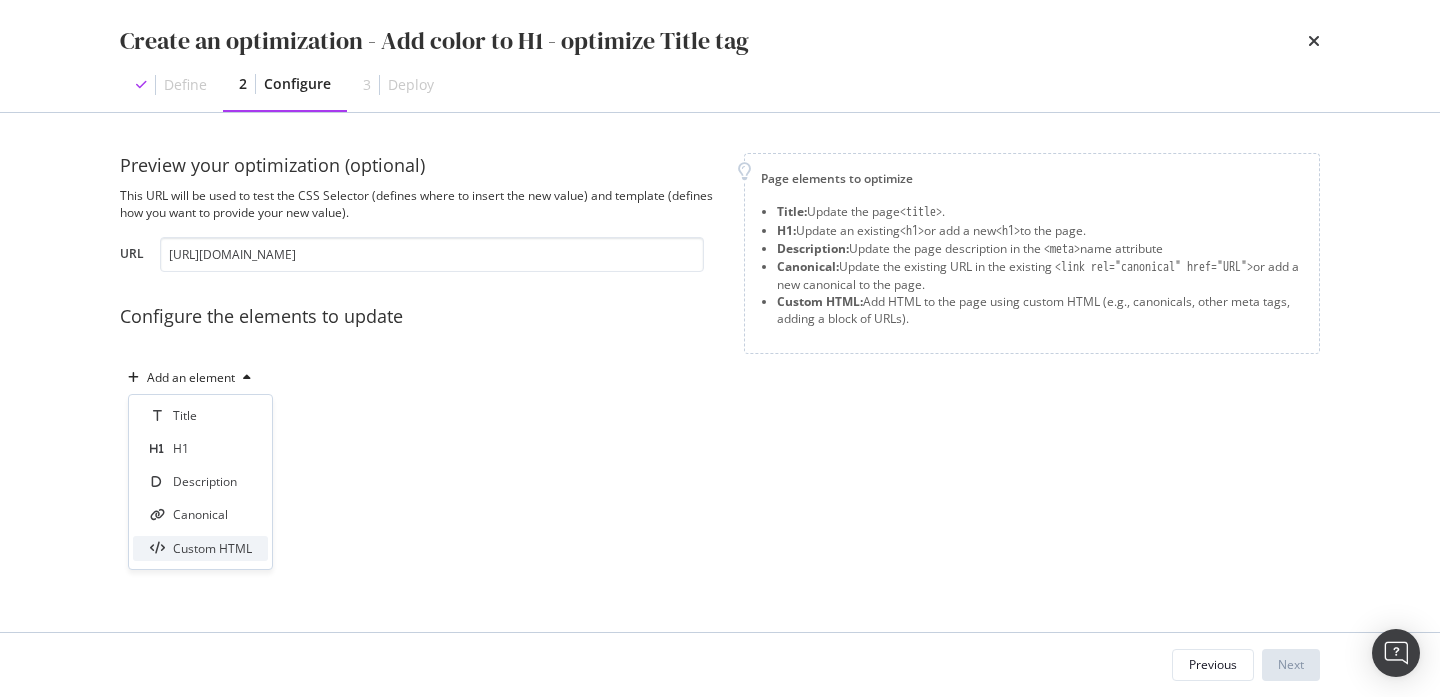 click on "Custom HTML" at bounding box center (212, 548) 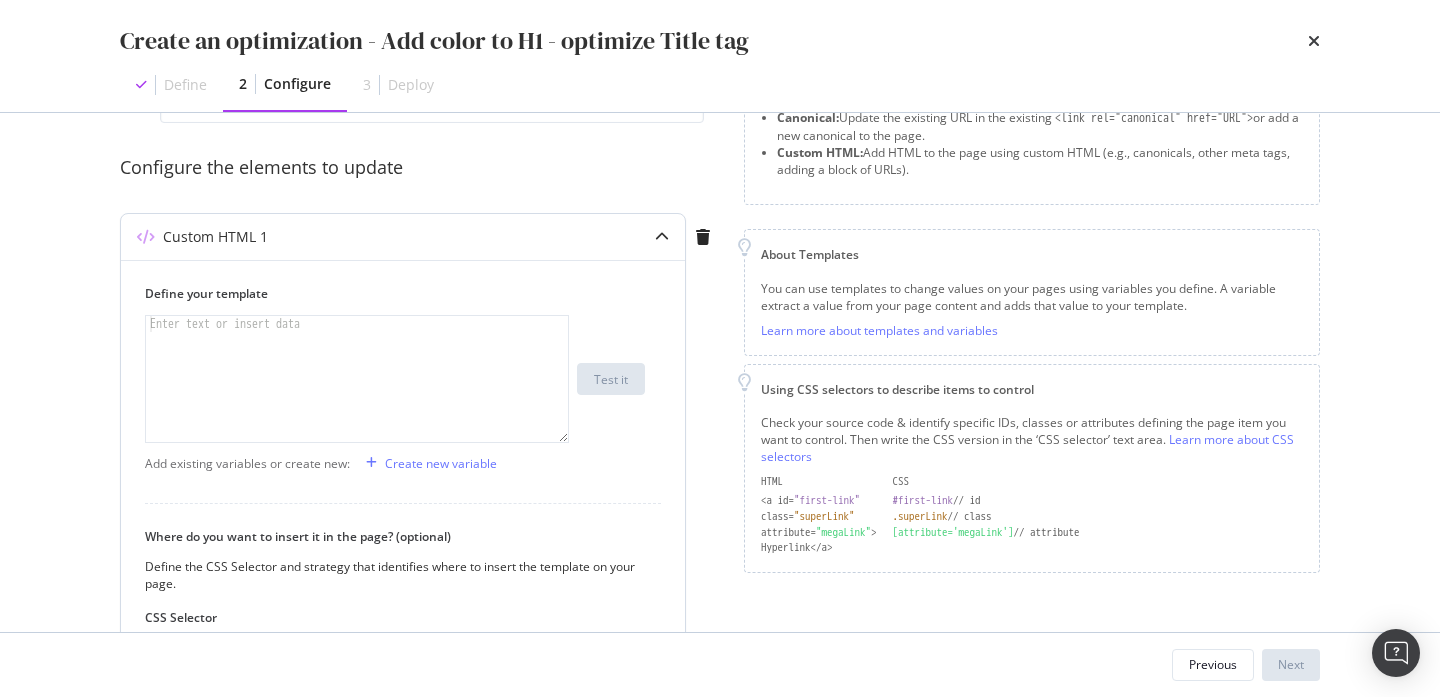 scroll, scrollTop: 254, scrollLeft: 0, axis: vertical 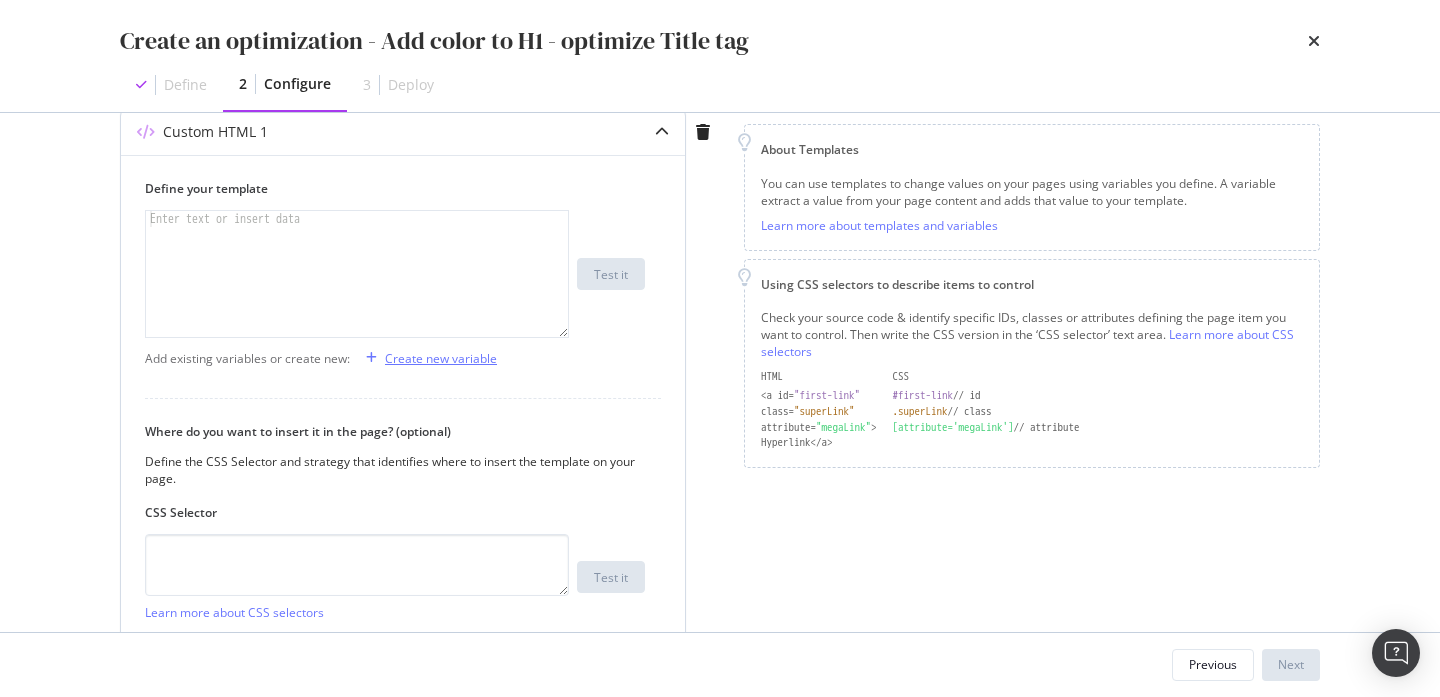 click on "Create new variable" at bounding box center (441, 358) 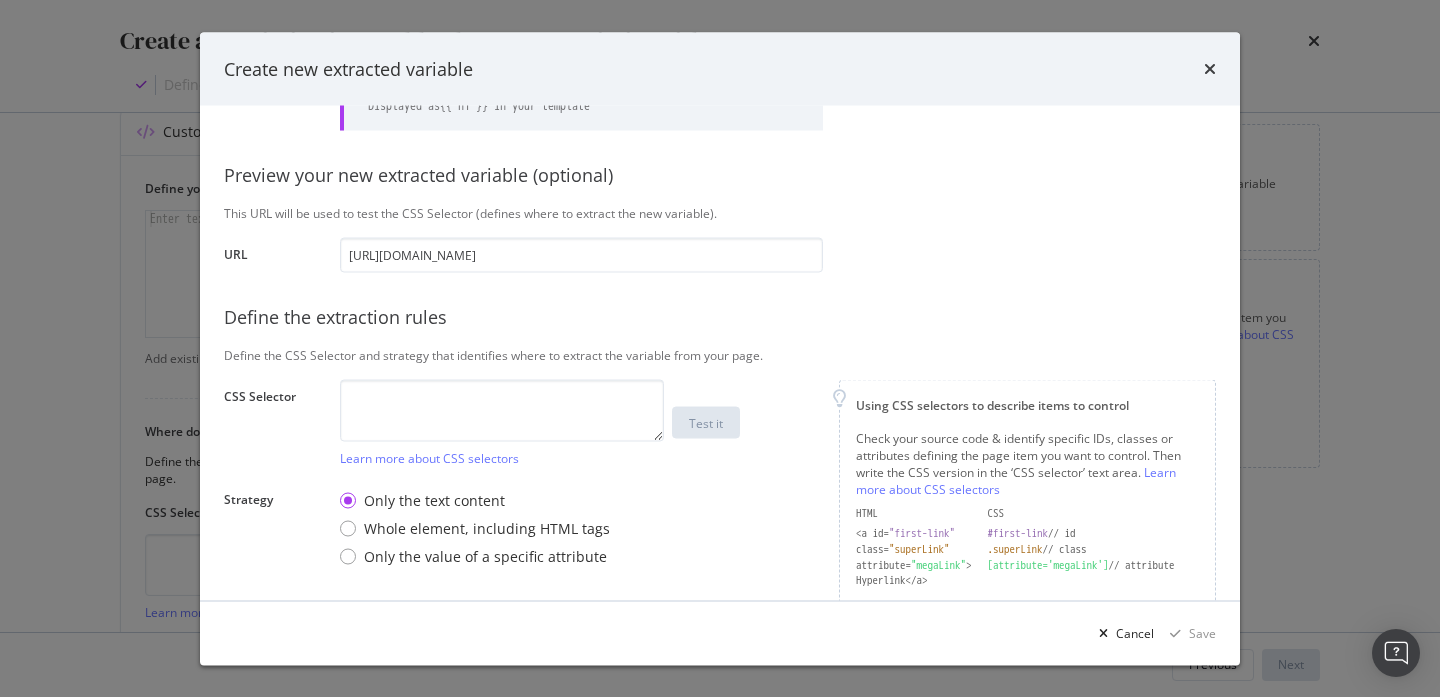 scroll, scrollTop: 151, scrollLeft: 0, axis: vertical 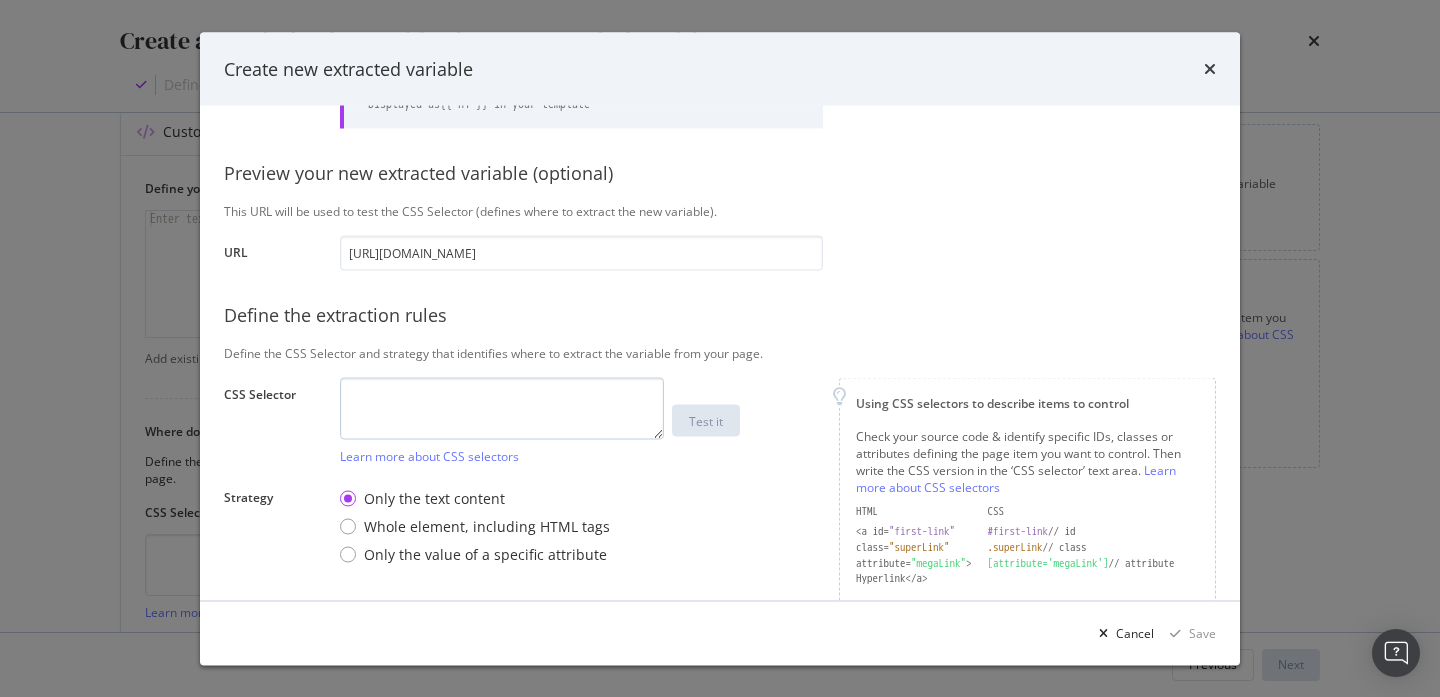 type on "h1" 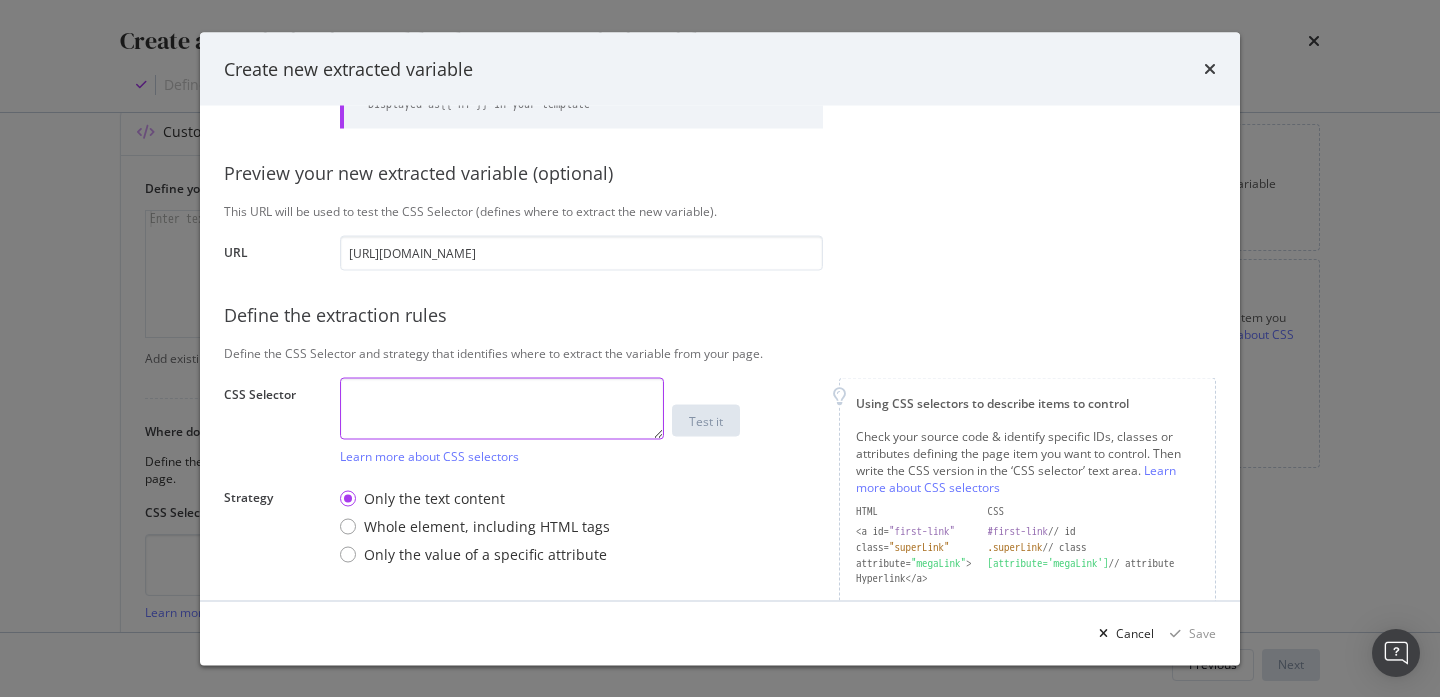 click at bounding box center [502, 408] 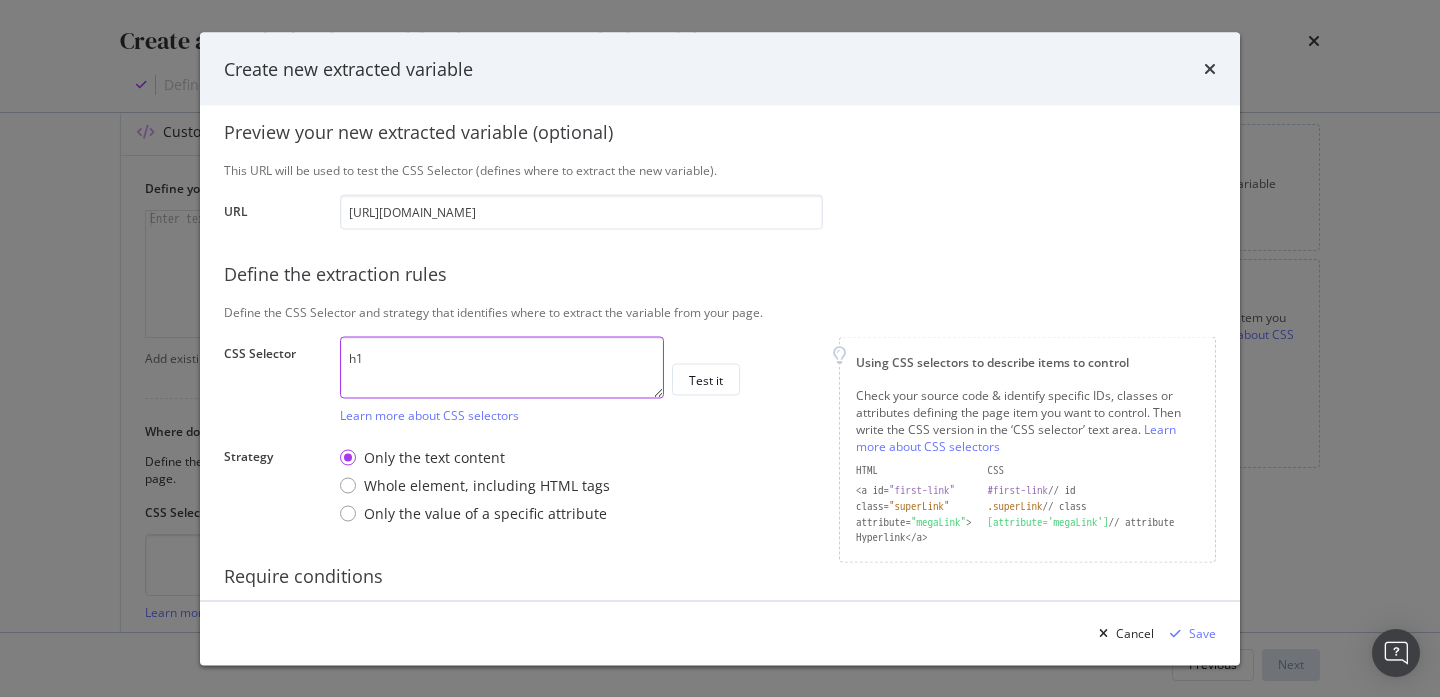 scroll, scrollTop: 278, scrollLeft: 0, axis: vertical 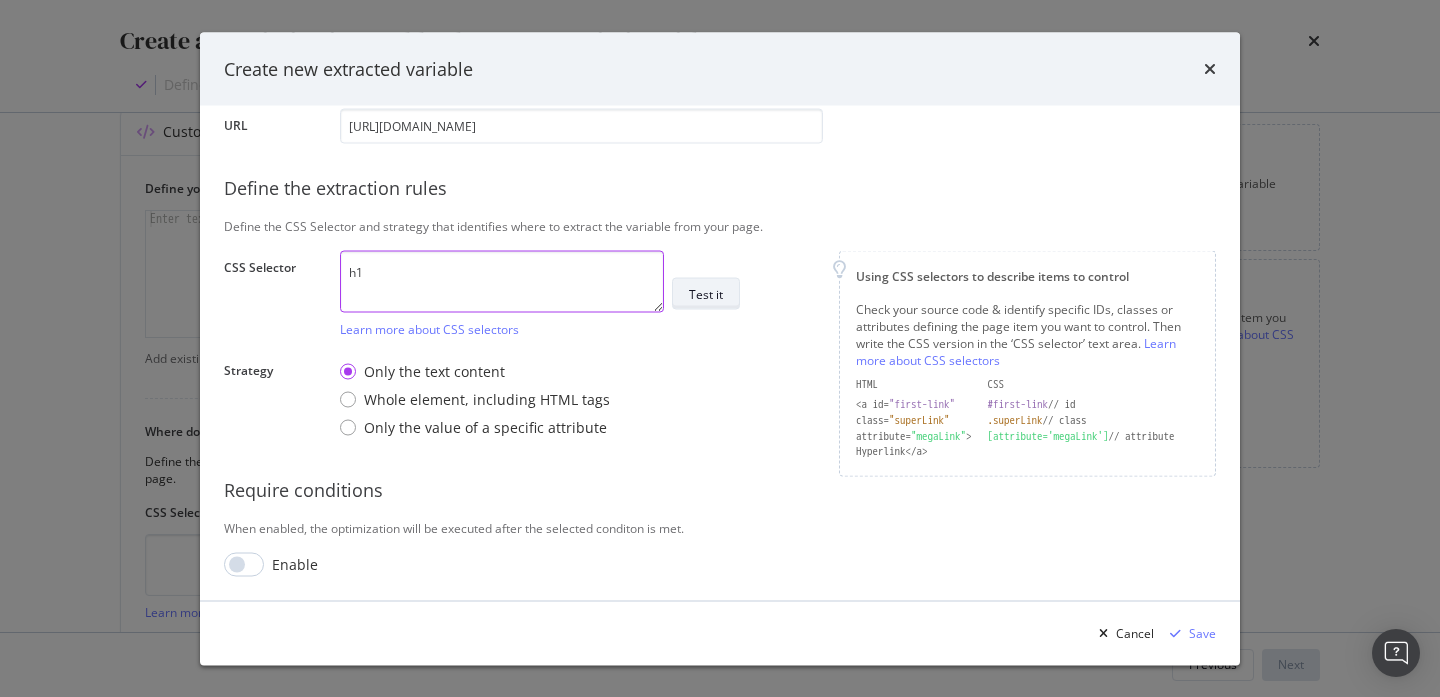 type on "h1" 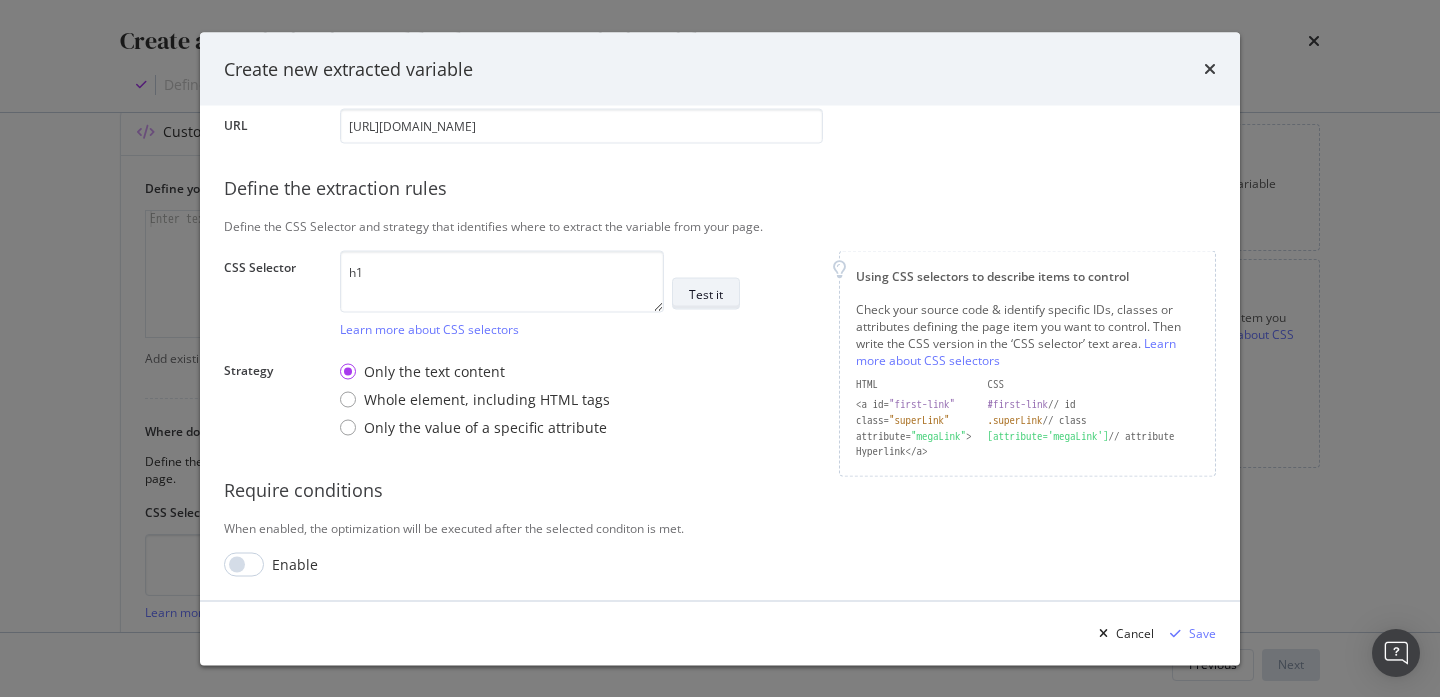 click on "Test it" at bounding box center [706, 294] 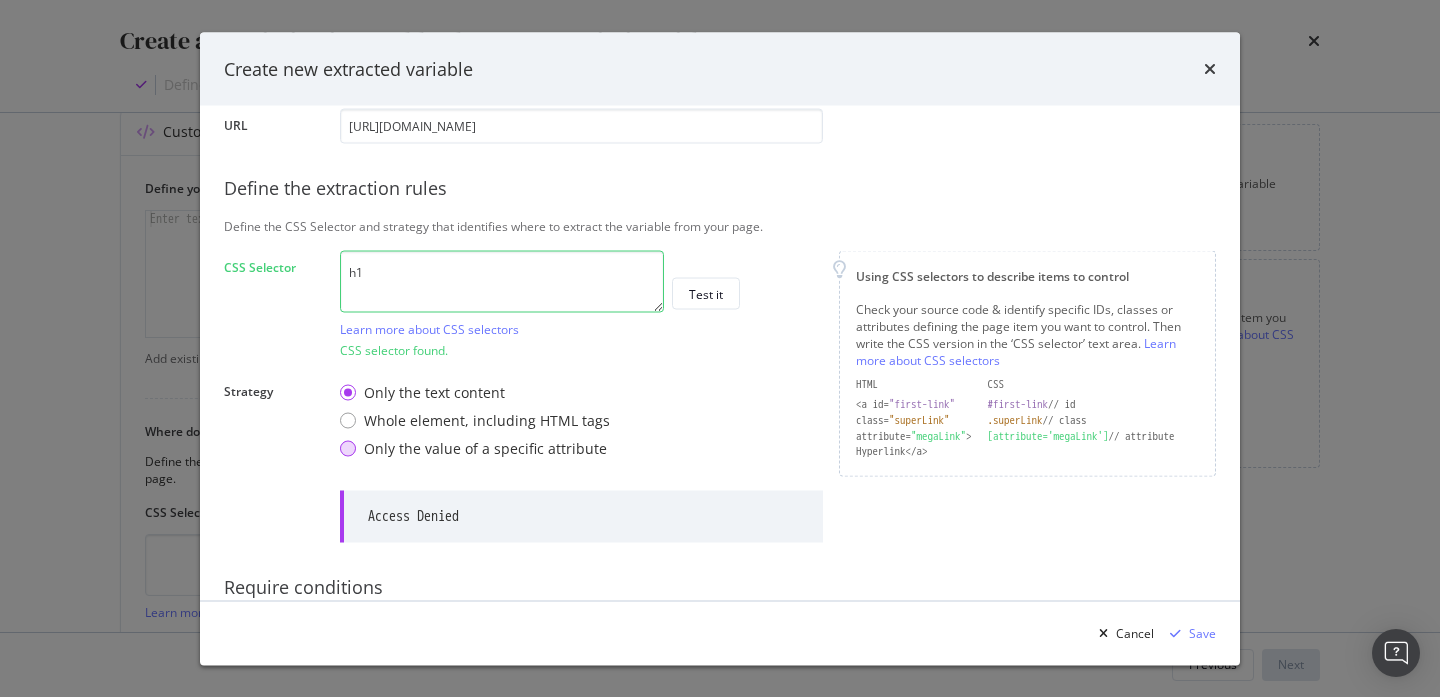 click at bounding box center (348, 449) 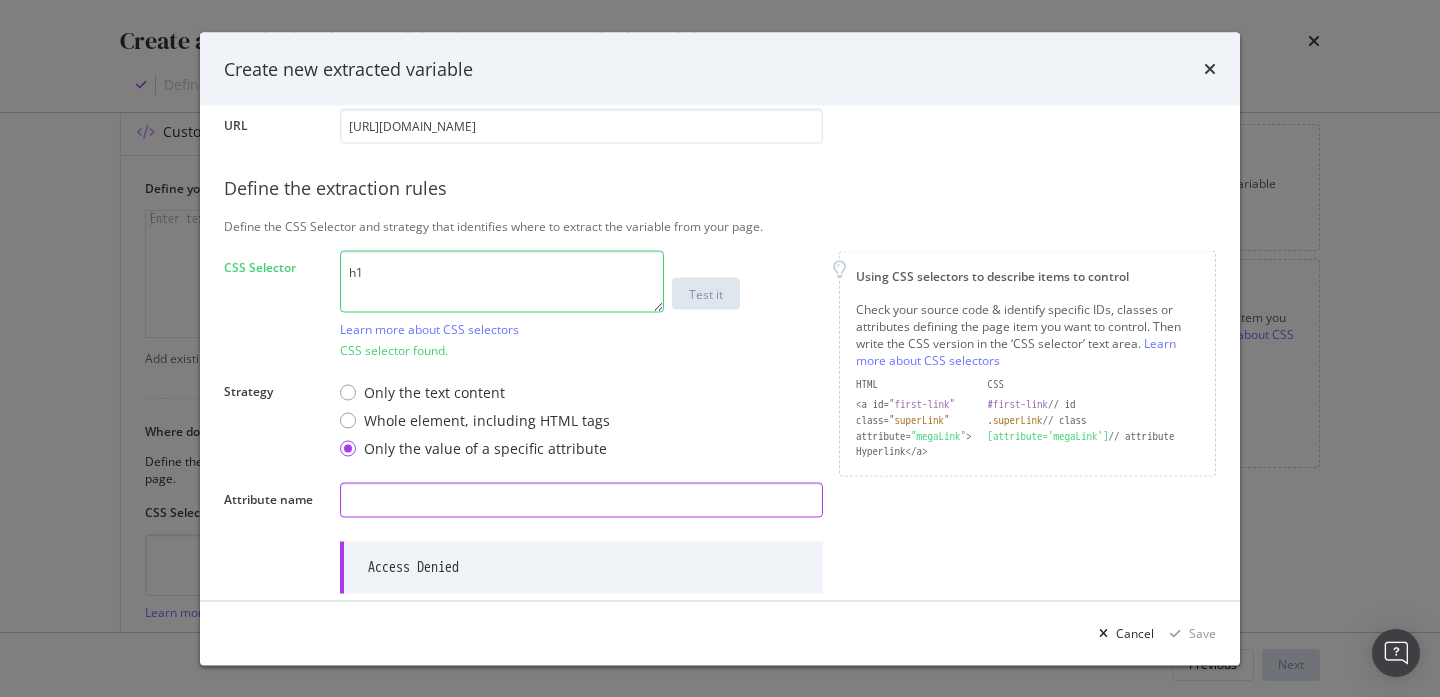 click at bounding box center (581, 500) 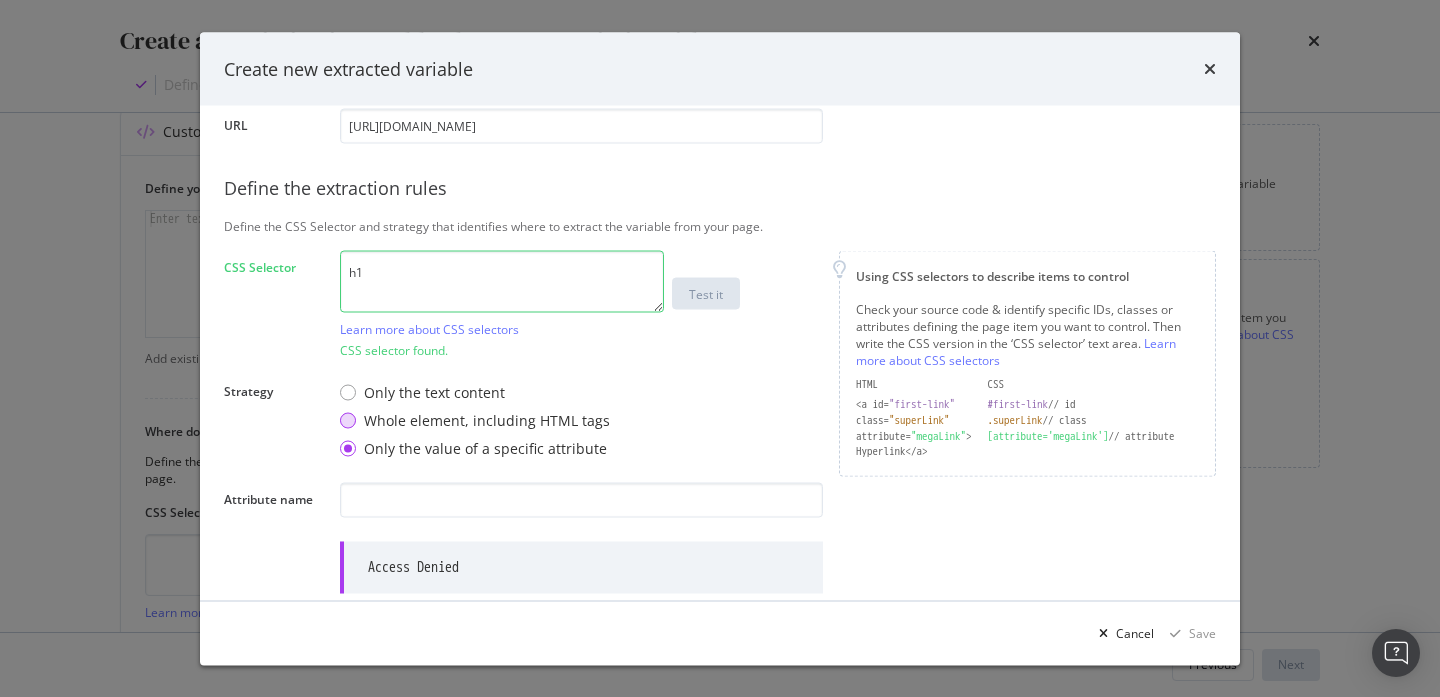 click at bounding box center (348, 421) 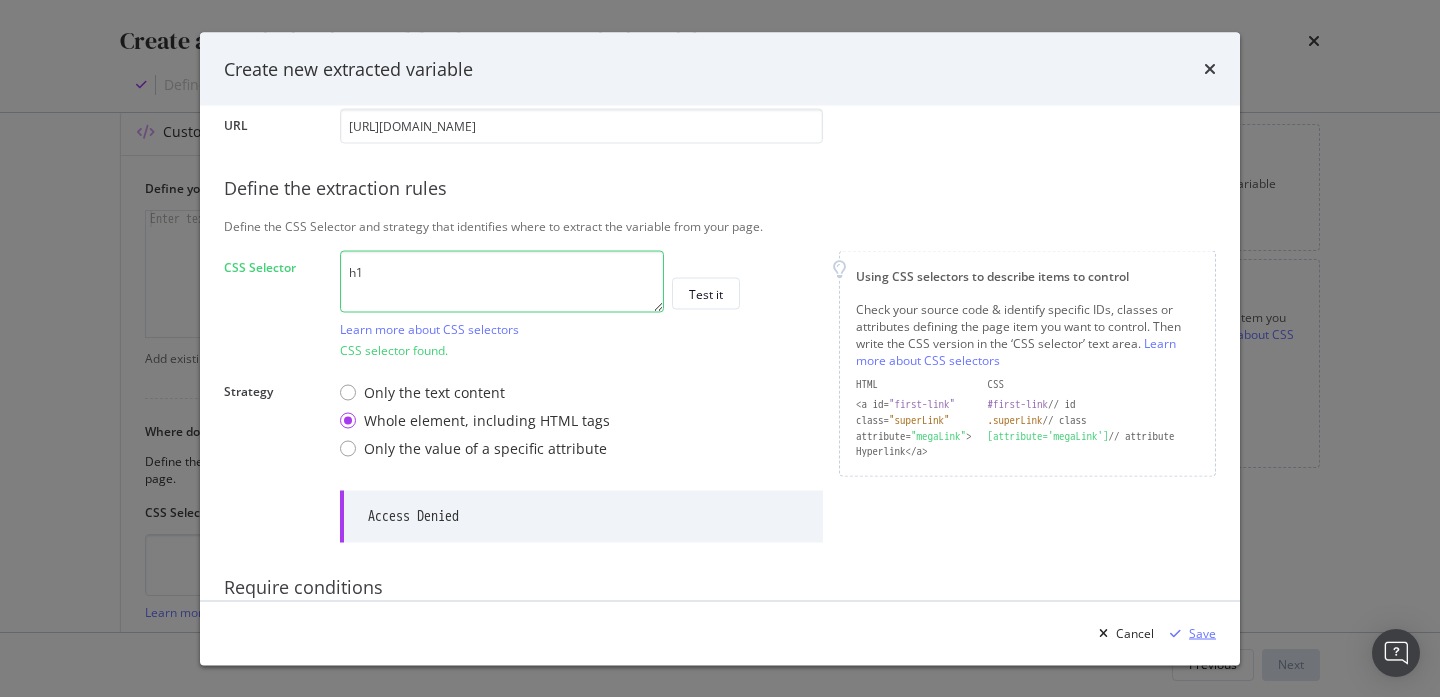 click at bounding box center (1175, 633) 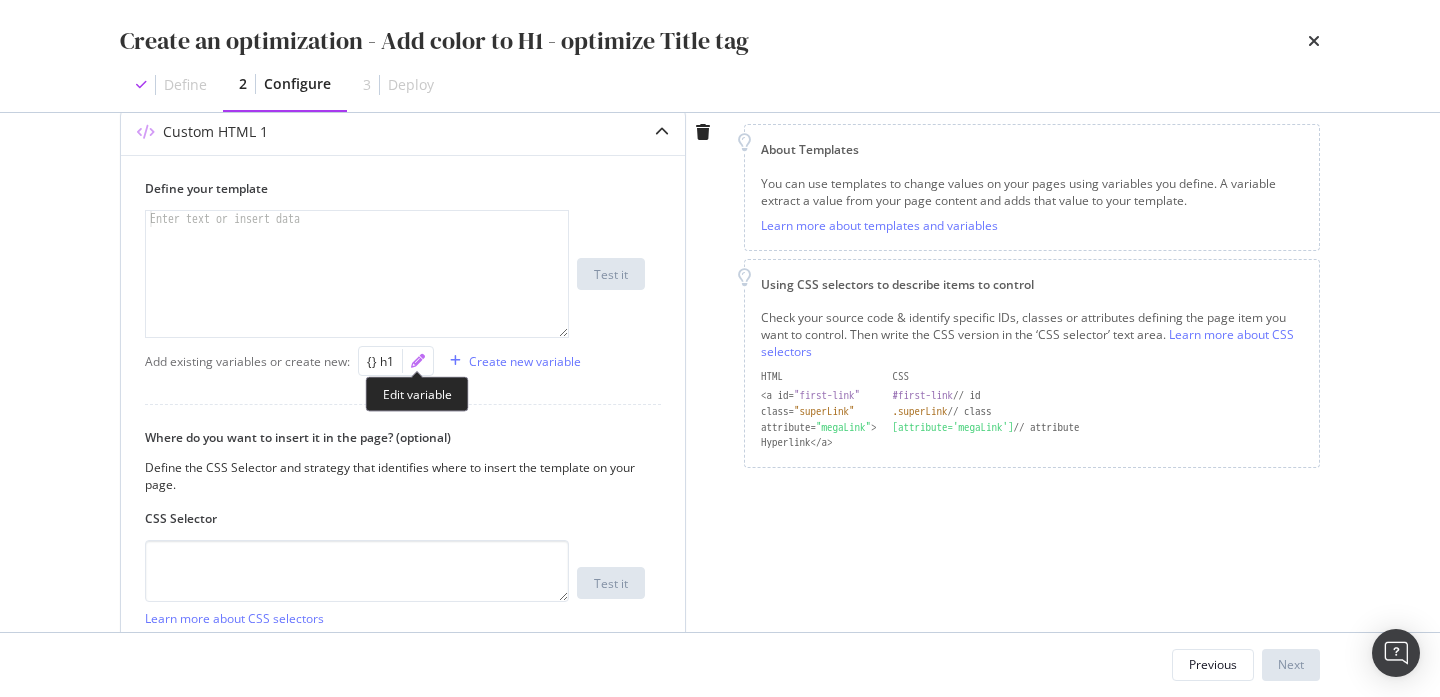 click at bounding box center [418, 361] 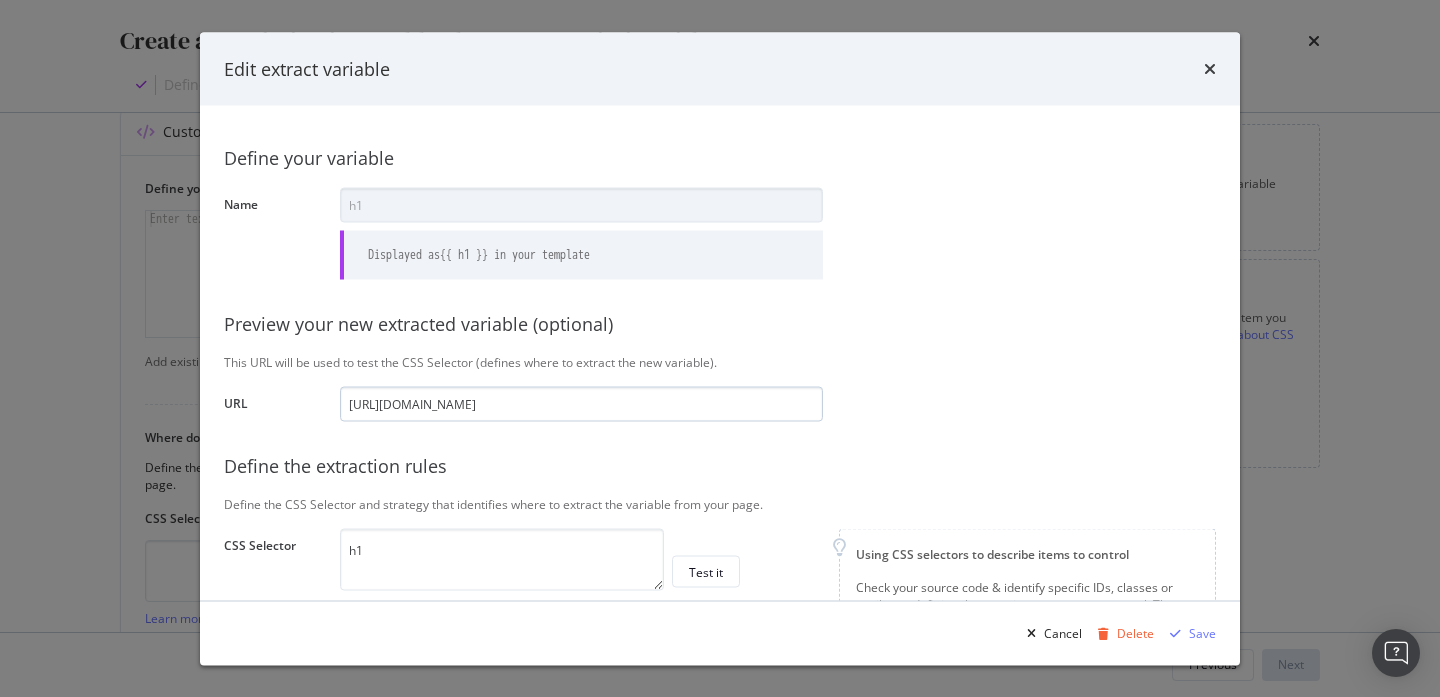 scroll, scrollTop: 0, scrollLeft: 158, axis: horizontal 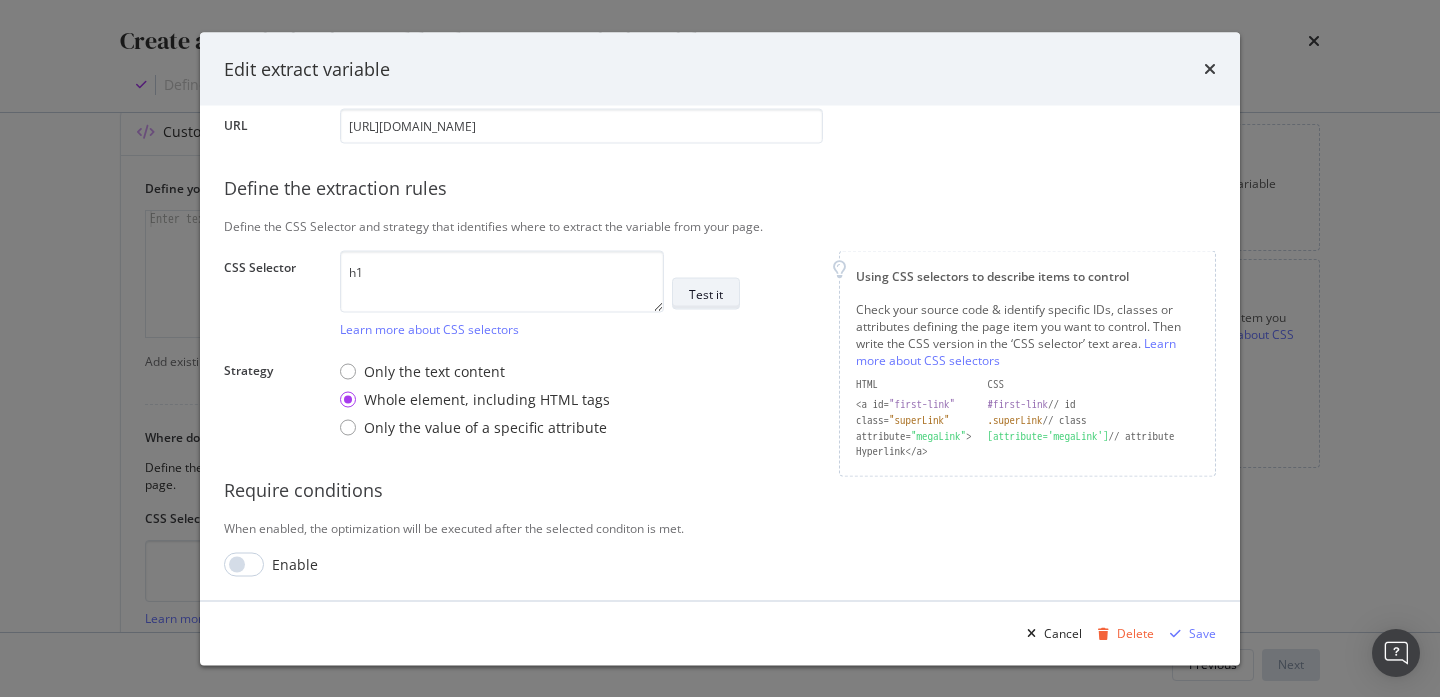 click on "Test it" at bounding box center (706, 294) 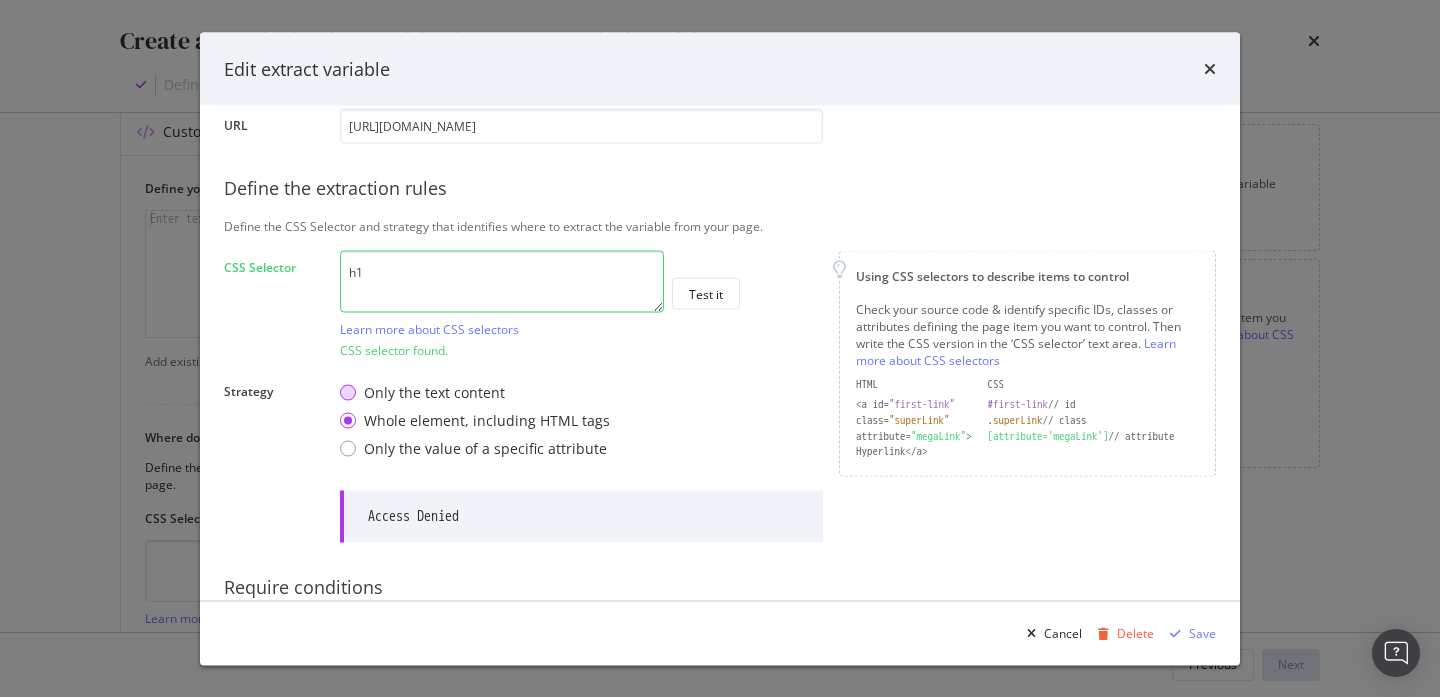 click on "Only the text content" at bounding box center (434, 393) 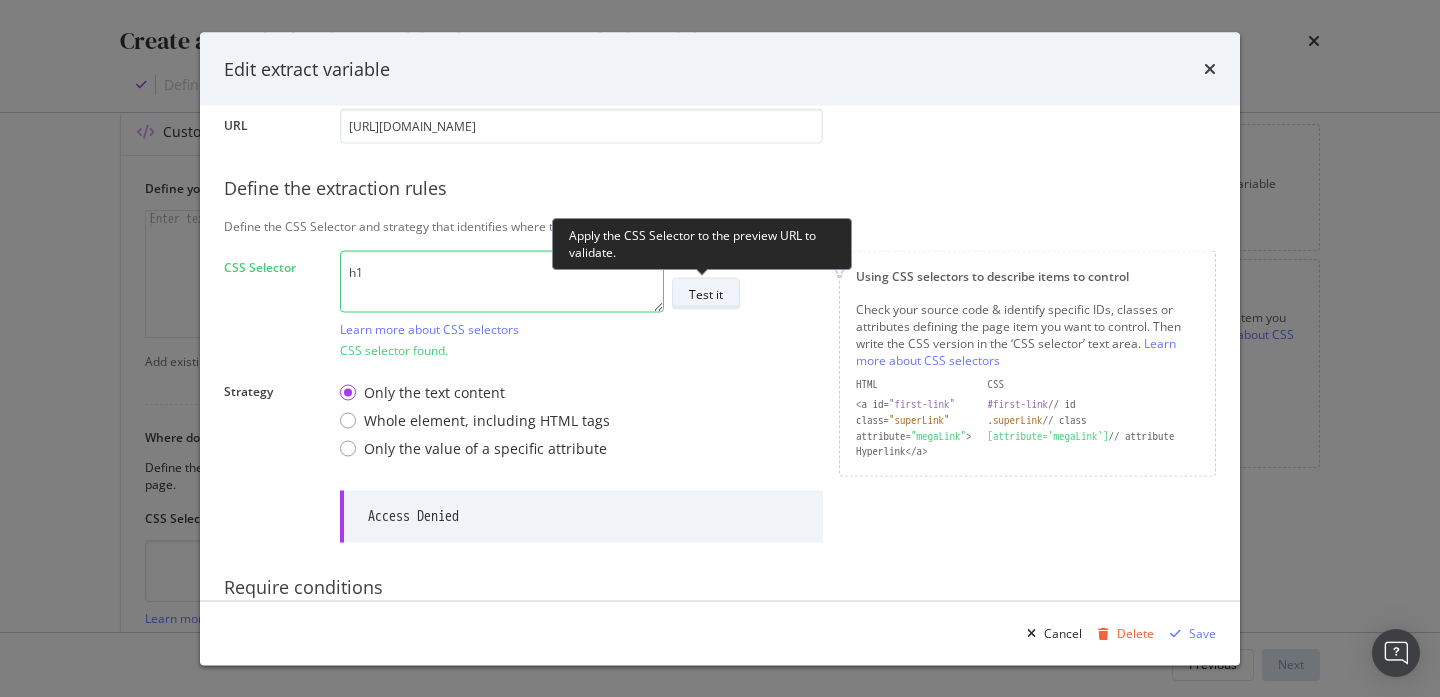 click on "Test it" at bounding box center (706, 293) 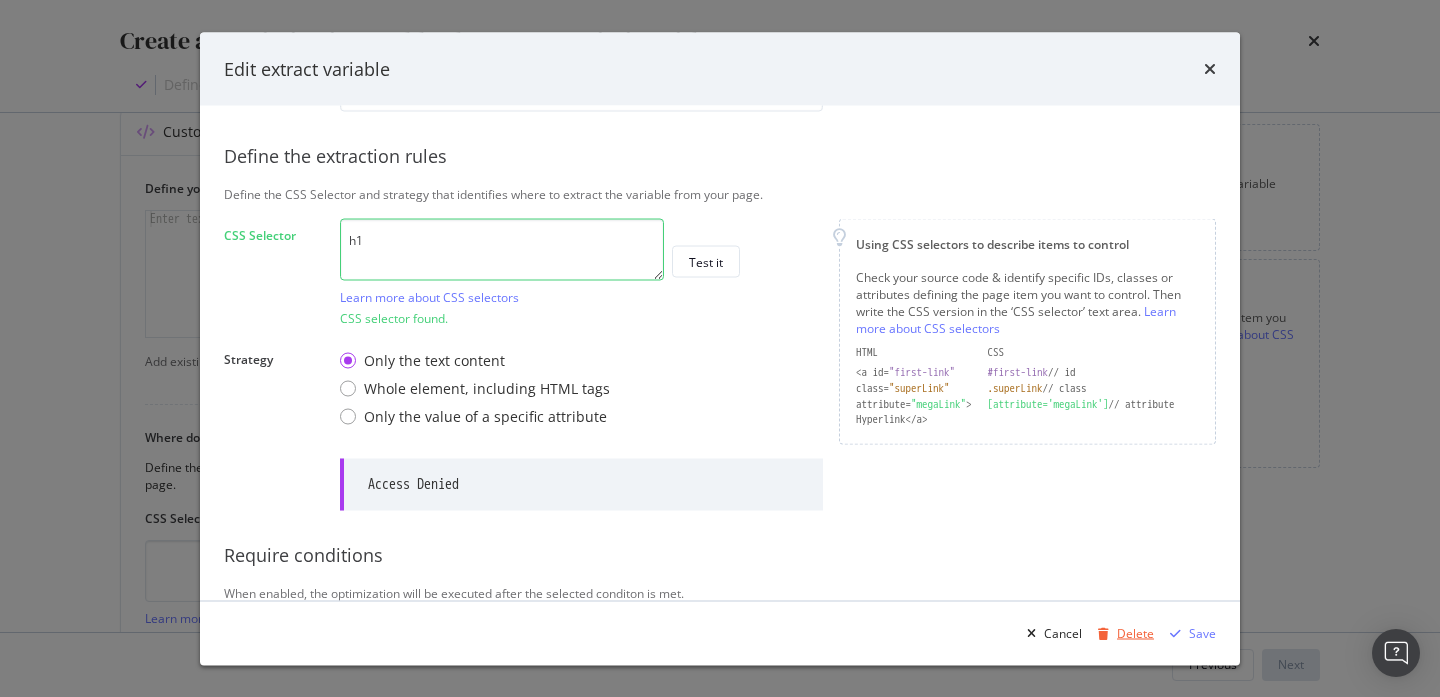 scroll, scrollTop: 310, scrollLeft: 0, axis: vertical 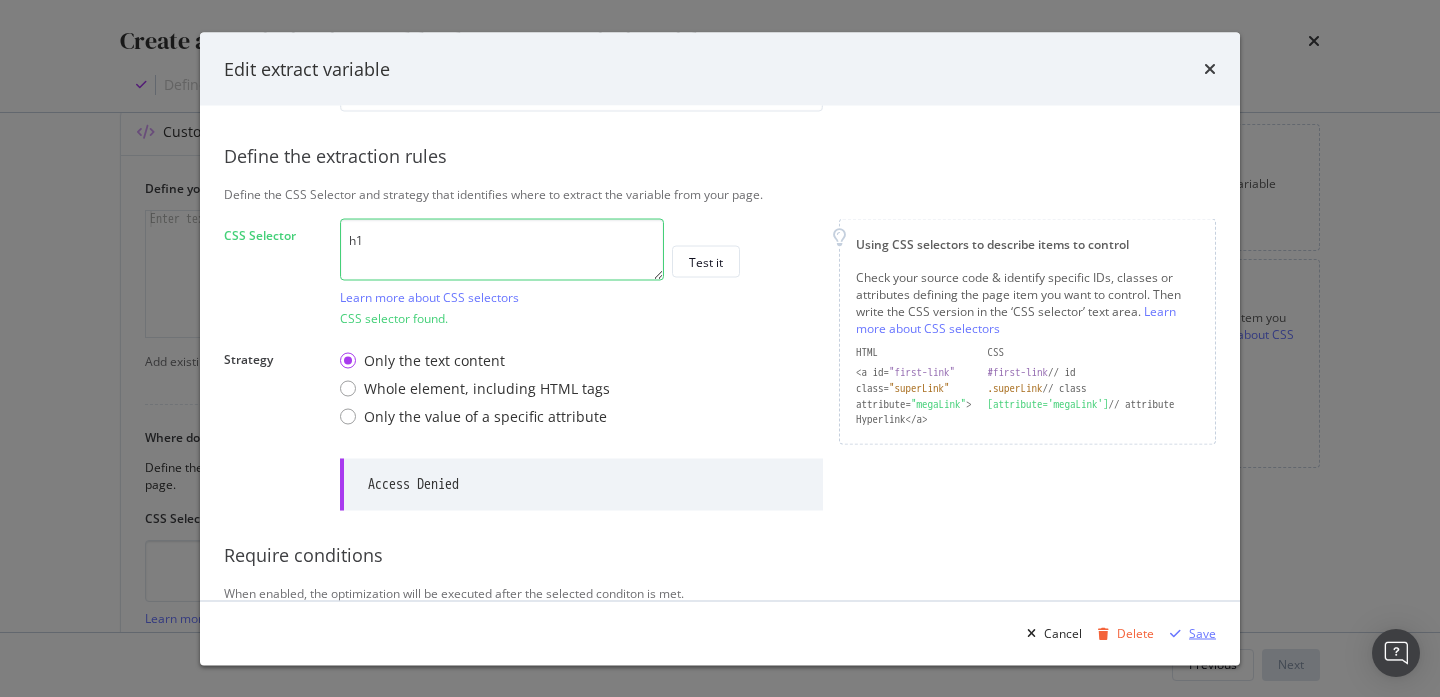 click at bounding box center [1175, 633] 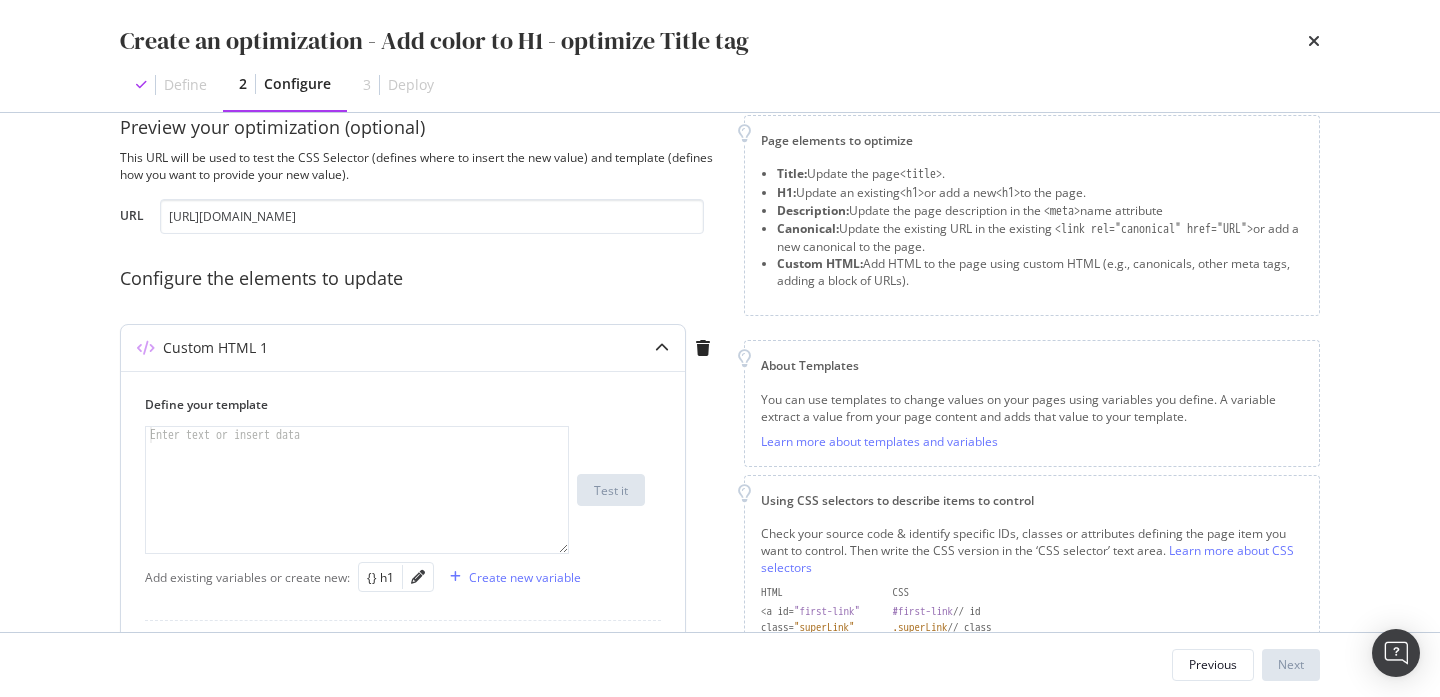 scroll, scrollTop: 299, scrollLeft: 0, axis: vertical 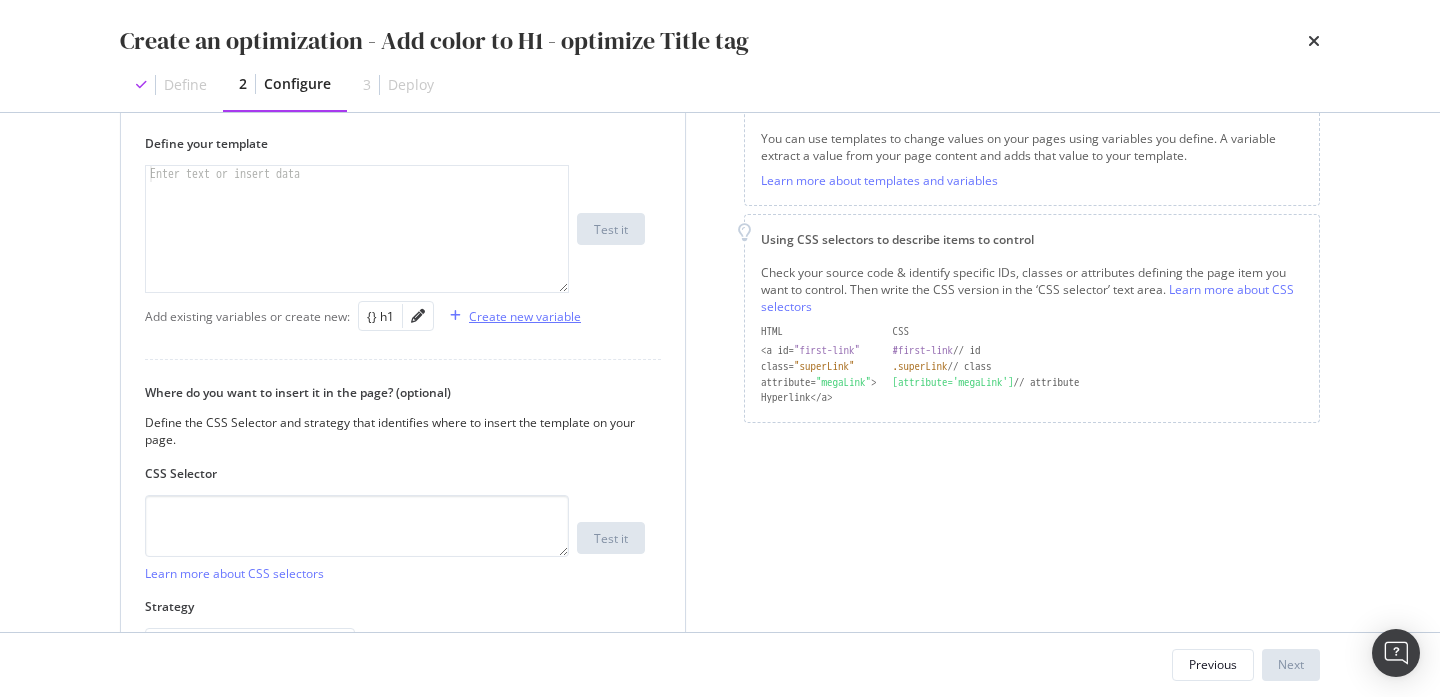 click on "Create new variable" at bounding box center (525, 316) 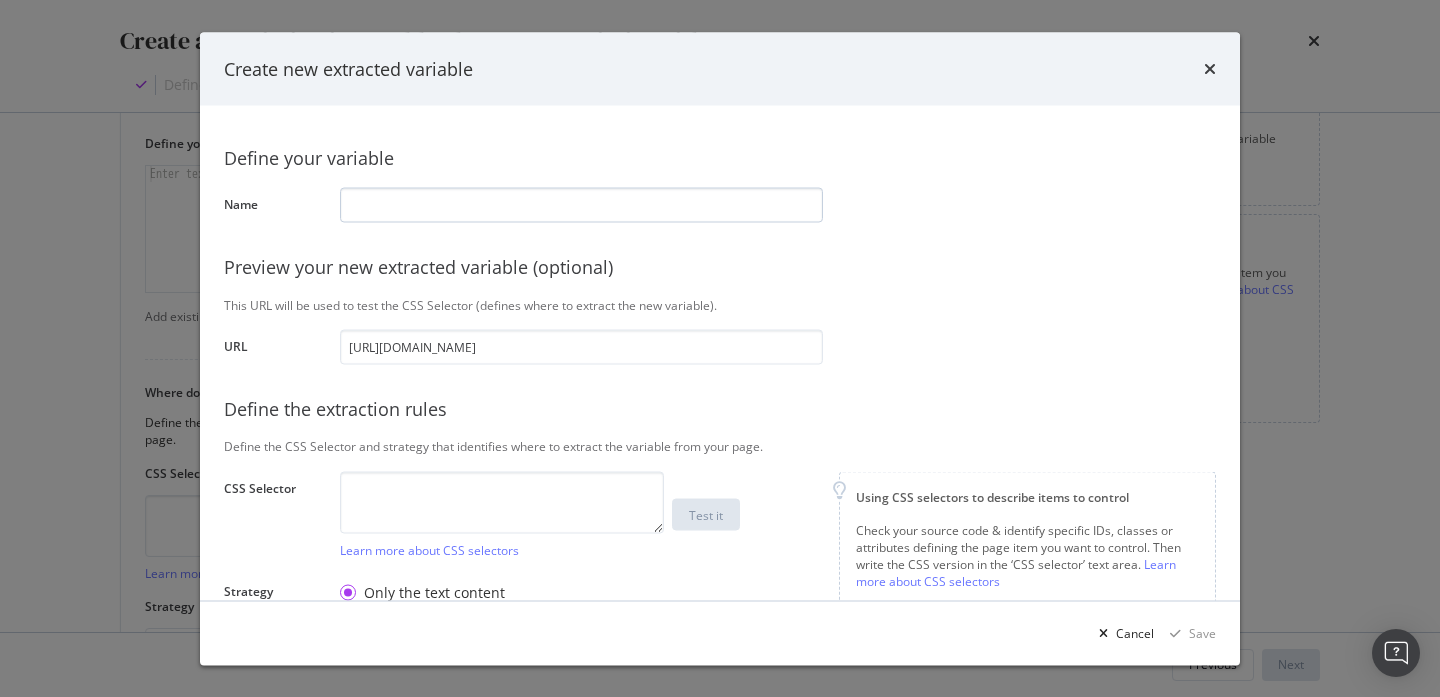 click at bounding box center [581, 204] 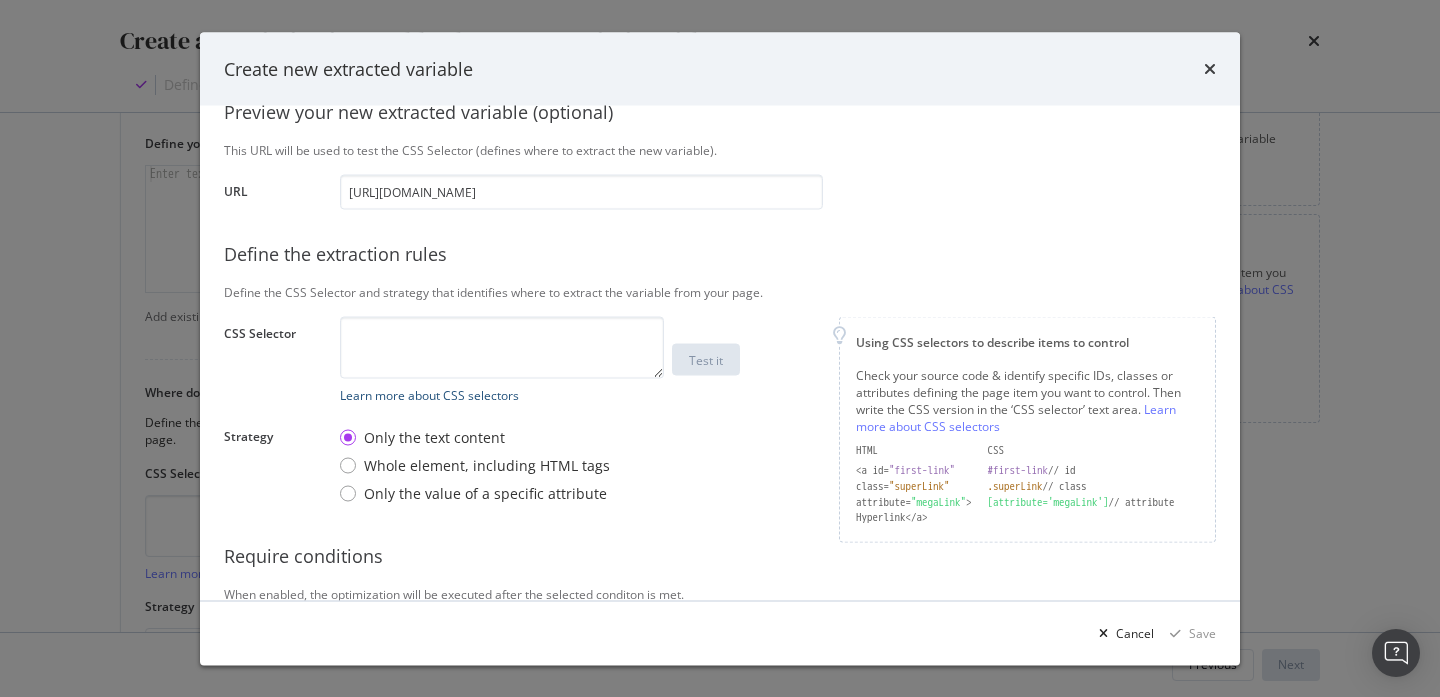 scroll, scrollTop: 238, scrollLeft: 0, axis: vertical 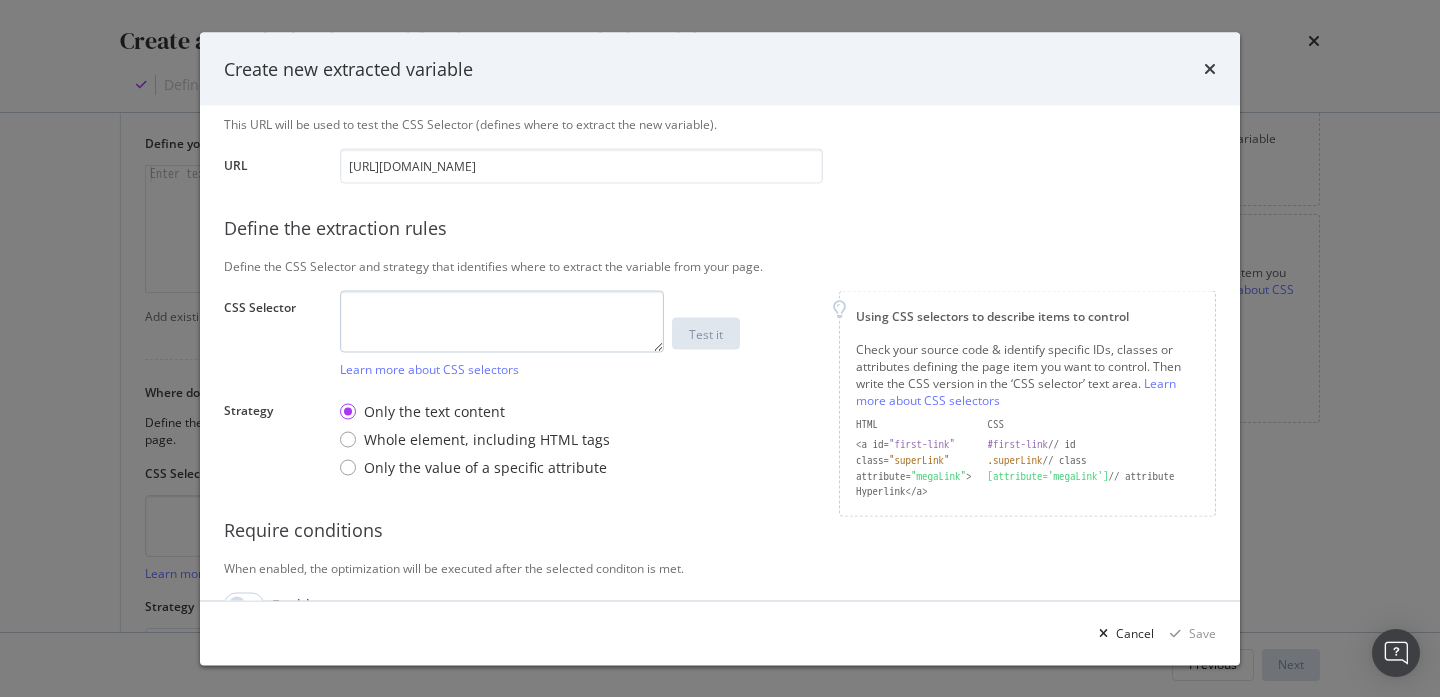 type on "Color" 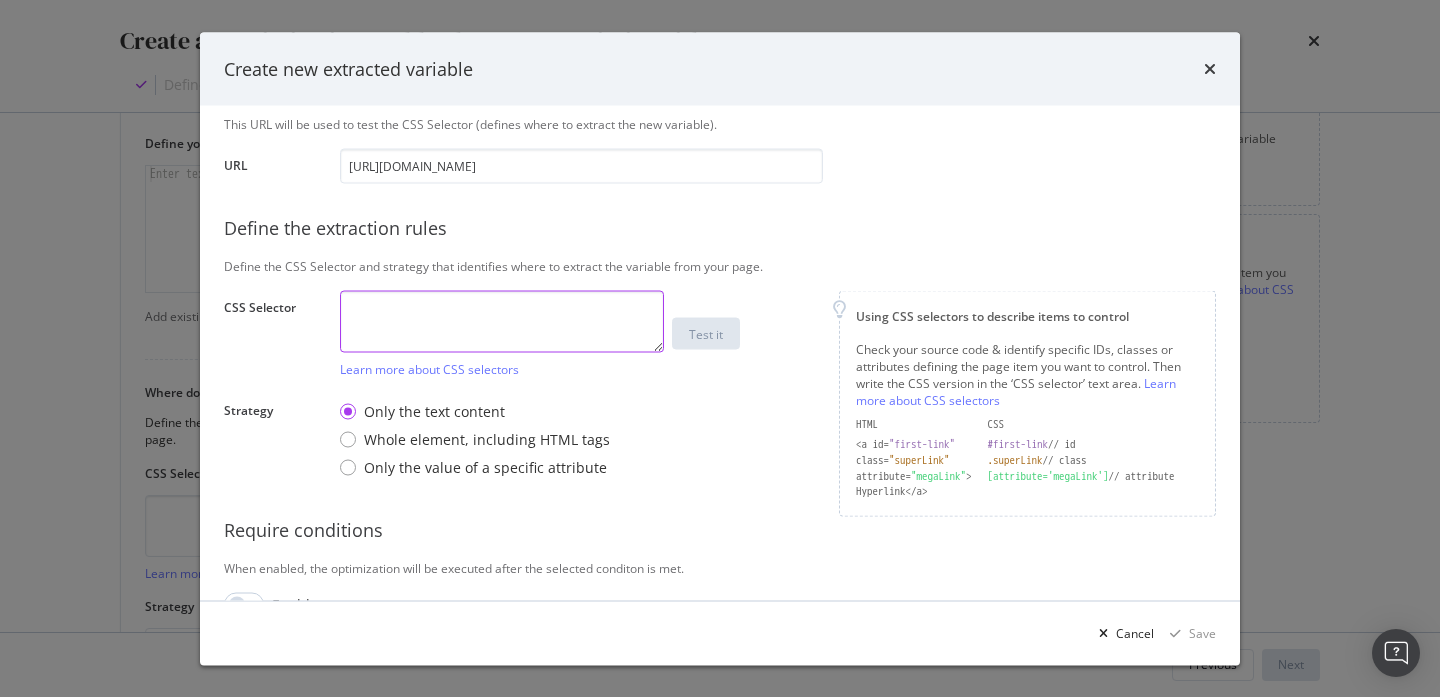 click at bounding box center [502, 321] 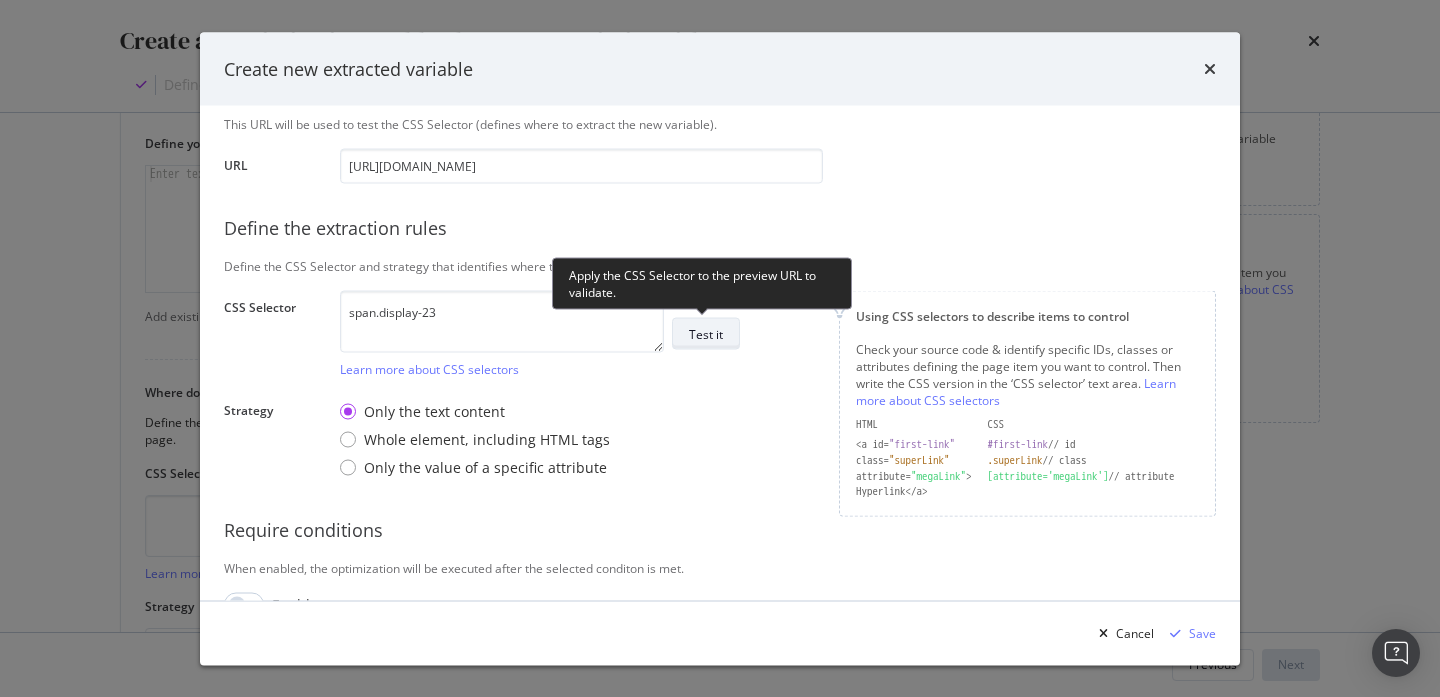 click on "Test it" at bounding box center (706, 334) 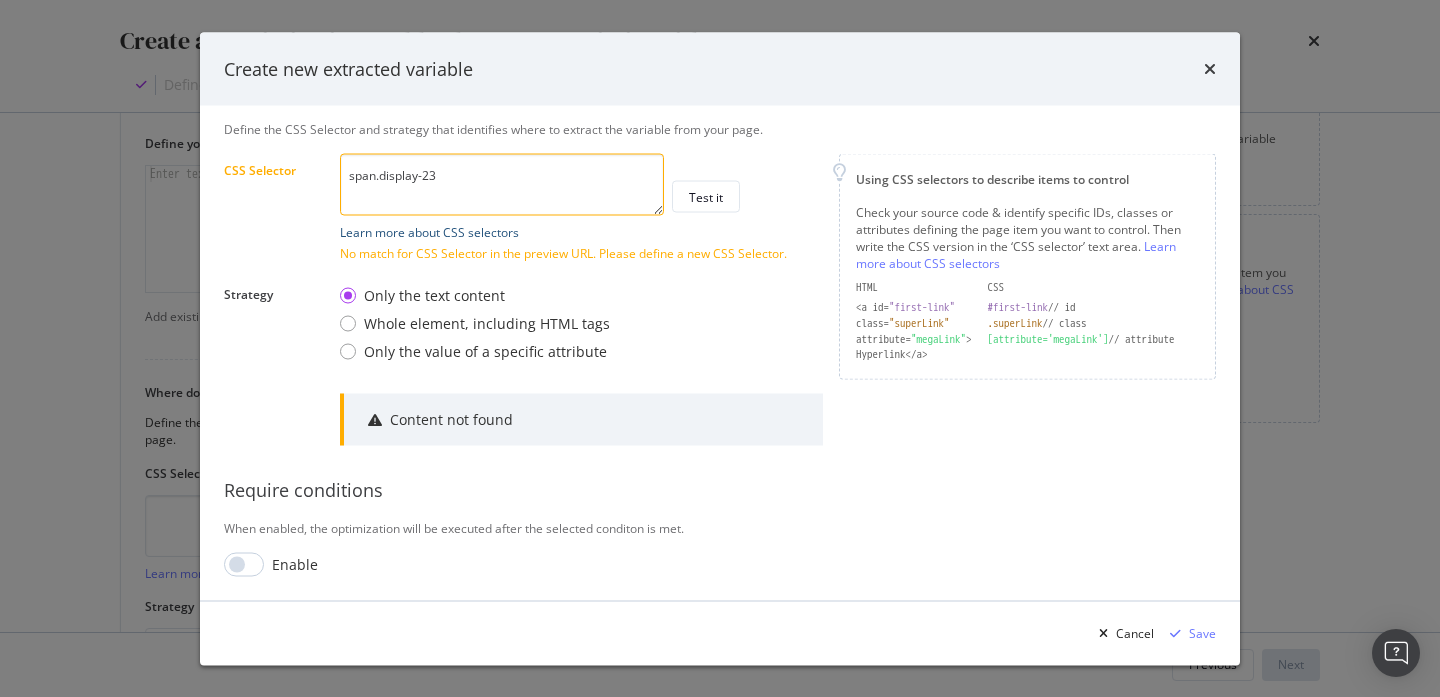 scroll, scrollTop: 371, scrollLeft: 0, axis: vertical 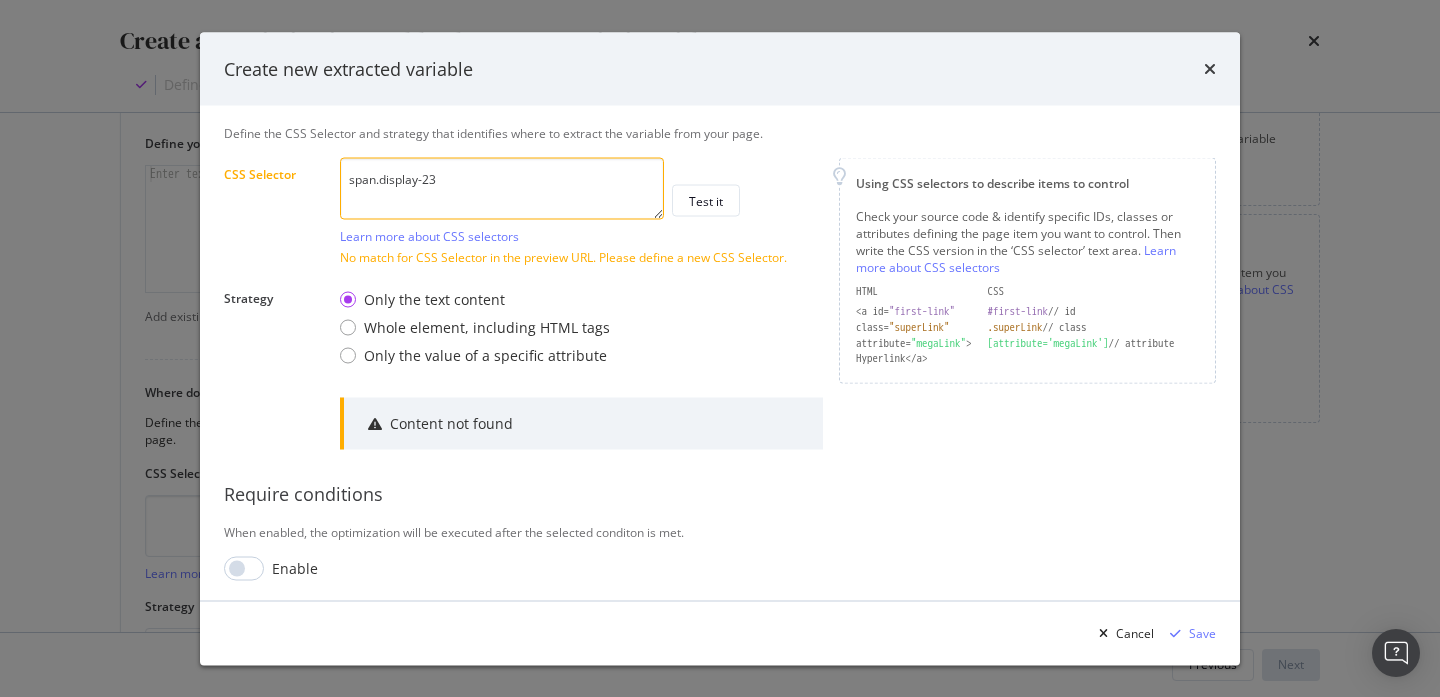 click on "span.display-23" at bounding box center [502, 188] 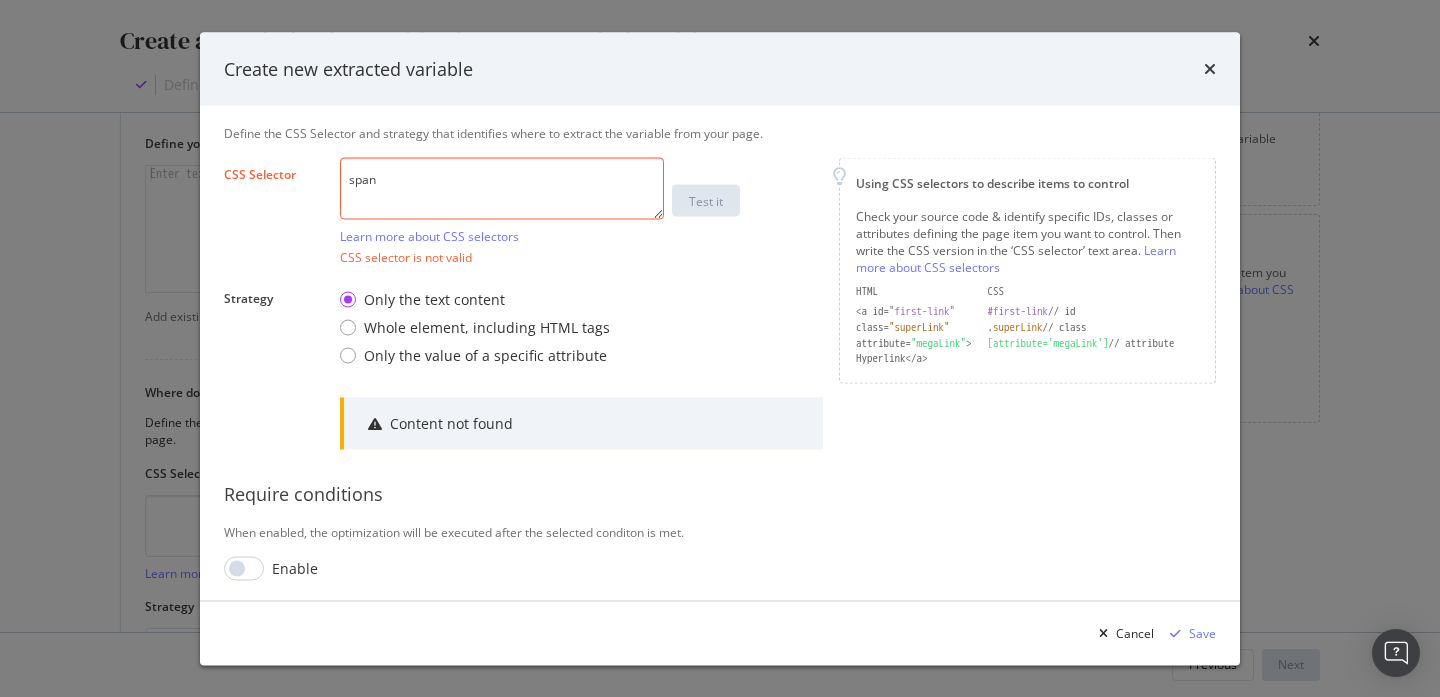 scroll, scrollTop: 354, scrollLeft: 0, axis: vertical 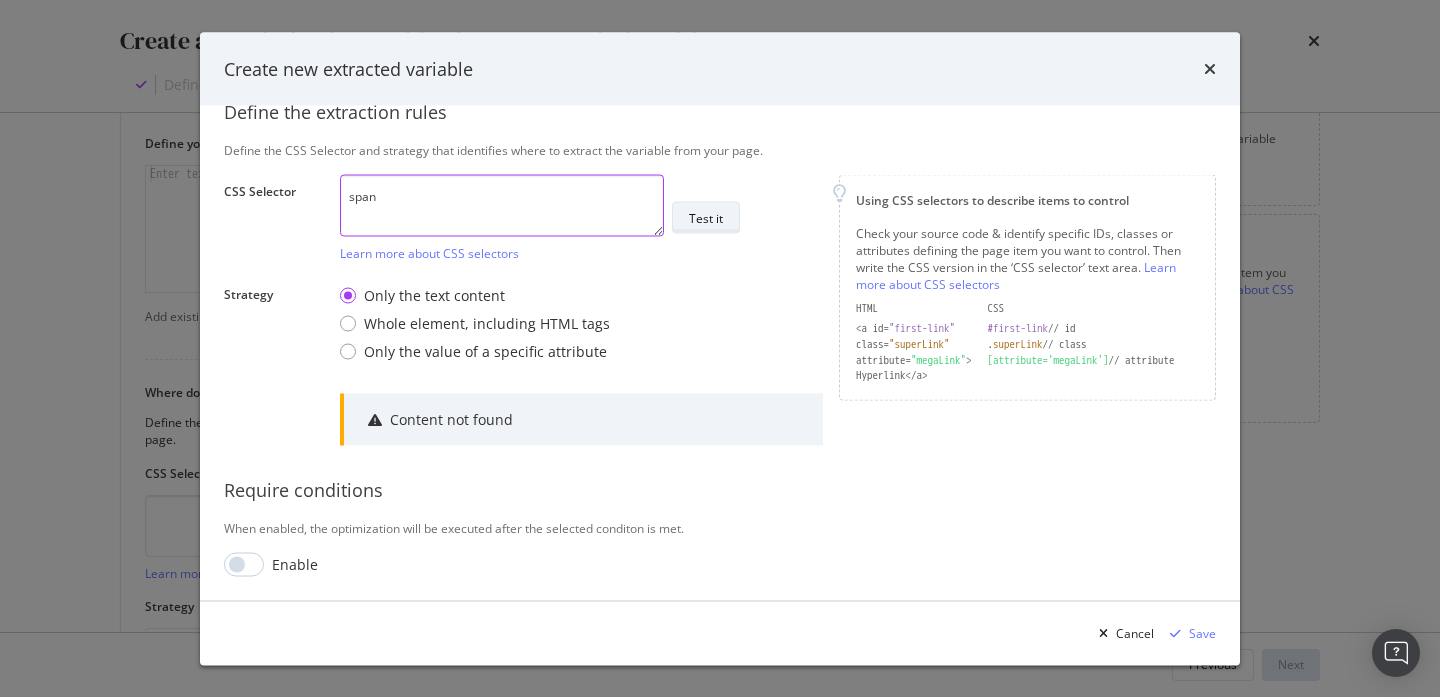 type on "span" 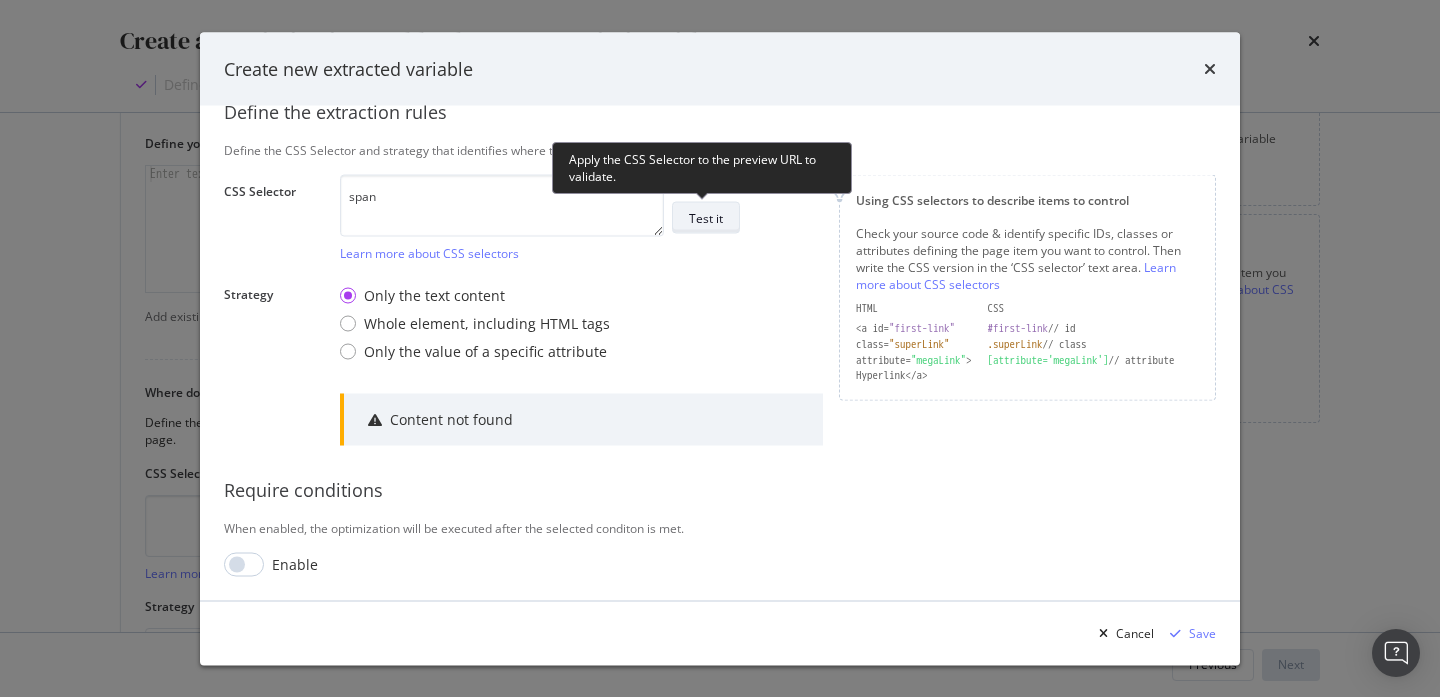 click on "Test it" at bounding box center [706, 218] 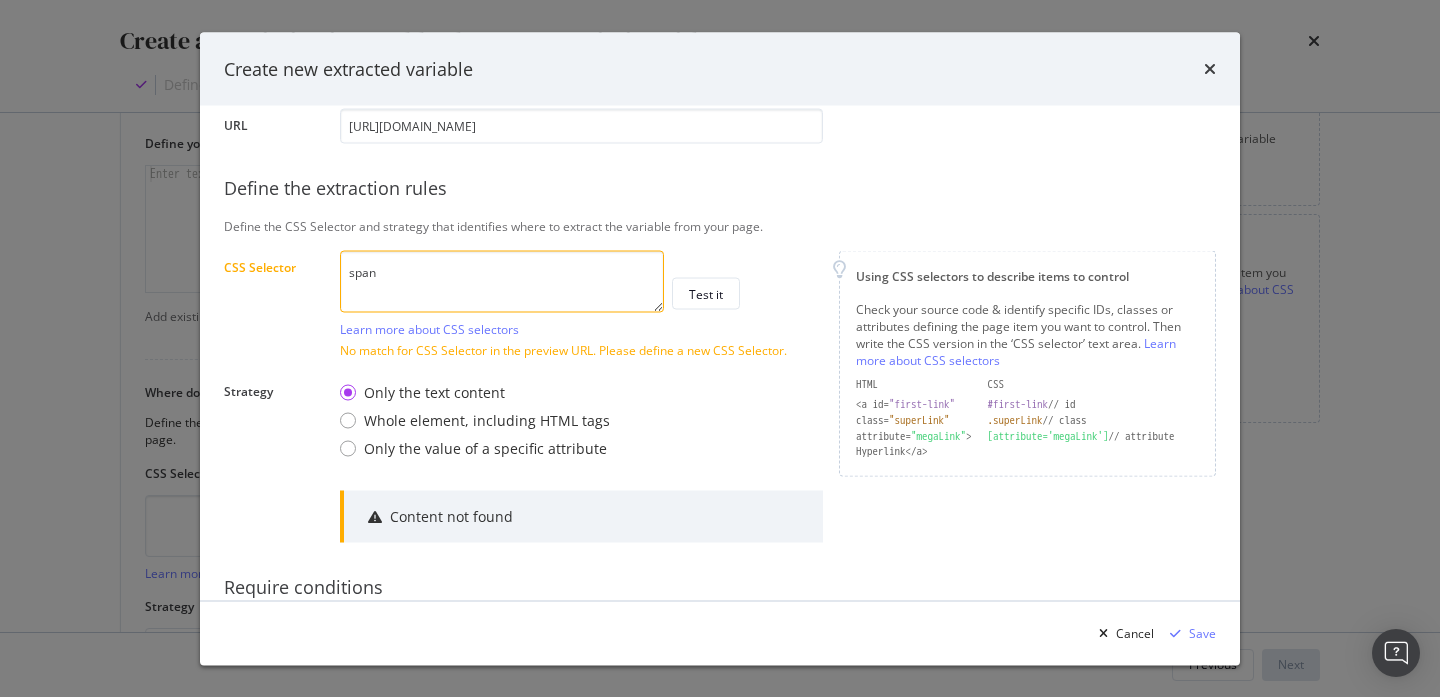 scroll, scrollTop: 354, scrollLeft: 0, axis: vertical 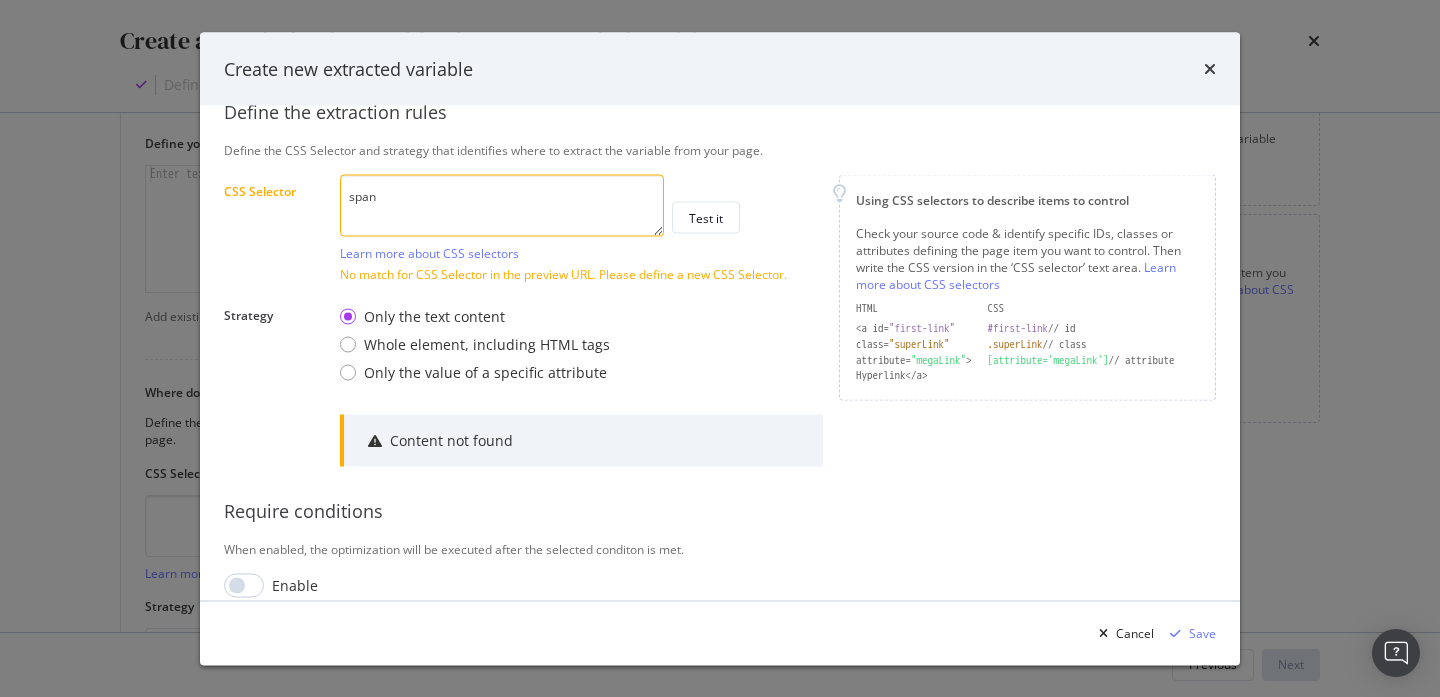 click on "span" at bounding box center [502, 205] 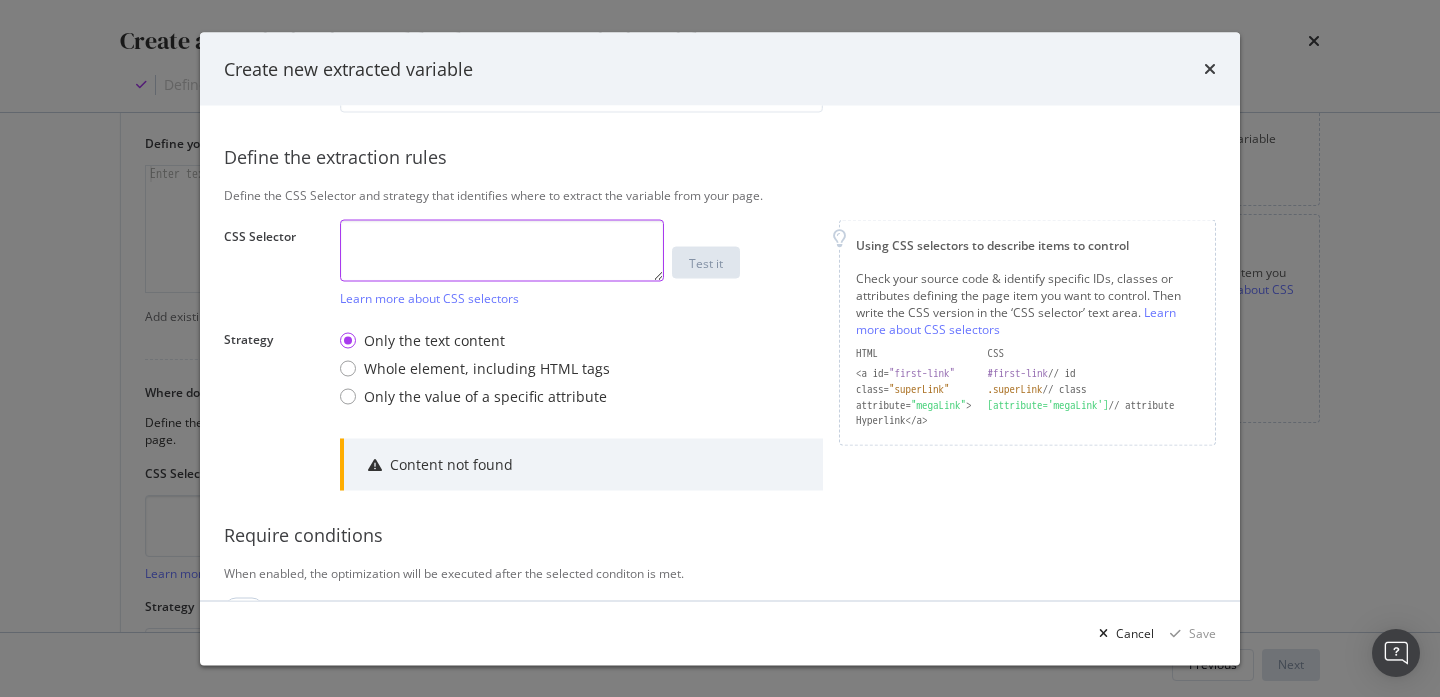 scroll, scrollTop: 280, scrollLeft: 0, axis: vertical 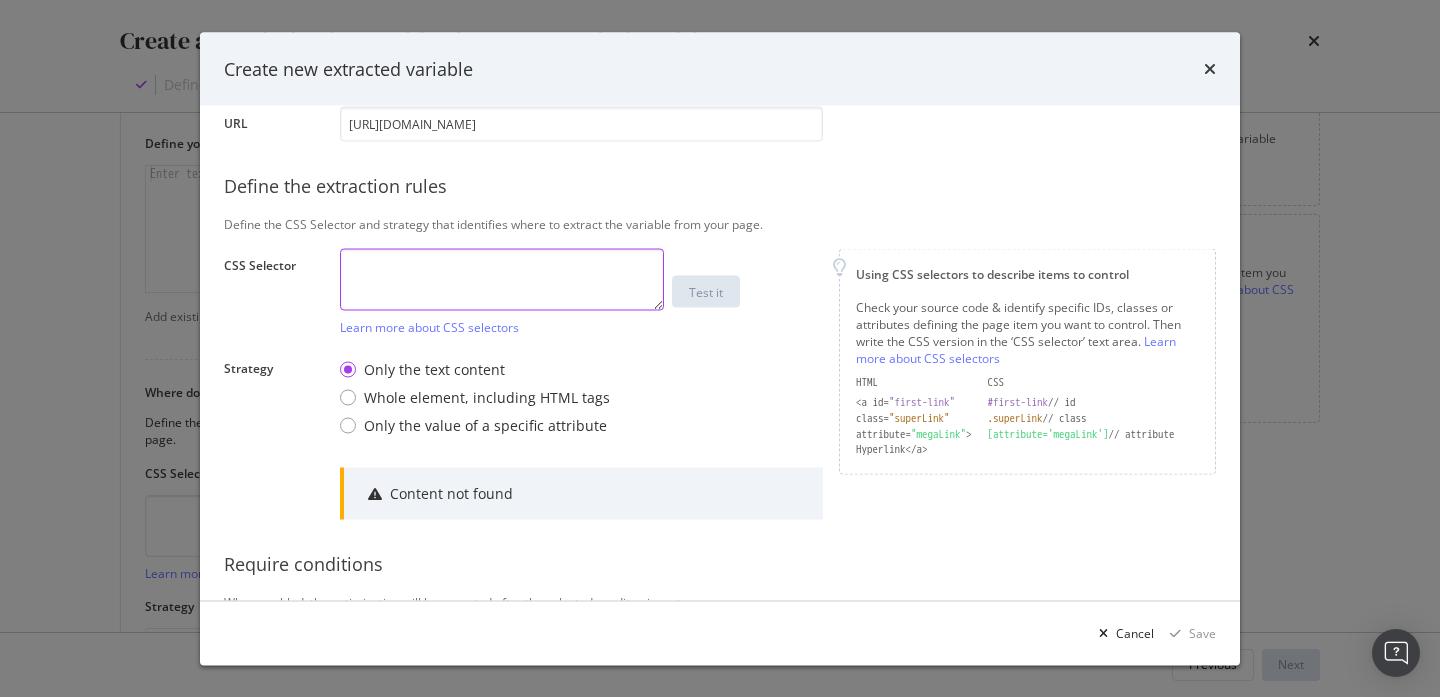 paste on "product-savings-panel-container" 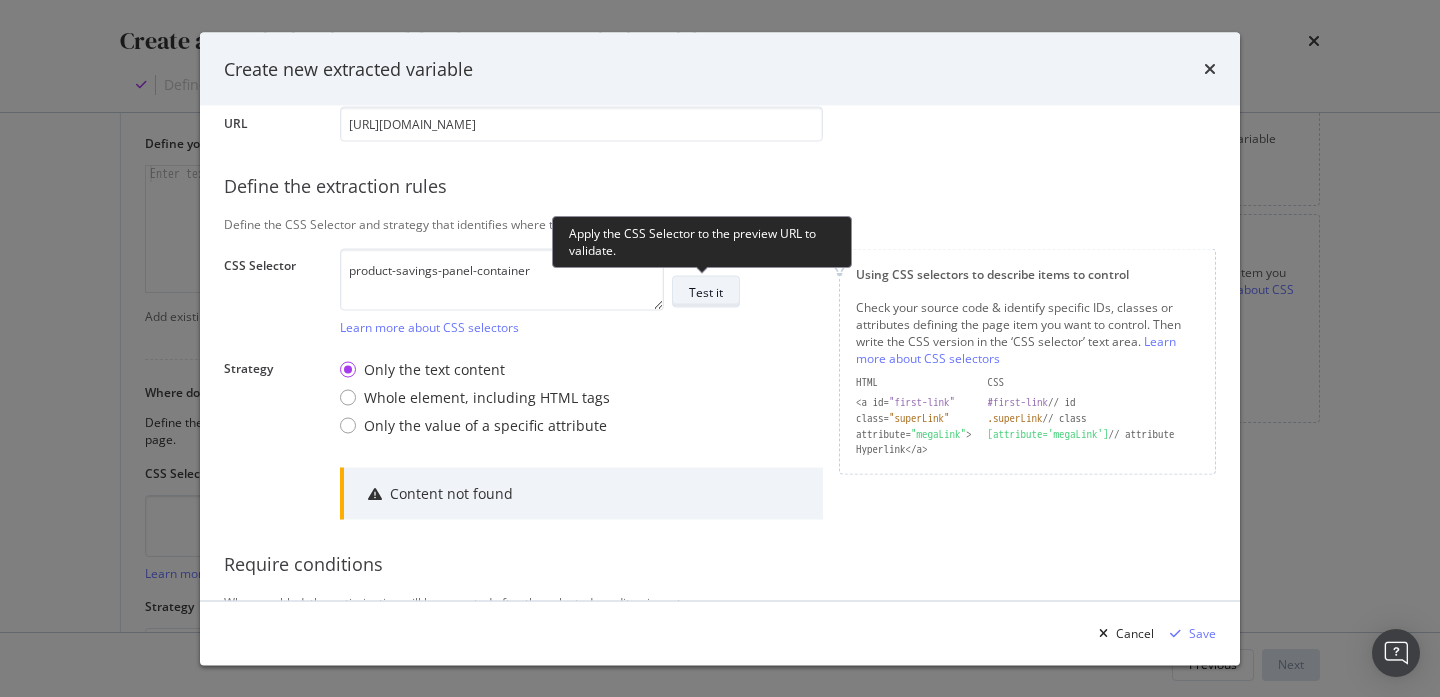 click on "Test it" at bounding box center [706, 291] 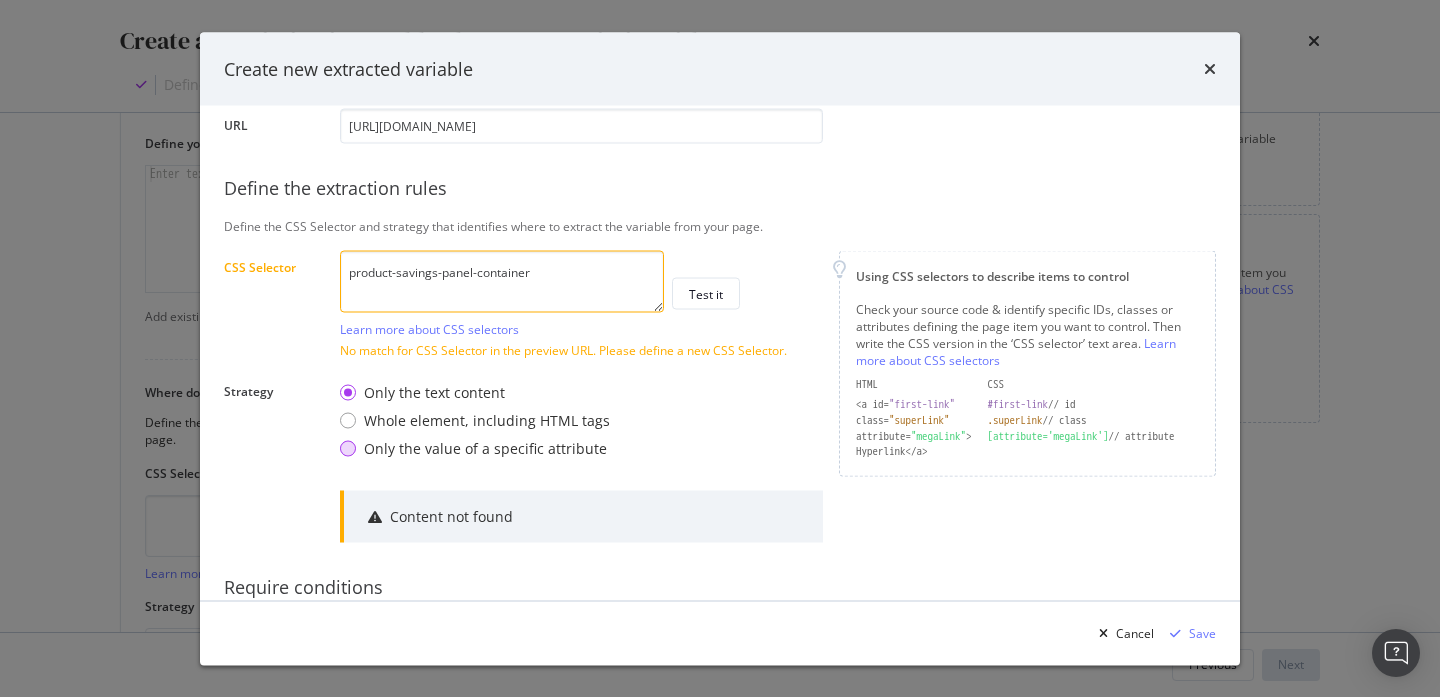 scroll, scrollTop: 280, scrollLeft: 0, axis: vertical 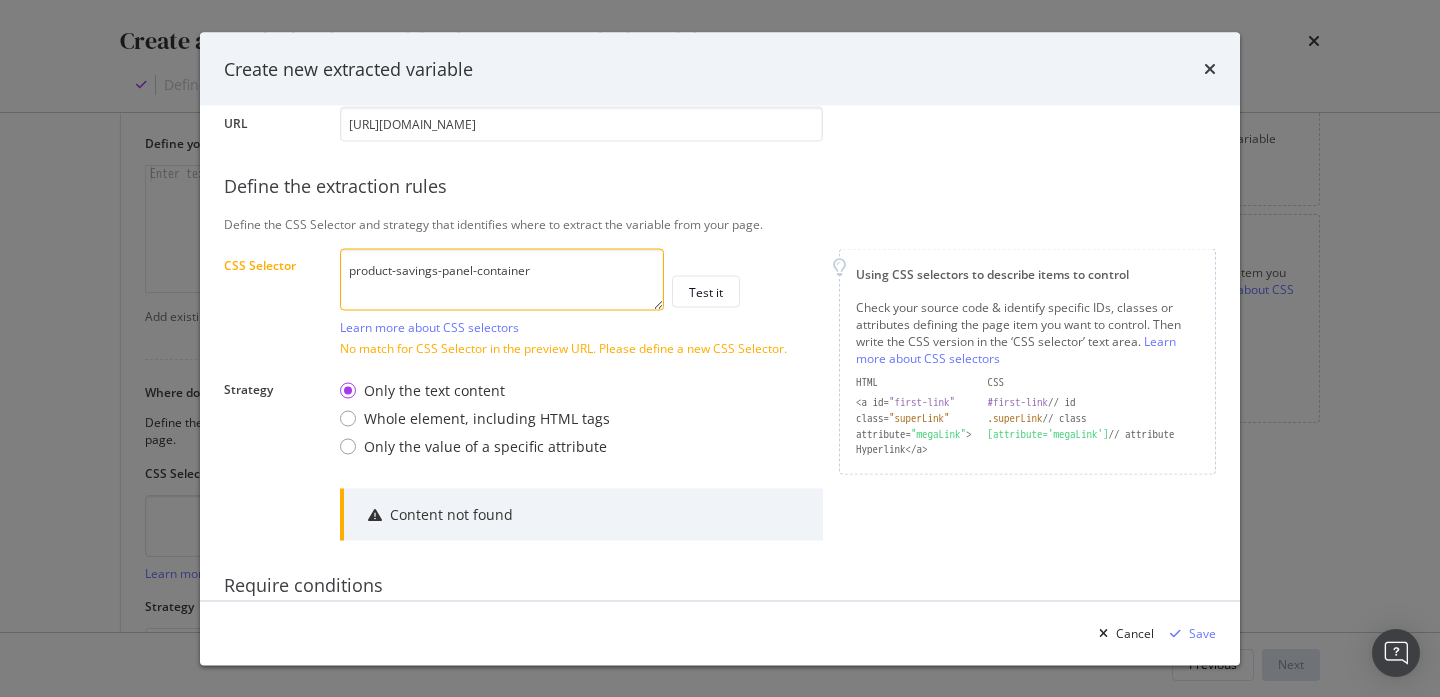 click on "product-savings-panel-container" at bounding box center (502, 279) 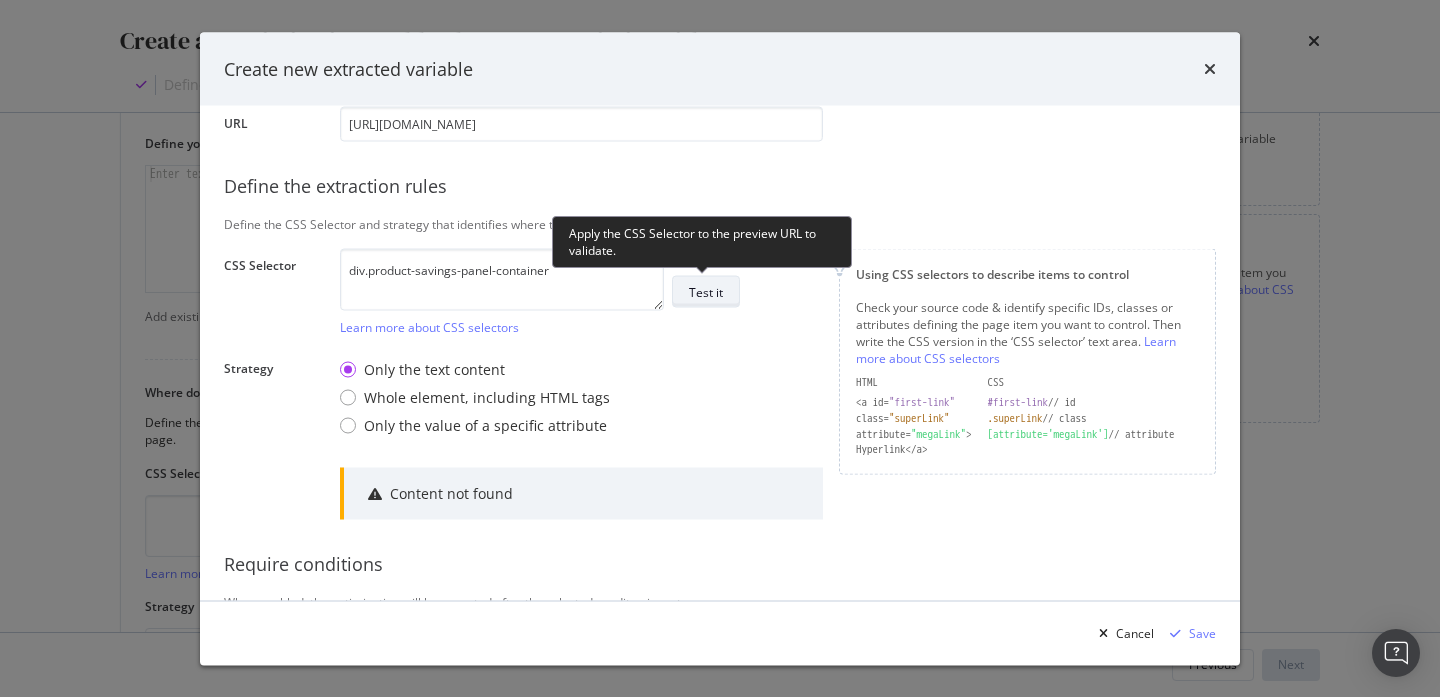 click on "Test it" at bounding box center [706, 291] 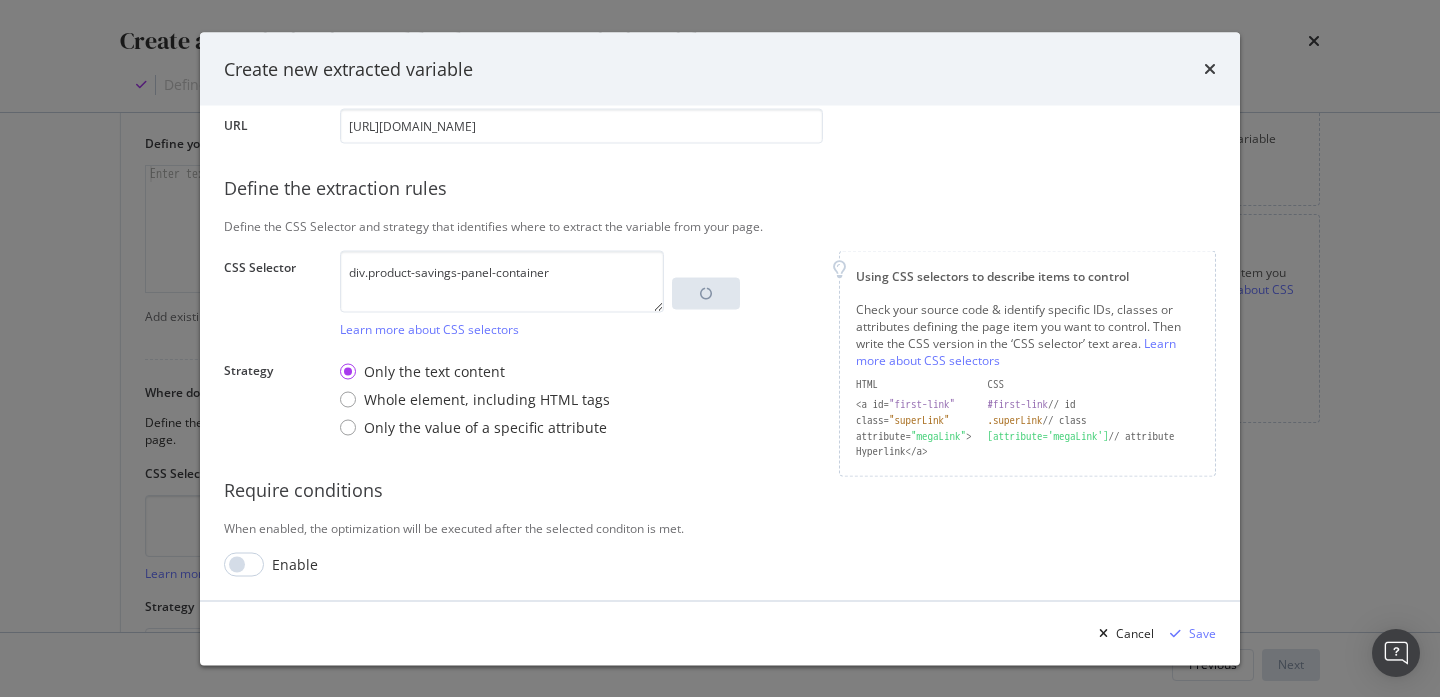 scroll, scrollTop: 280, scrollLeft: 0, axis: vertical 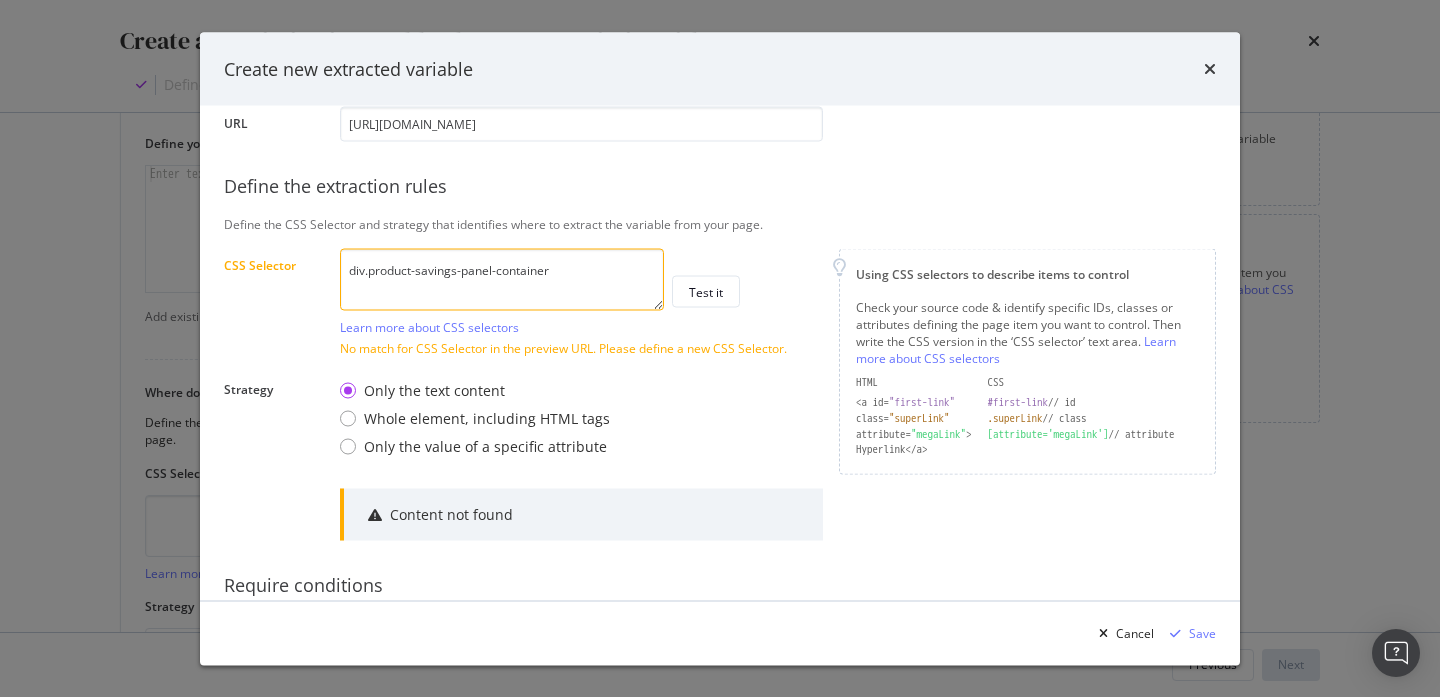 click on "div.product-savings-panel-container" at bounding box center (502, 279) 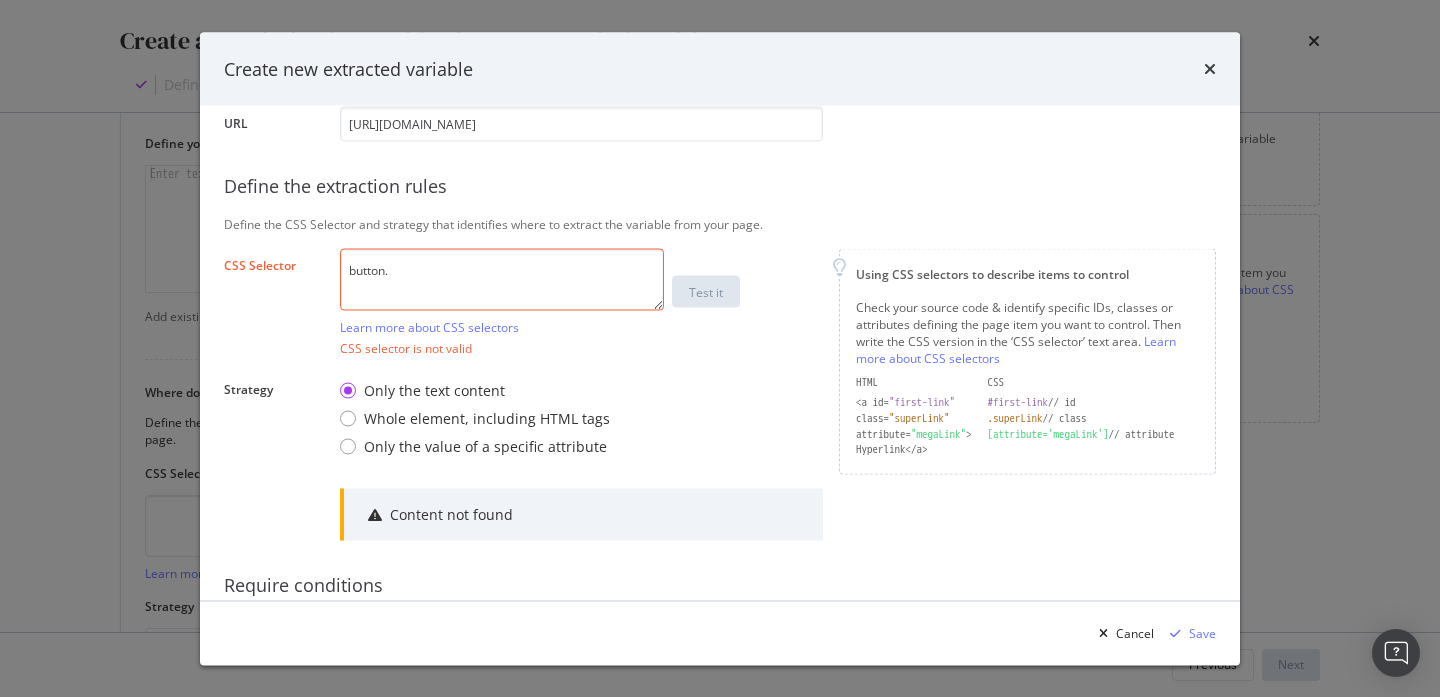 paste on "62/64 normal" 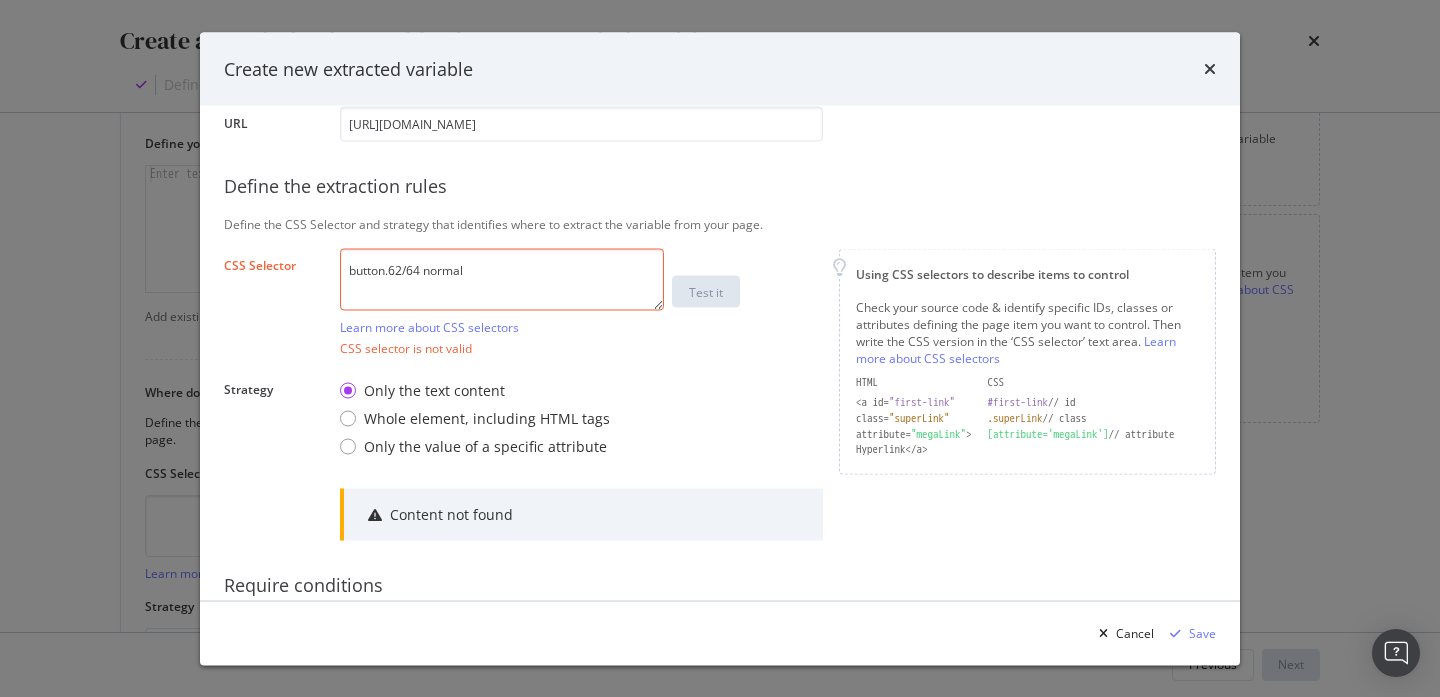 click on "button.62/64 normal Learn more about CSS selectors Test it" at bounding box center (581, 291) 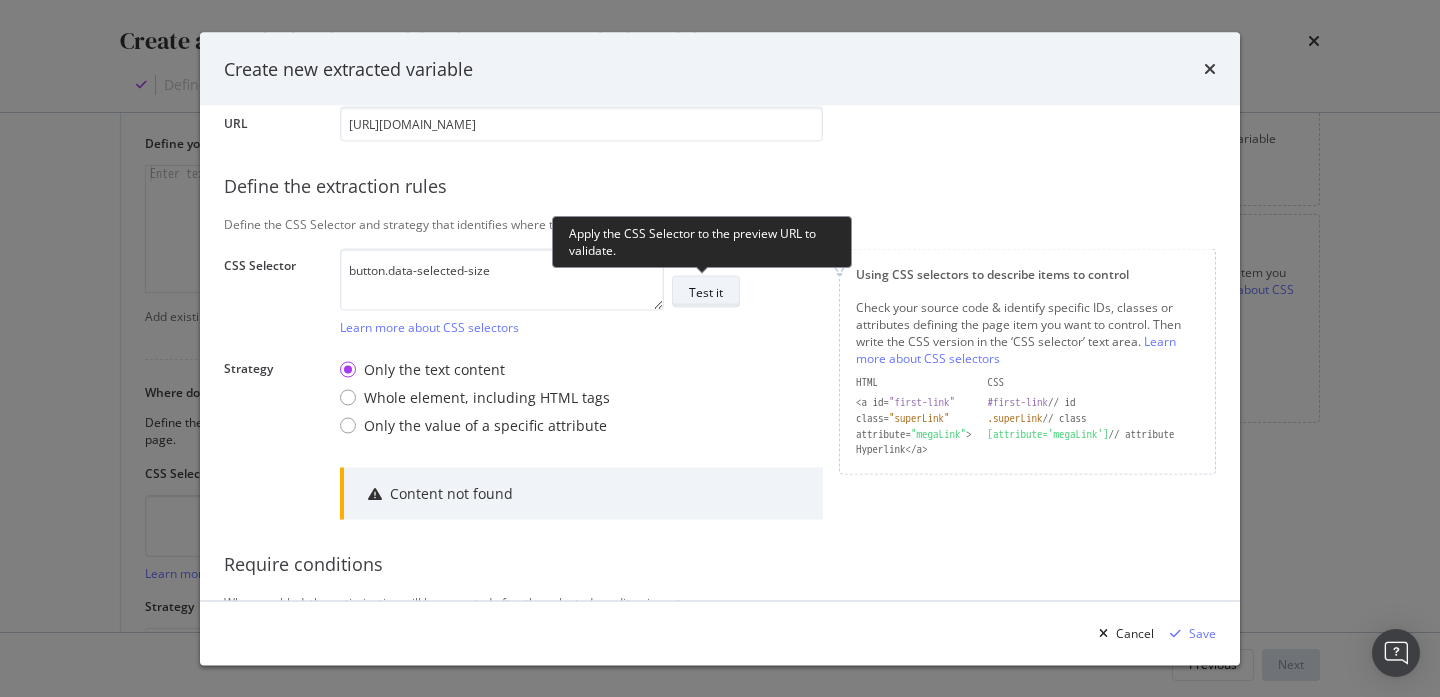 click on "Test it" at bounding box center [706, 291] 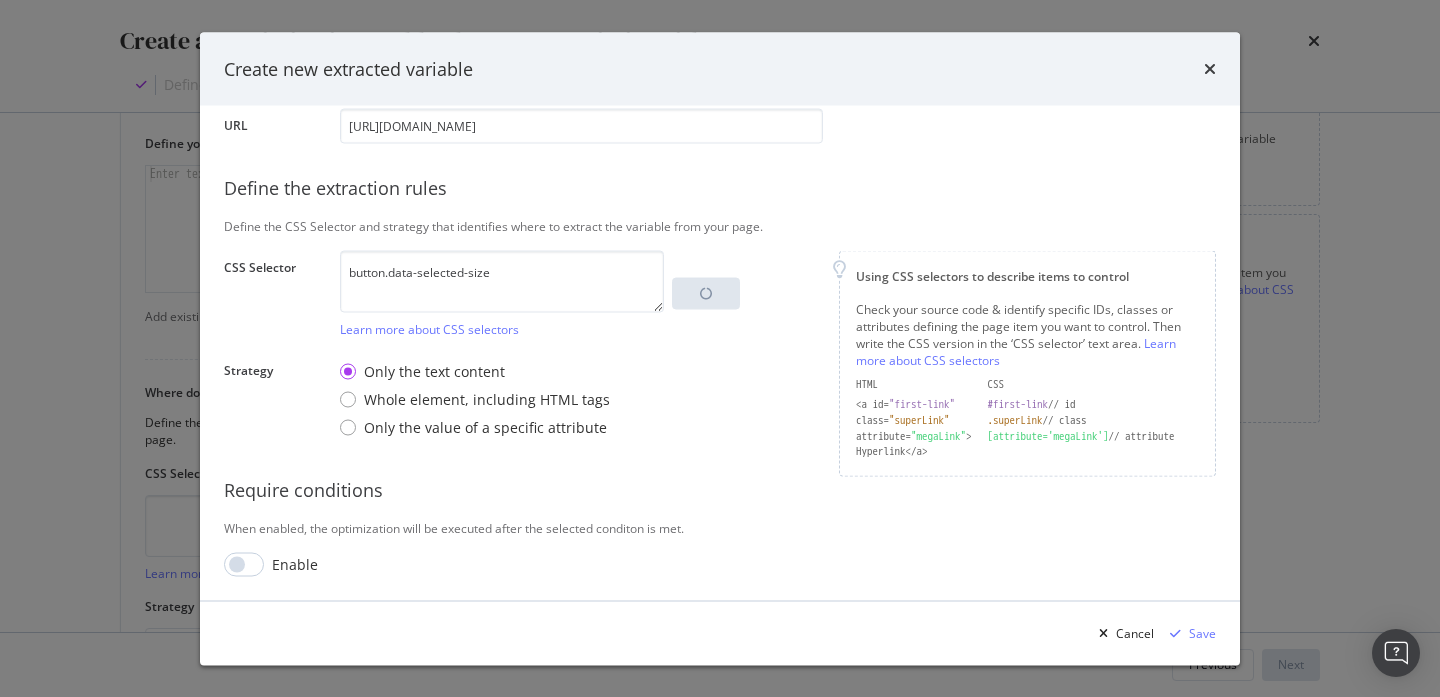 scroll, scrollTop: 280, scrollLeft: 0, axis: vertical 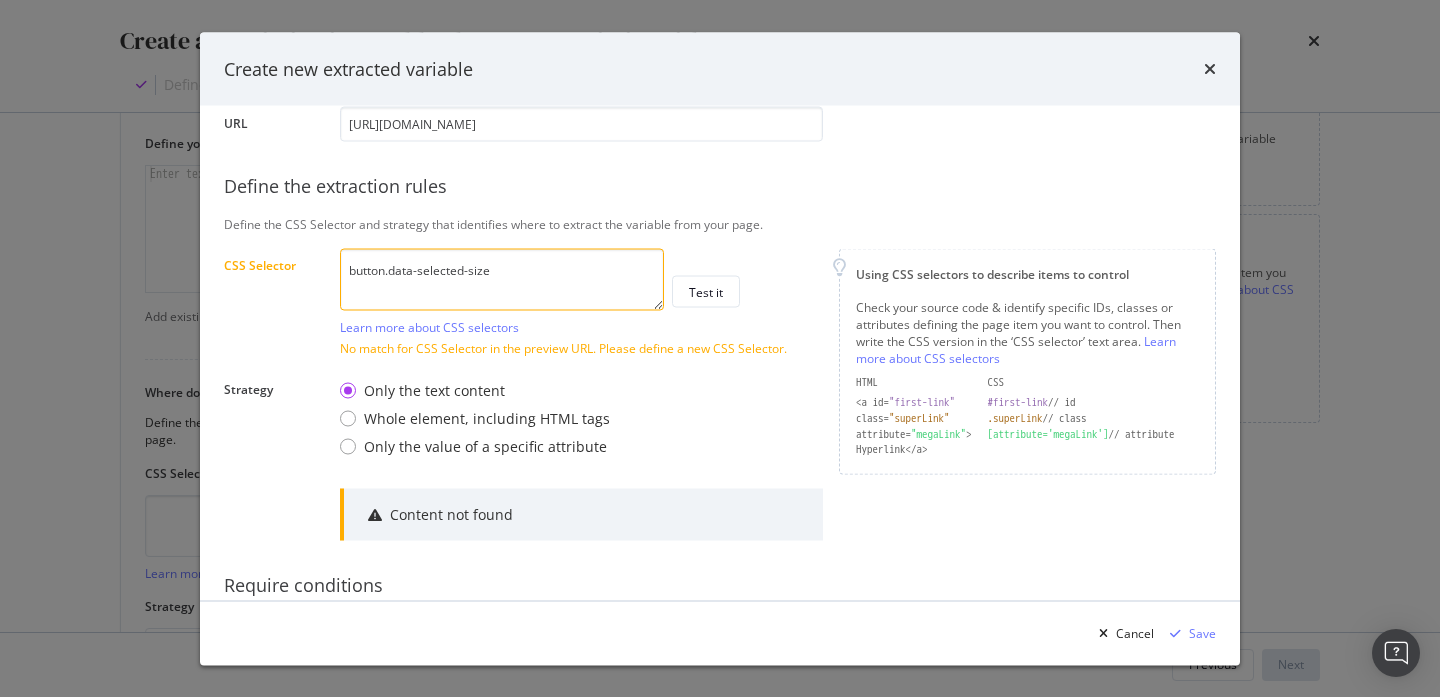 drag, startPoint x: 394, startPoint y: 274, endPoint x: 601, endPoint y: 270, distance: 207.03865 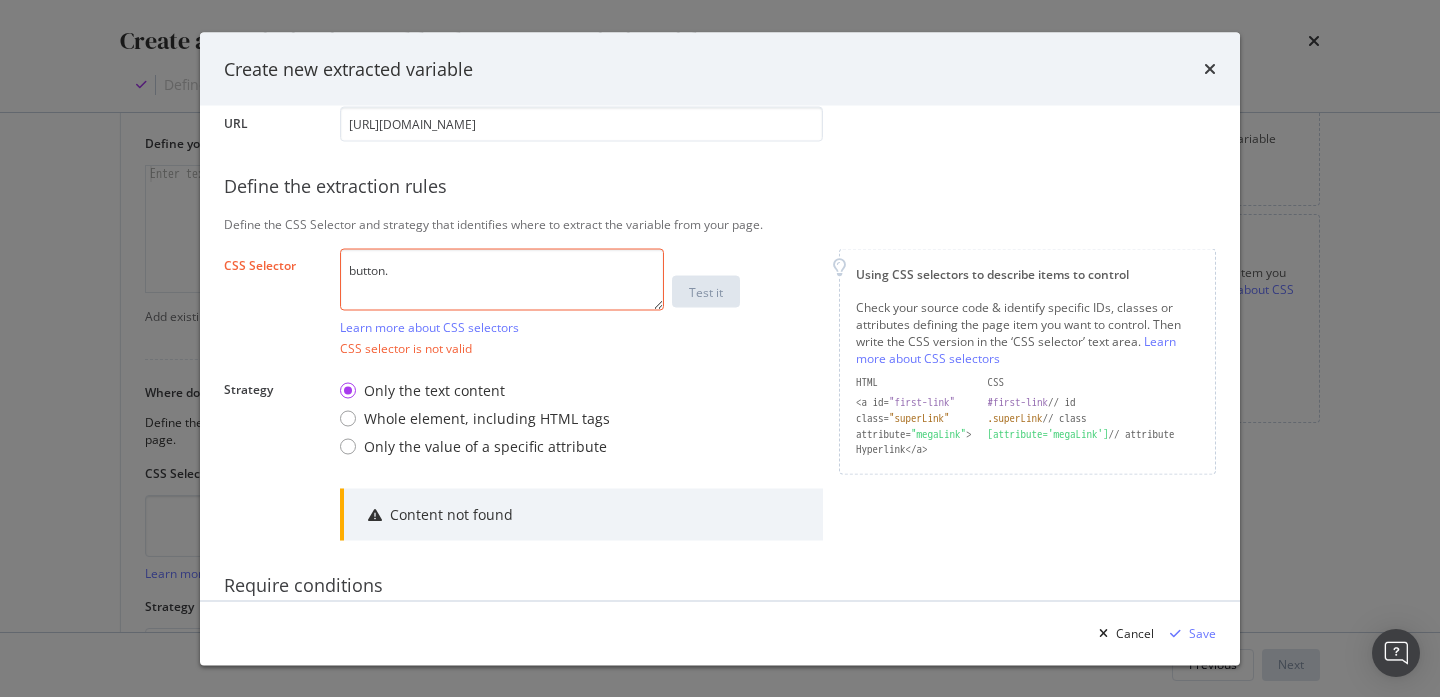 paste on "size-selector-836734515-1133" 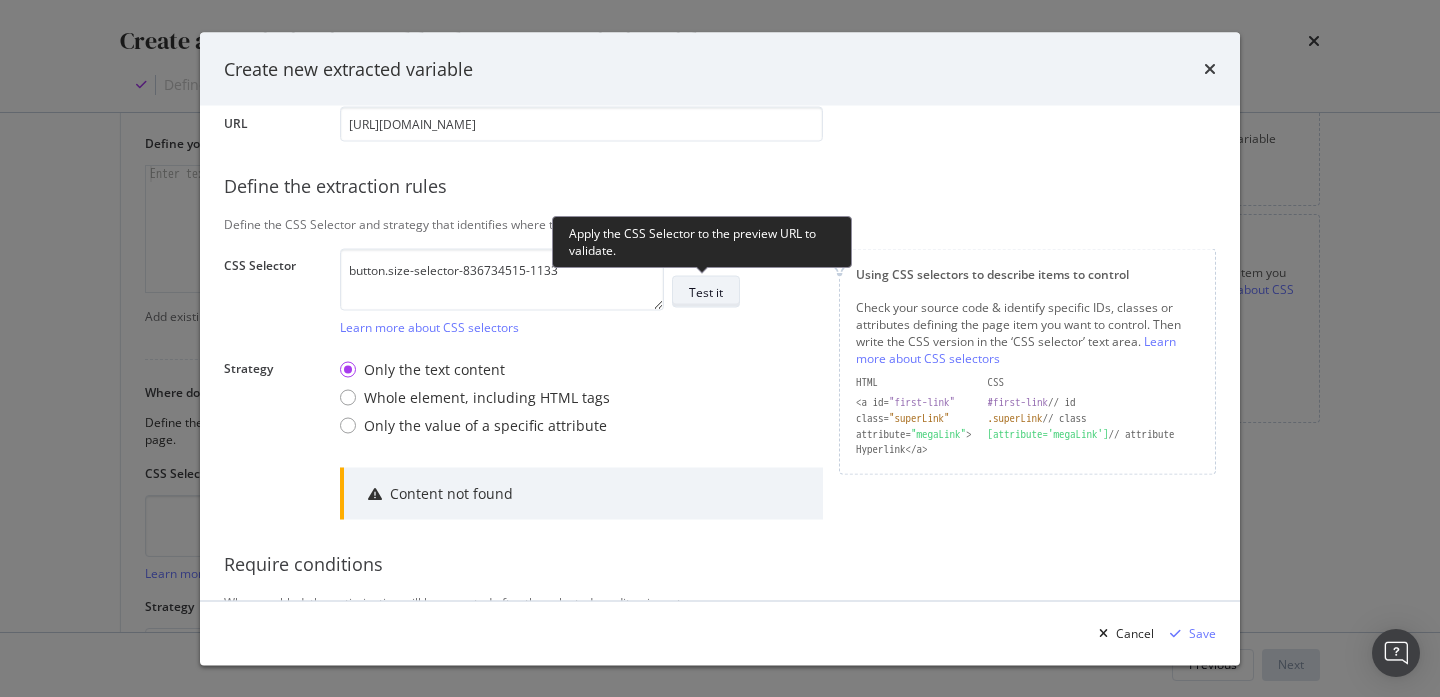 click on "Test it" at bounding box center [706, 291] 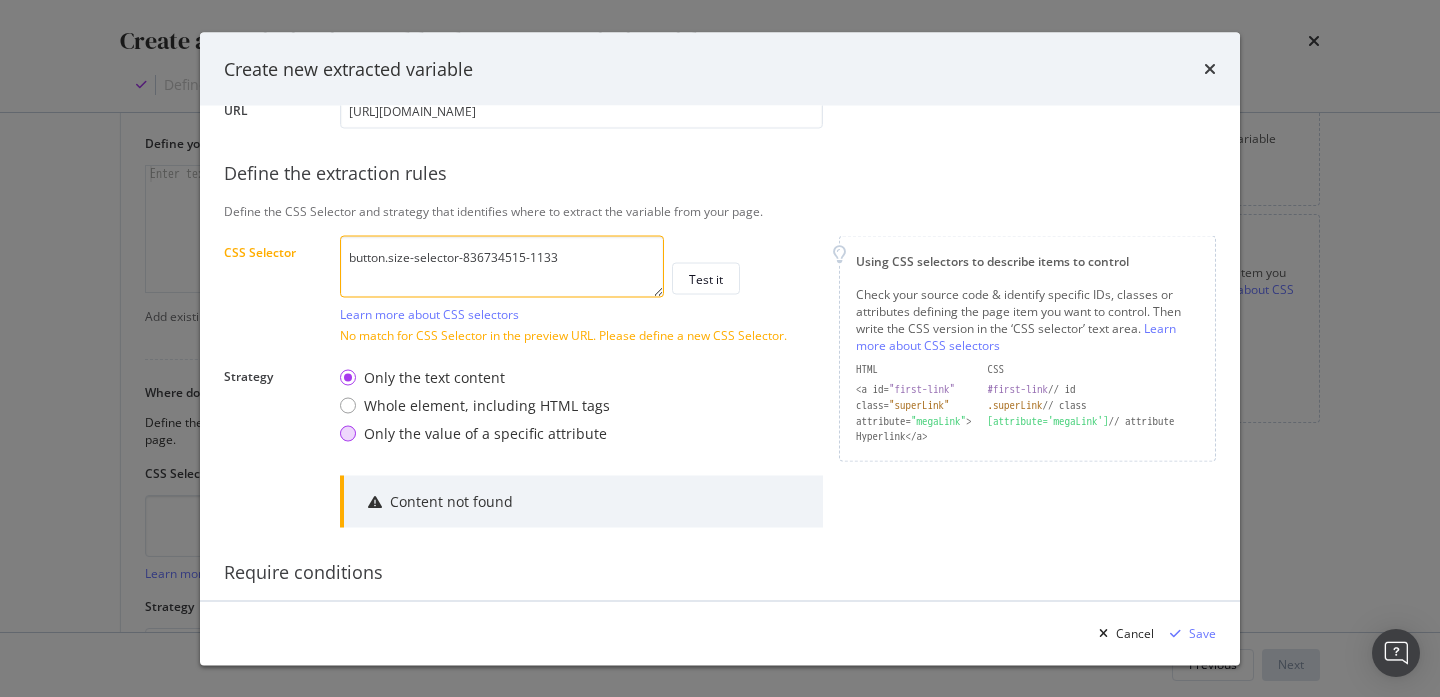 scroll, scrollTop: 375, scrollLeft: 0, axis: vertical 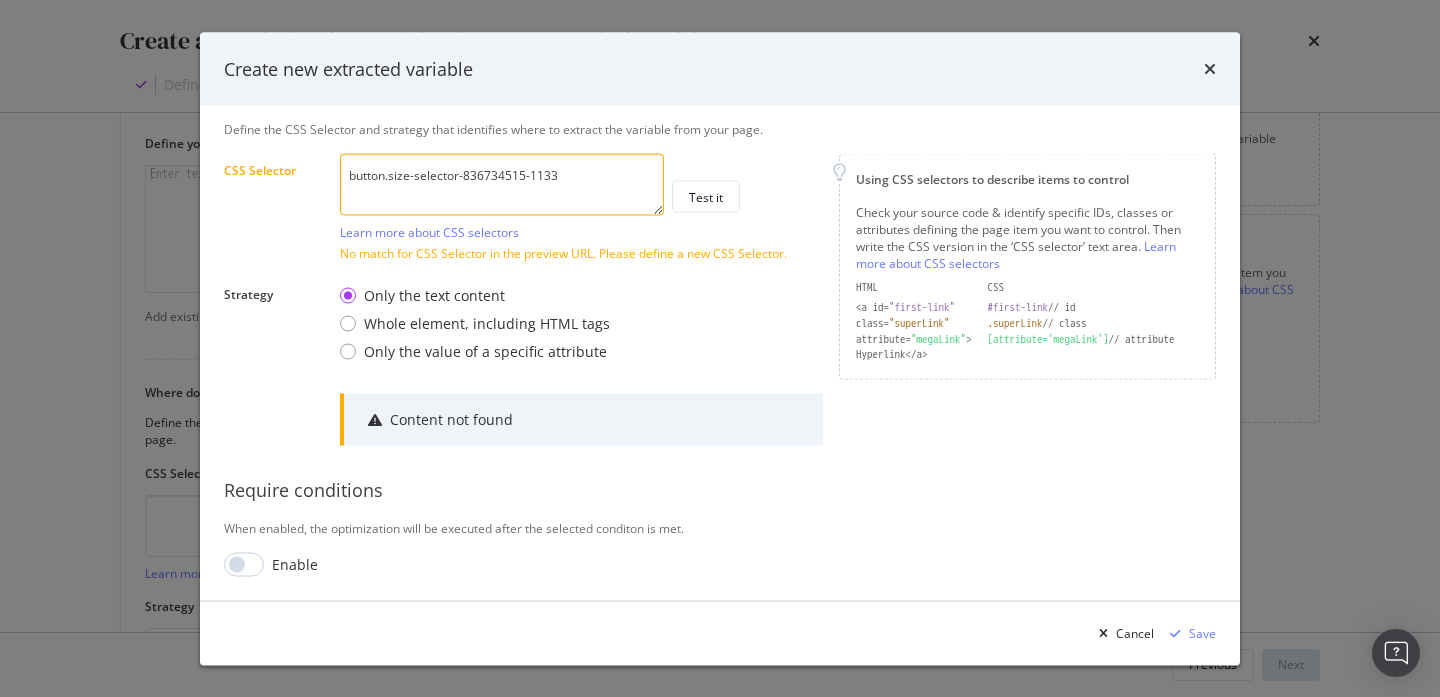 drag, startPoint x: 392, startPoint y: 180, endPoint x: 675, endPoint y: 175, distance: 283.04416 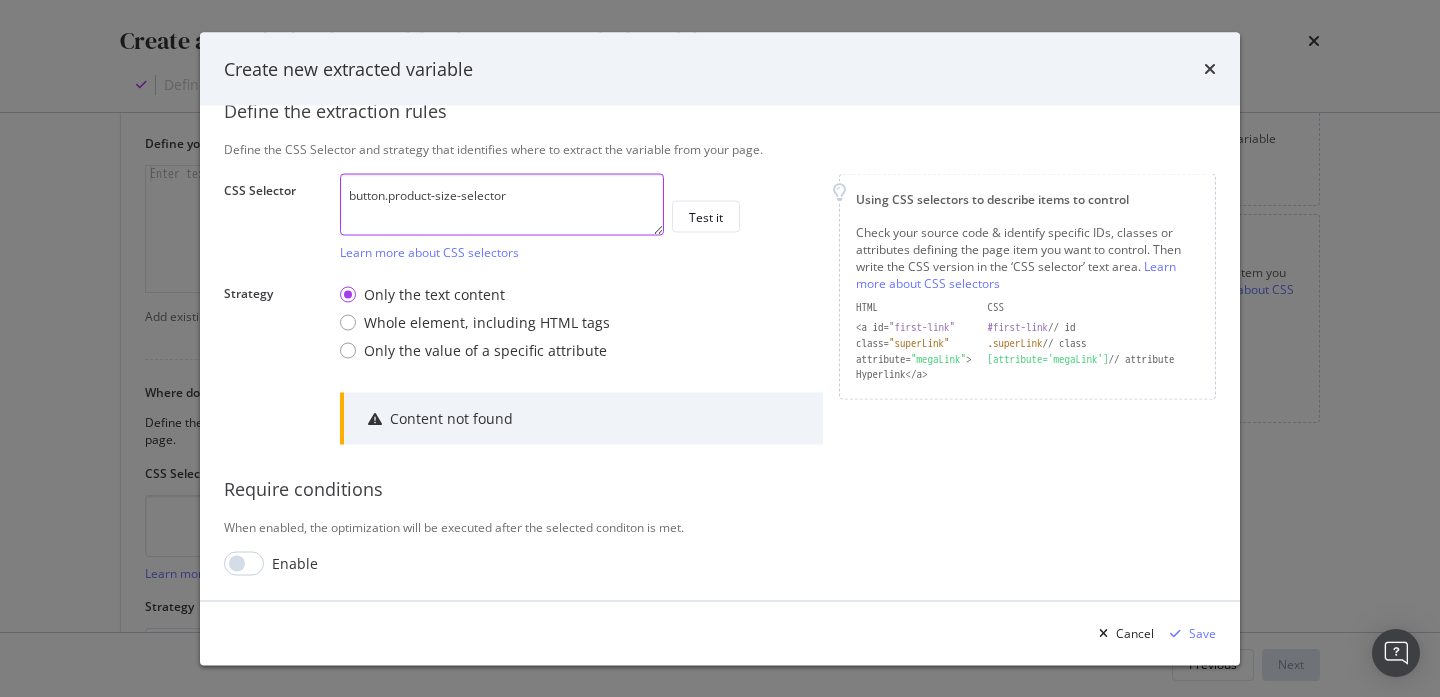 scroll, scrollTop: 354, scrollLeft: 0, axis: vertical 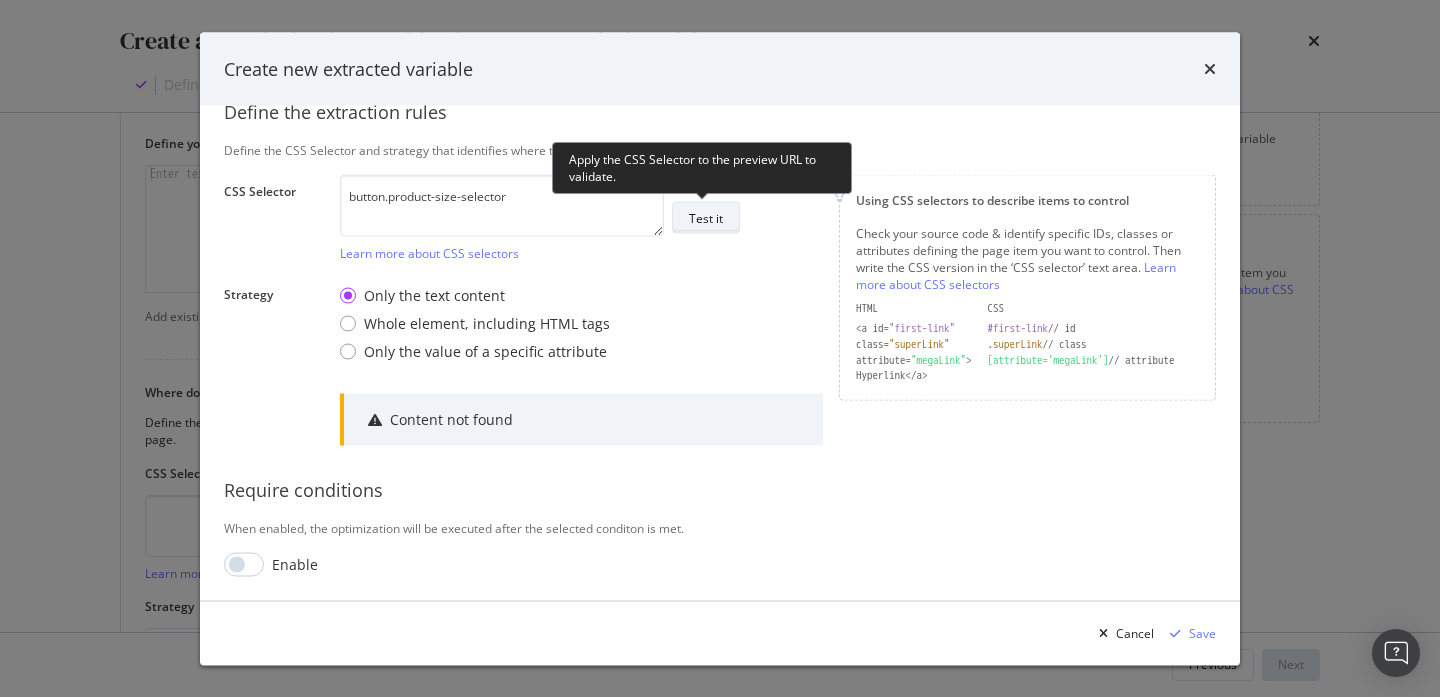 click on "Test it" at bounding box center [706, 217] 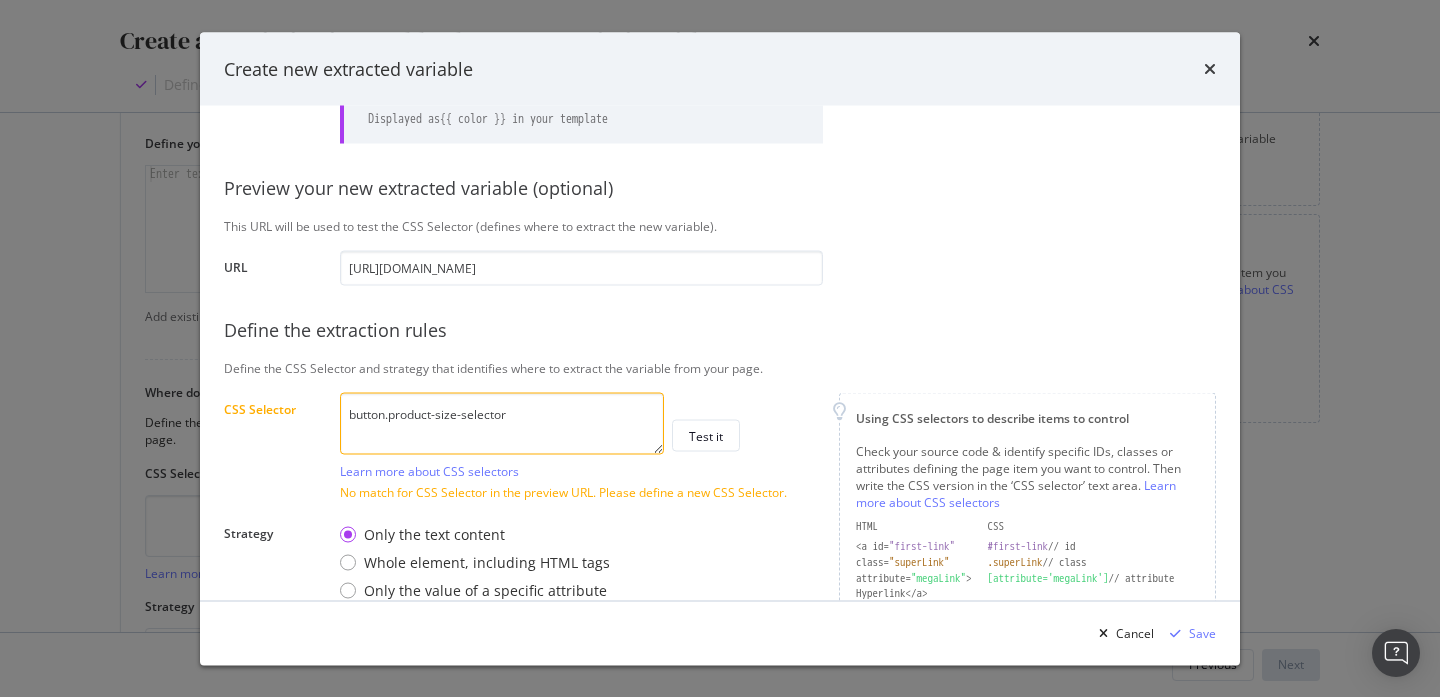 scroll, scrollTop: 137, scrollLeft: 0, axis: vertical 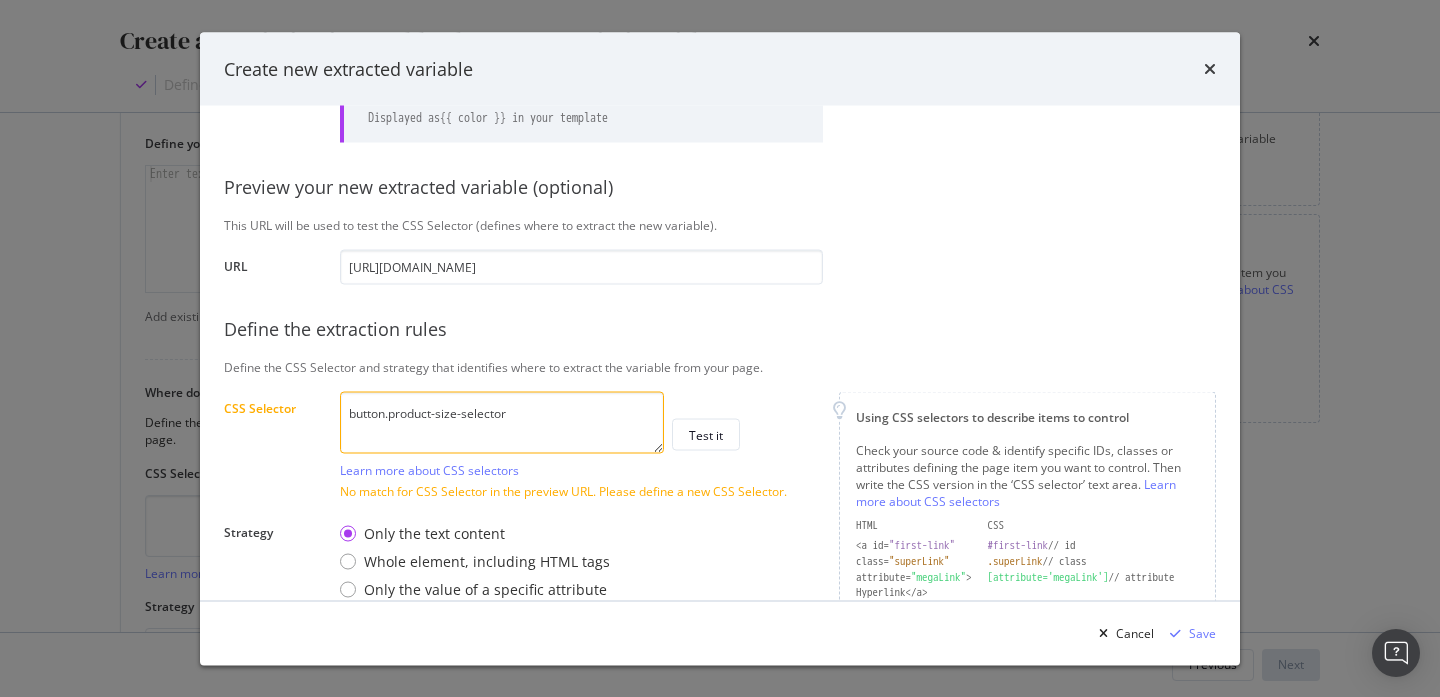 click on "button.product-size-selector" at bounding box center [502, 422] 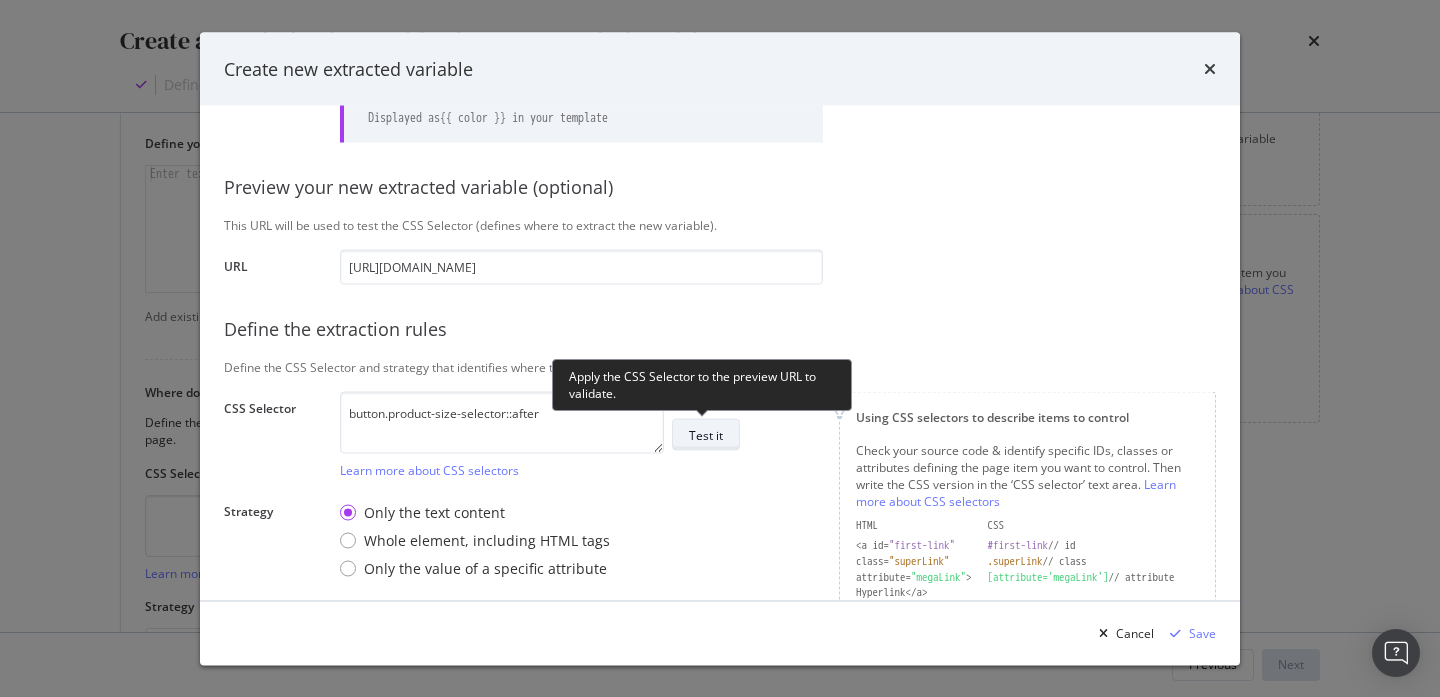 click on "Test it" at bounding box center [706, 434] 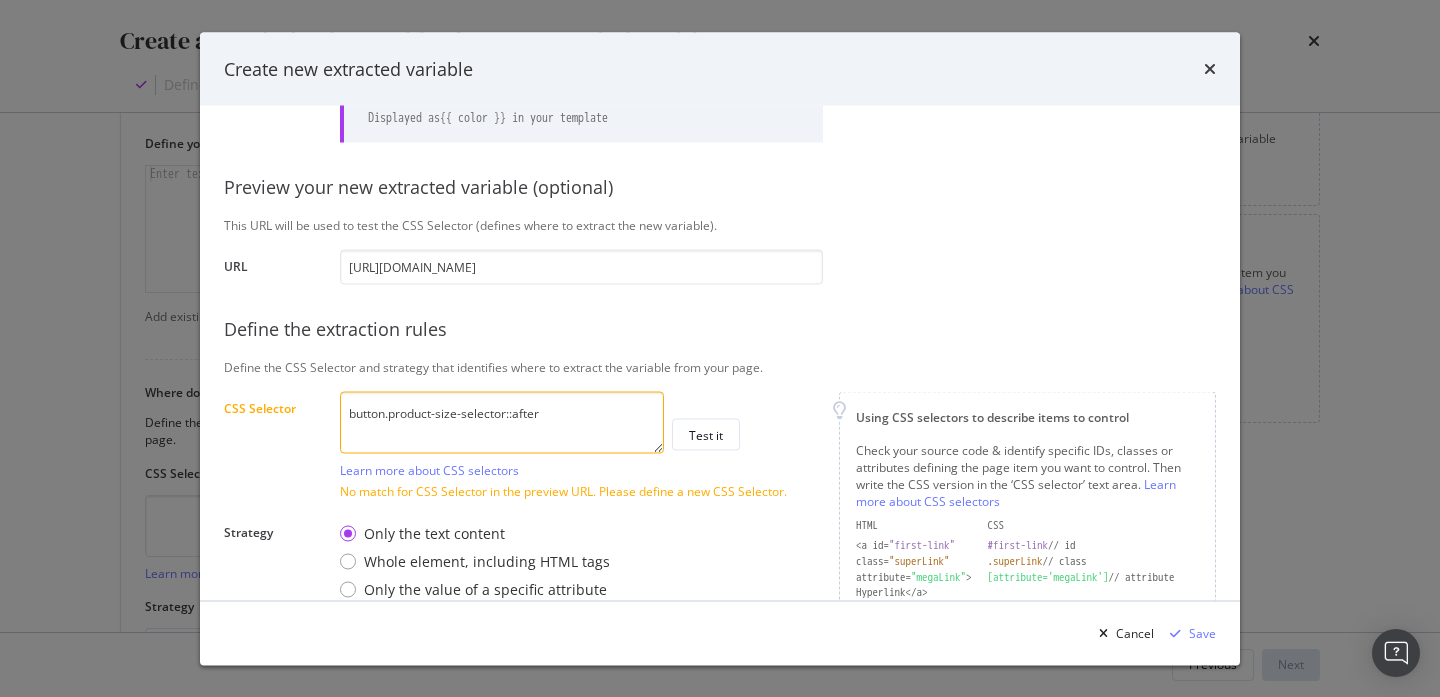 click on "button.product-size-selector::after" at bounding box center [502, 422] 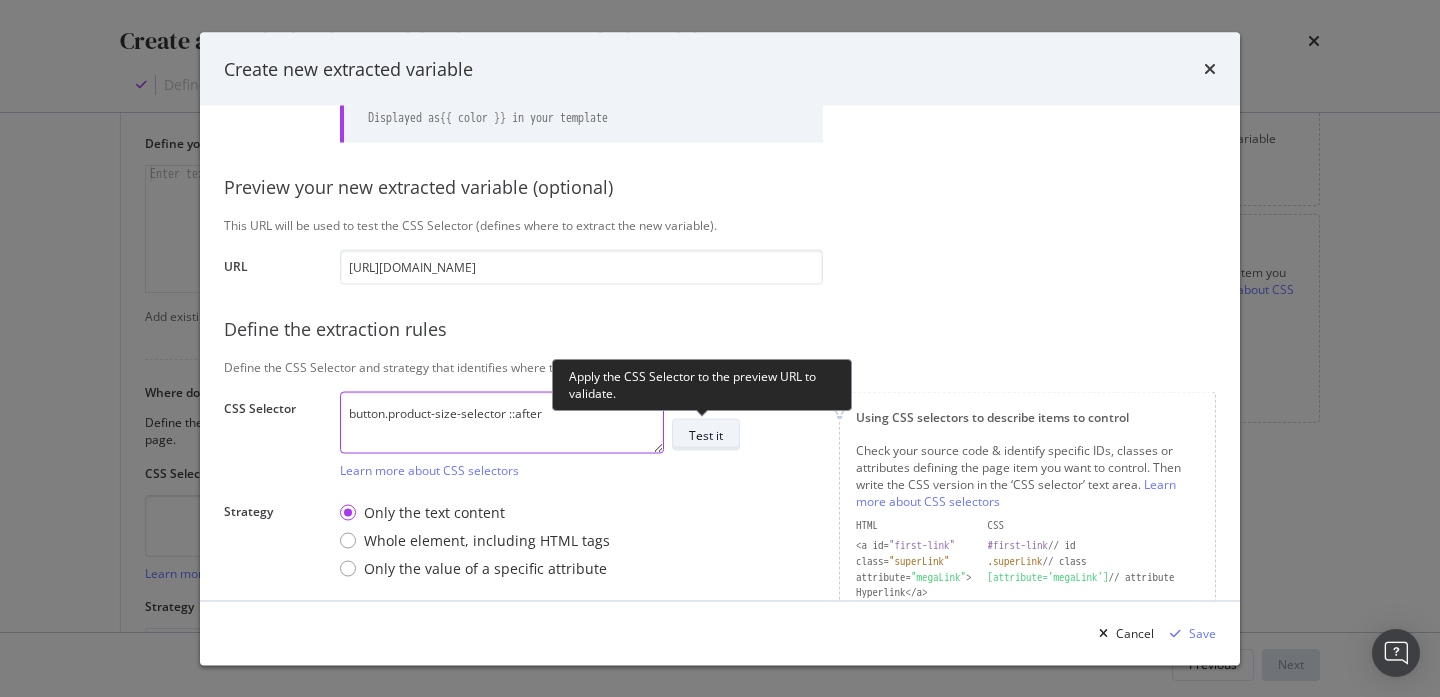 type on "button.product-size-selector ::after" 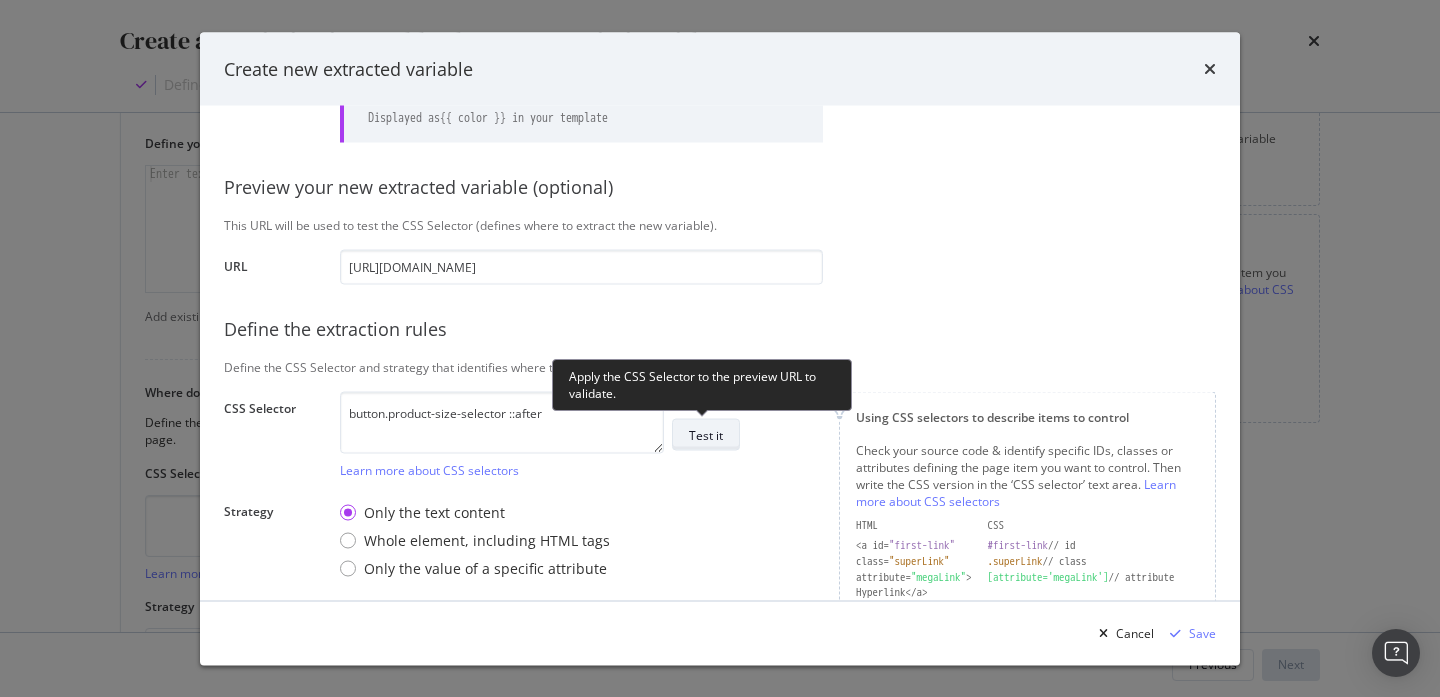 click on "Test it" at bounding box center [706, 434] 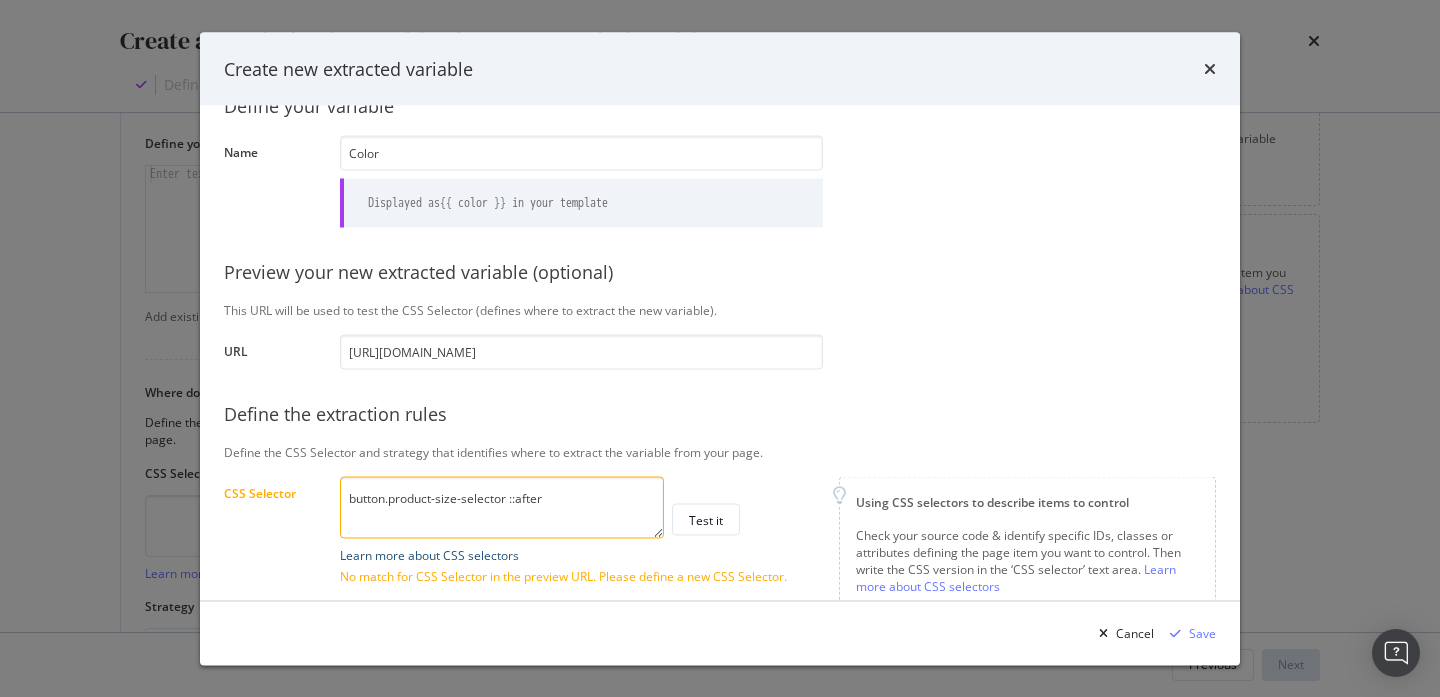 scroll, scrollTop: 31, scrollLeft: 0, axis: vertical 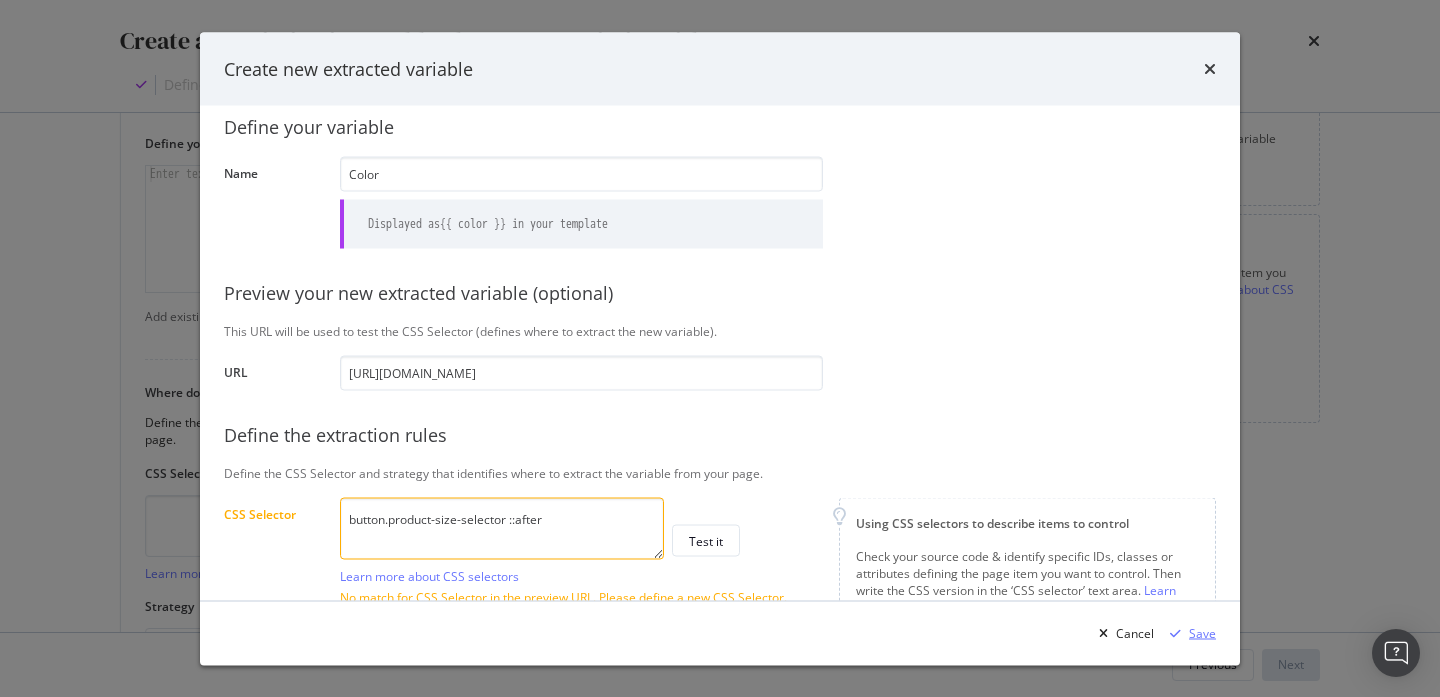 click on "Save" at bounding box center (1202, 632) 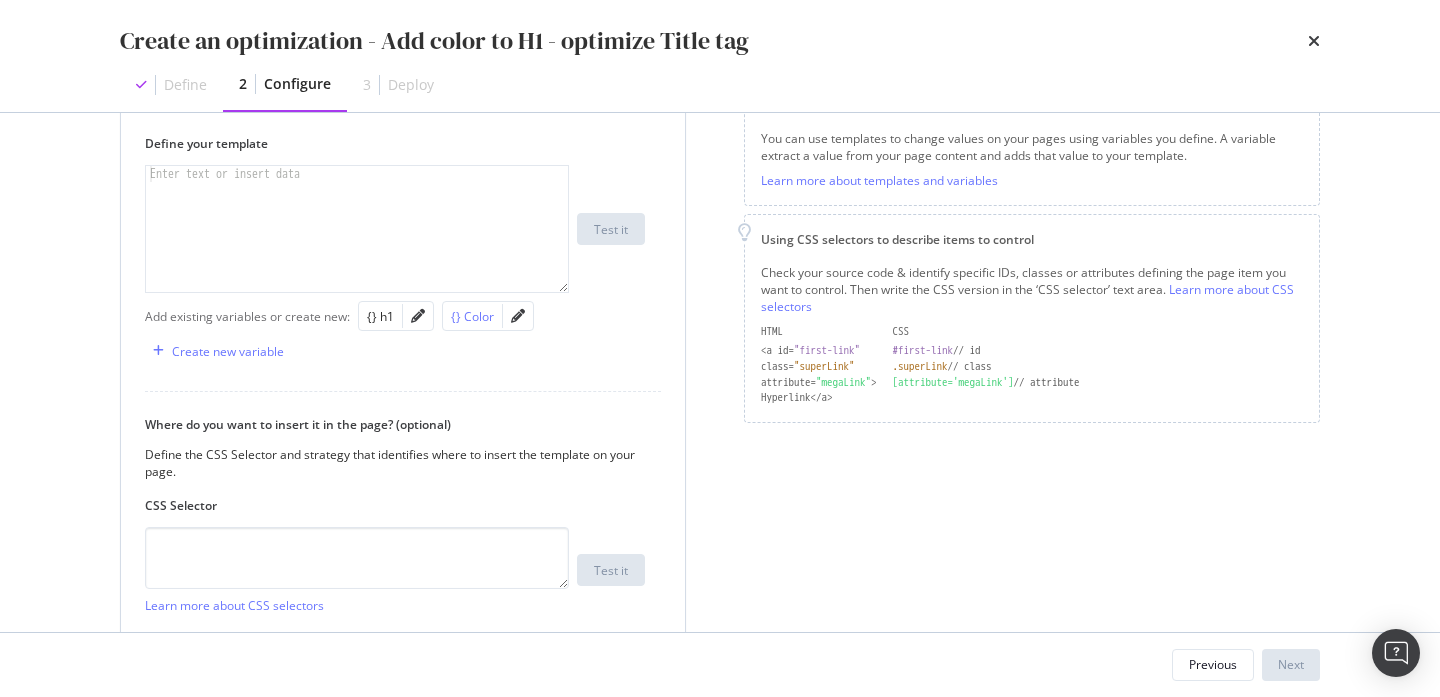 click on "{}   Color" at bounding box center (472, 316) 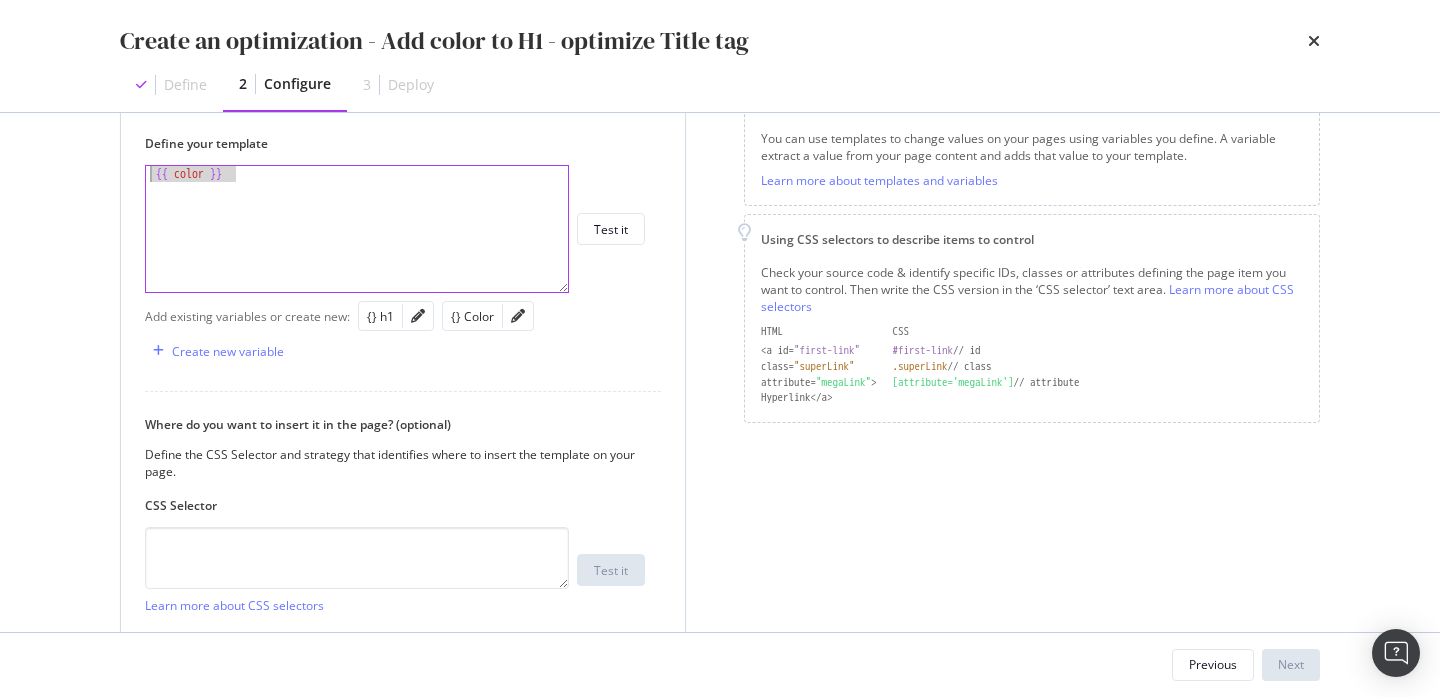 drag, startPoint x: 343, startPoint y: 217, endPoint x: 134, endPoint y: 174, distance: 213.3776 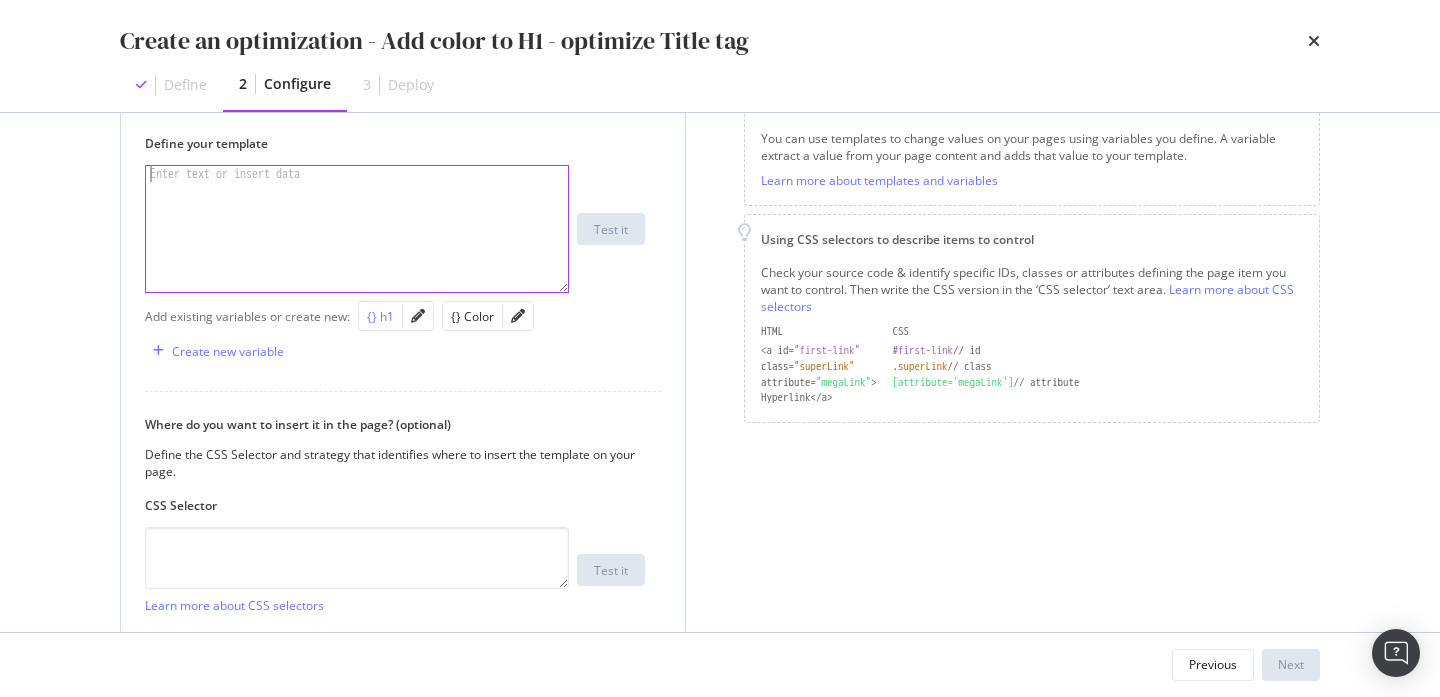 click on "{}   h1" at bounding box center (396, 316) 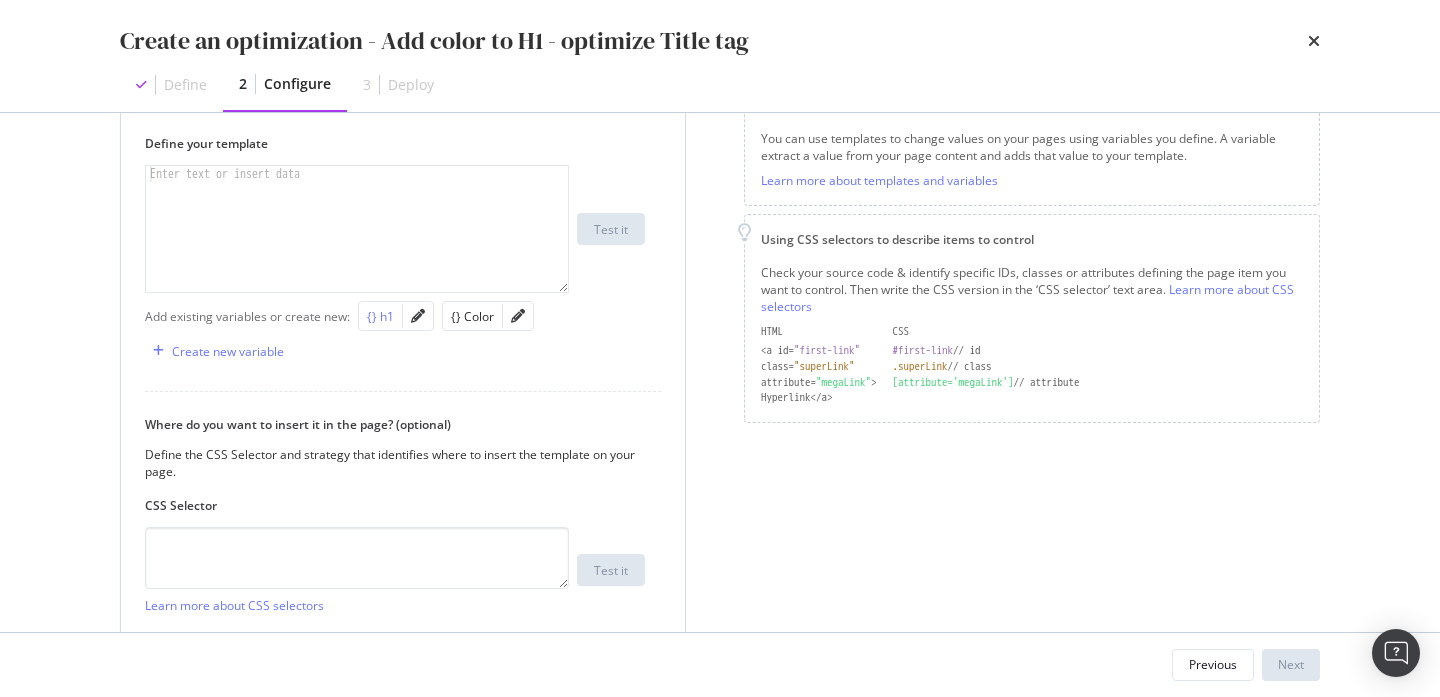 click on "{}   h1" at bounding box center [380, 316] 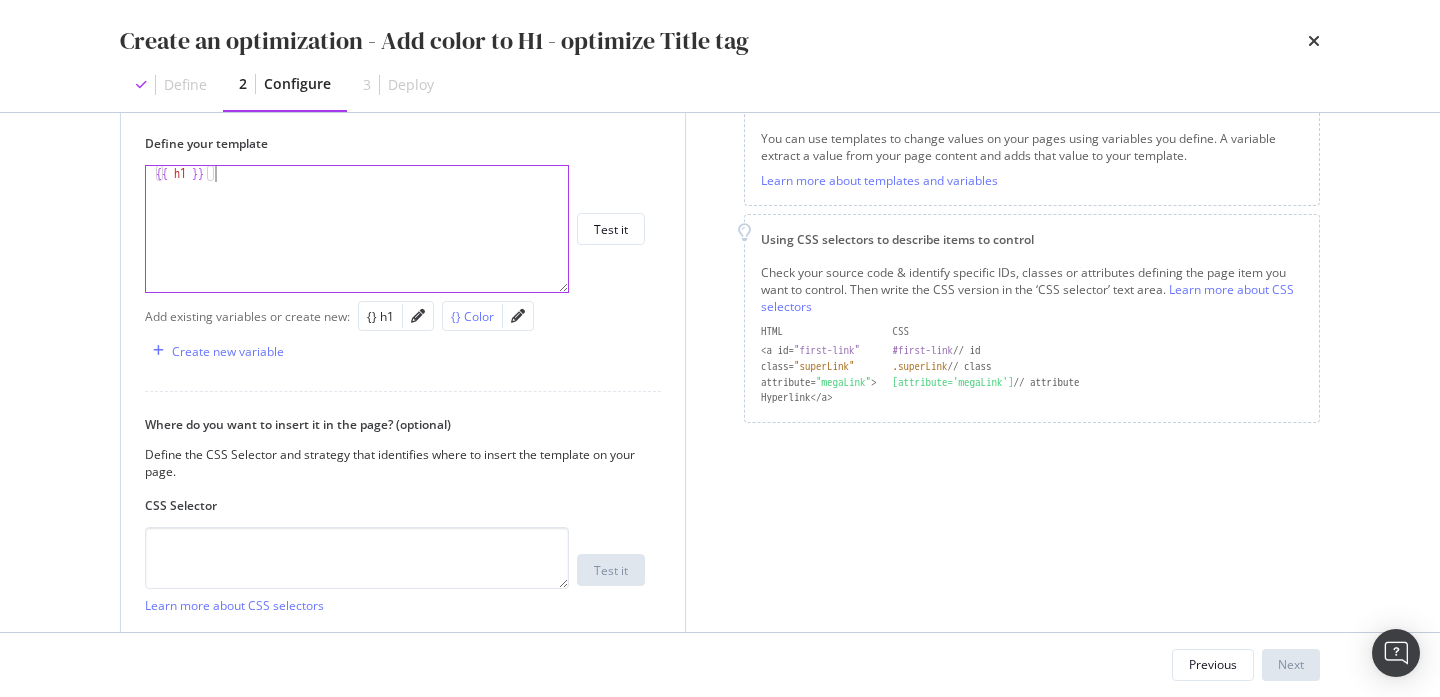 click on "{}   Color" at bounding box center (472, 316) 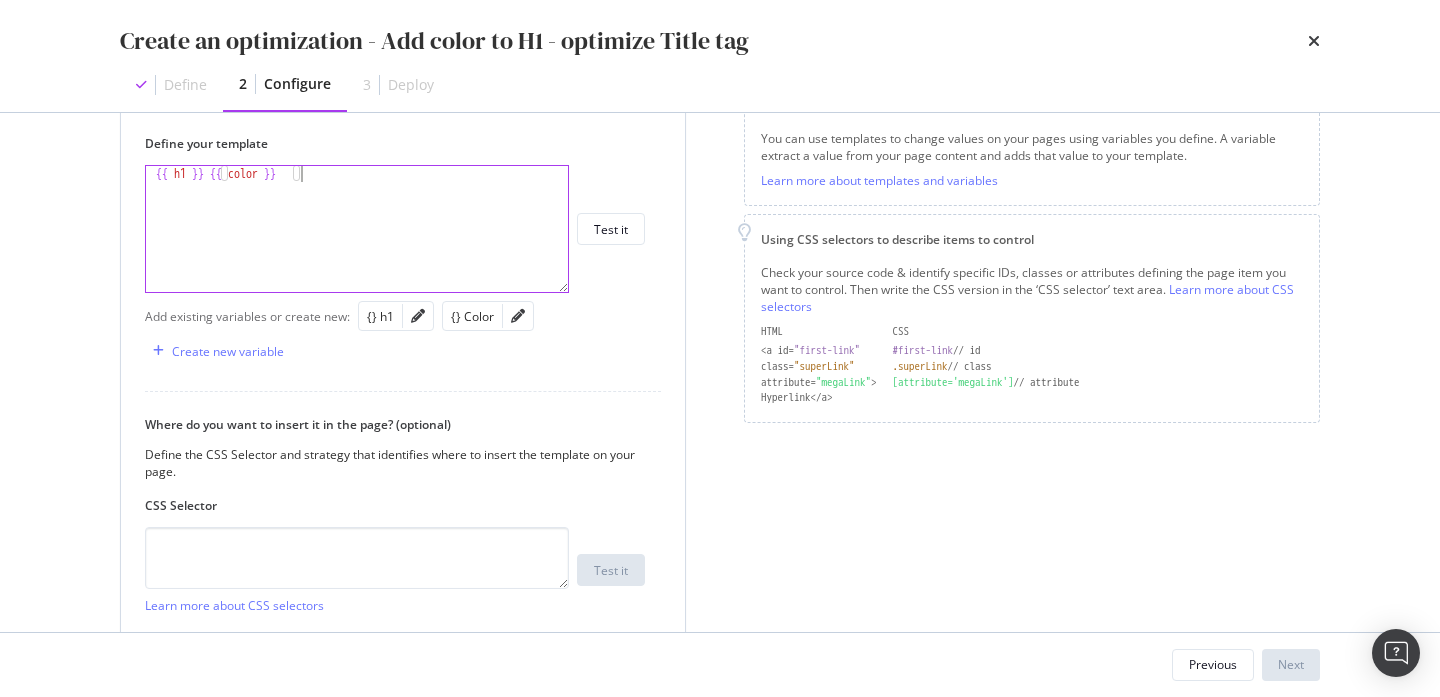 click on "{{   h1   }}   {{   color   }}" at bounding box center (357, 245) 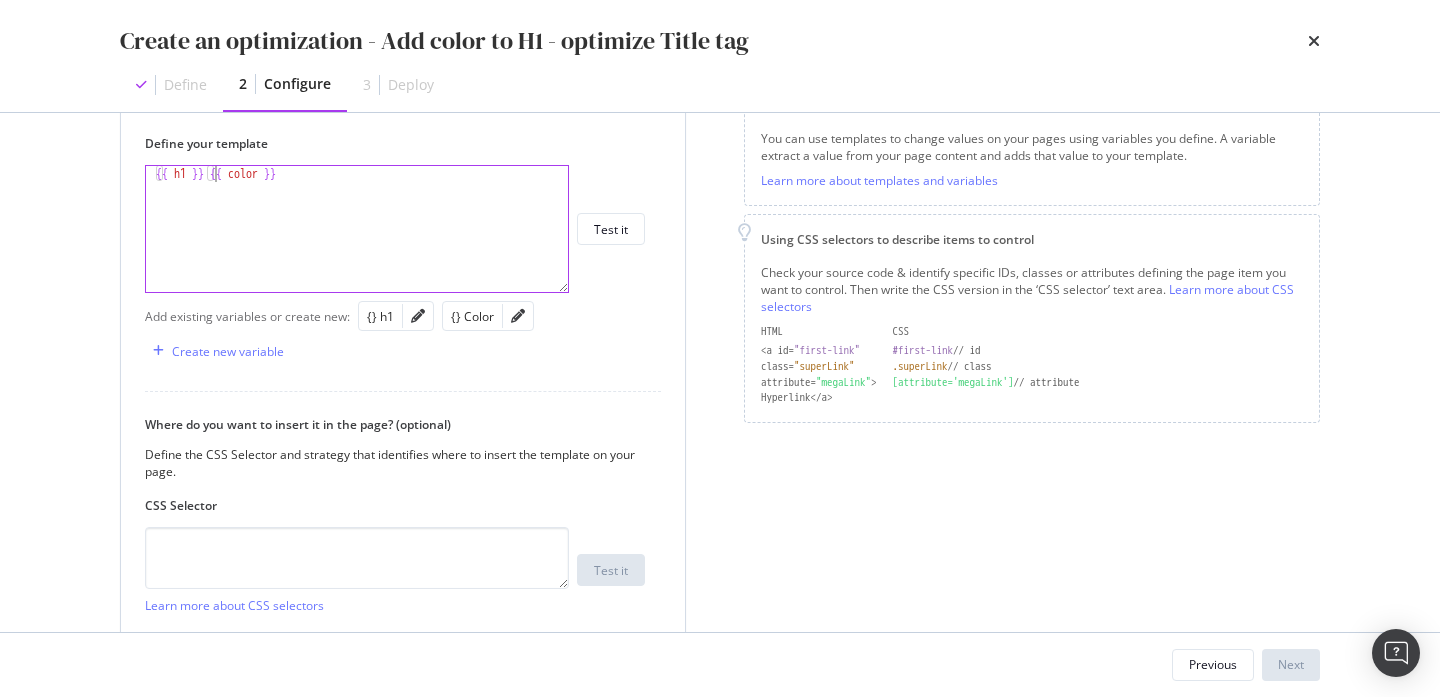 click on "{{   h1   }}   {{   color   }}" at bounding box center [357, 245] 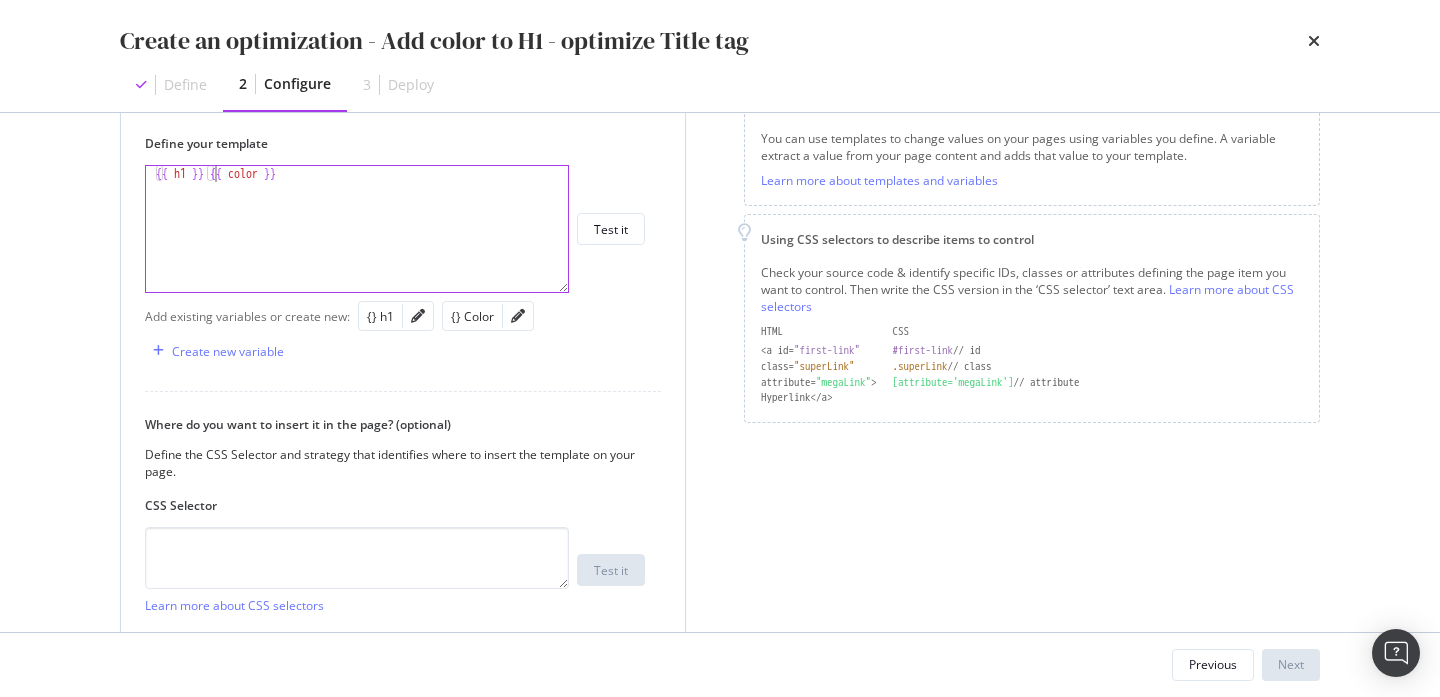 scroll, scrollTop: 0, scrollLeft: 5, axis: horizontal 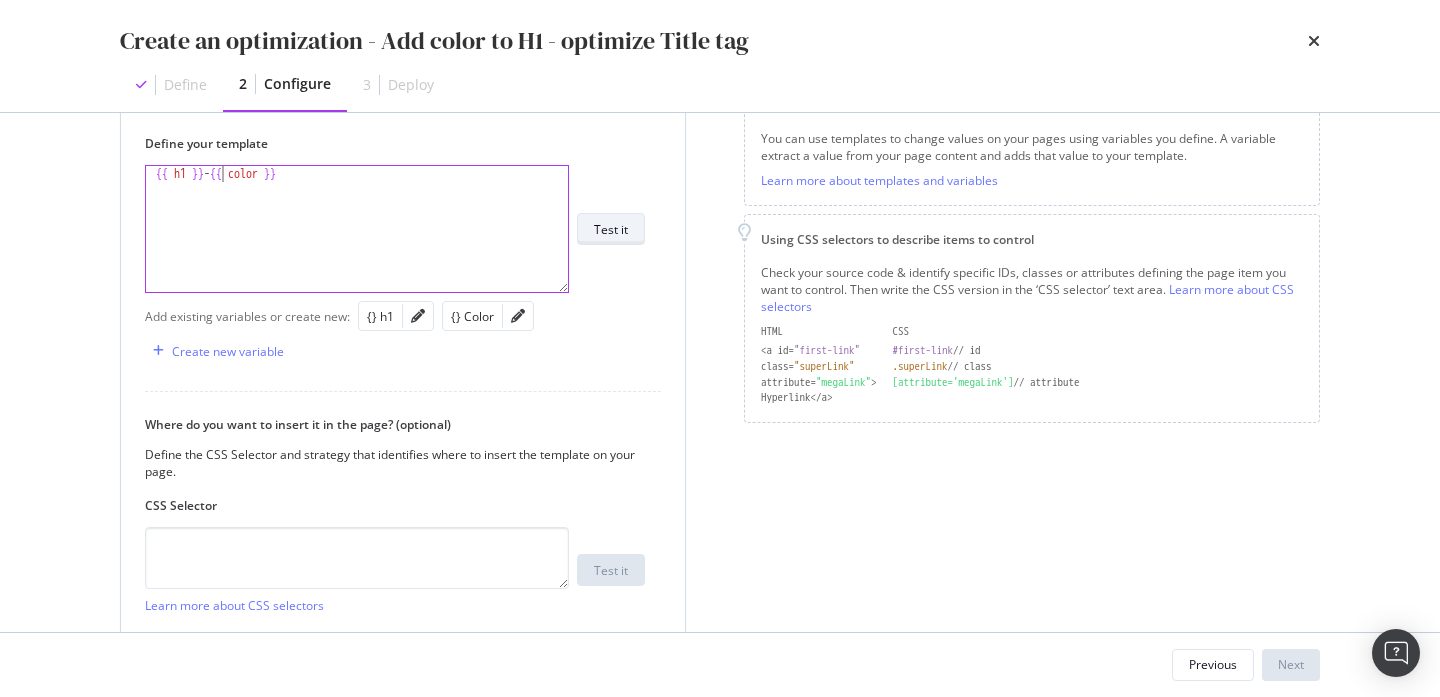 click on "Test it" at bounding box center [611, 229] 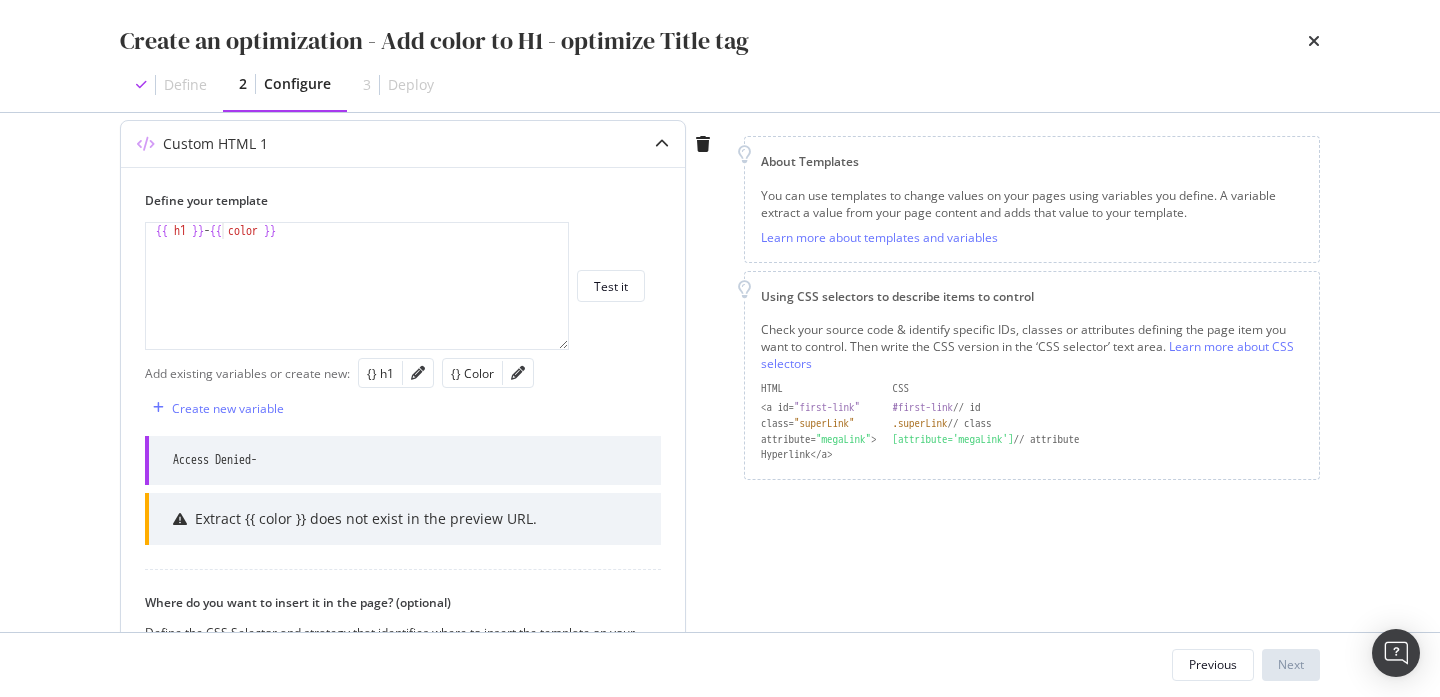scroll, scrollTop: 246, scrollLeft: 0, axis: vertical 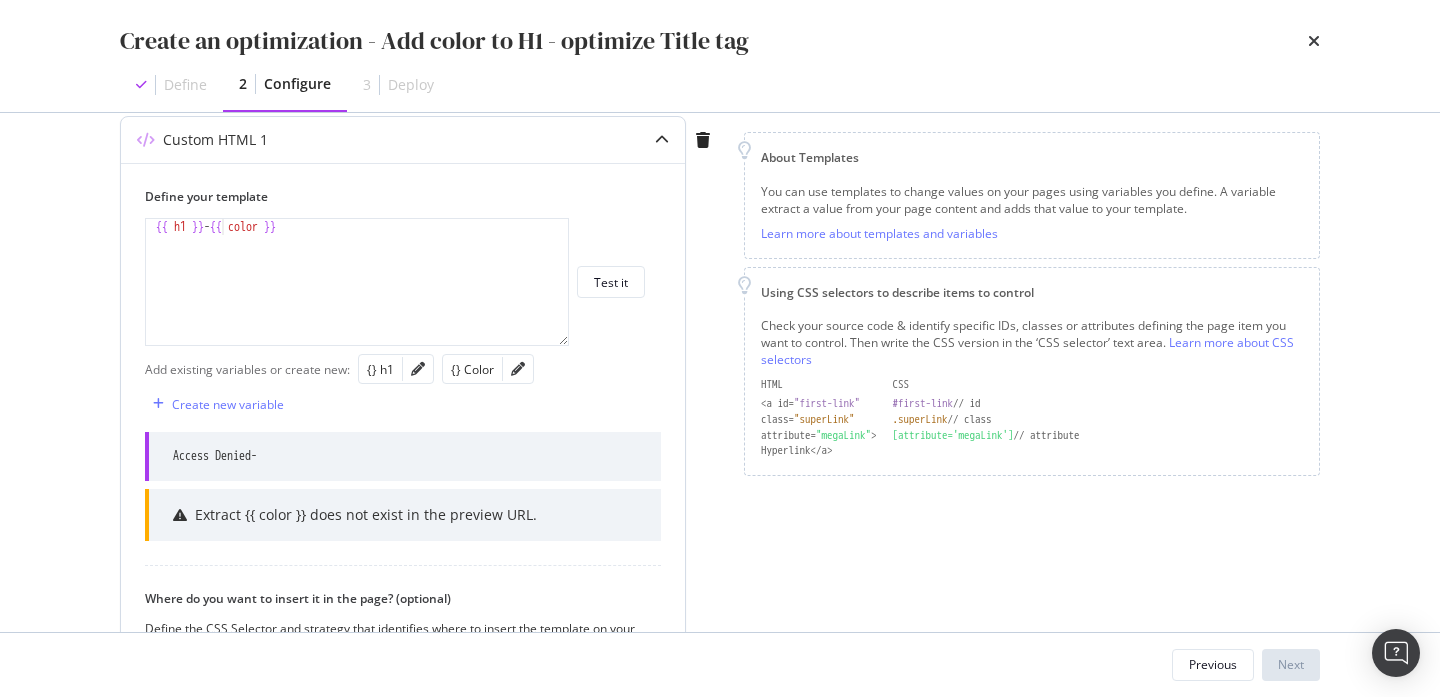 click at bounding box center (518, 369) 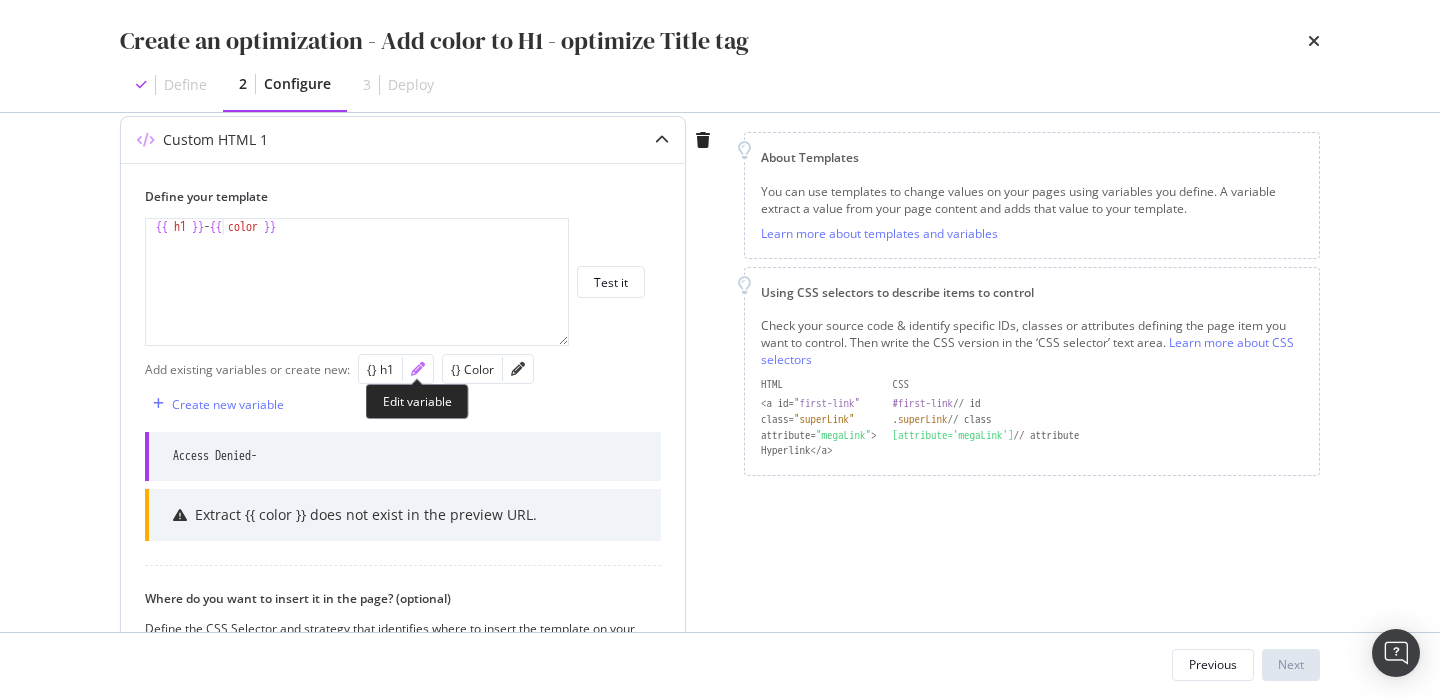 click at bounding box center [418, 369] 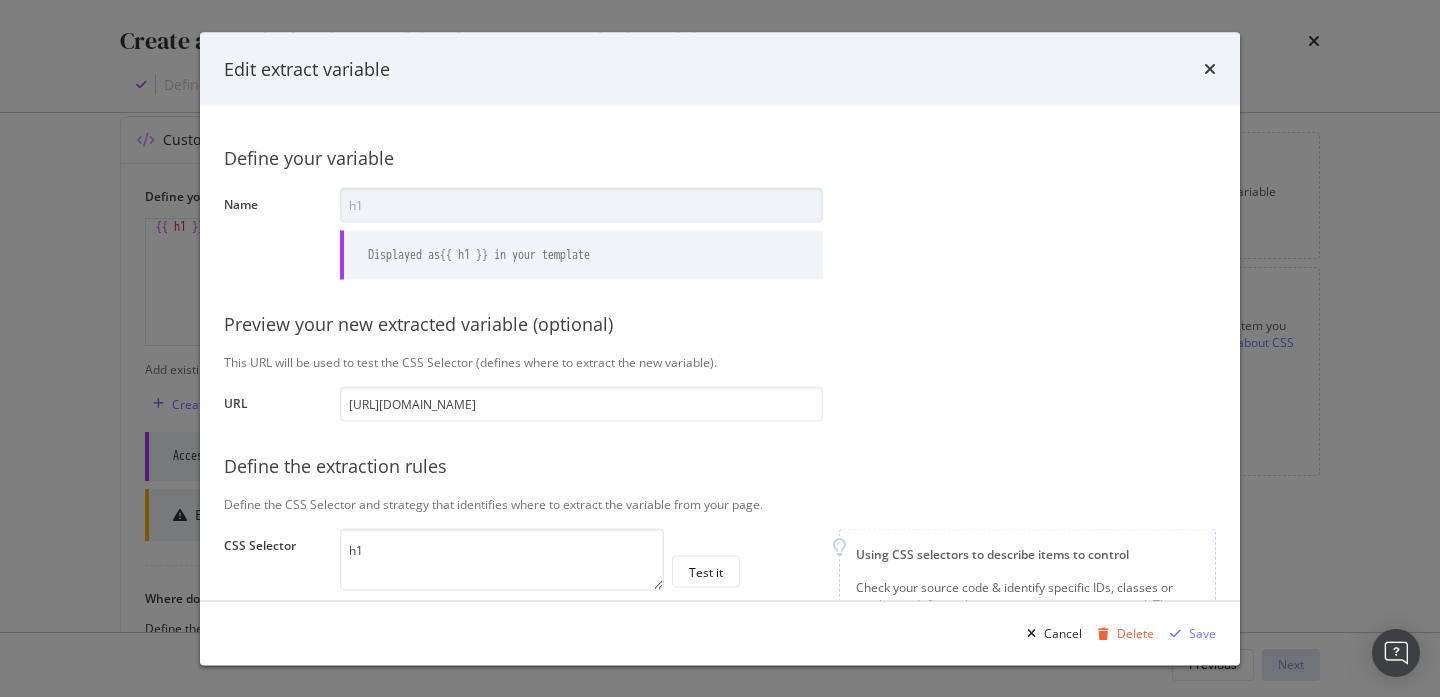 scroll, scrollTop: 0, scrollLeft: 0, axis: both 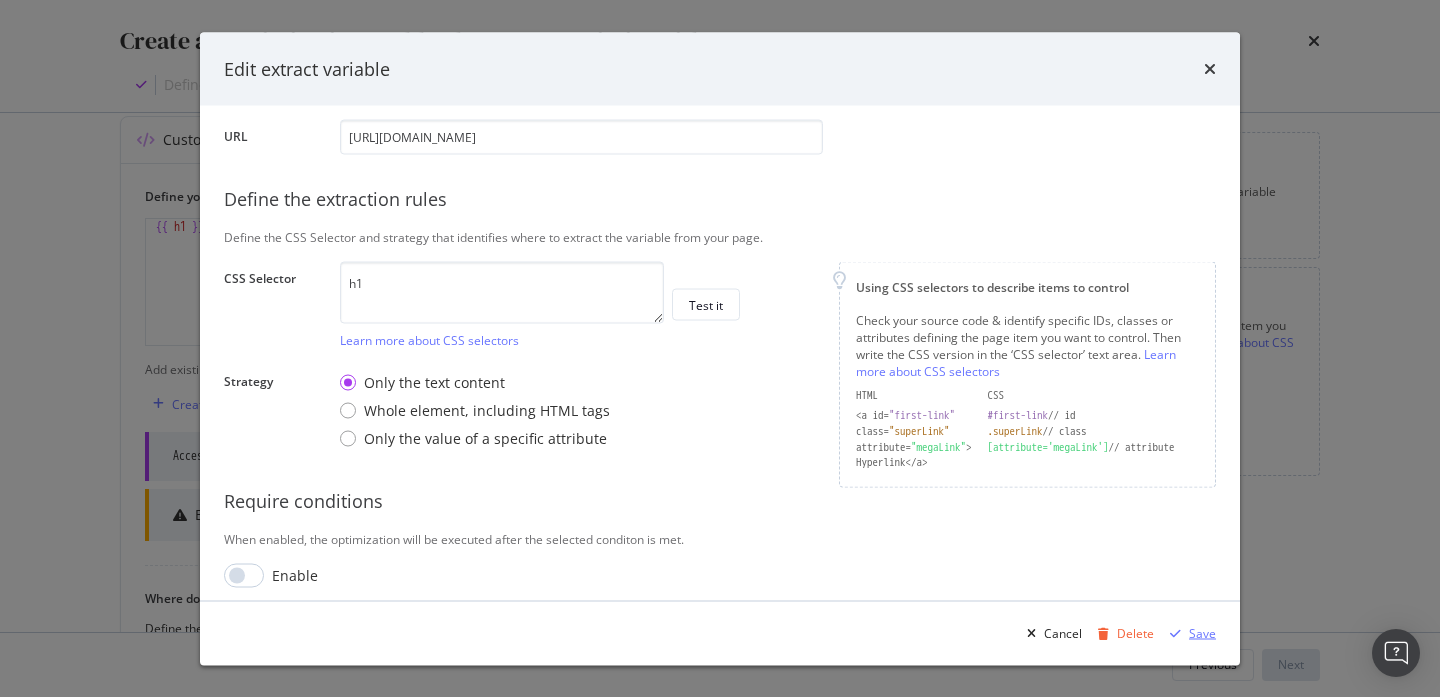 click on "Save" at bounding box center [1202, 632] 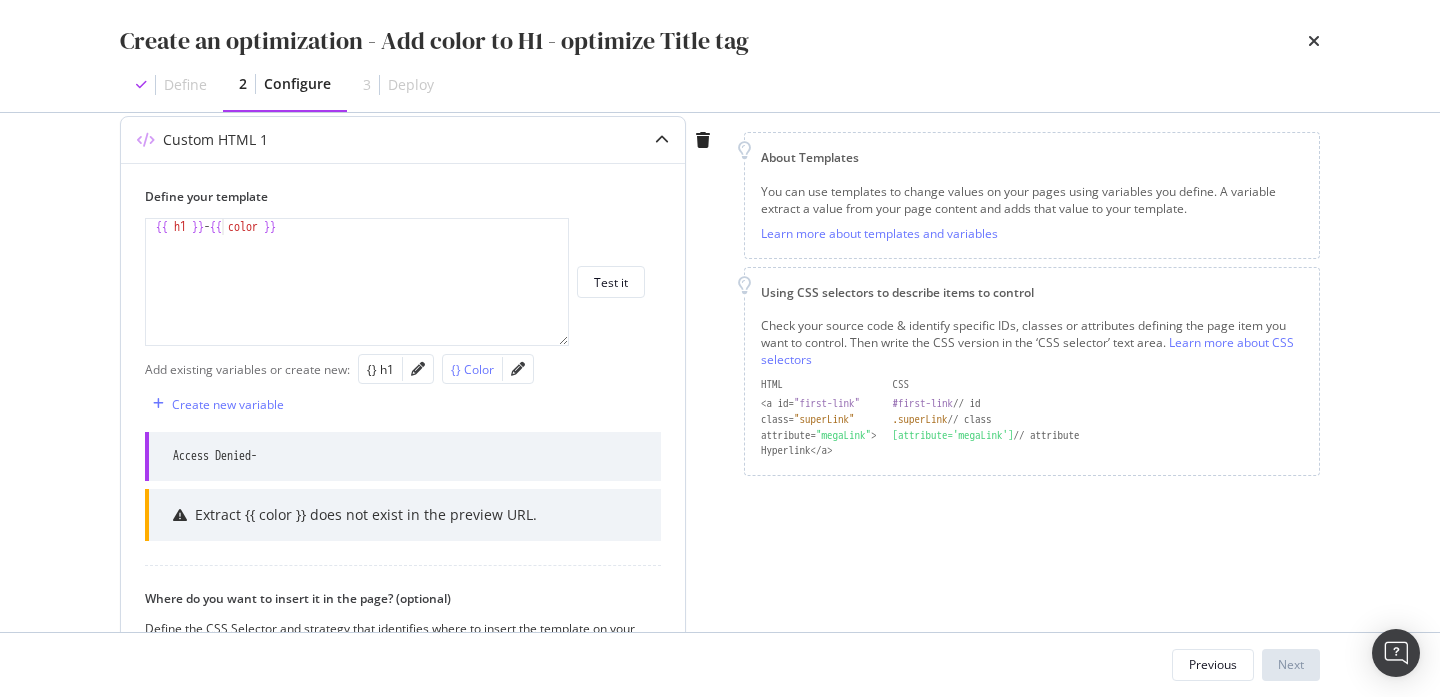 click on "{}   Color" at bounding box center (472, 369) 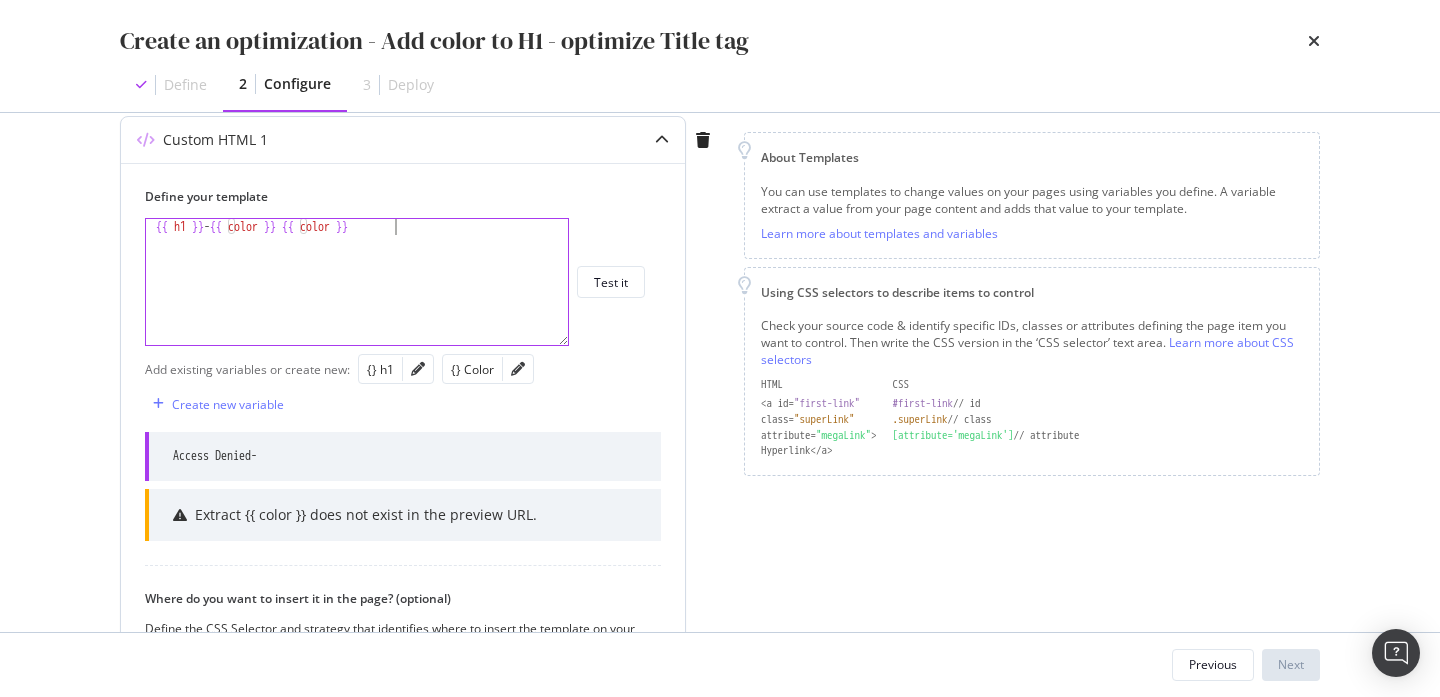 click on "{{   h1   }} -  {{   color   }}   {{   color   }}" at bounding box center [357, 298] 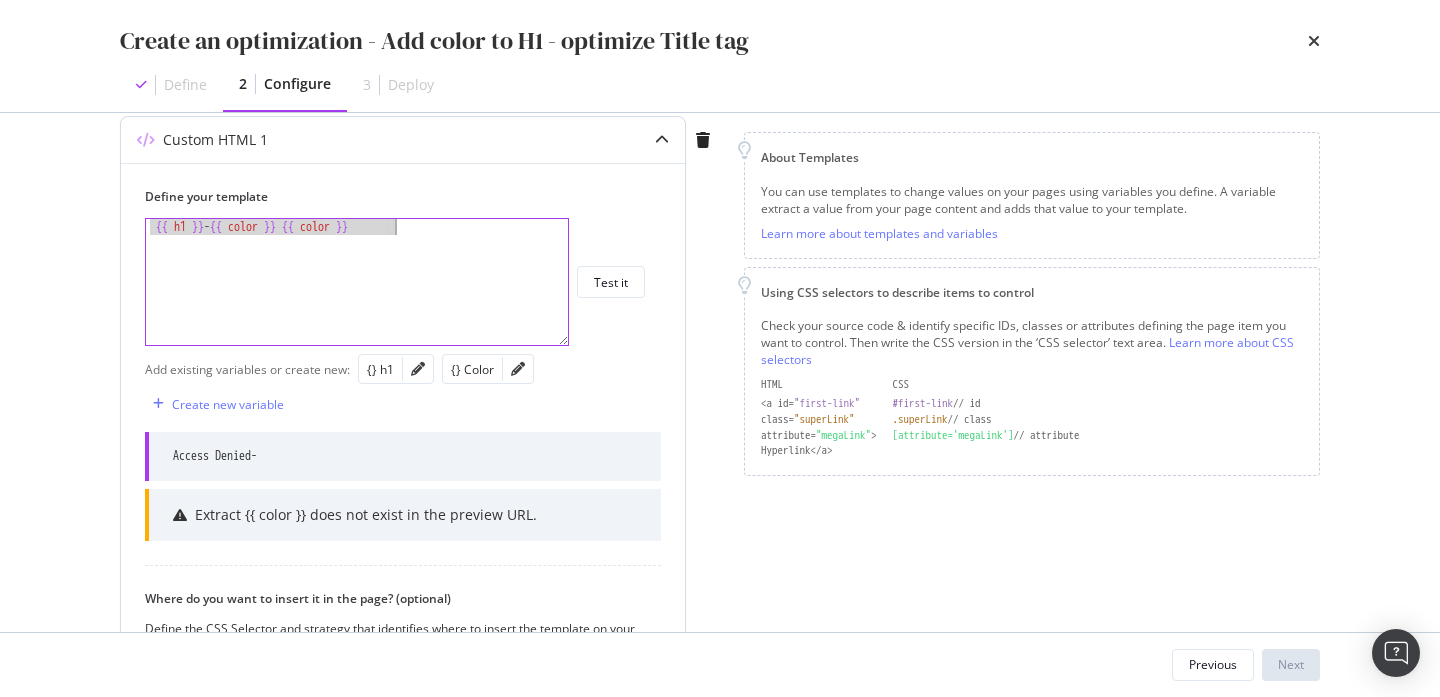 click on "{{   h1   }} -  {{   color   }}   {{   color   }}" at bounding box center (357, 298) 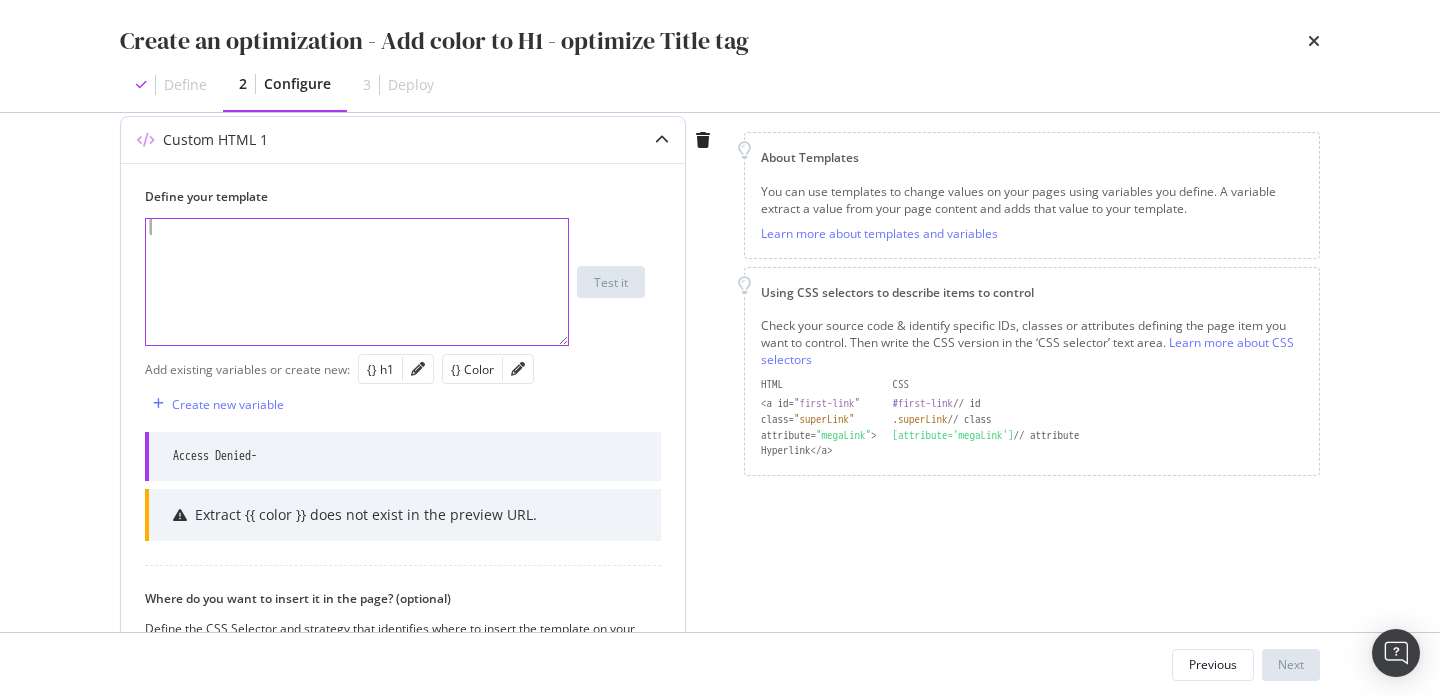 scroll, scrollTop: 0, scrollLeft: 0, axis: both 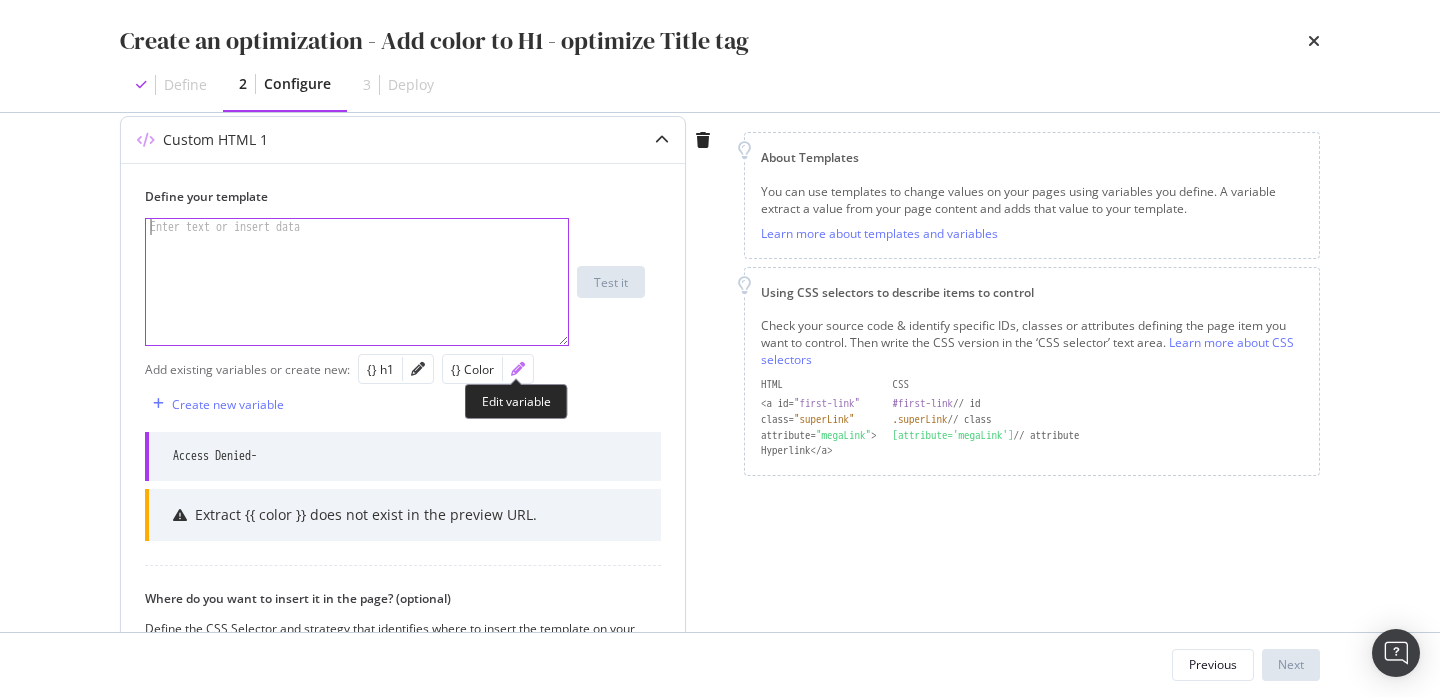 click at bounding box center [518, 369] 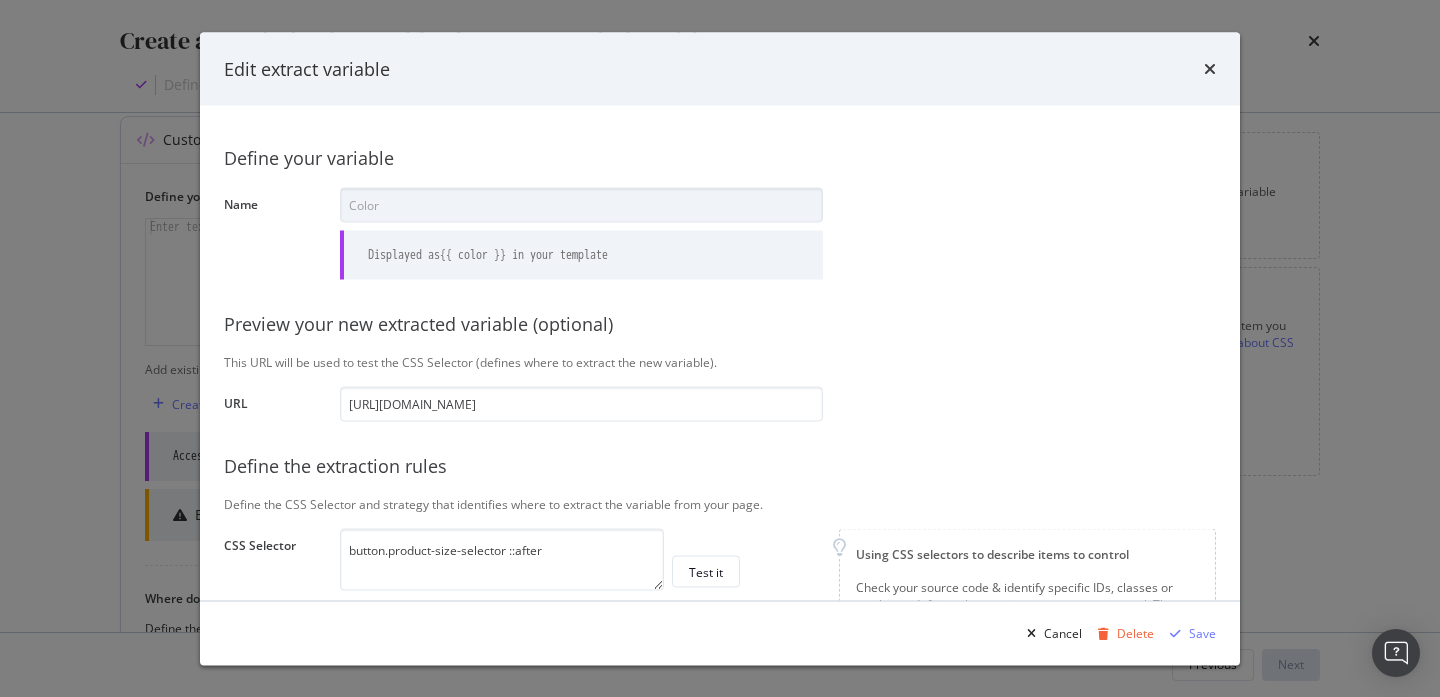 scroll, scrollTop: 0, scrollLeft: 158, axis: horizontal 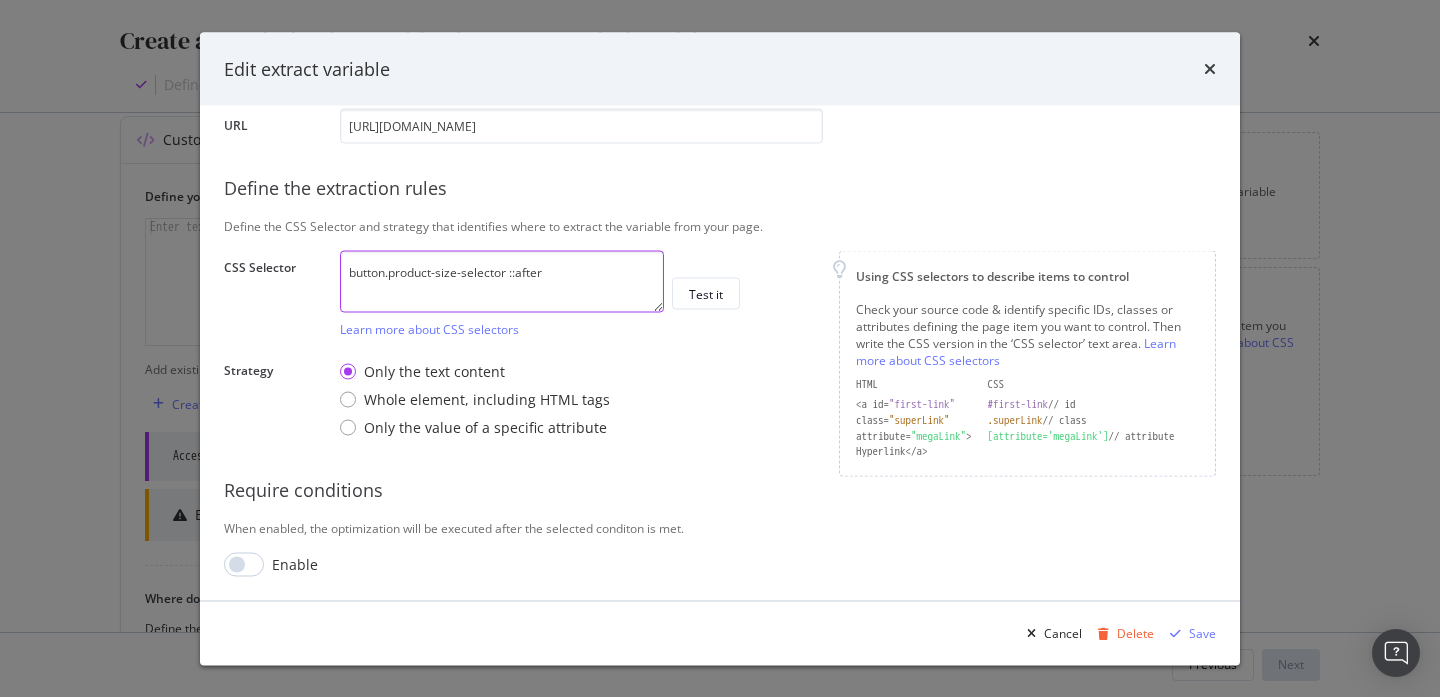 drag, startPoint x: 553, startPoint y: 272, endPoint x: 392, endPoint y: 278, distance: 161.11176 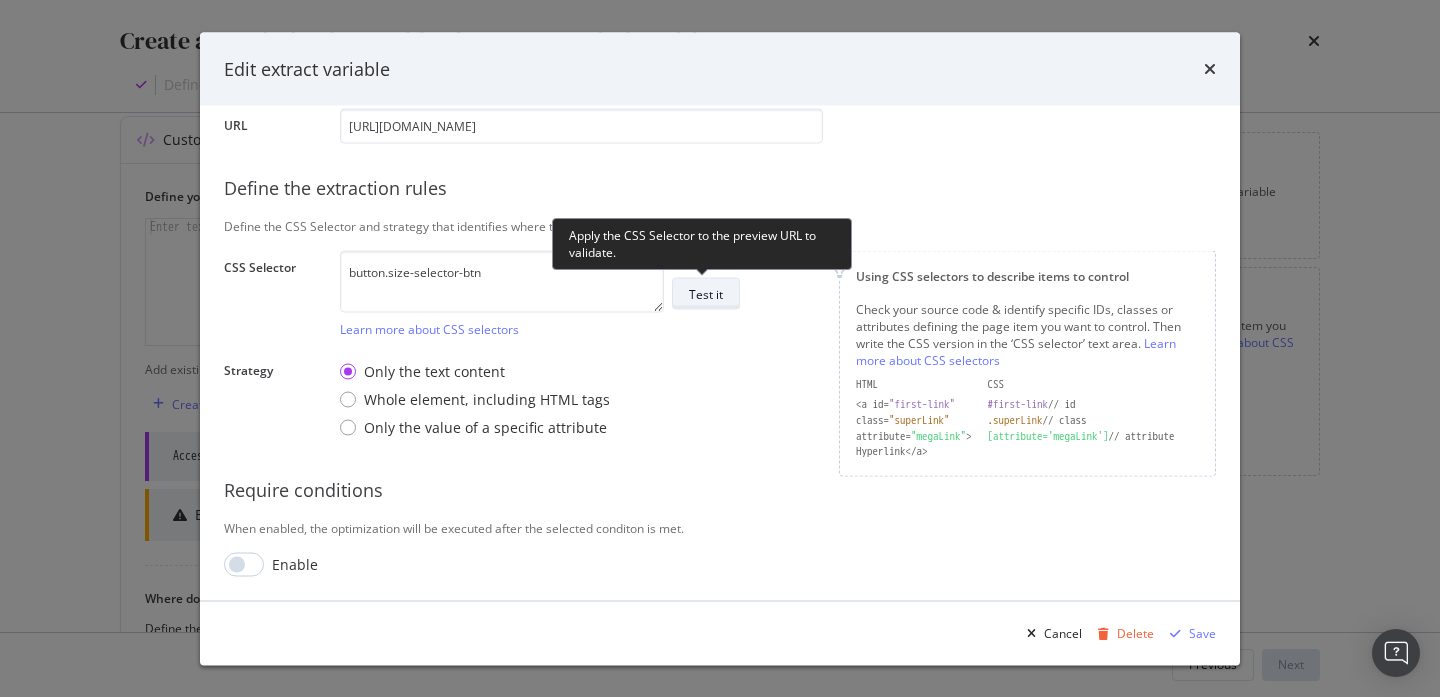 click on "Test it" at bounding box center (706, 294) 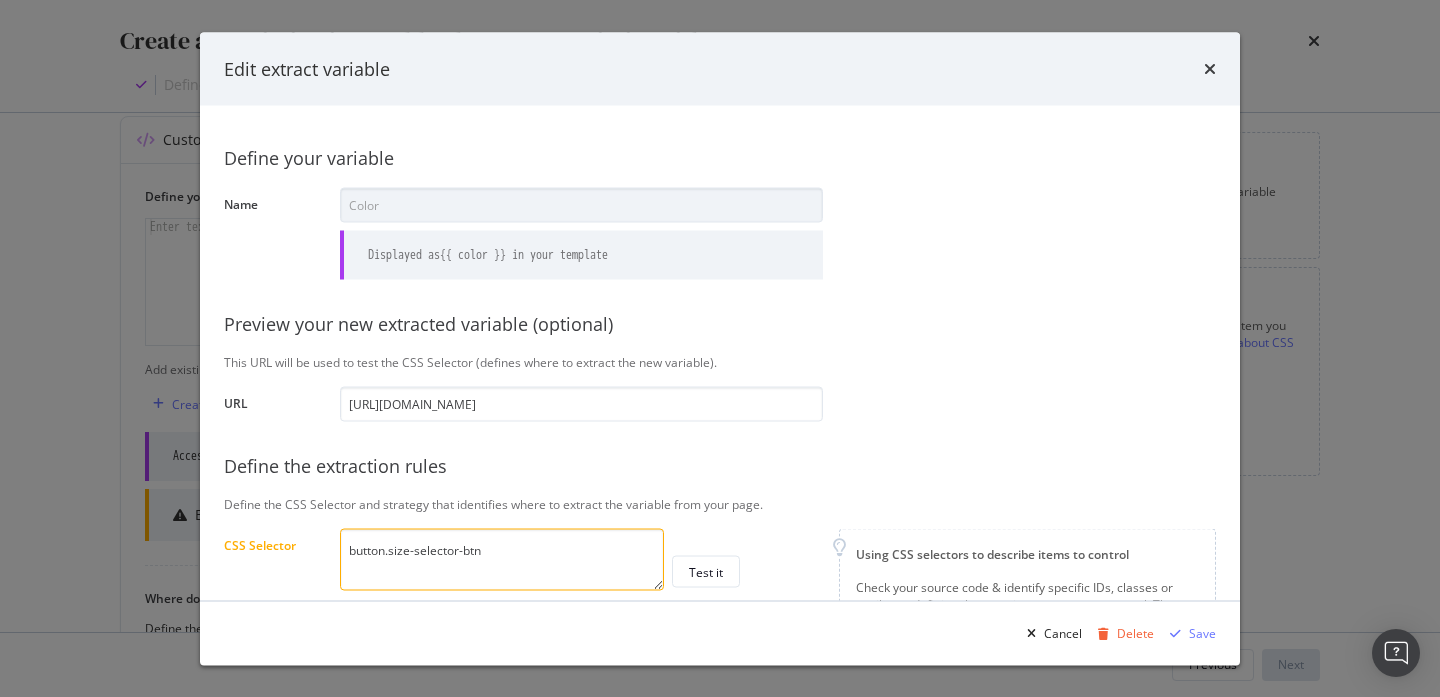scroll, scrollTop: 375, scrollLeft: 0, axis: vertical 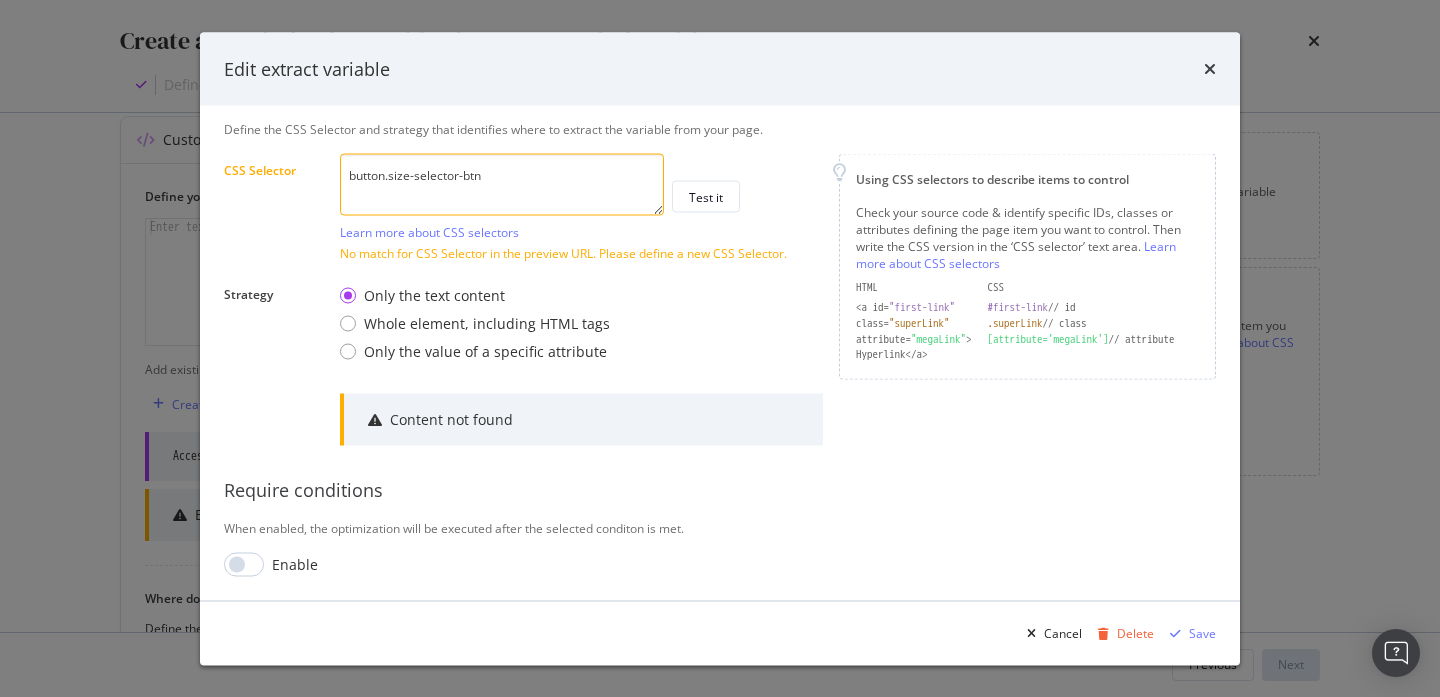 drag, startPoint x: 400, startPoint y: 186, endPoint x: 625, endPoint y: 187, distance: 225.00223 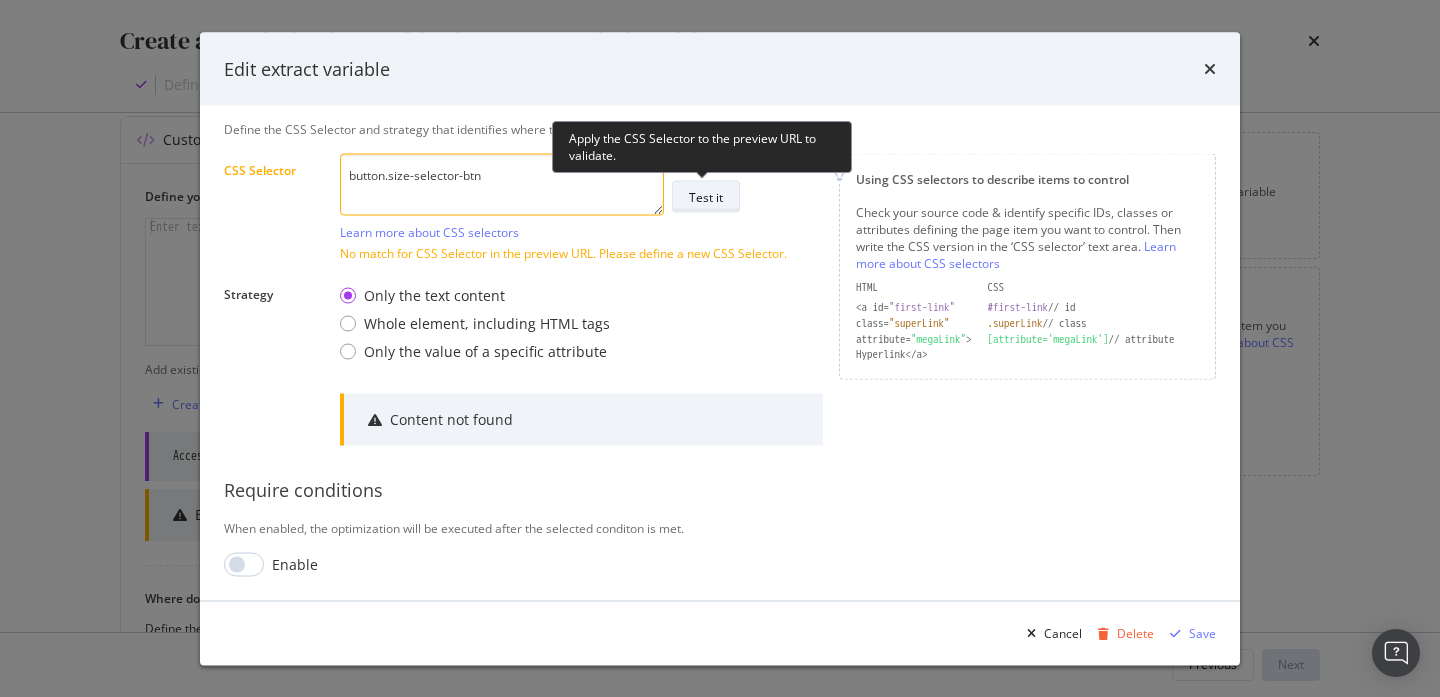 click on "Test it" at bounding box center (706, 196) 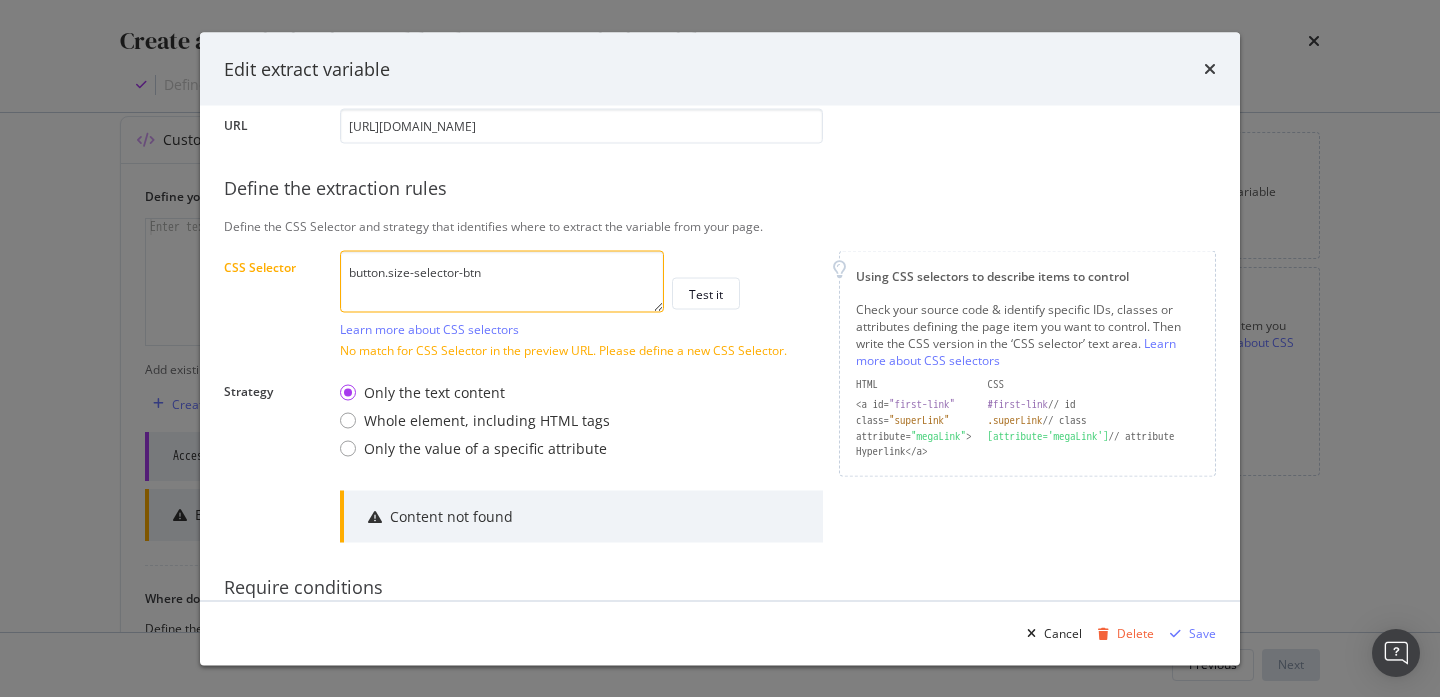 scroll, scrollTop: 375, scrollLeft: 0, axis: vertical 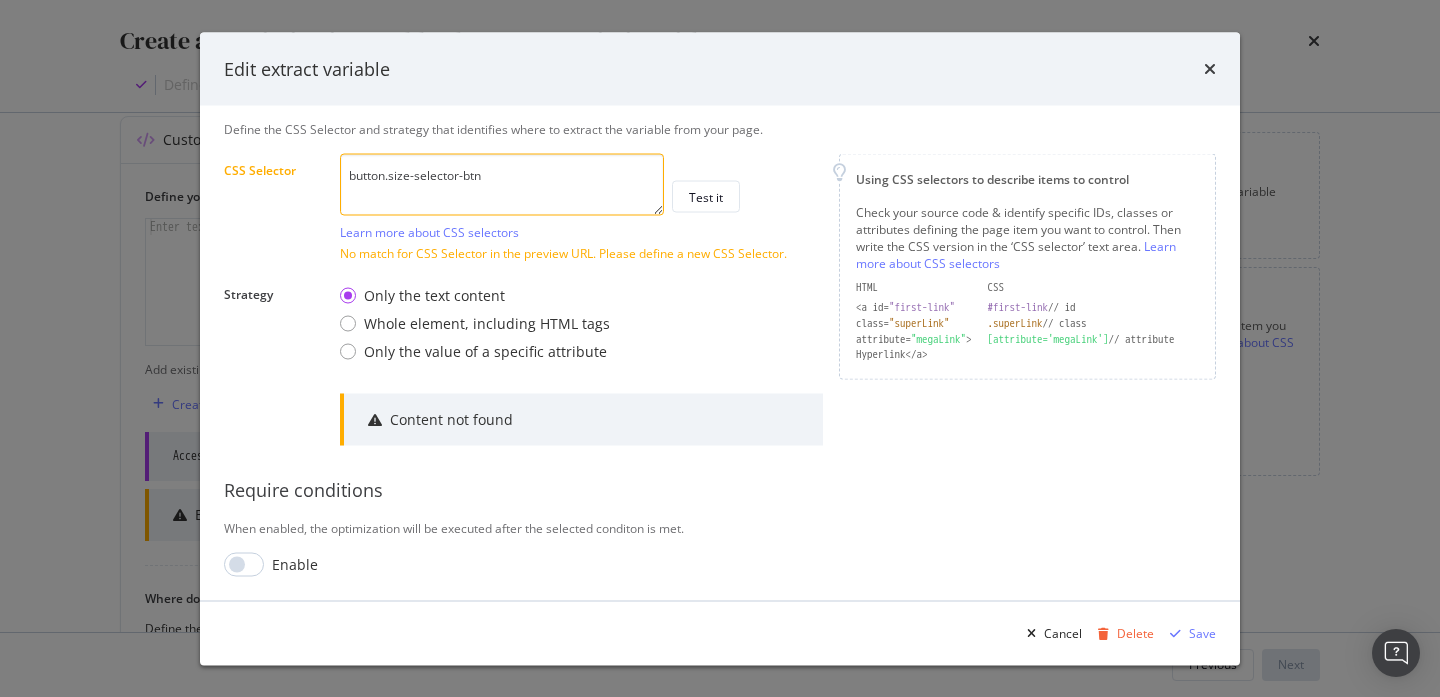 click on "button.size-selector-btn" at bounding box center (502, 184) 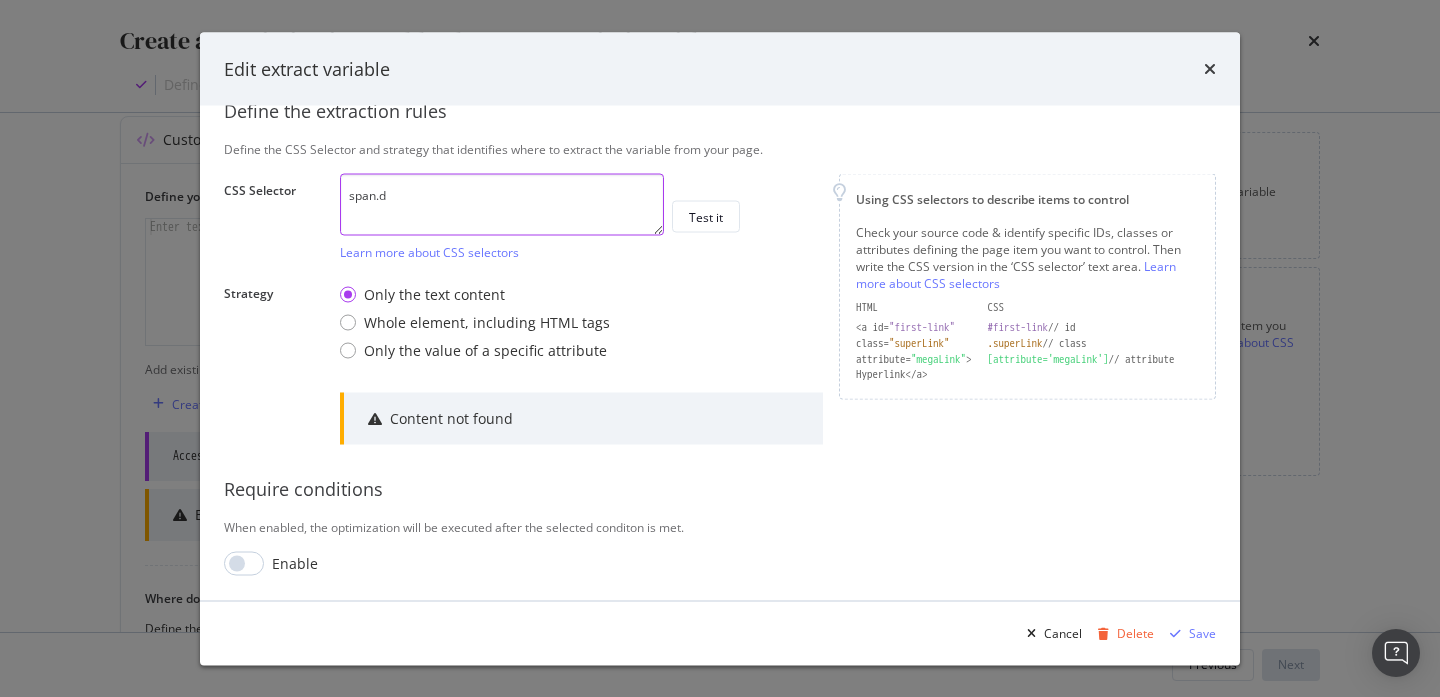 scroll, scrollTop: 354, scrollLeft: 0, axis: vertical 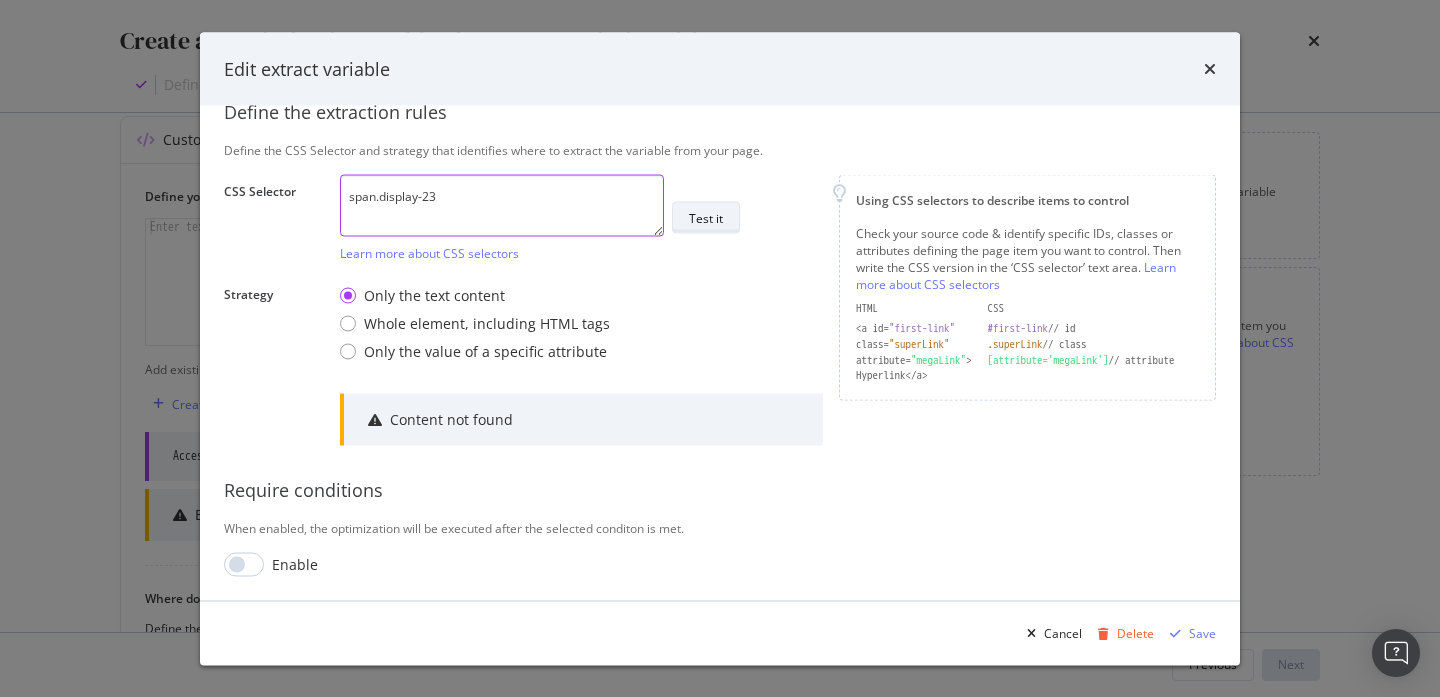 type on "span.display-23" 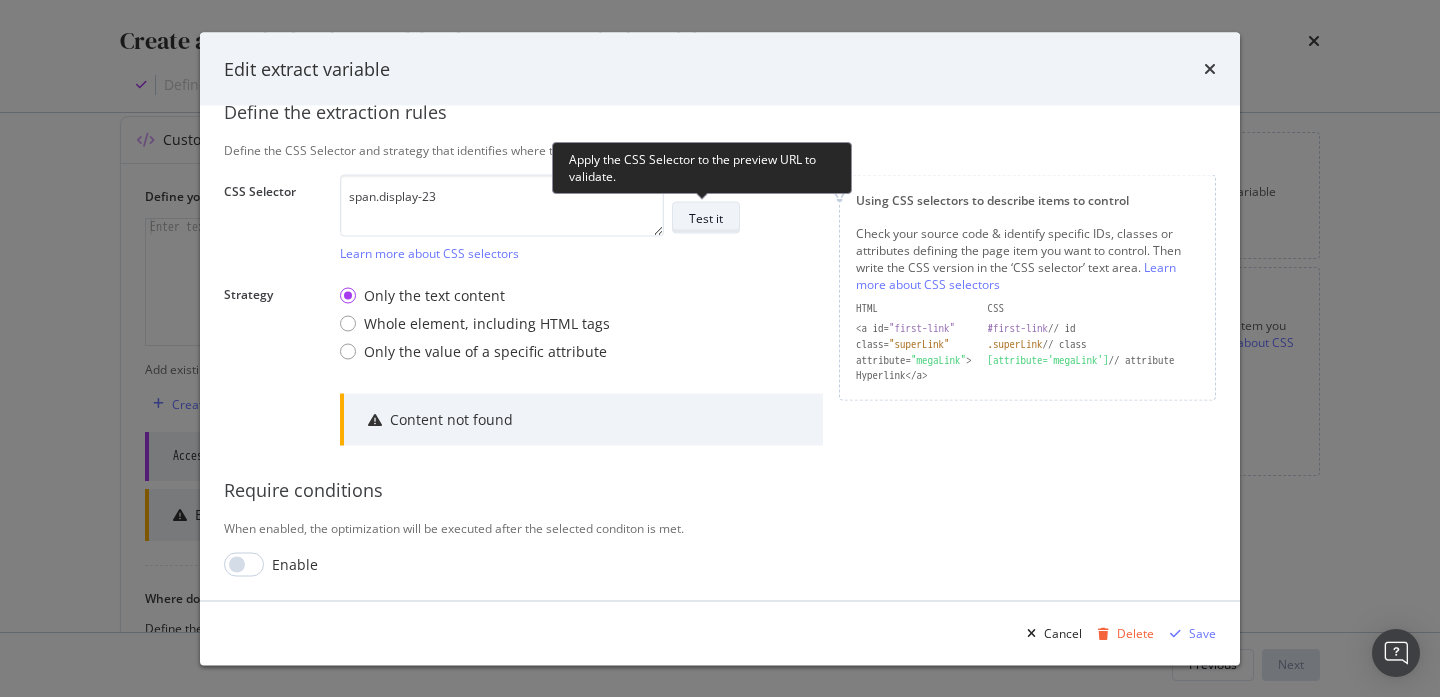 click on "Test it" at bounding box center (706, 218) 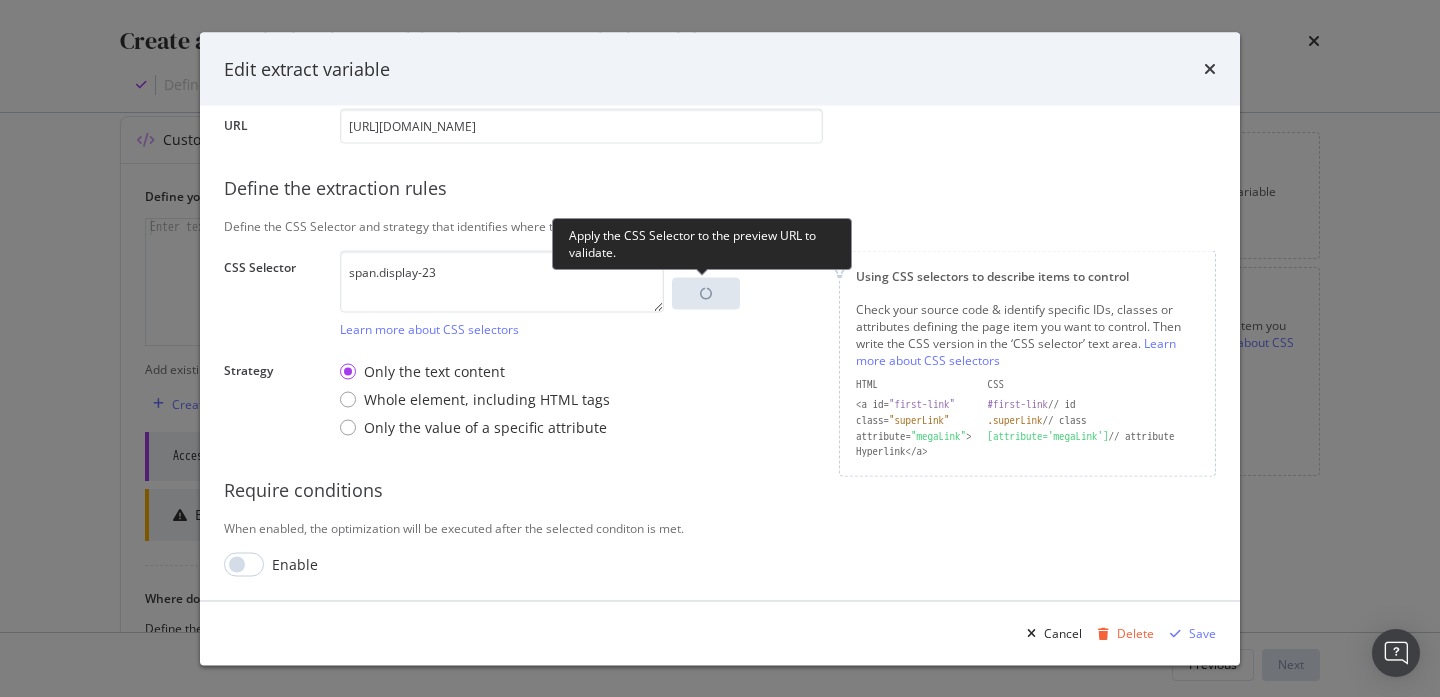 scroll, scrollTop: 354, scrollLeft: 0, axis: vertical 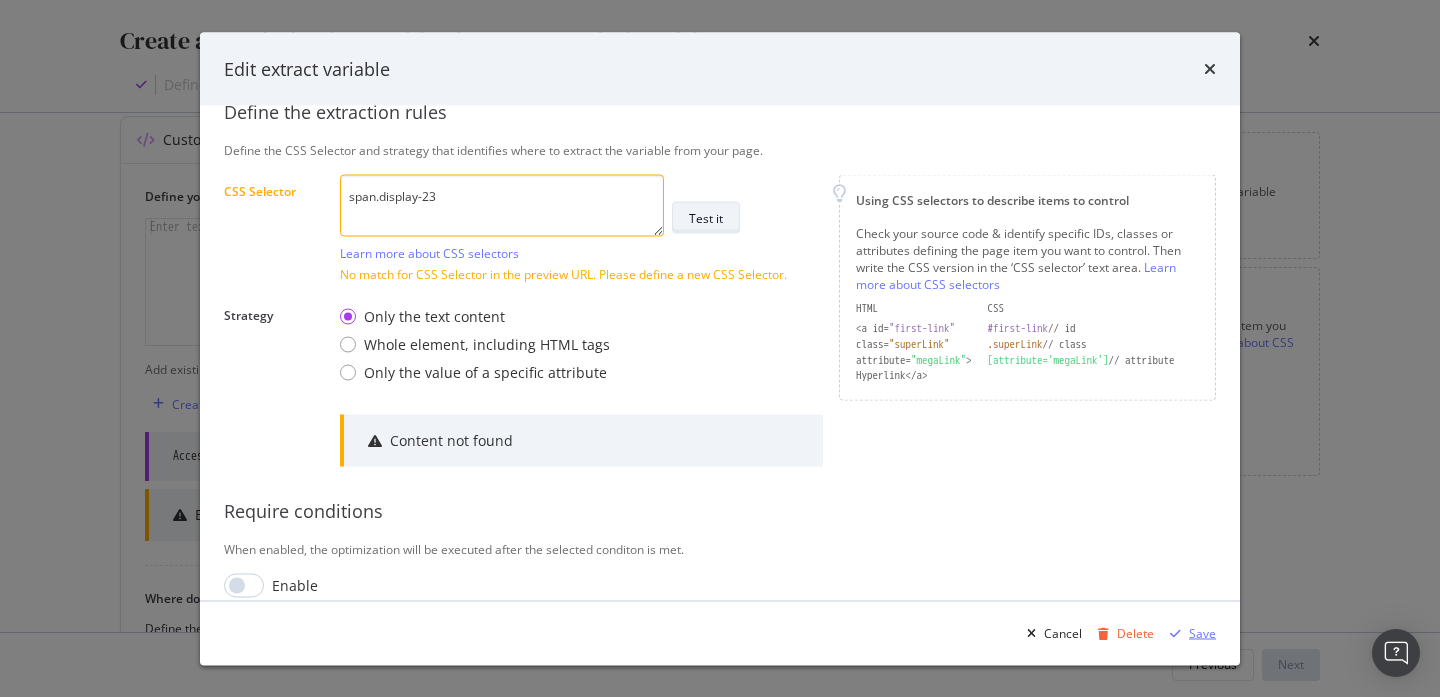 click at bounding box center [1175, 633] 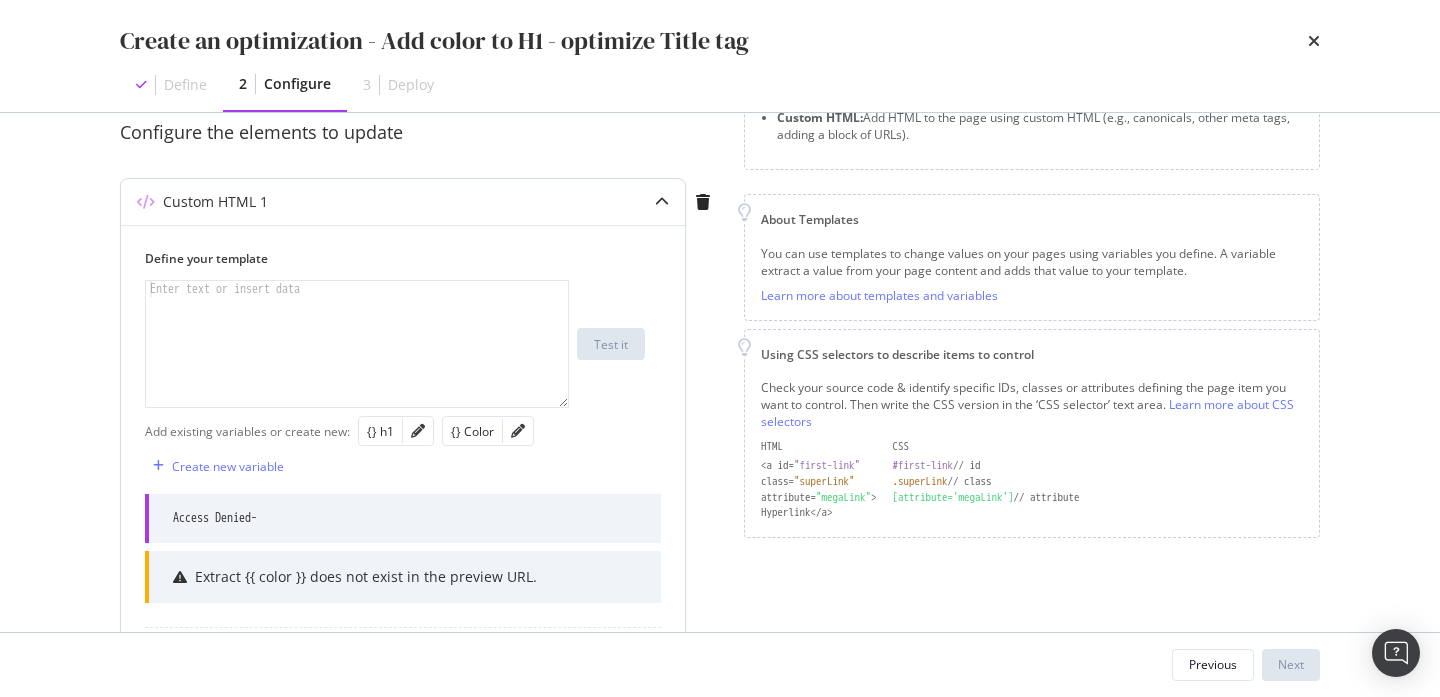 scroll, scrollTop: 227, scrollLeft: 0, axis: vertical 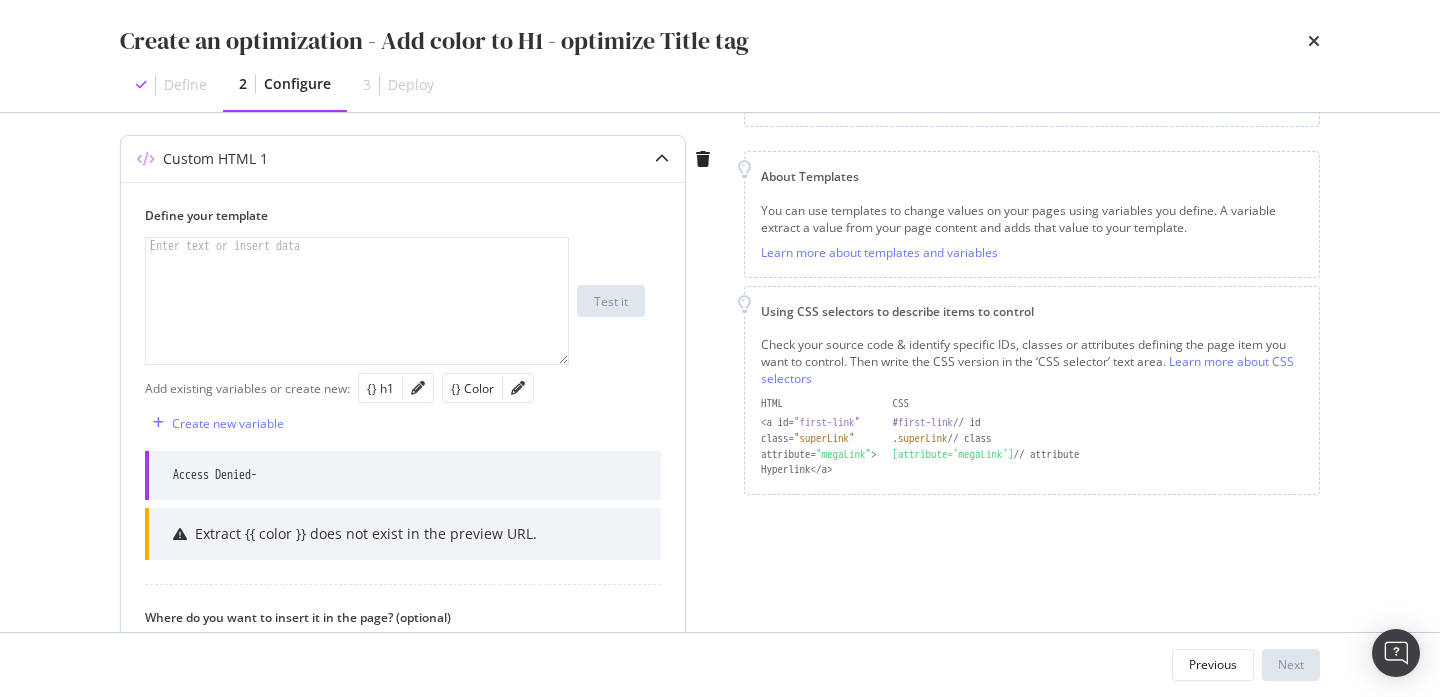 click at bounding box center (357, 317) 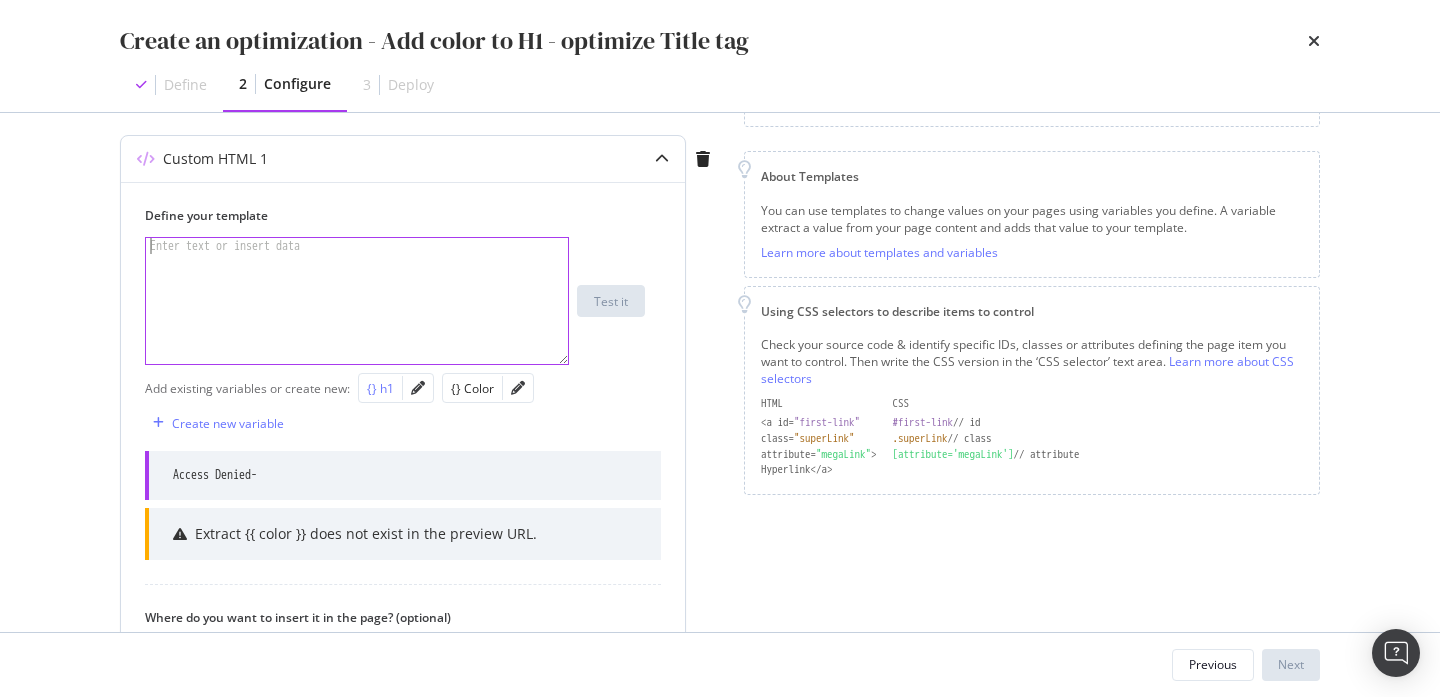 click on "{}   h1" at bounding box center (380, 388) 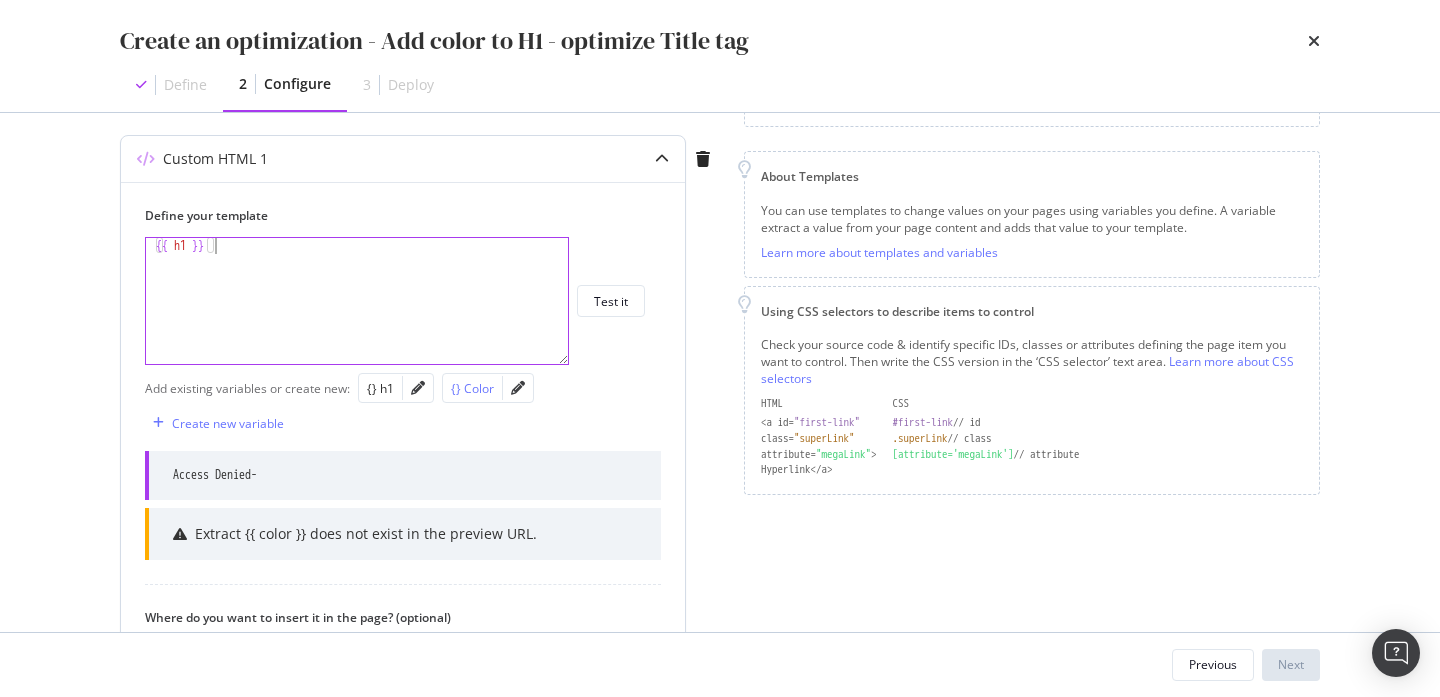 click on "{}   Color" at bounding box center (472, 388) 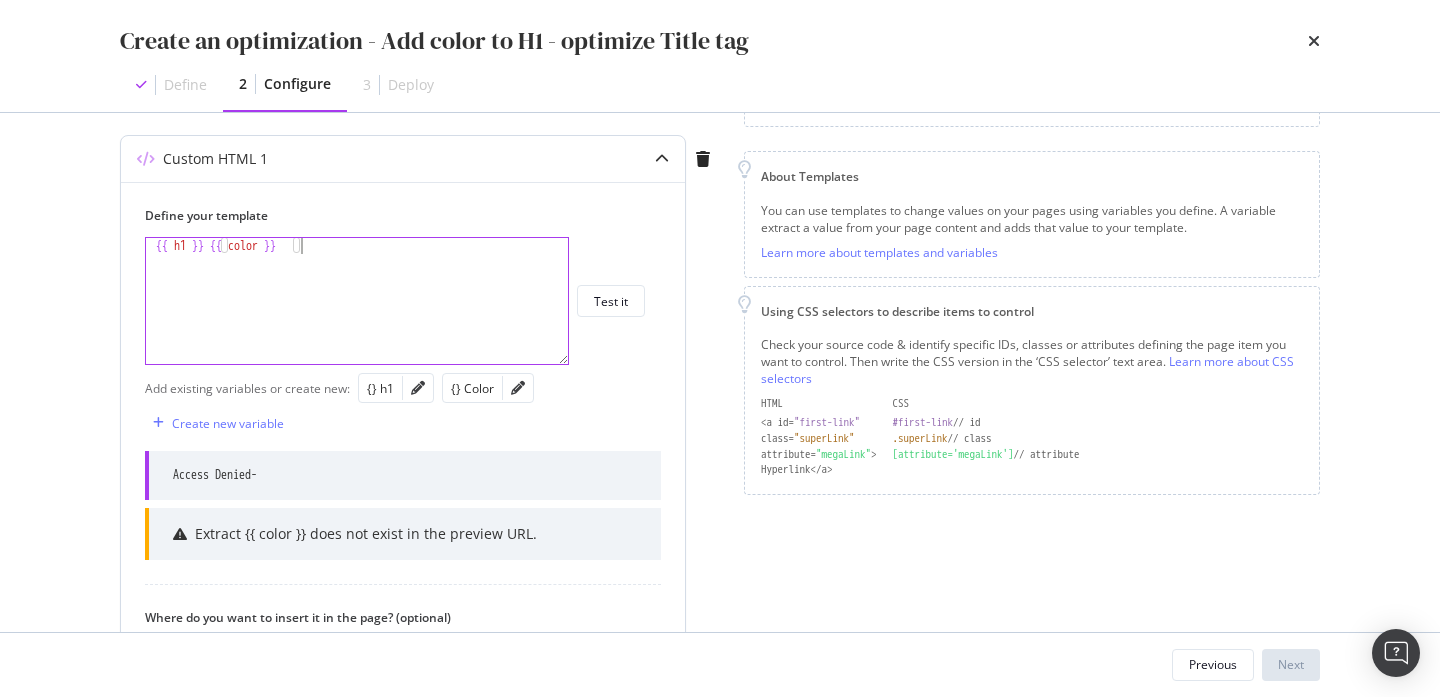 click on "{{   h1   }}   {{   color   }}" at bounding box center [357, 317] 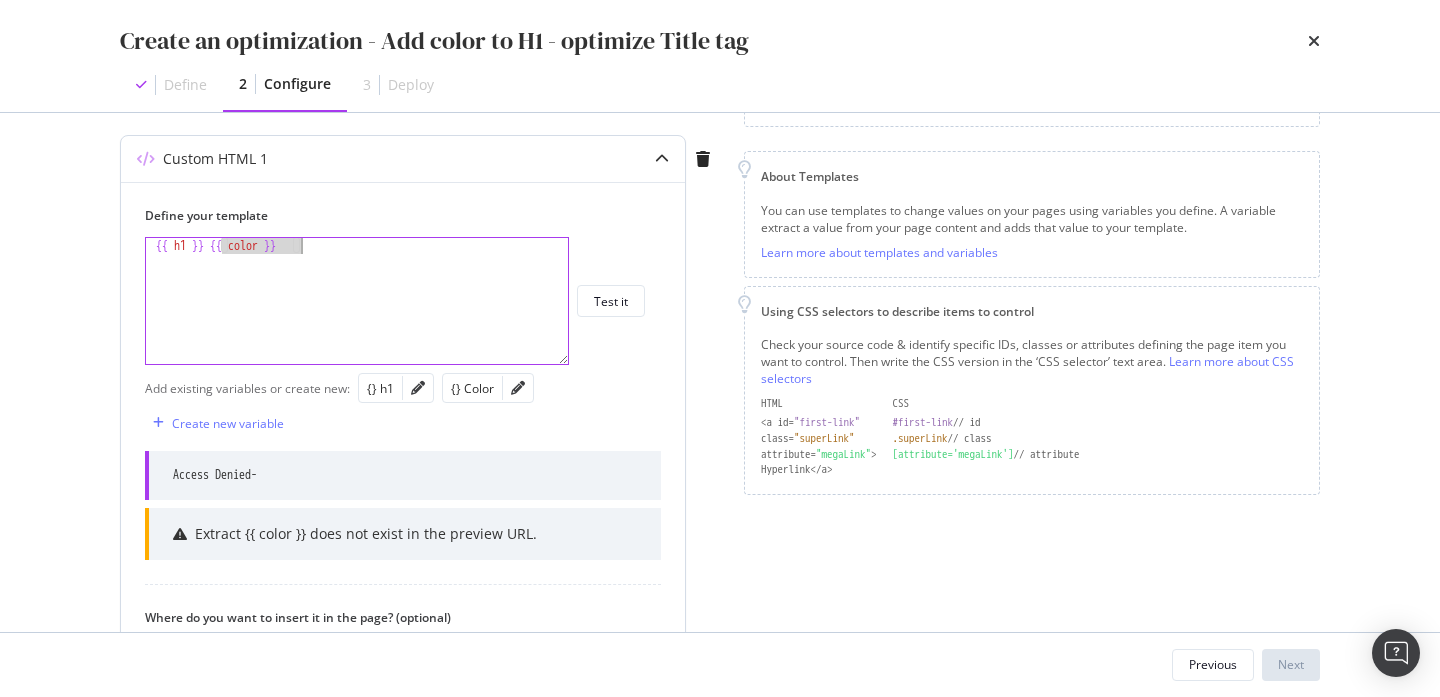 click on "{{   h1   }}   {{   color   }}" at bounding box center (357, 317) 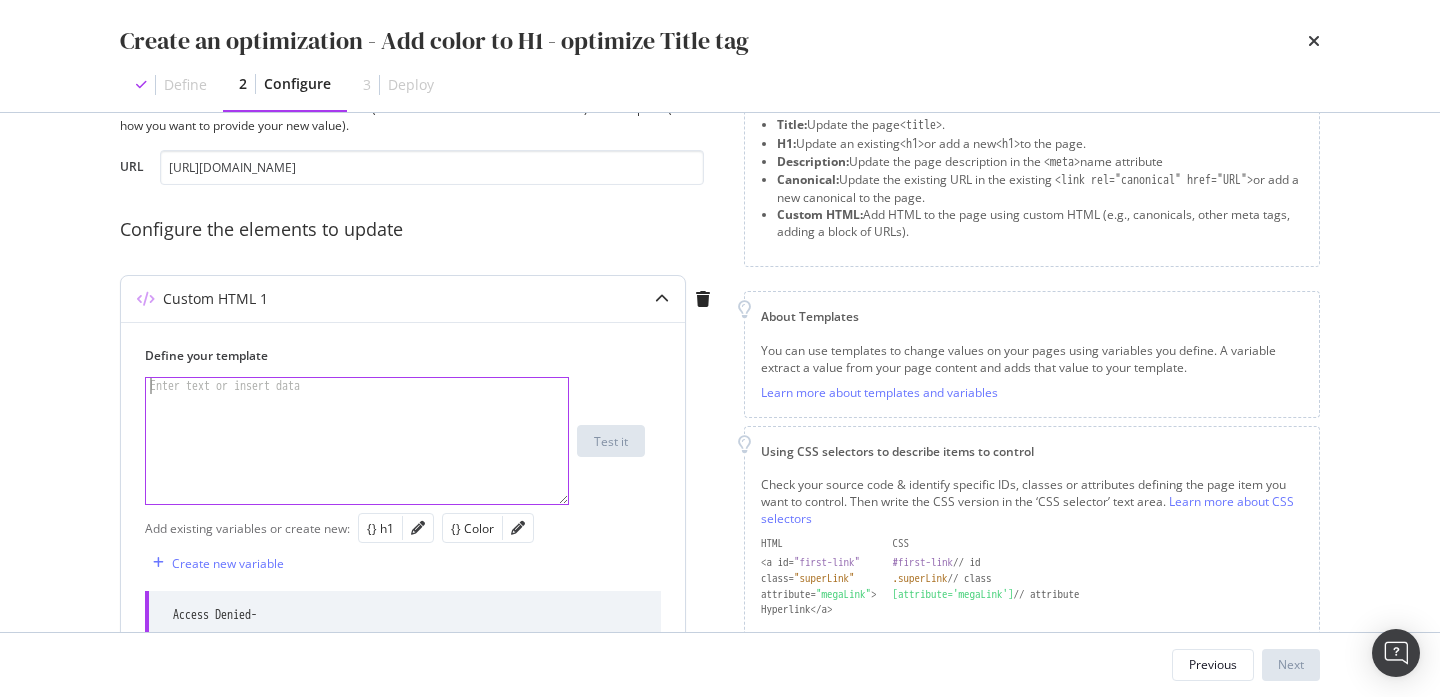 scroll, scrollTop: 0, scrollLeft: 0, axis: both 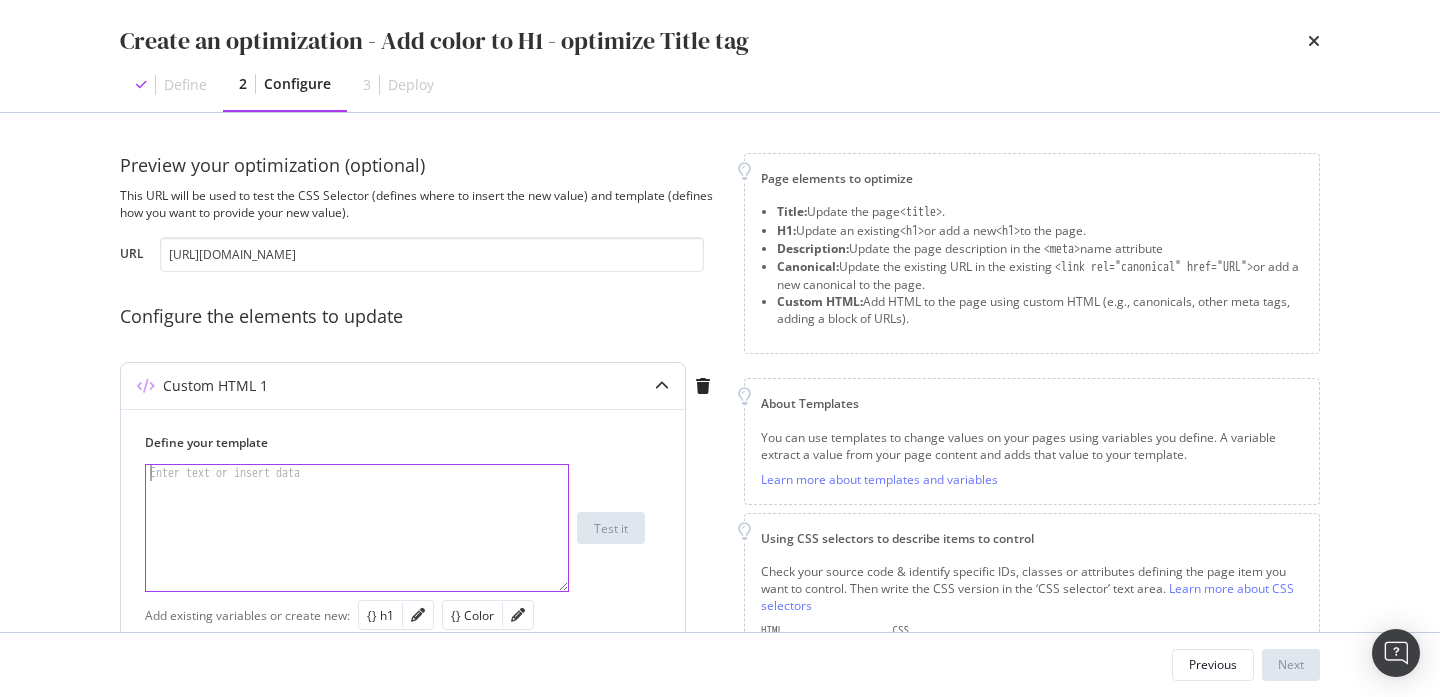 click at bounding box center (662, 386) 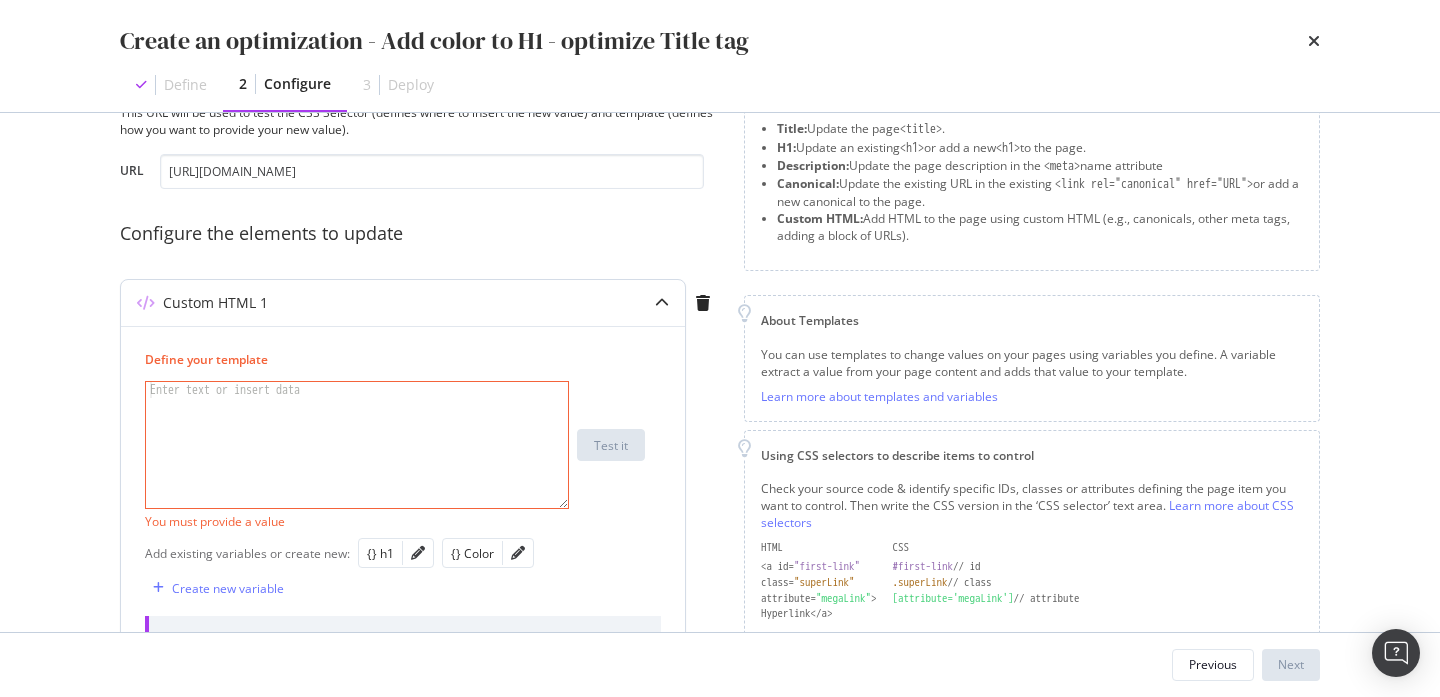 scroll, scrollTop: 83, scrollLeft: 0, axis: vertical 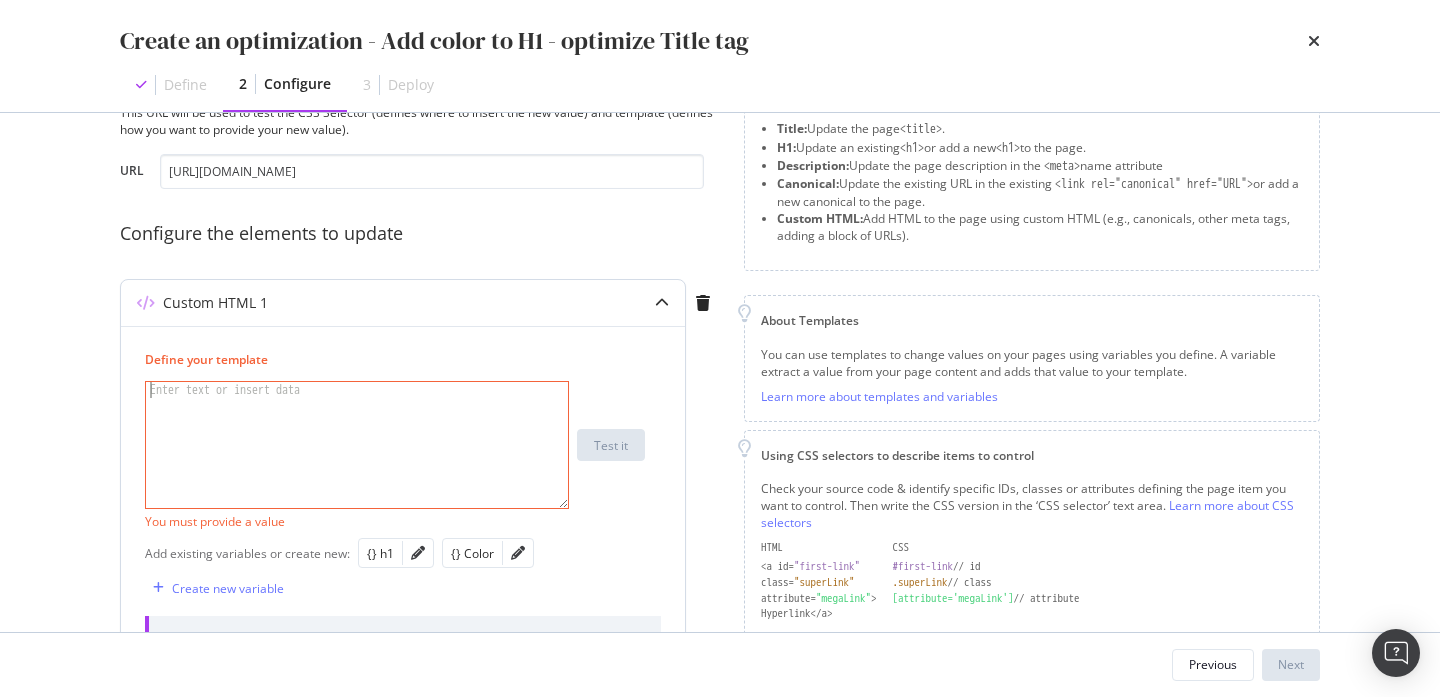 click at bounding box center (357, 461) 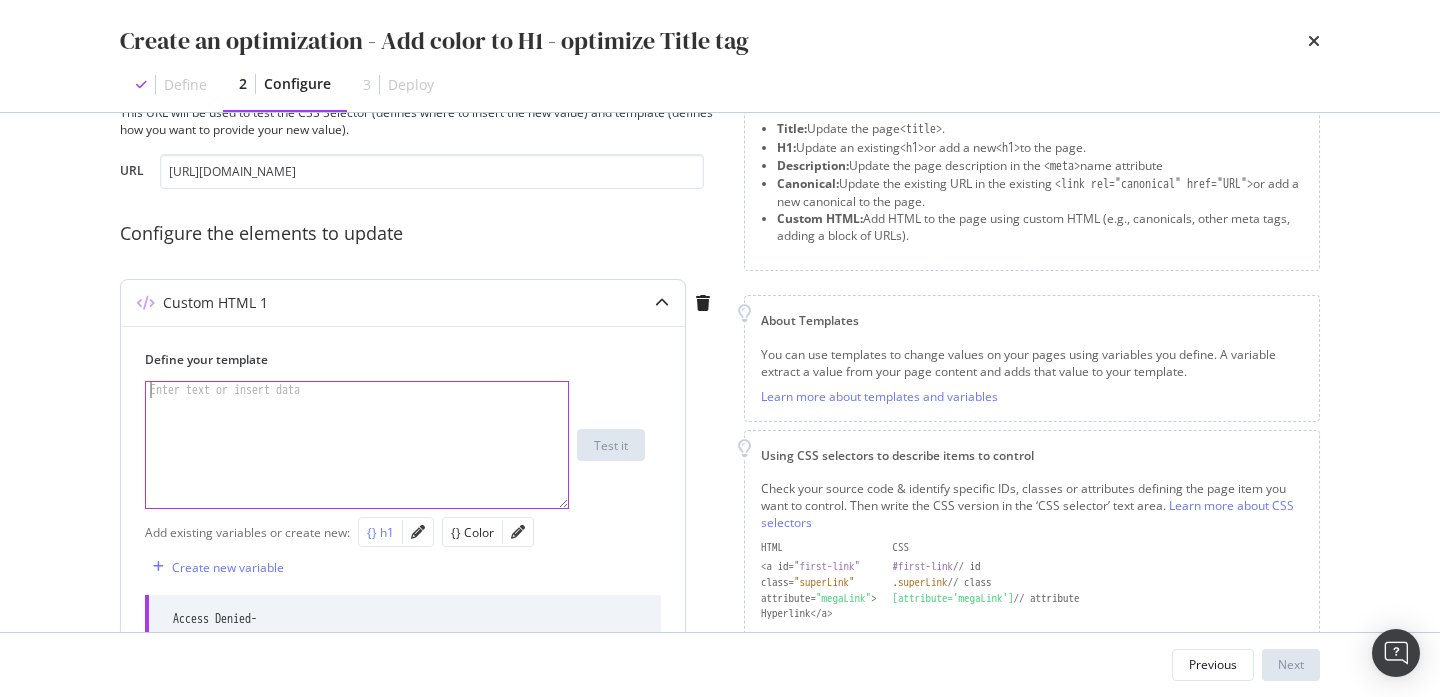click on "{}   h1" at bounding box center (380, 532) 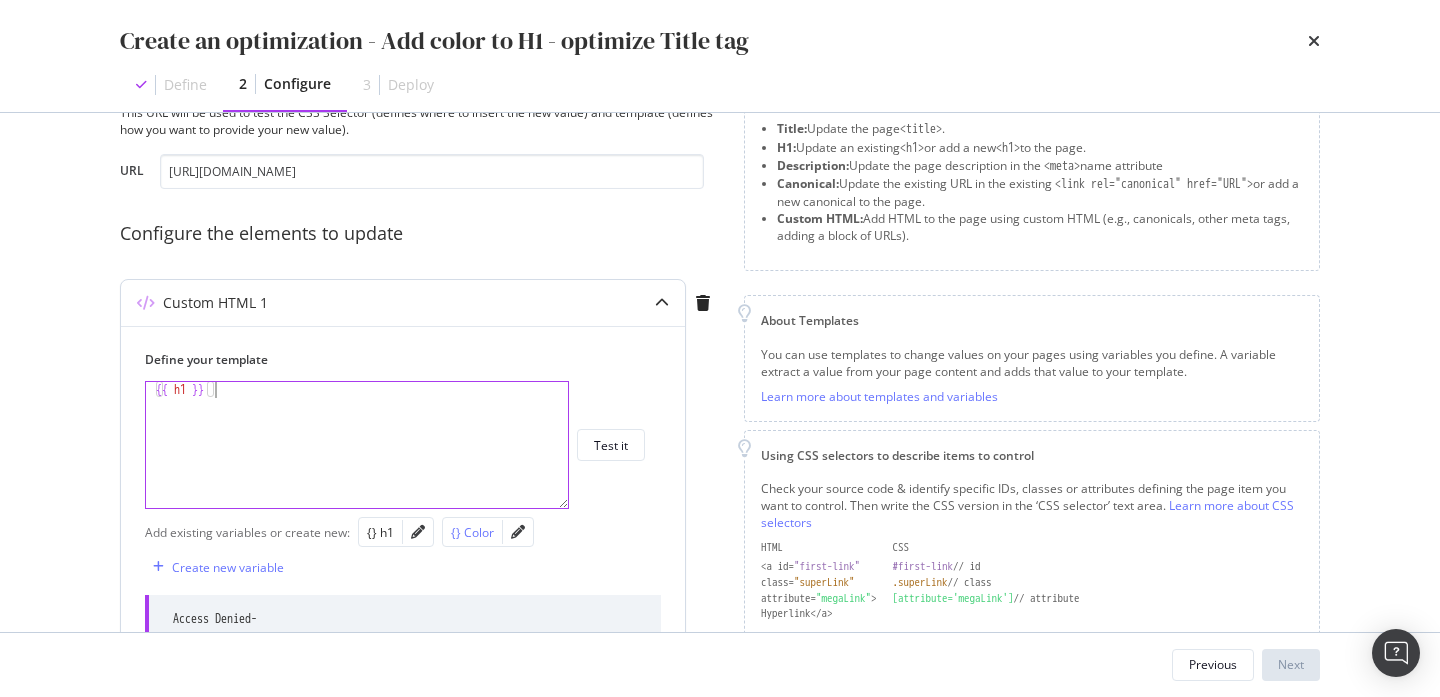 click on "{}   Color" at bounding box center [472, 532] 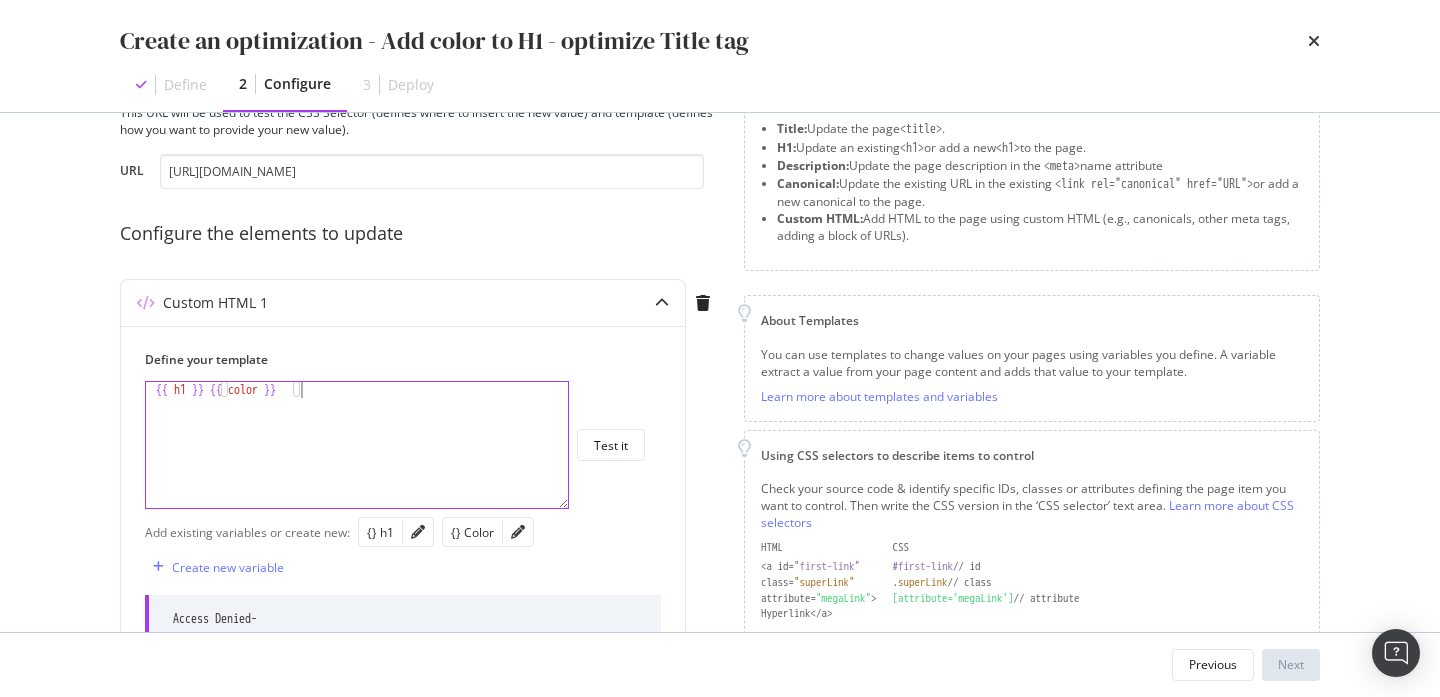 click on "Preview your optimization (optional) This URL will be used to test the CSS Selector (defines where to insert the new value) and template (defines how you want to provide your new value). URL [URL][DOMAIN_NAME] Configure the elements to update Custom HTML 1 Define your template {{ h1 }} {{ color }}   {{   h1   }}   {{   color   }}     XXXXXXXXXXXXXXXXXXXXXXXXXXXXXXXXXXXXXXXXXXXXXXXXXXXXXXXXXXXXXXXXXXXXXXXXXXXXXXXXXXXXXXXXXXXXXXXXXXXXXXXXXXXXXXXXXXXXXXXXXXXXXXXXXXXXXXXXXXXXXXXXXXXXXXXXXXXXXXXXXXXXXXXXXXXXXXXXXXXXXXXXXXXXXXXXXXXXXXXXXXXXXXXXXXXXXXXXXXXXXXXXXXXXXXXXXXXXXXXXXXXXXXXXXXXXXXXXXXXXXXXXXXXXXXXXXXXXXXXXXXXXXXXXXXXXXXXXXXXXXXXXXXXXXXXXXXXXXXXXXXXXXXXXXXXXXXXXXXXXXXXXXXXXXXXXXXXXXXXXXXXXXXXXXXXXXXXXXXXXXXXXXXXXXXXXXXXXXXXXXXXXXXXXXXXXXXXXXXXXXXXXXXXXXXXXXXXXXXXXXXXXXXXXXXXXXXXXXXXXXXXXXXXXXXXXXXXXXXXXXXXXXXXXXXXXXXXXXXXXXXXXXXXXXXXX Test it Add existing variables or create new: {}   h1   {}   Color    Access Denied-  ." at bounding box center [720, 372] 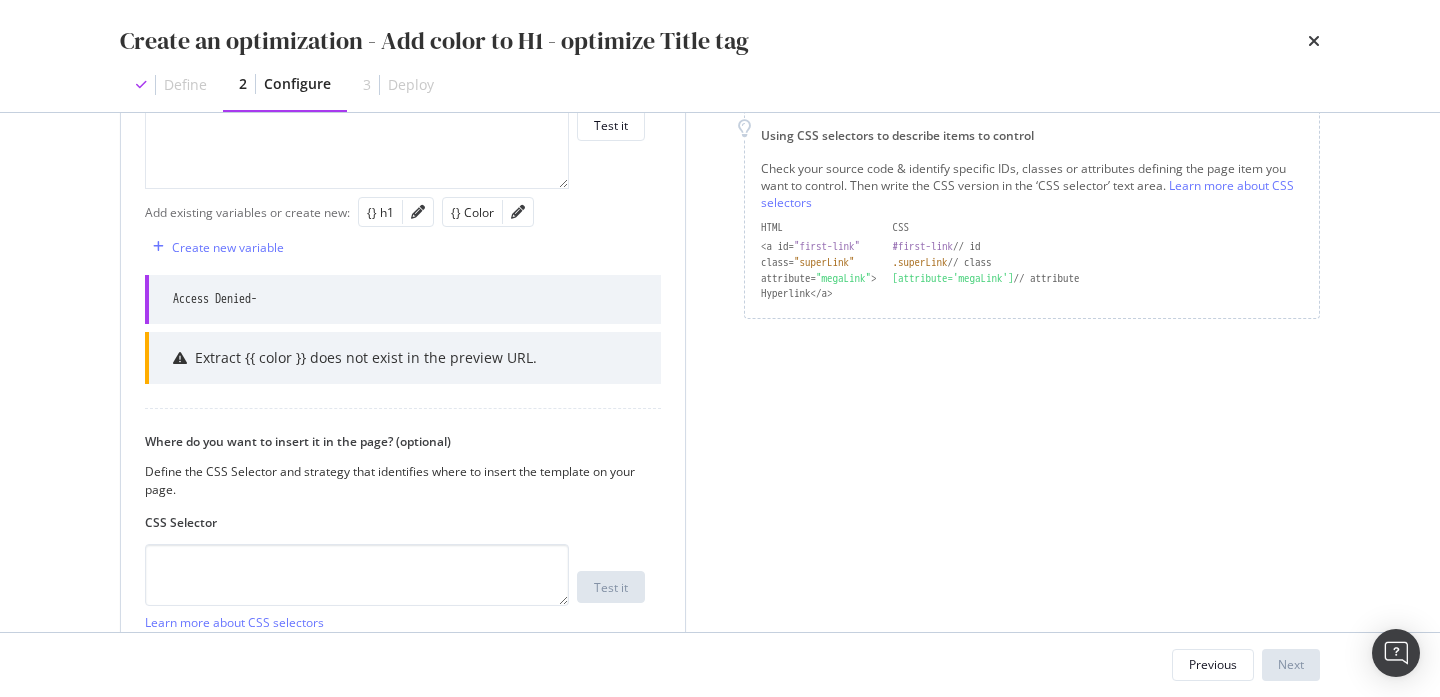 scroll, scrollTop: 467, scrollLeft: 0, axis: vertical 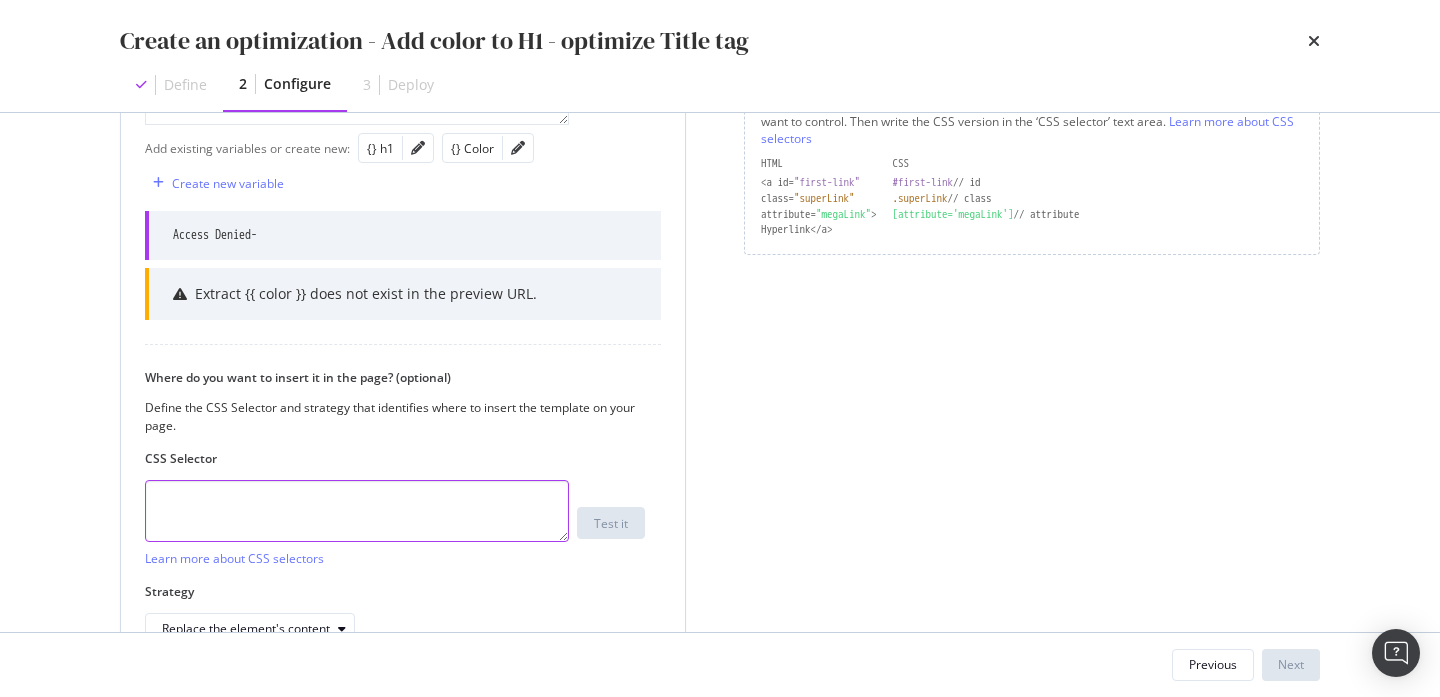click at bounding box center (357, 511) 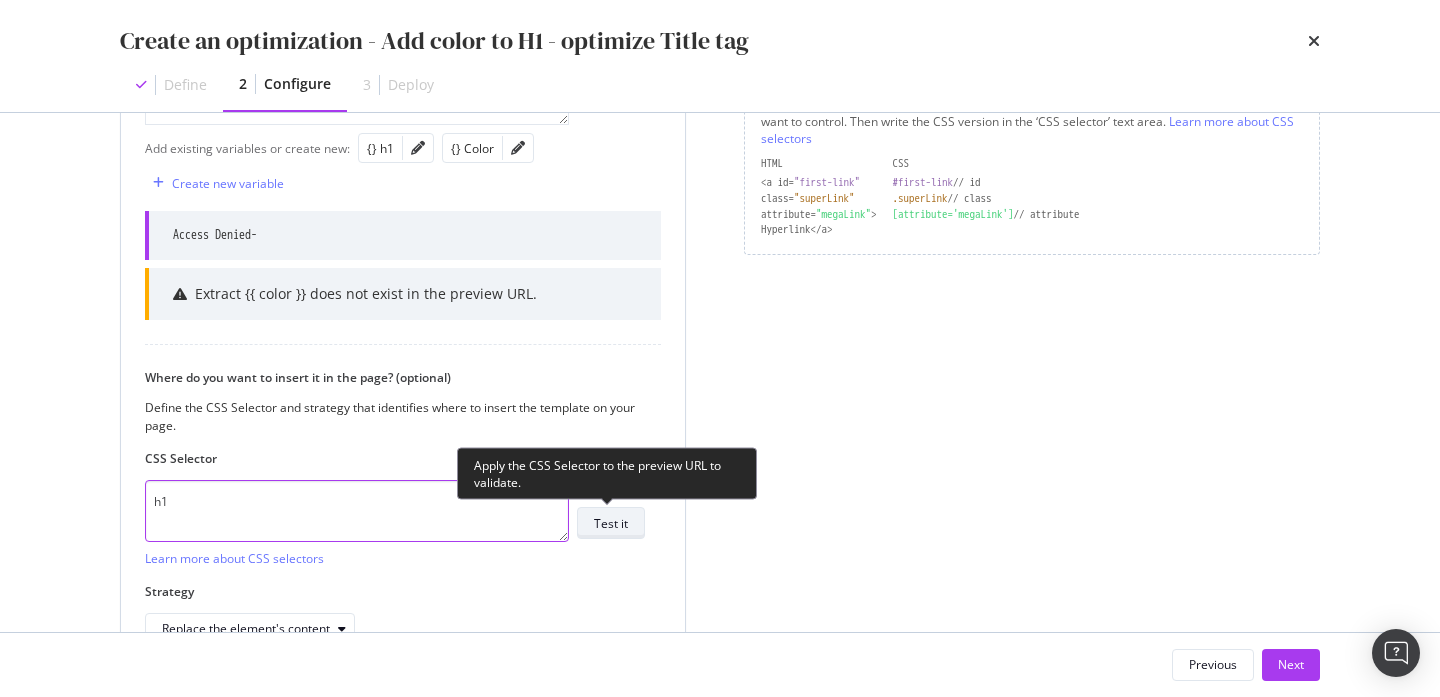 type on "h1" 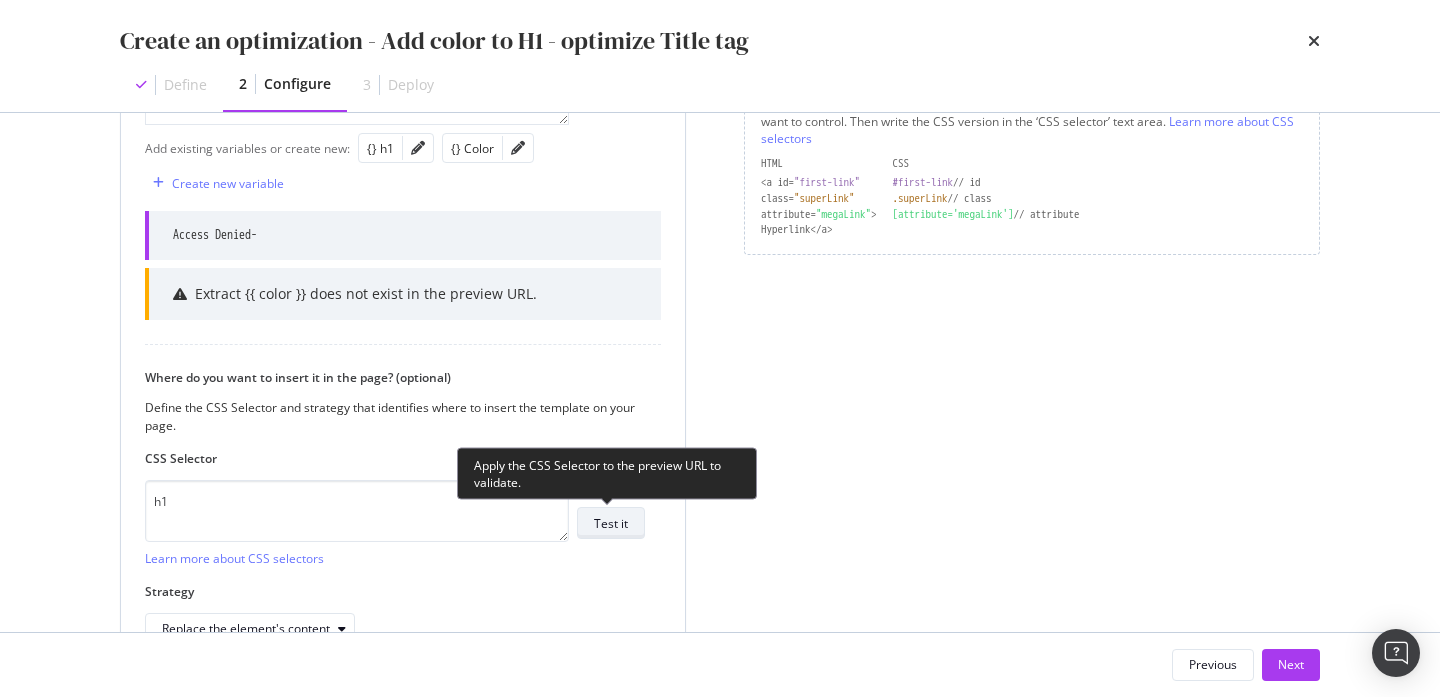 click on "Test it" at bounding box center [611, 523] 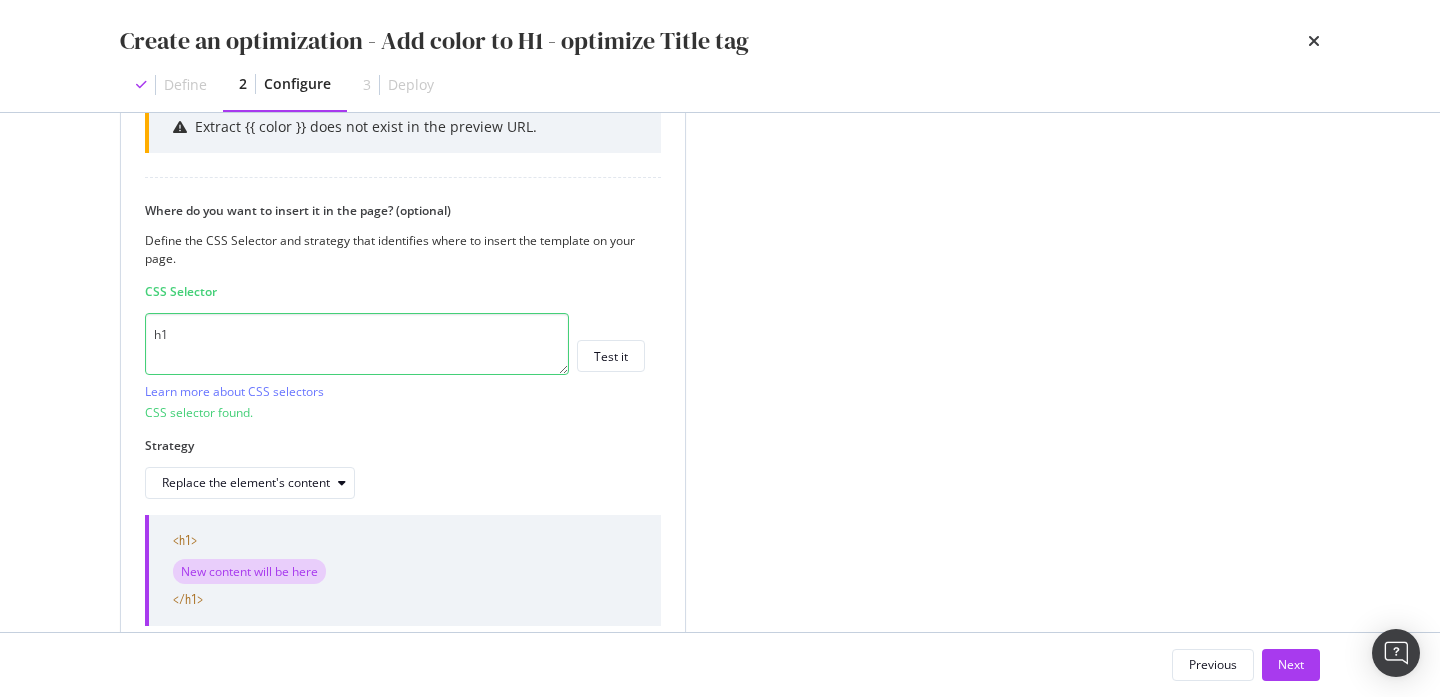 scroll, scrollTop: 732, scrollLeft: 0, axis: vertical 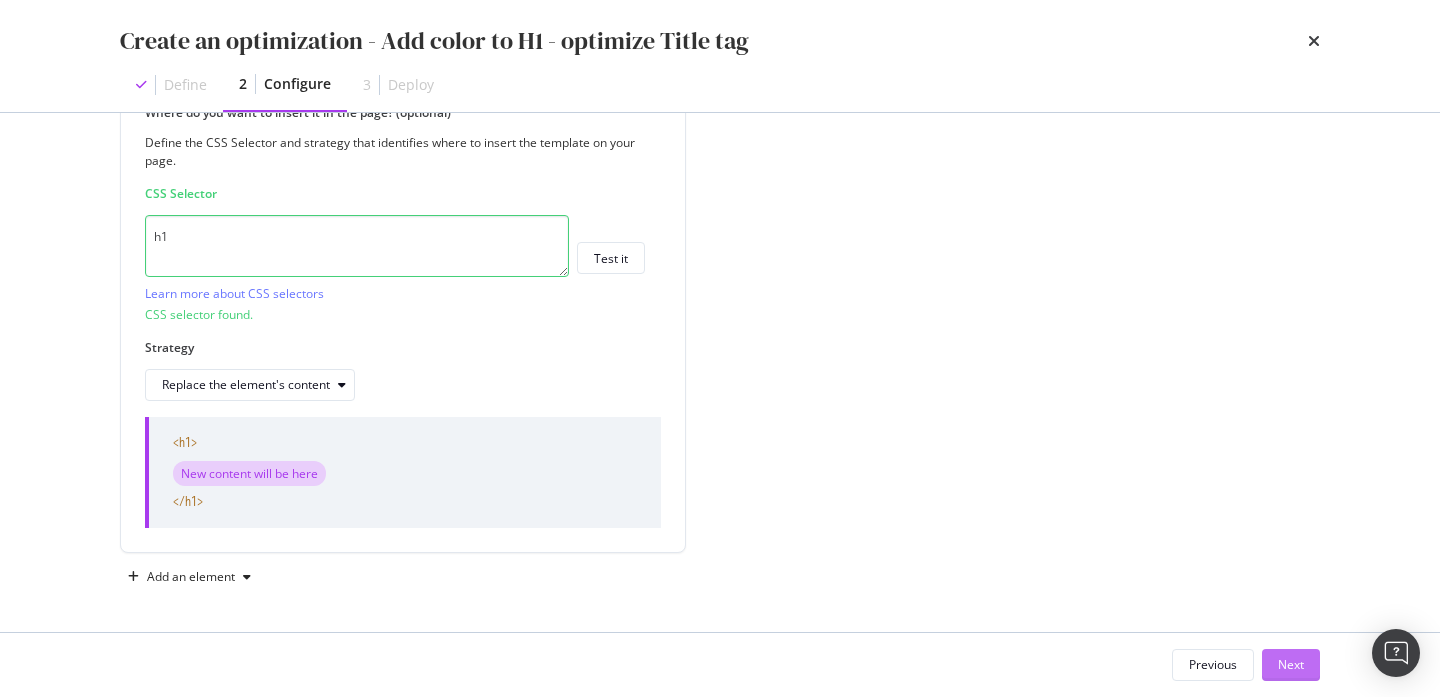 click on "Next" at bounding box center (1291, 664) 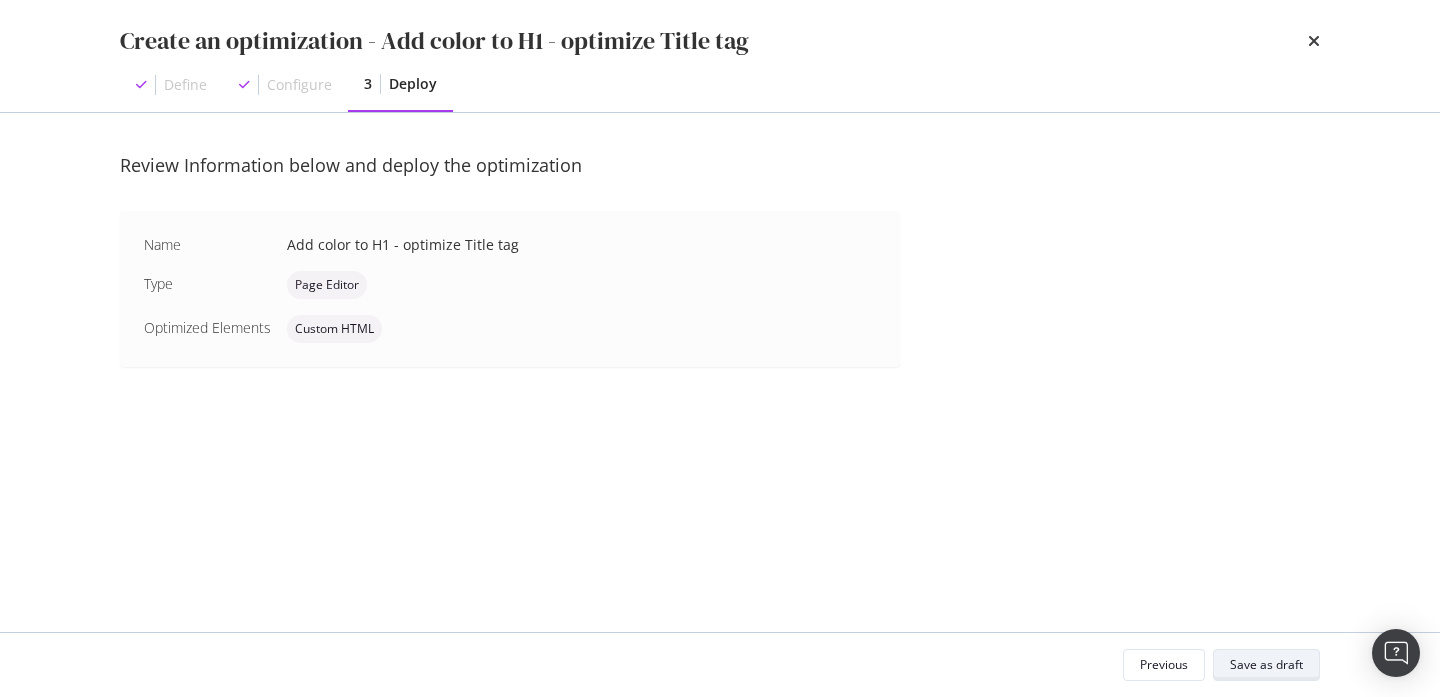 scroll, scrollTop: 0, scrollLeft: 0, axis: both 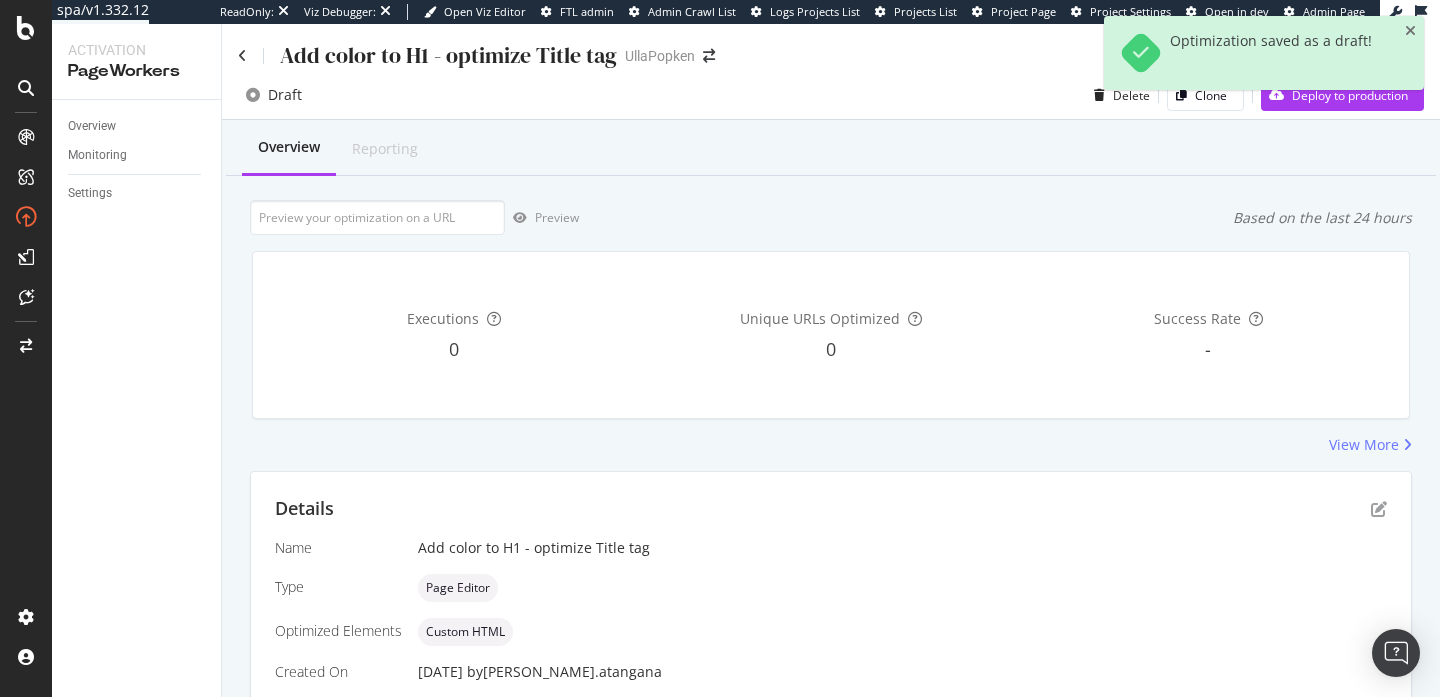click on "Details" at bounding box center [831, 509] 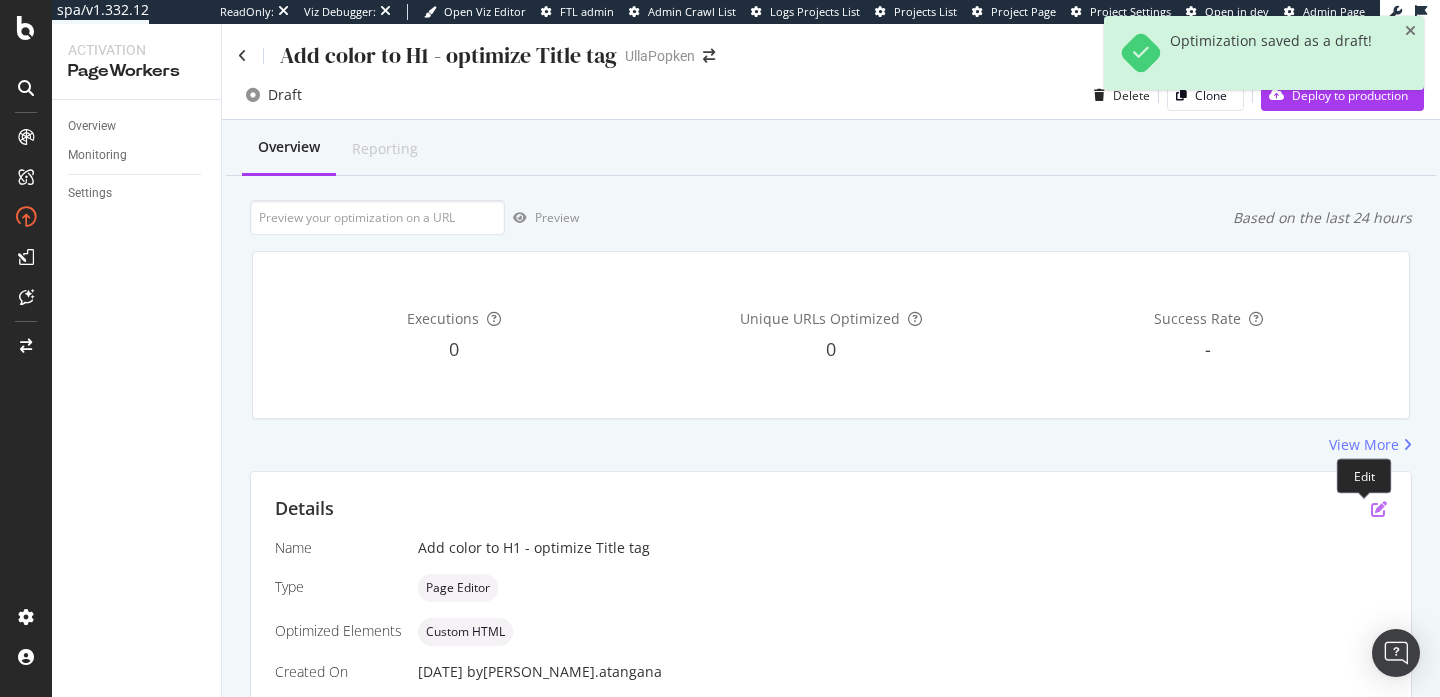 click at bounding box center (1379, 509) 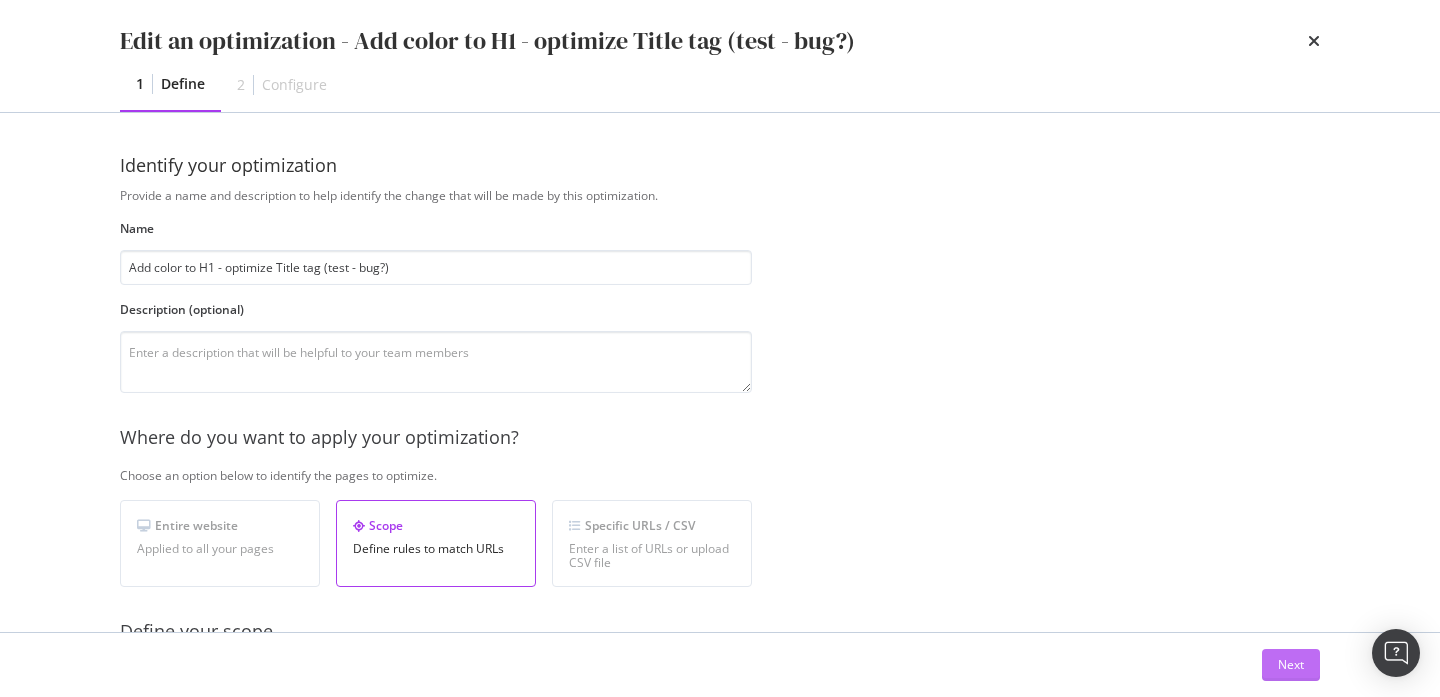 type on "Add color to H1 - optimize Title tag (test - bug?)" 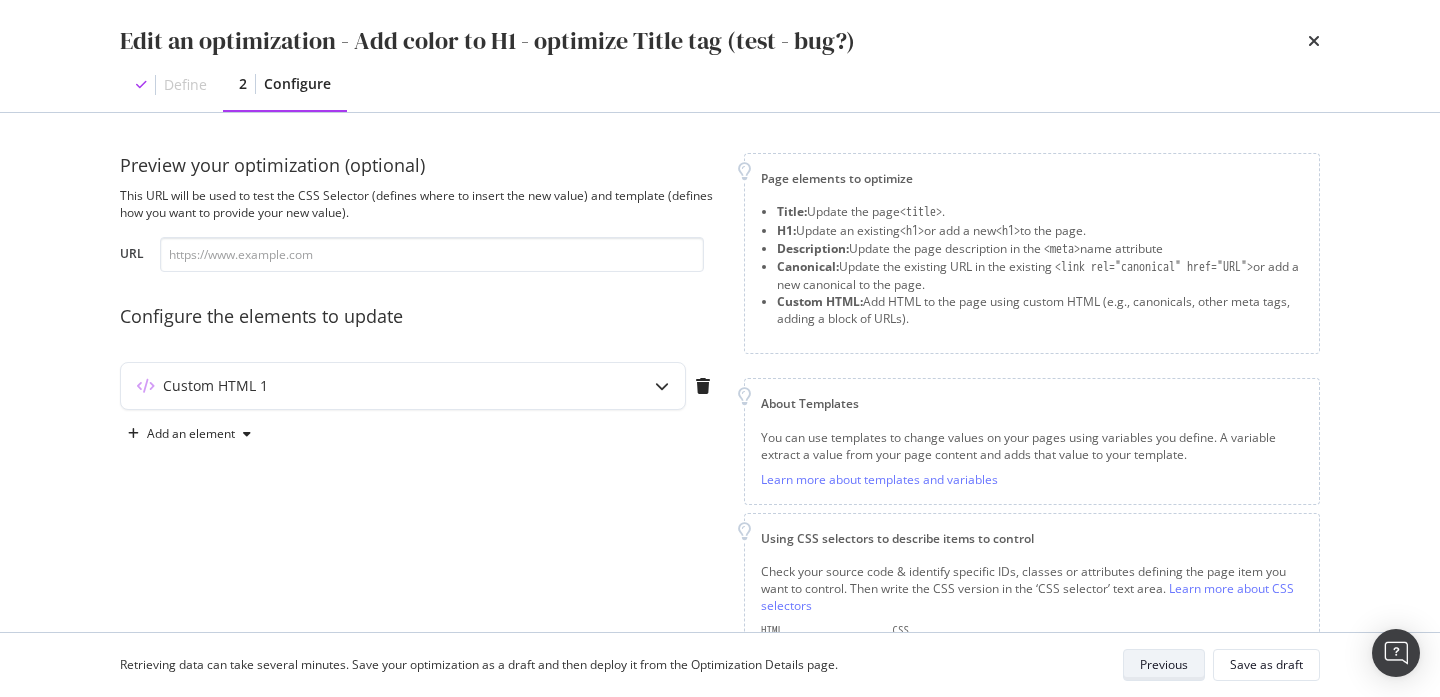 click on "Save as draft" at bounding box center (1266, 664) 